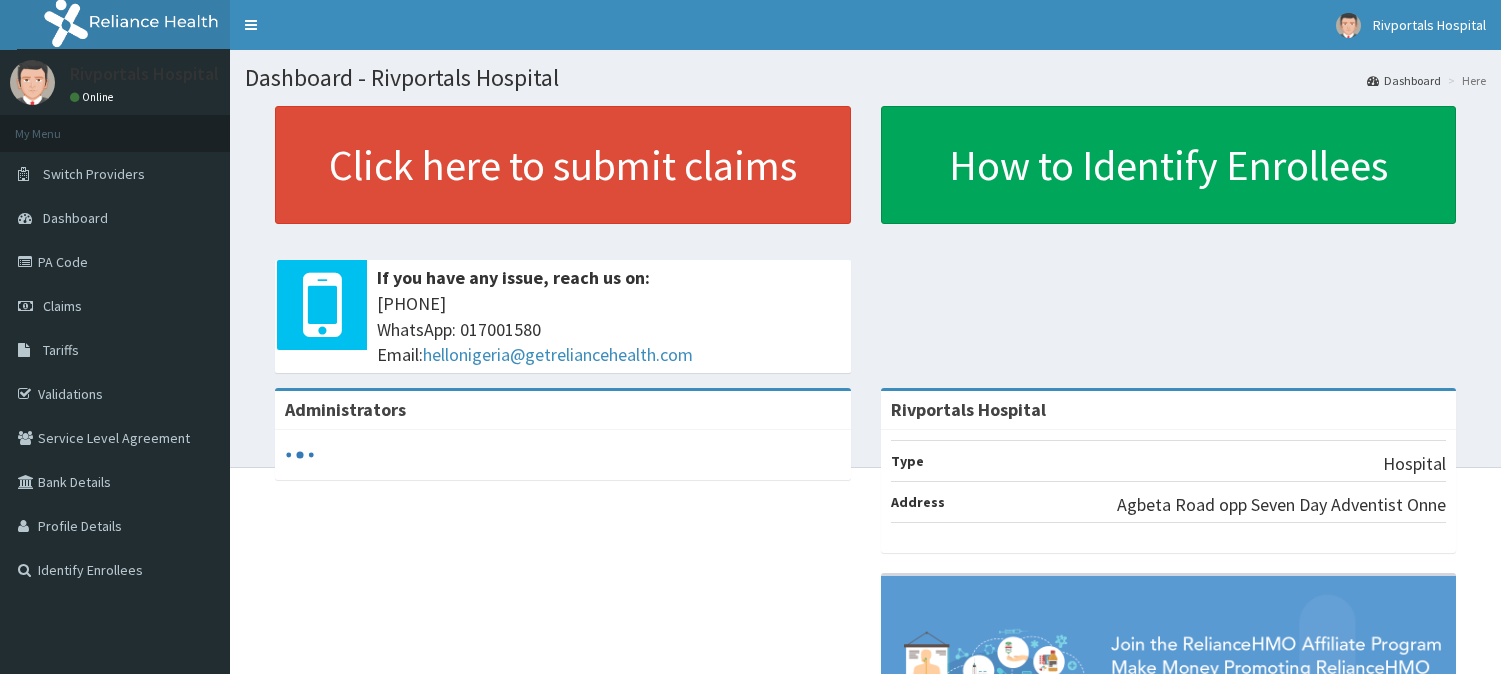 scroll, scrollTop: 0, scrollLeft: 0, axis: both 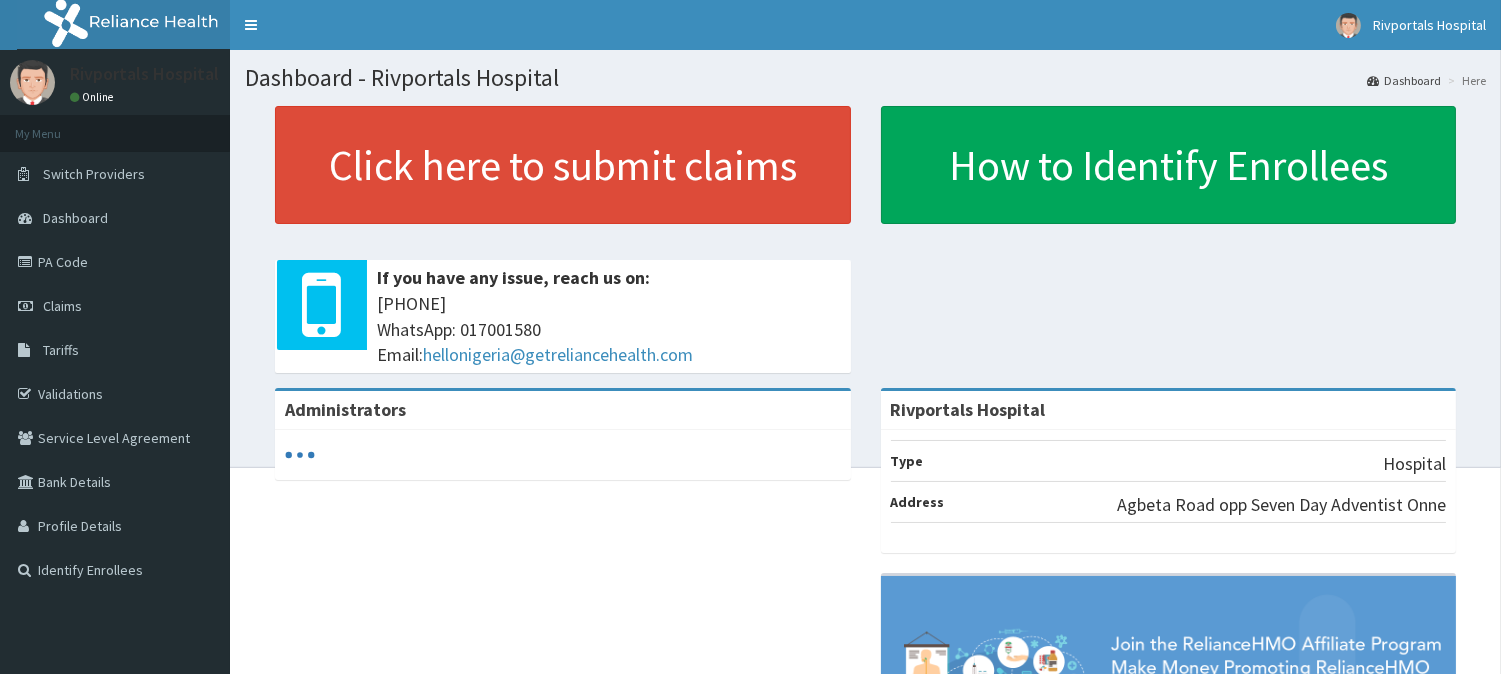click on "Claims" at bounding box center (62, 306) 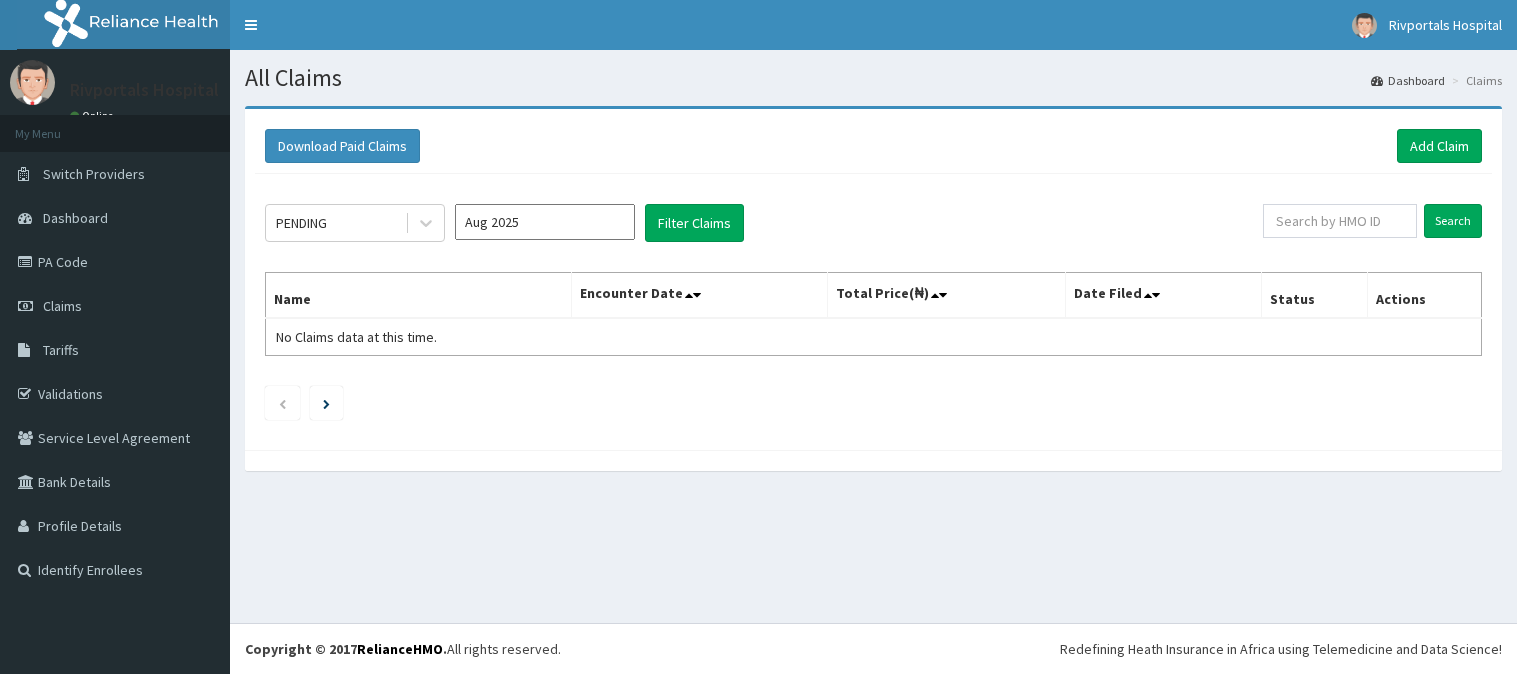 scroll, scrollTop: 0, scrollLeft: 0, axis: both 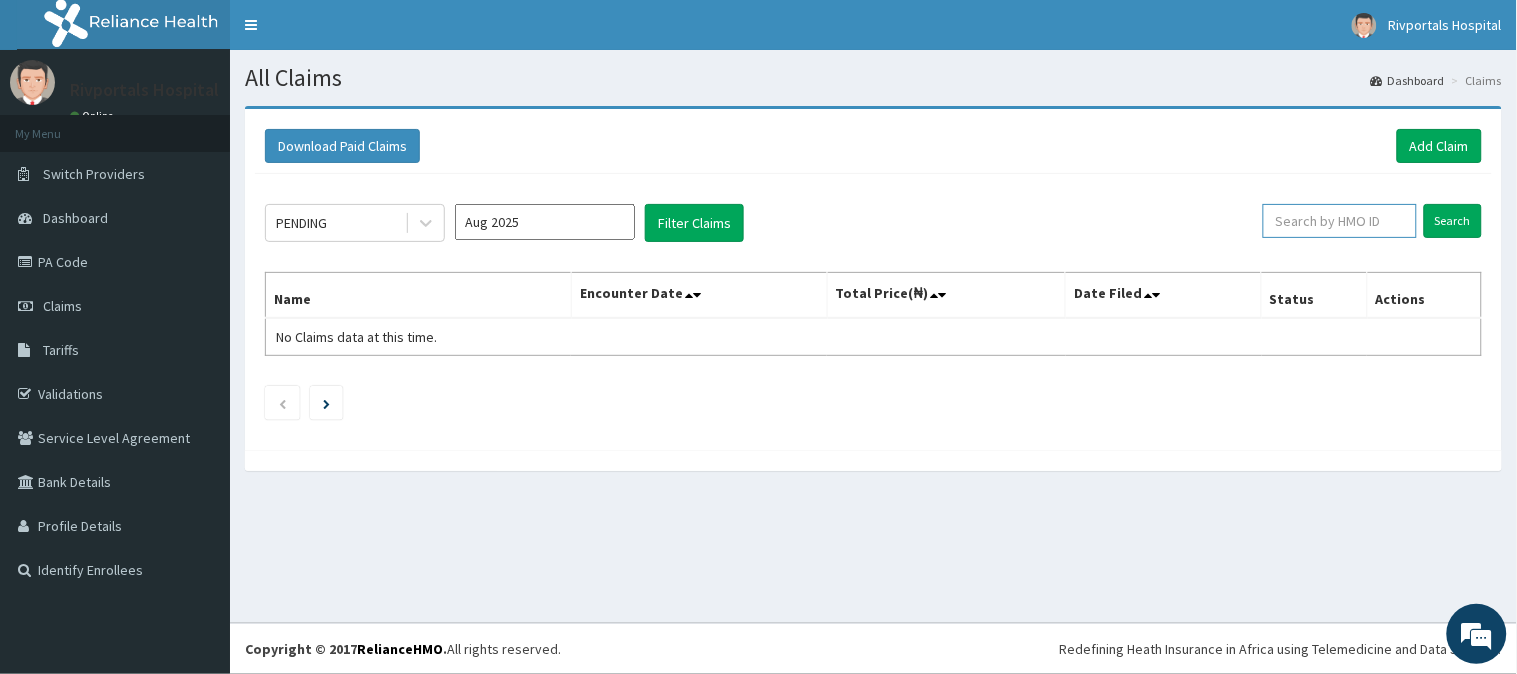 click at bounding box center (1340, 221) 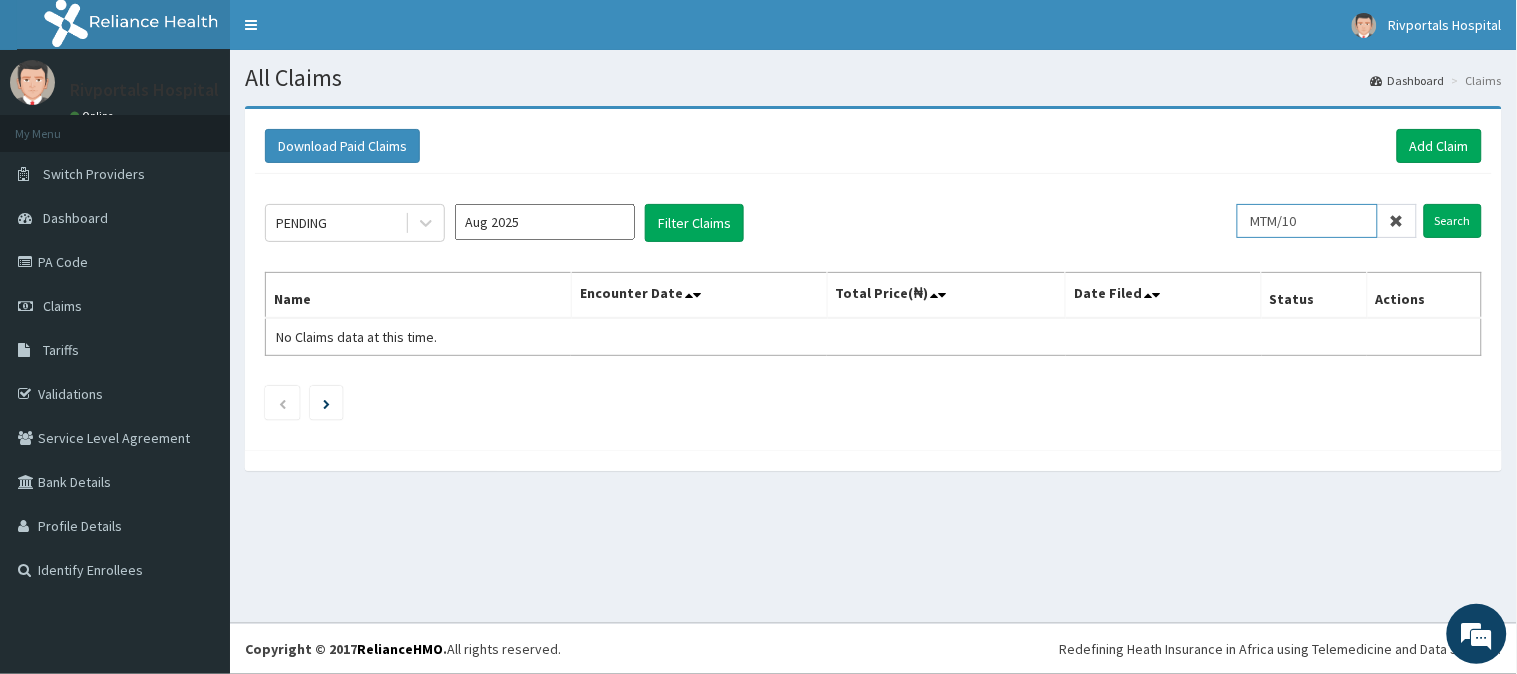 scroll, scrollTop: 0, scrollLeft: 0, axis: both 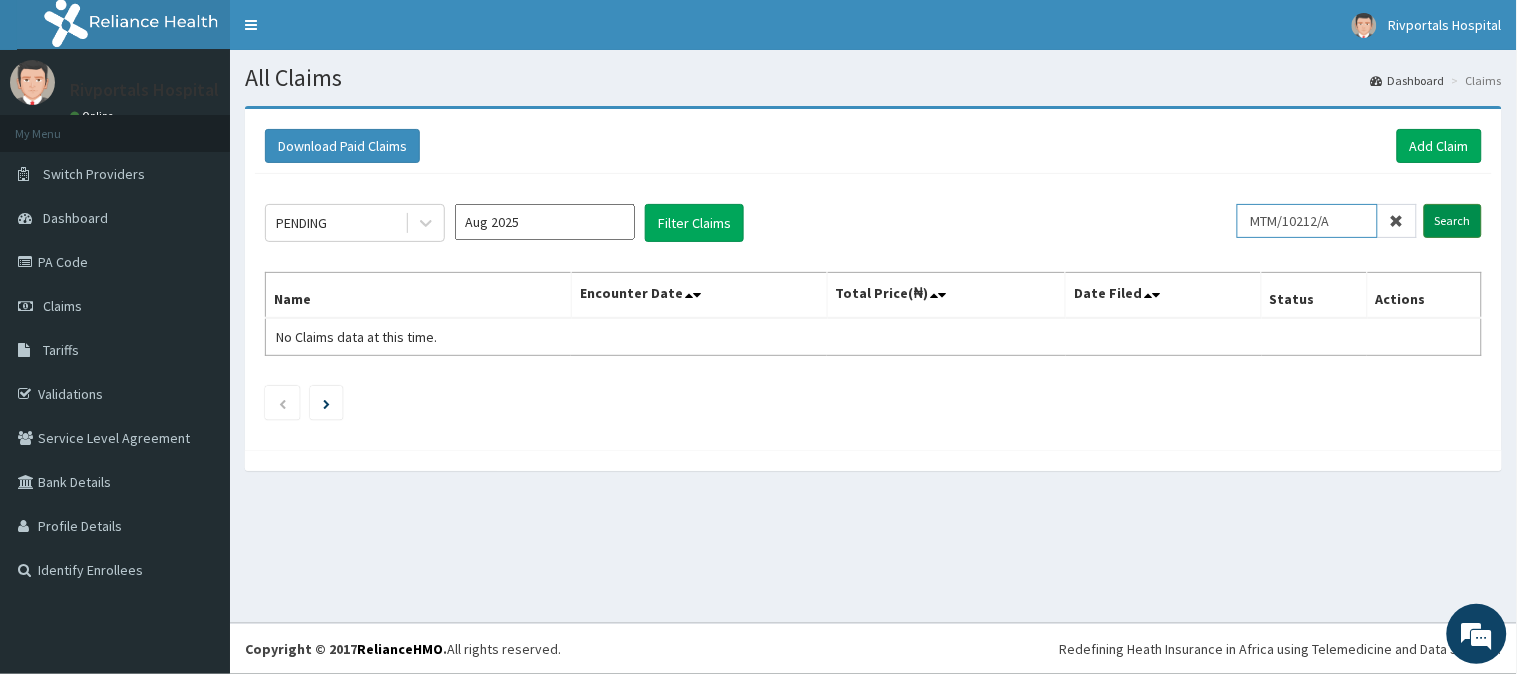 type on "MTM/10212/A" 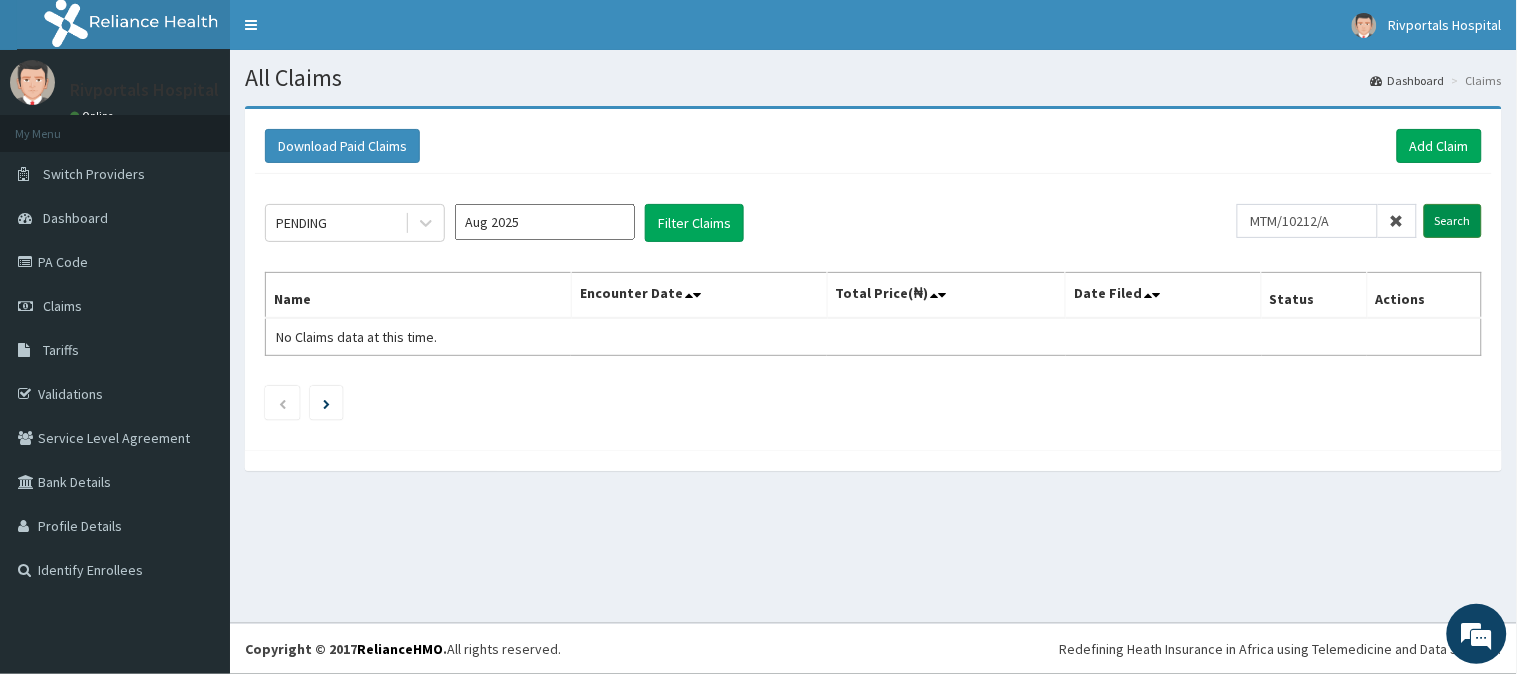 click on "Search" at bounding box center (1453, 221) 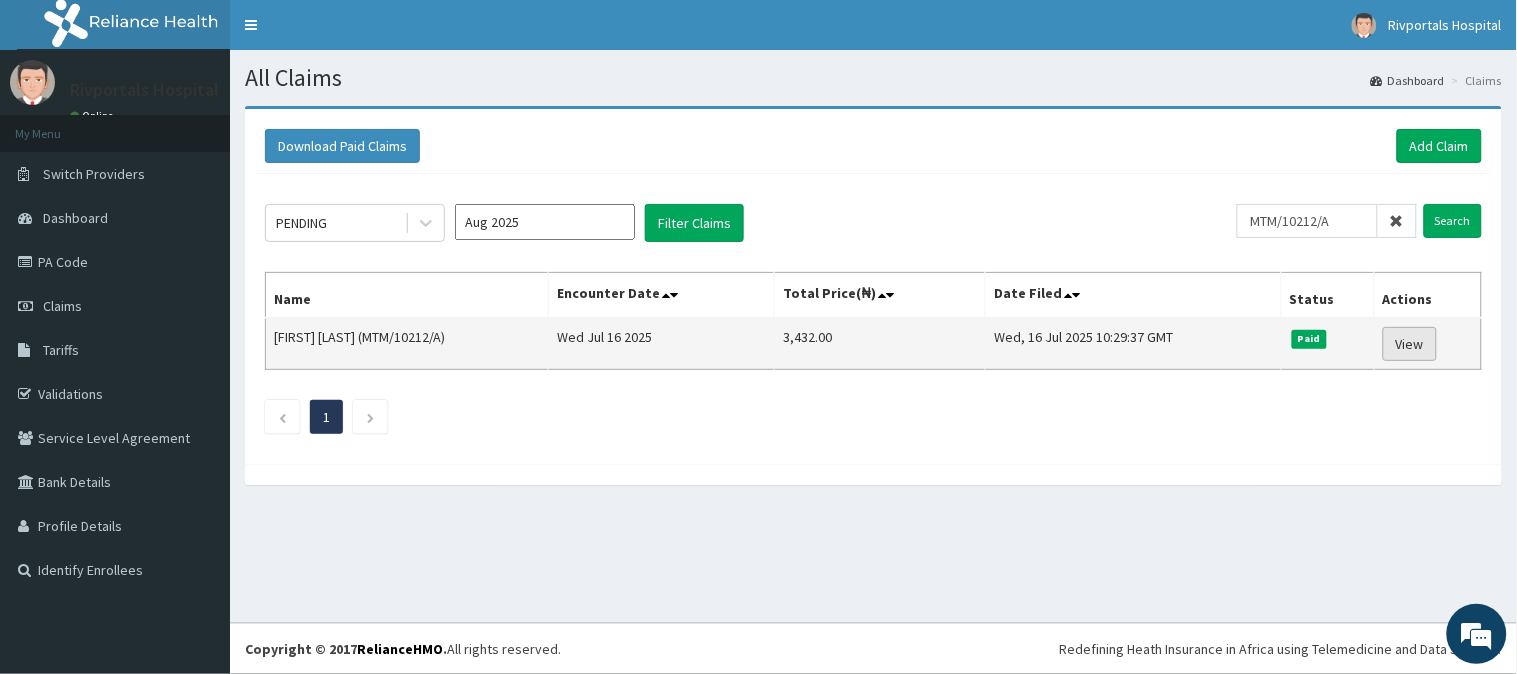 click on "View" at bounding box center [1410, 344] 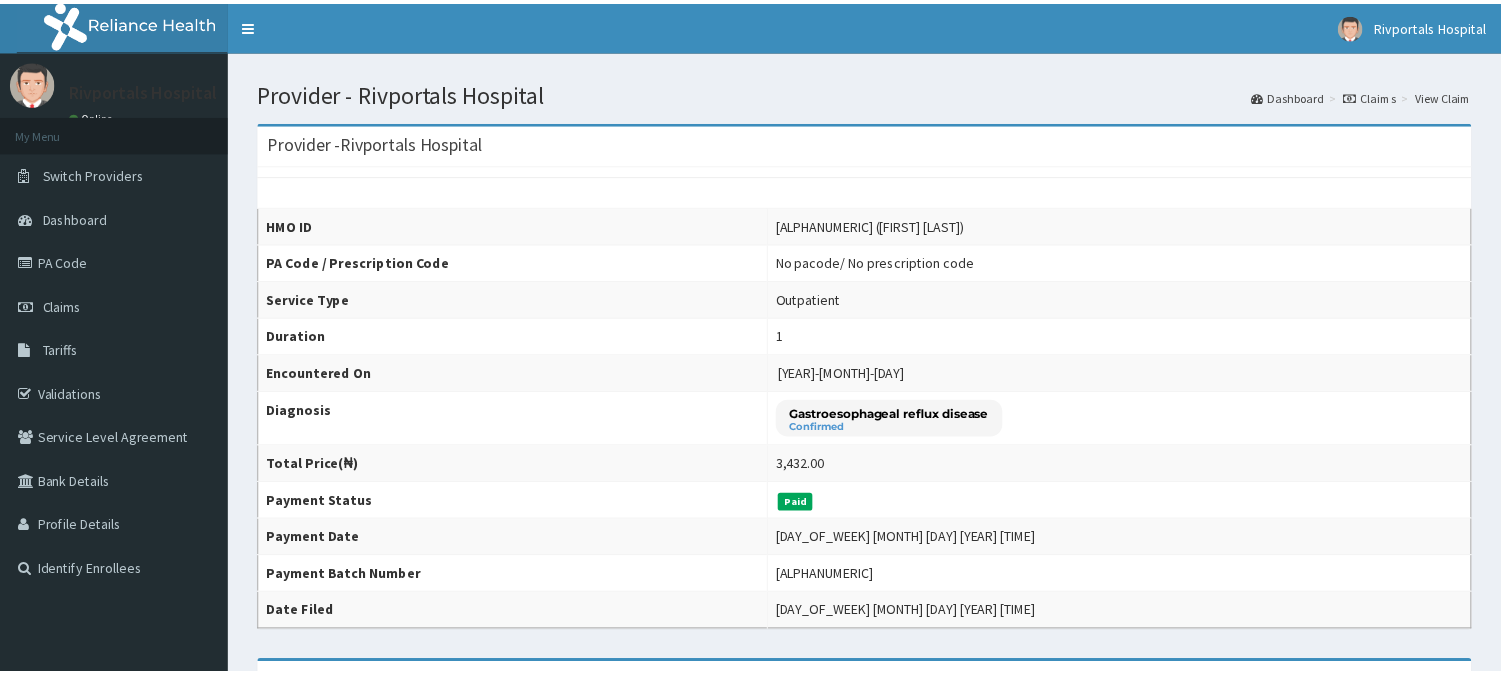 scroll, scrollTop: 0, scrollLeft: 0, axis: both 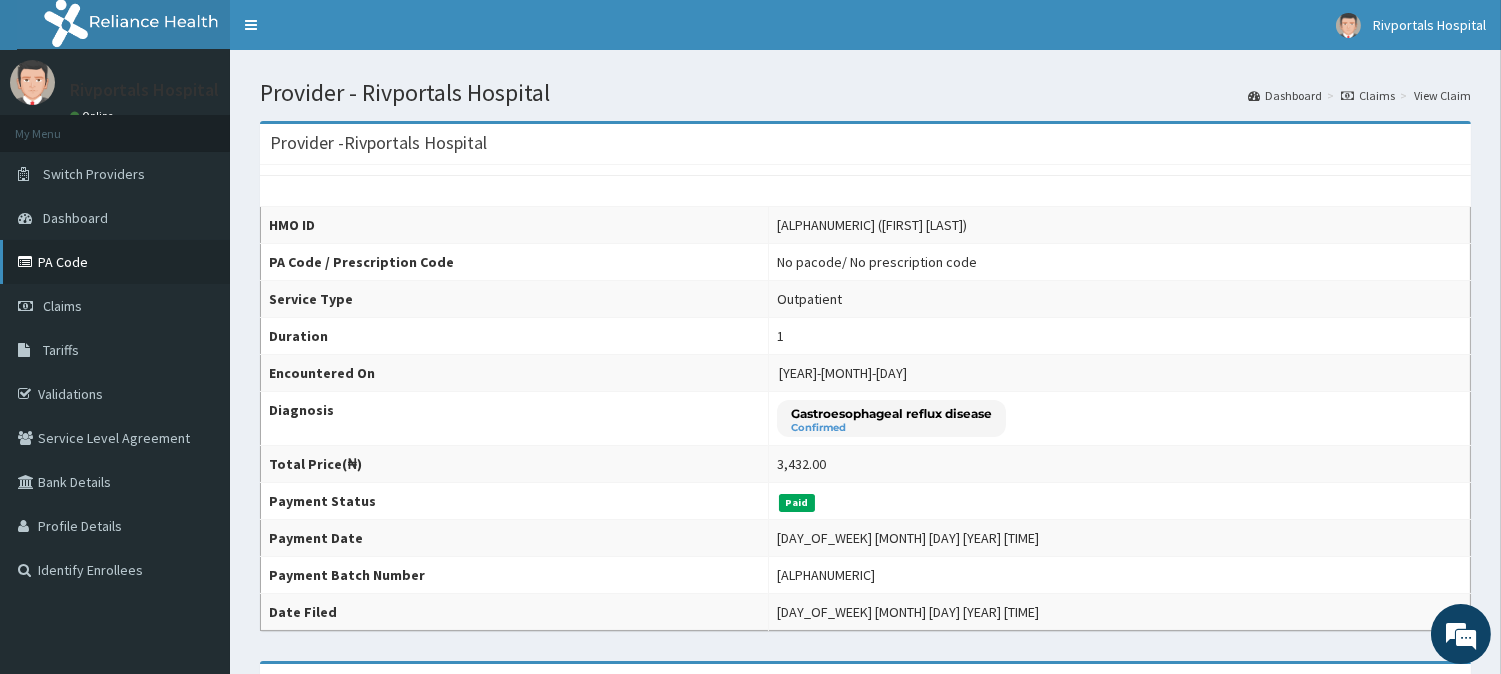 click on "PA Code" at bounding box center [115, 262] 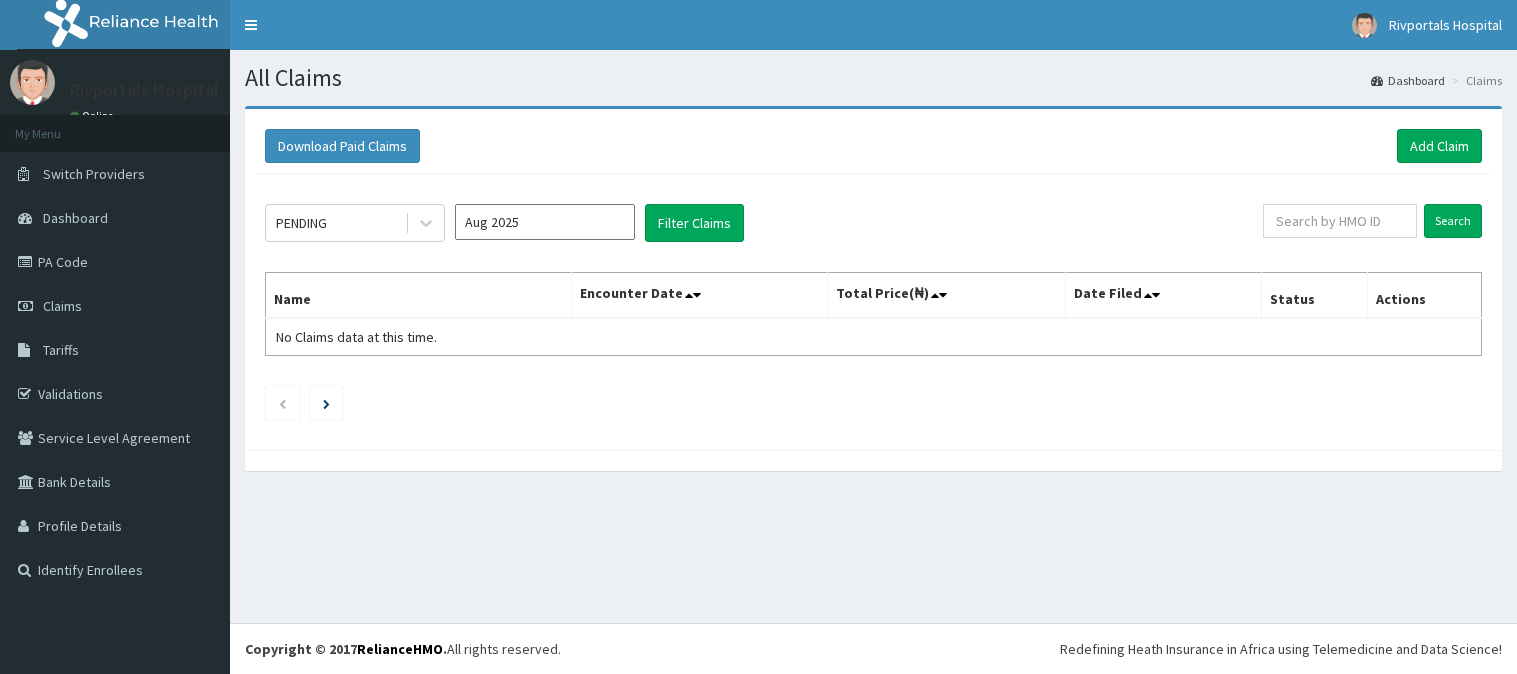 scroll, scrollTop: 0, scrollLeft: 0, axis: both 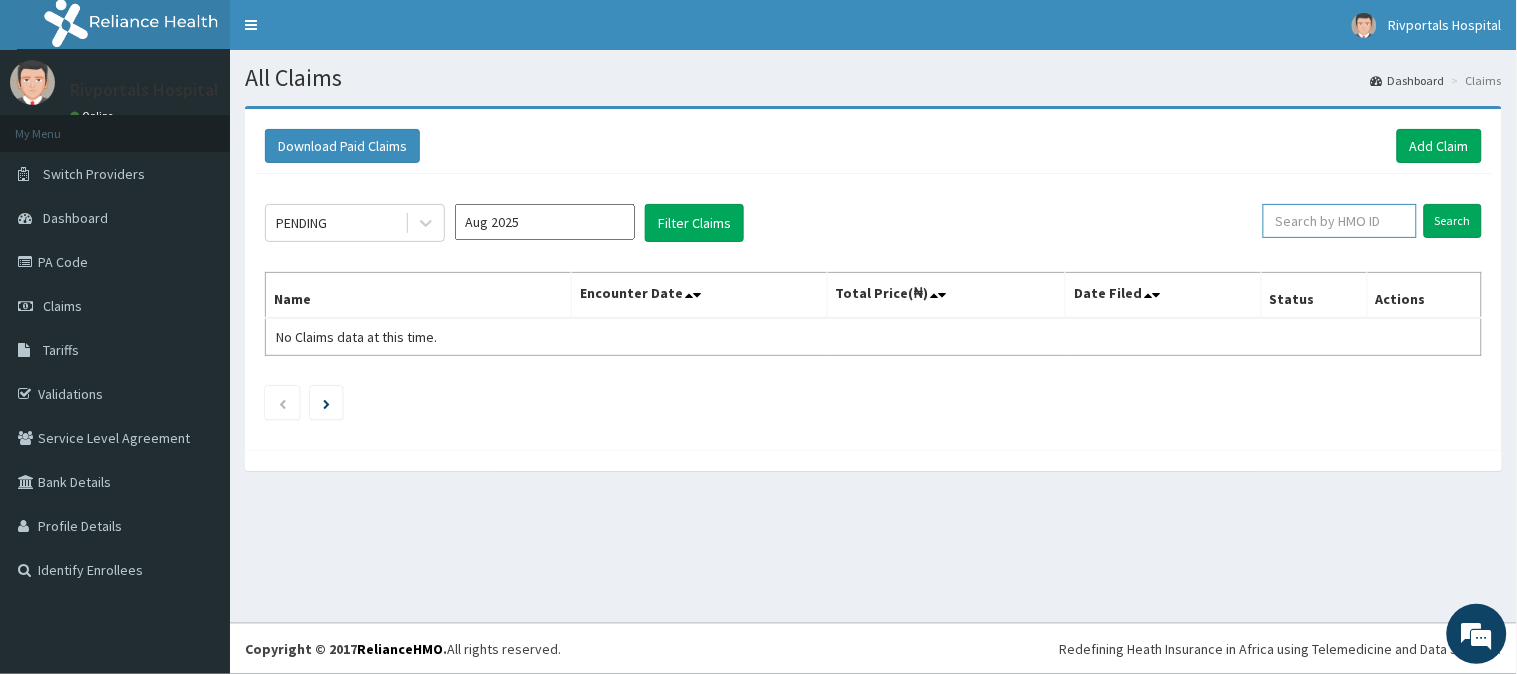 click at bounding box center (1340, 221) 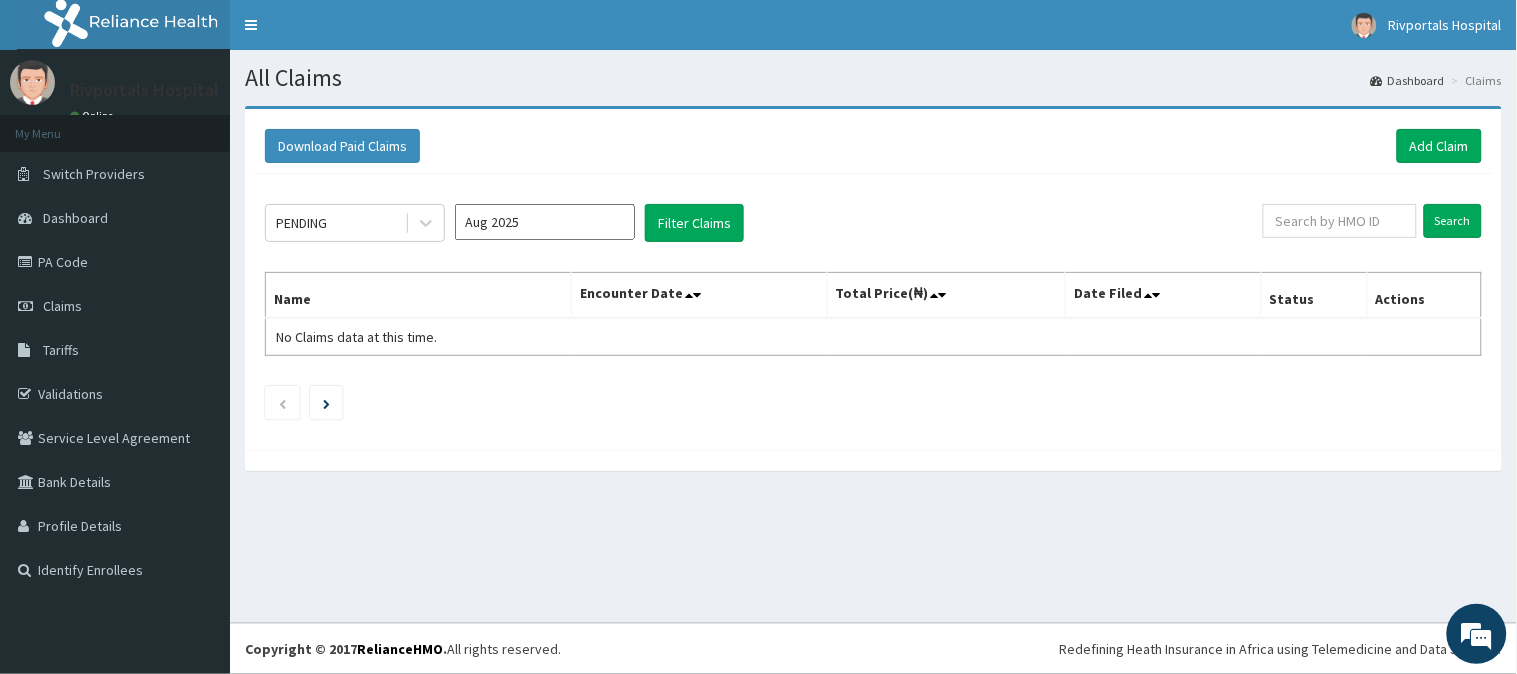 click on "Aug 2025" at bounding box center [545, 222] 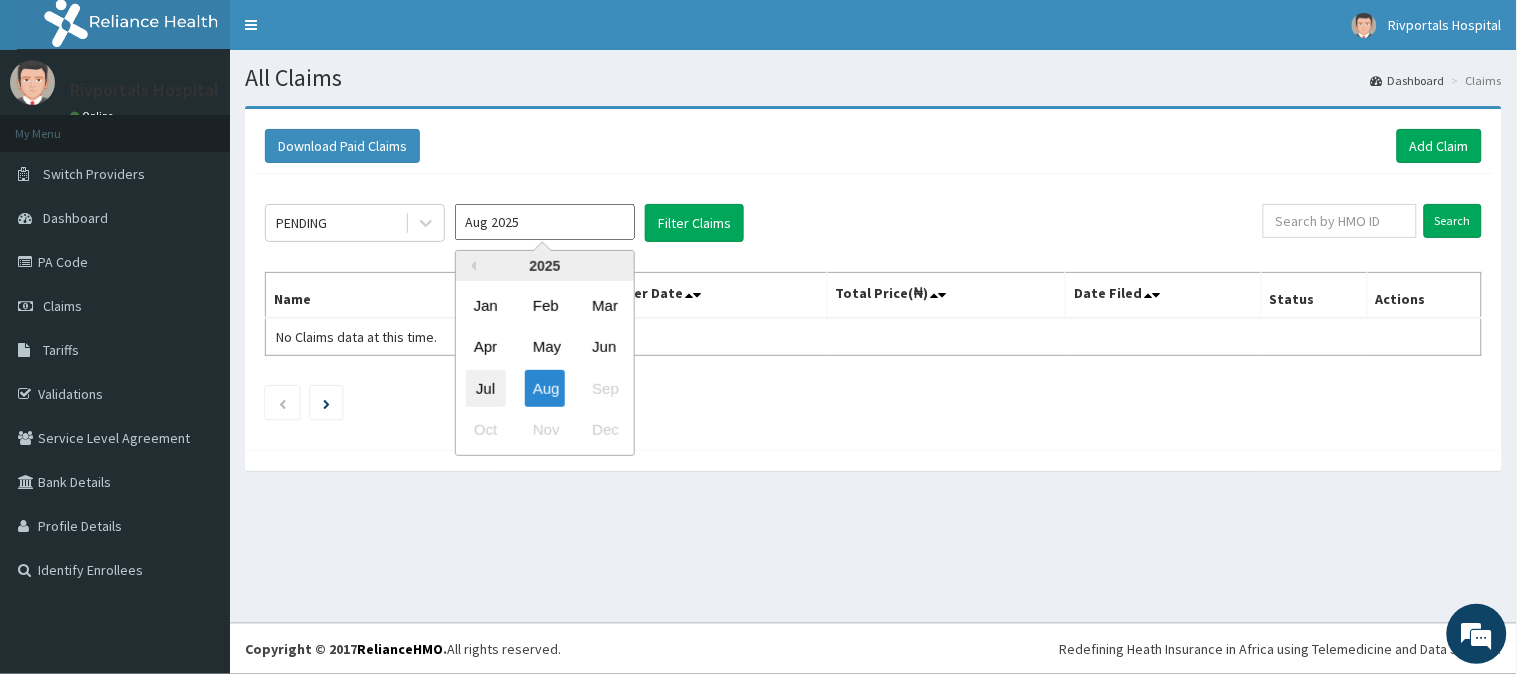 click on "Jul" at bounding box center (486, 388) 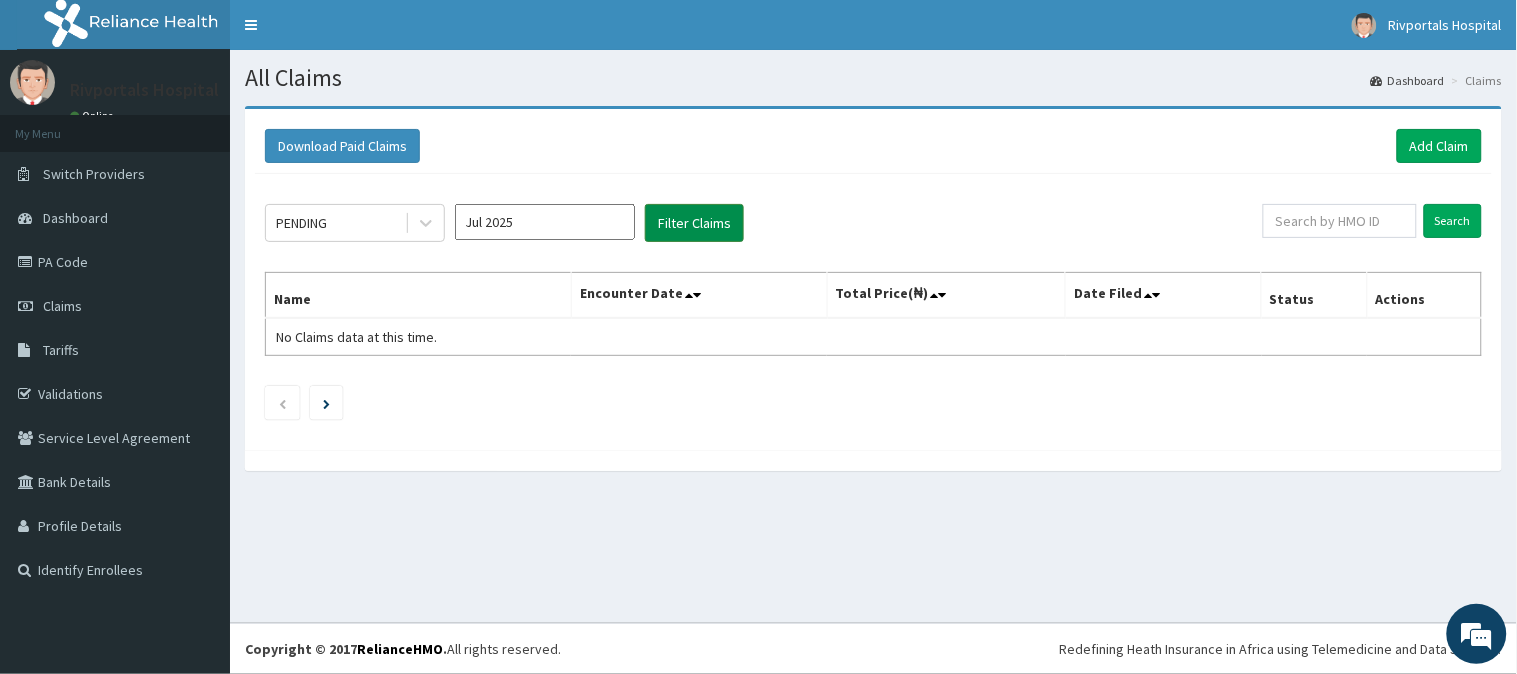 click on "Filter Claims" at bounding box center (694, 223) 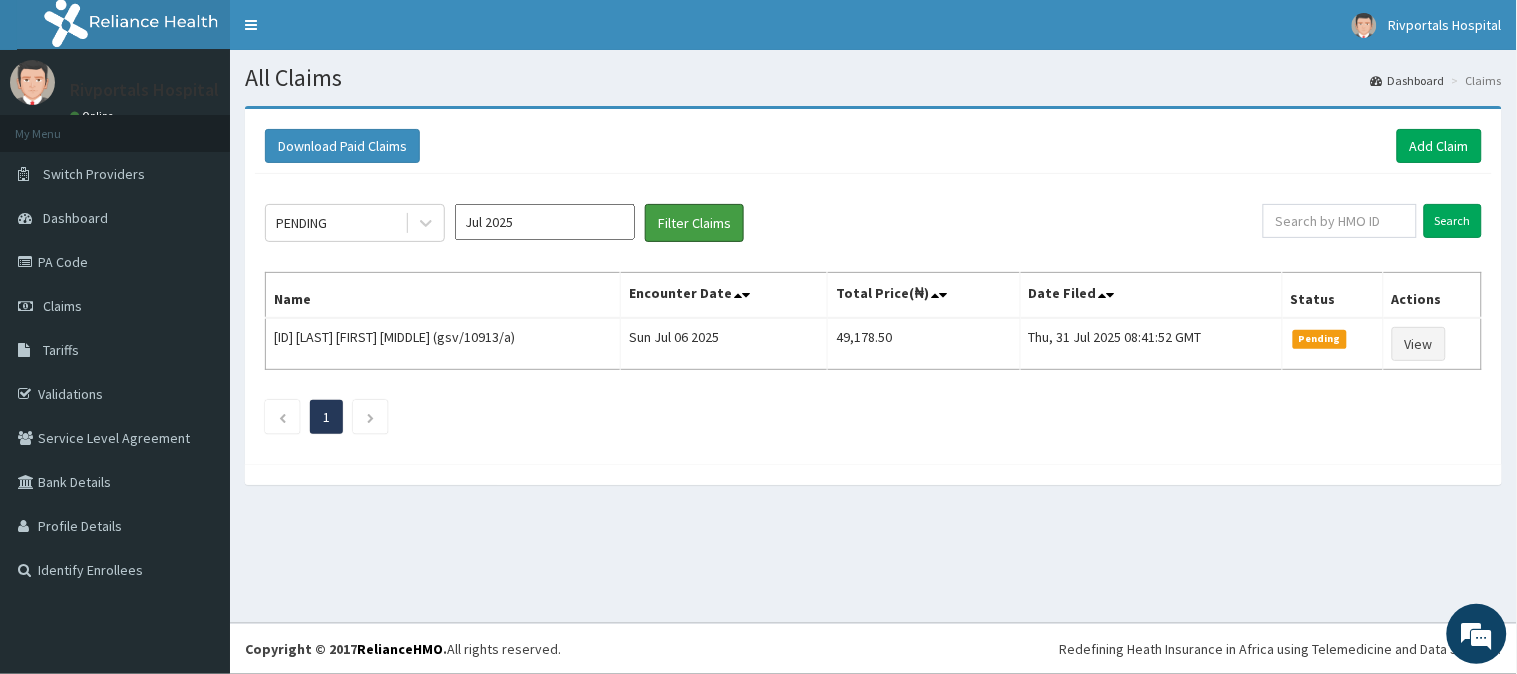 scroll, scrollTop: 0, scrollLeft: 0, axis: both 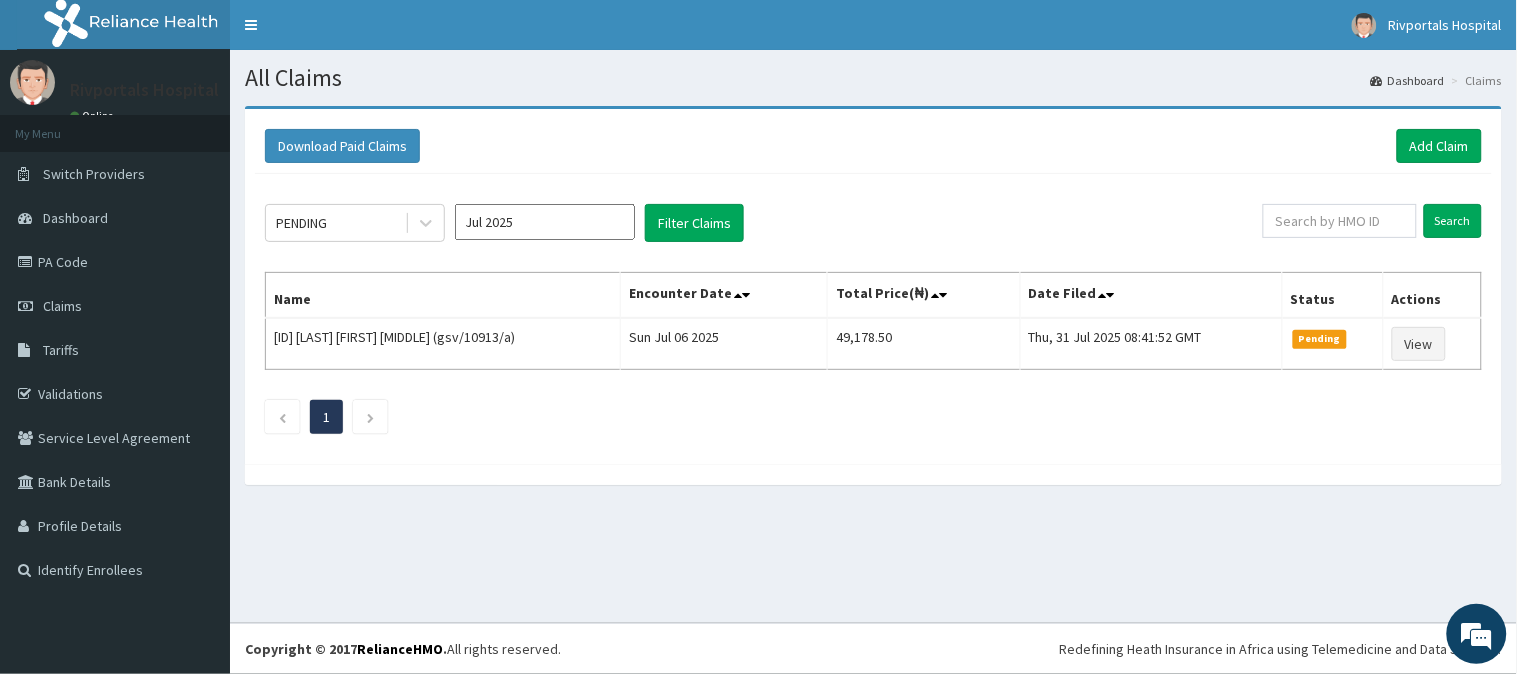 click on "Jul 2025" at bounding box center (545, 222) 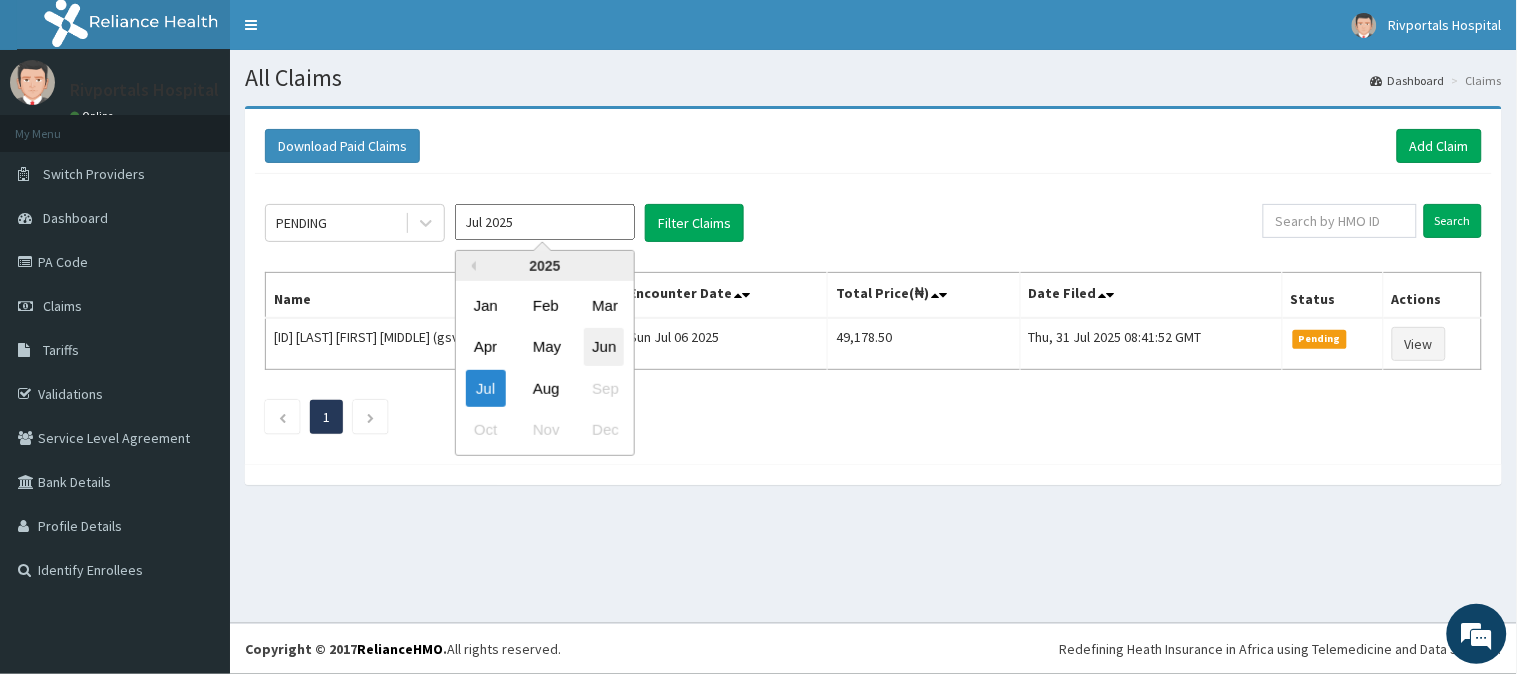 click on "Jun" at bounding box center [604, 347] 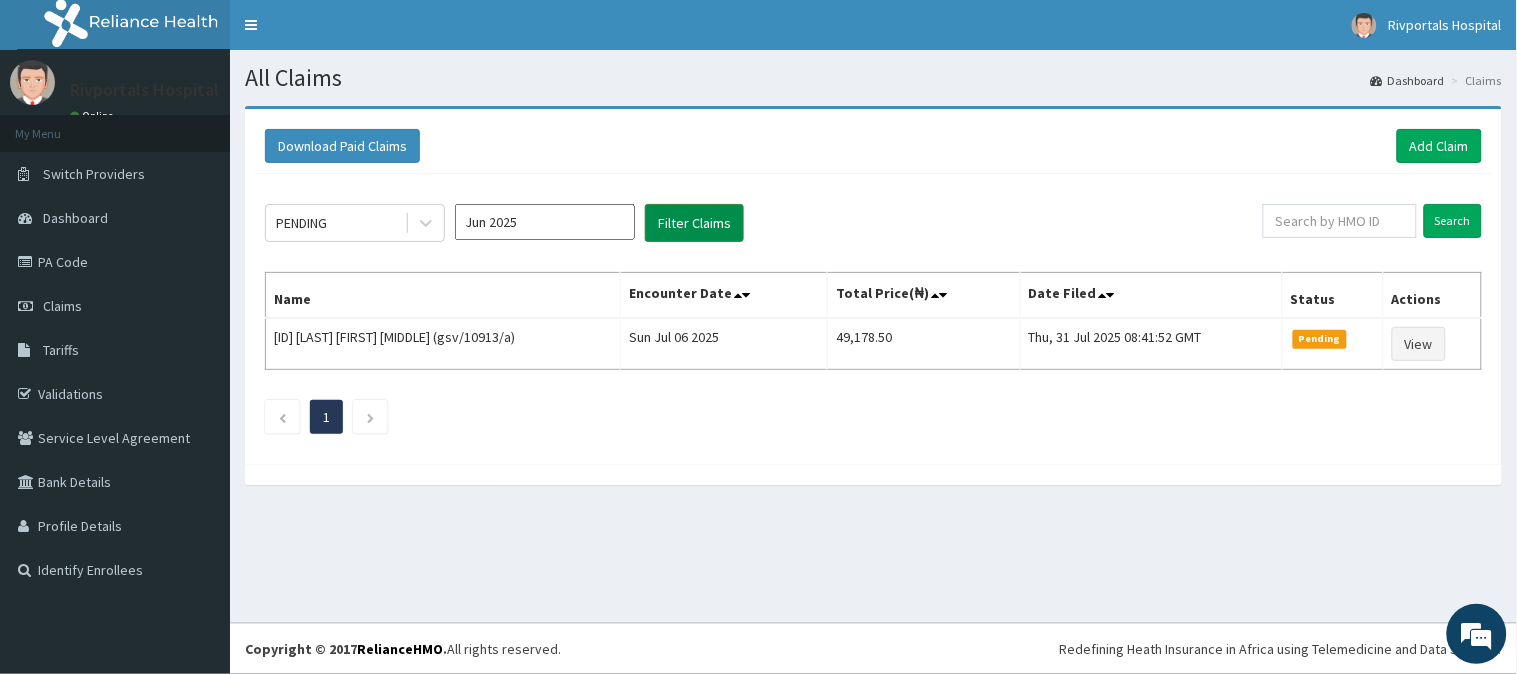 click on "Filter Claims" at bounding box center [694, 223] 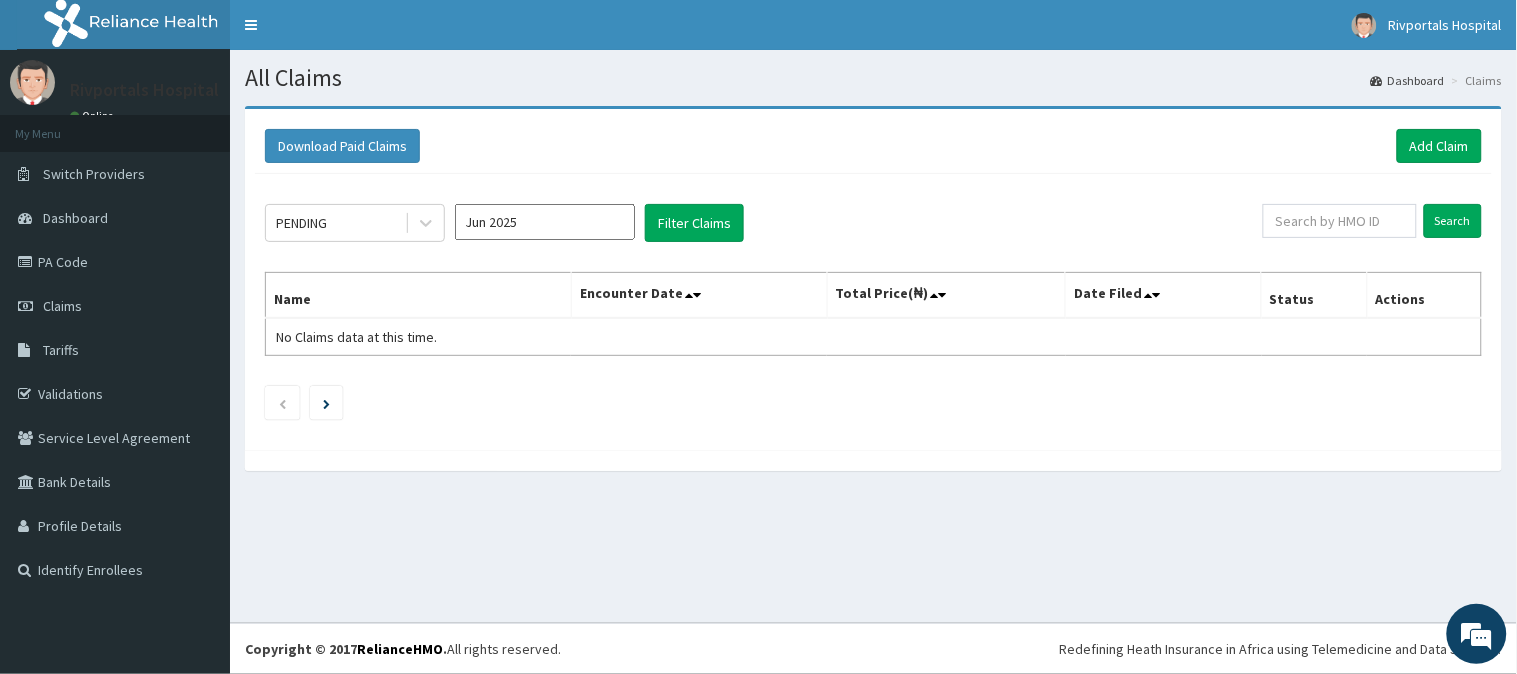 click on "Jun 2025" at bounding box center [545, 222] 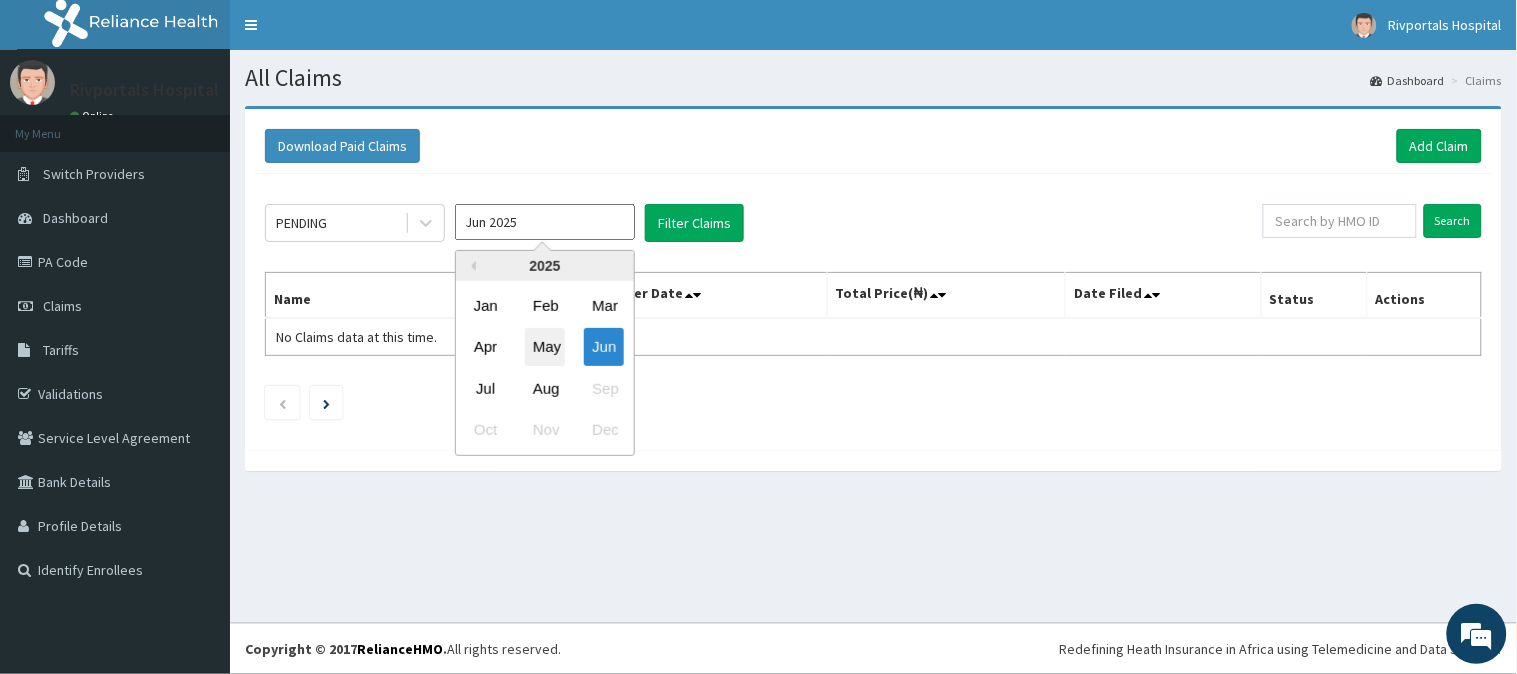 click on "May" at bounding box center [545, 347] 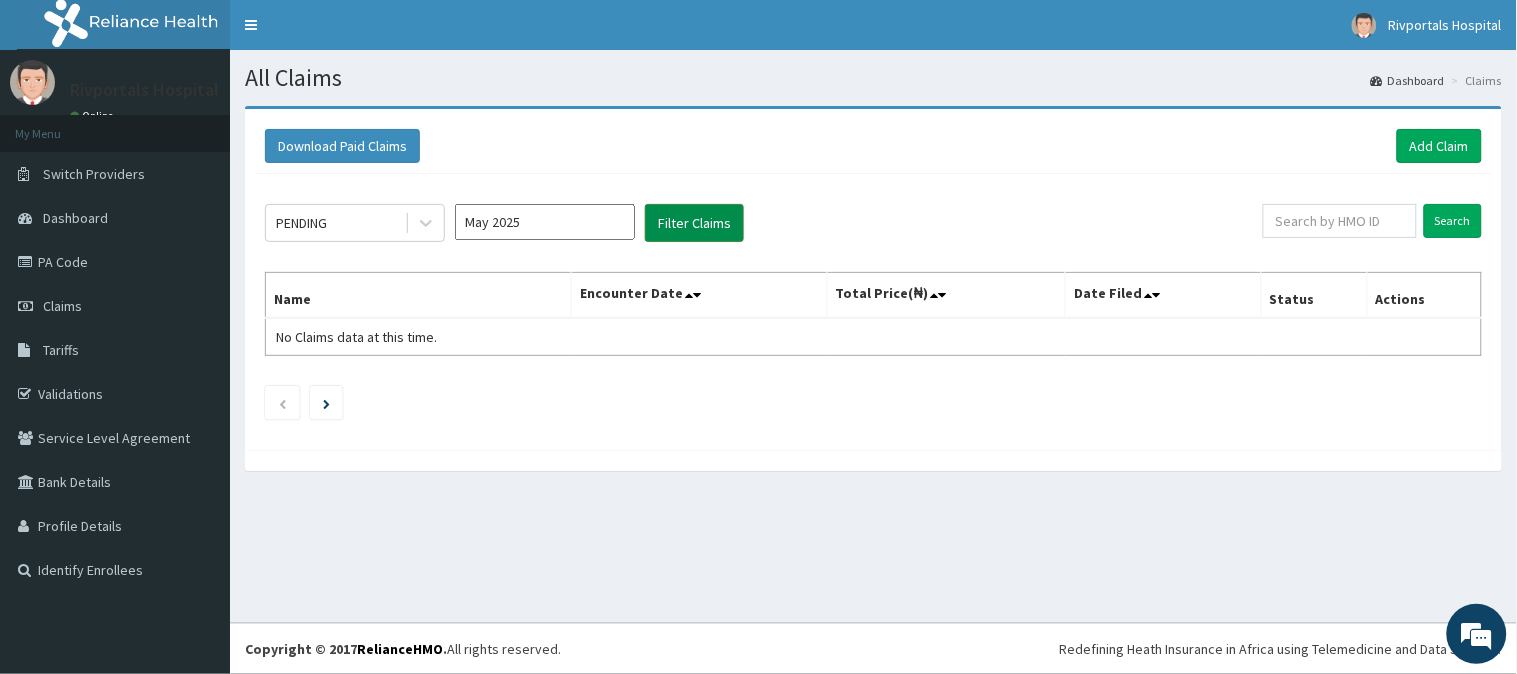 click on "Filter Claims" at bounding box center (694, 223) 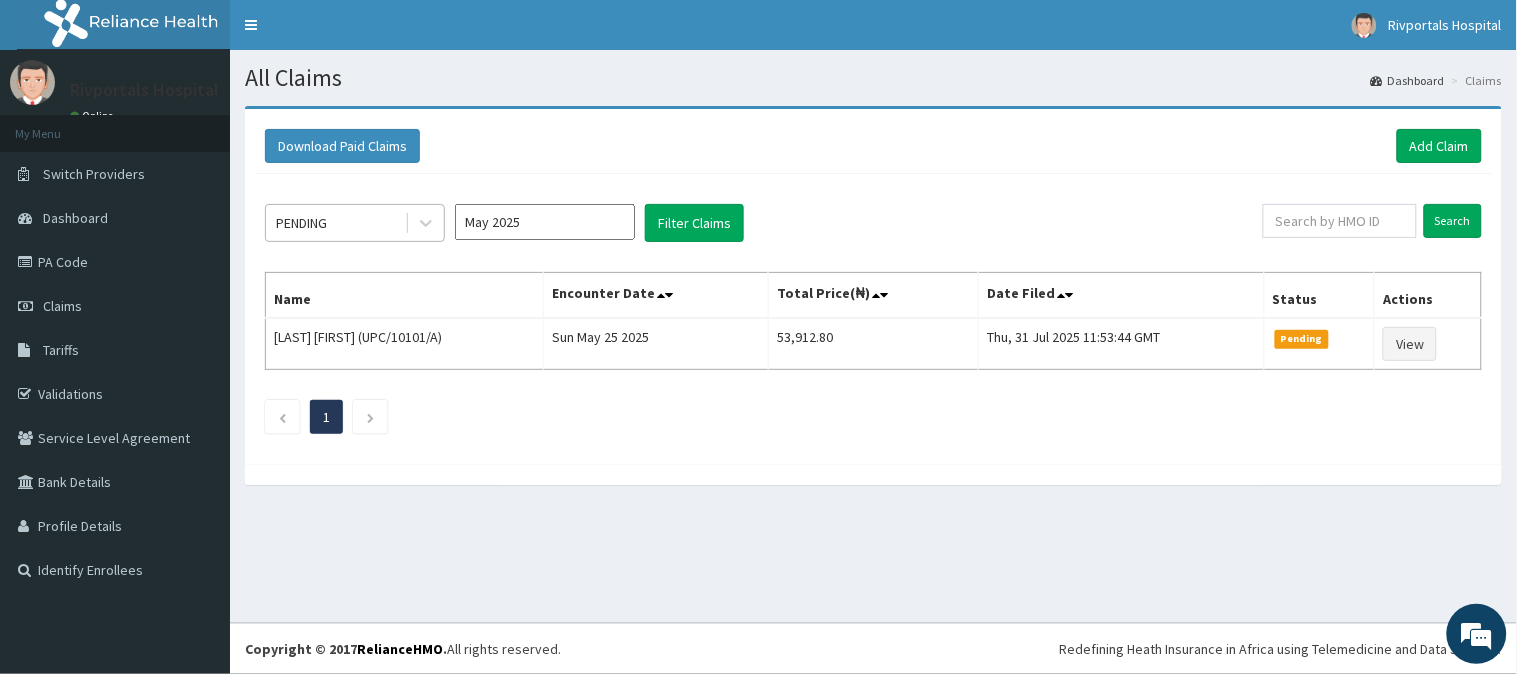 click on "PENDING" at bounding box center [335, 223] 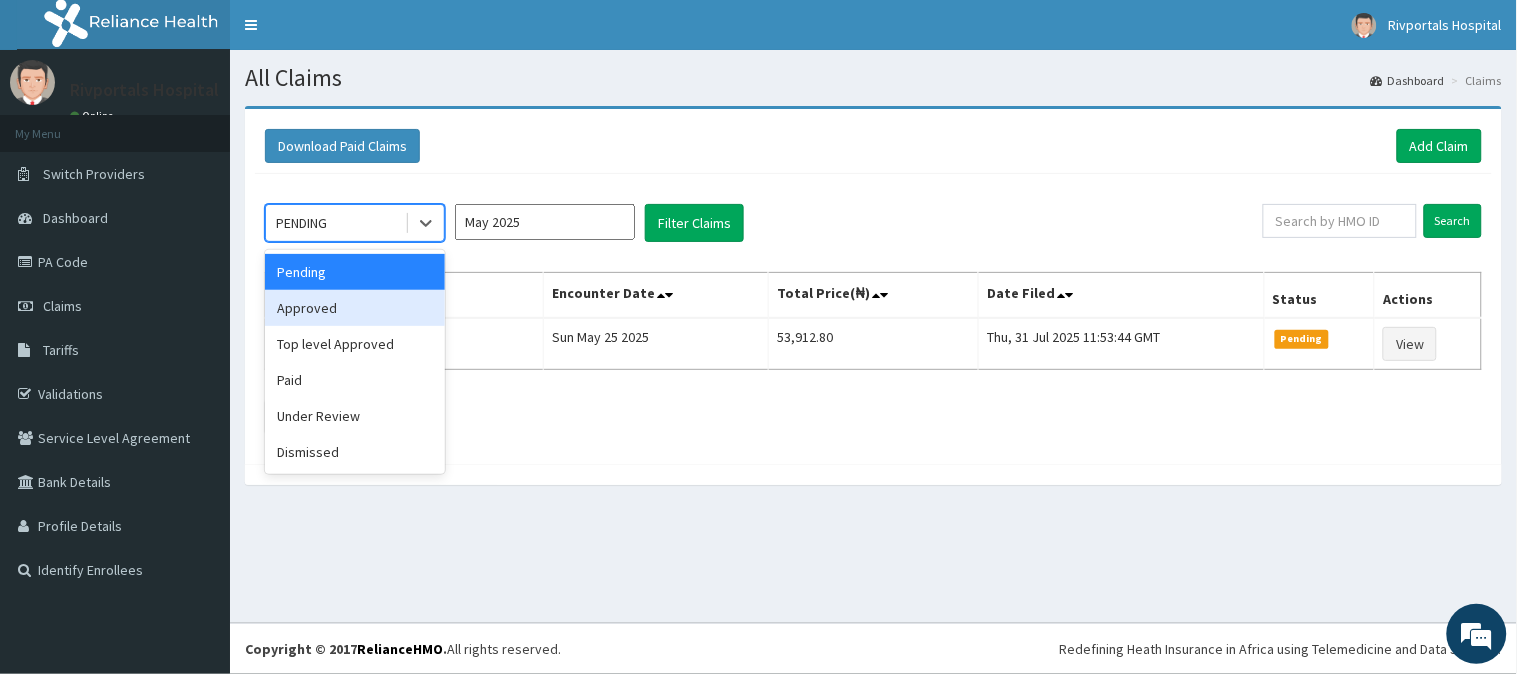 click on "Approved" at bounding box center [355, 308] 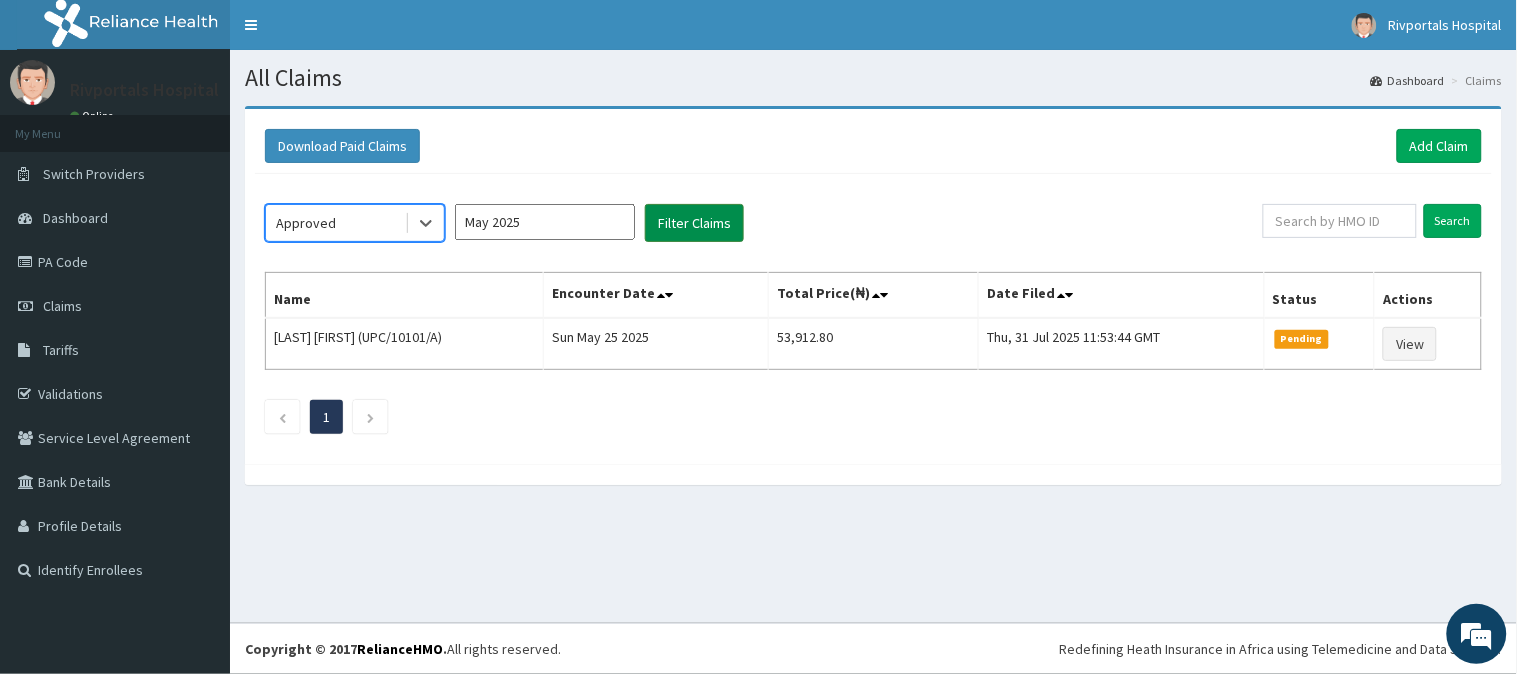 click on "Filter Claims" at bounding box center [694, 223] 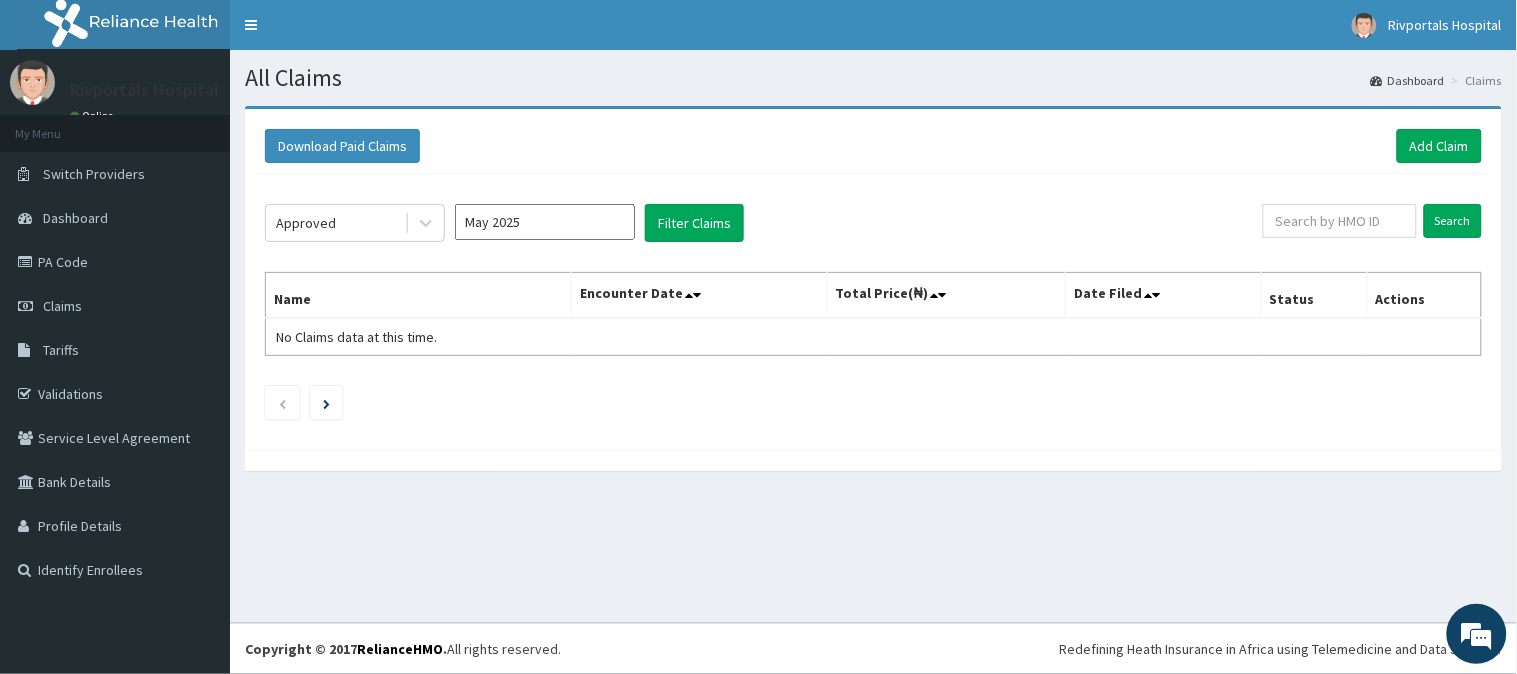 click on "May 2025" at bounding box center [545, 222] 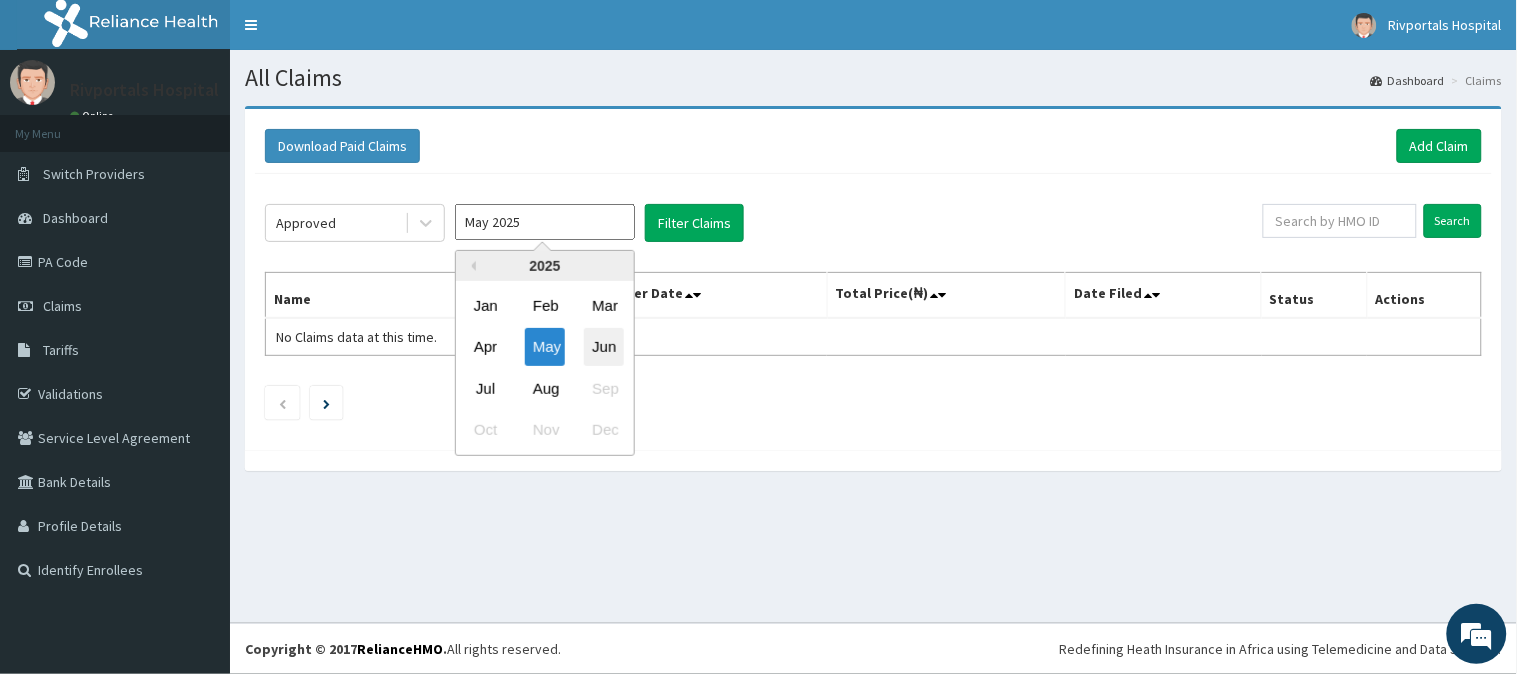 click on "Jun" at bounding box center (604, 347) 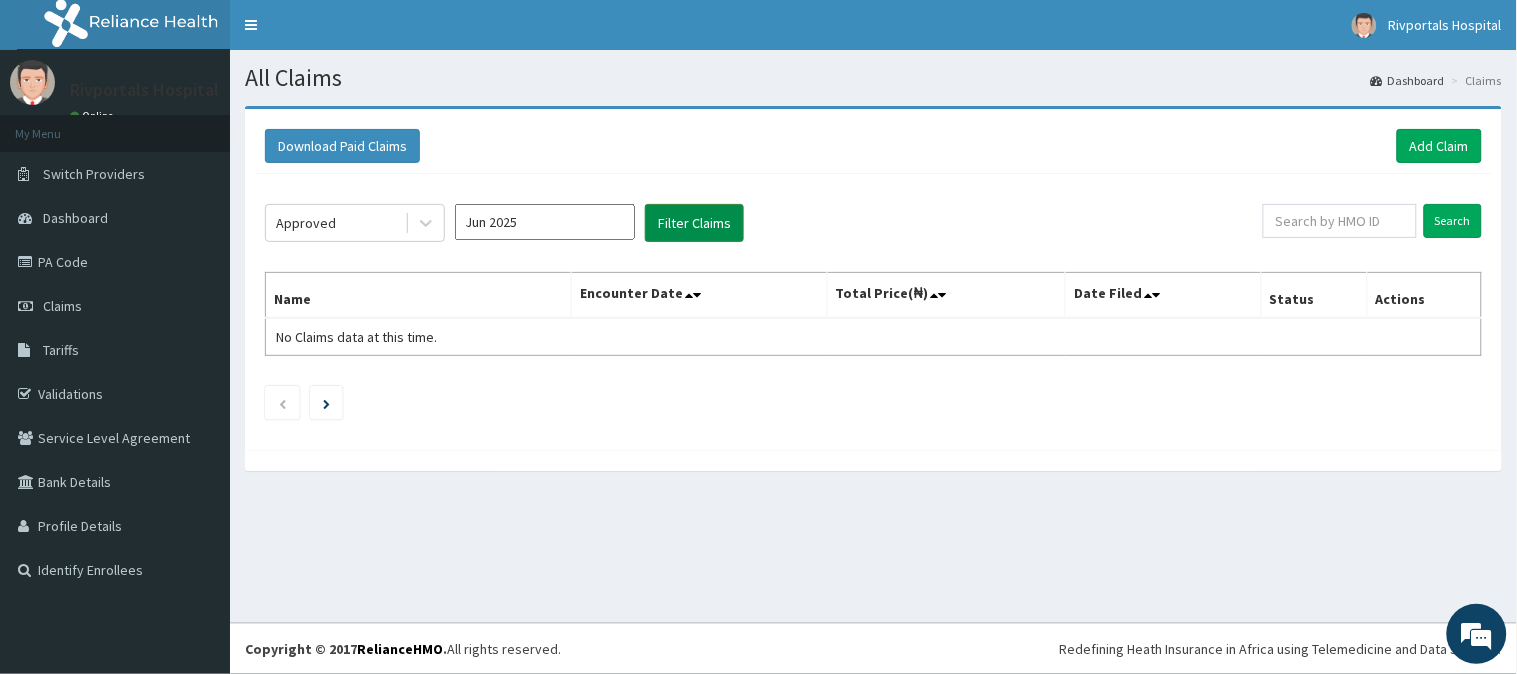 click on "Filter Claims" at bounding box center [694, 223] 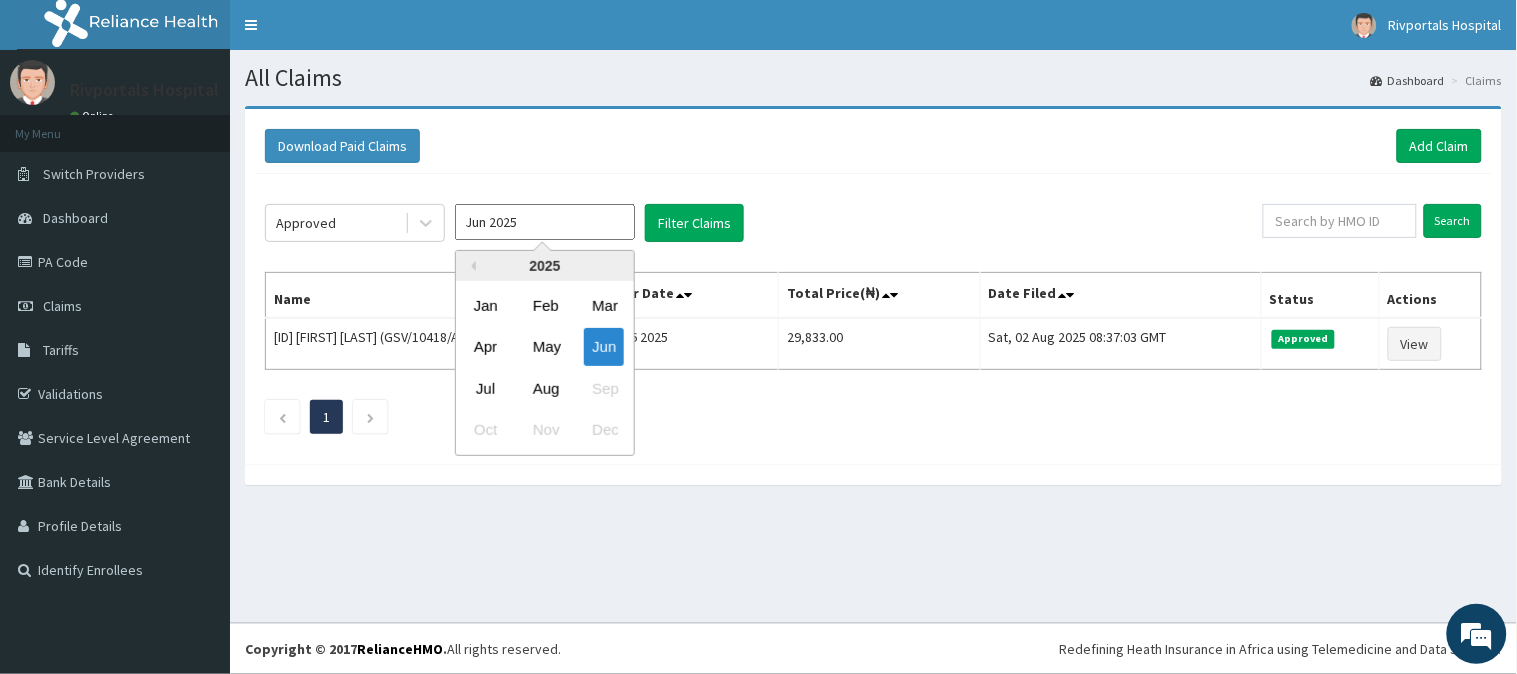 click on "Jun 2025" at bounding box center (545, 222) 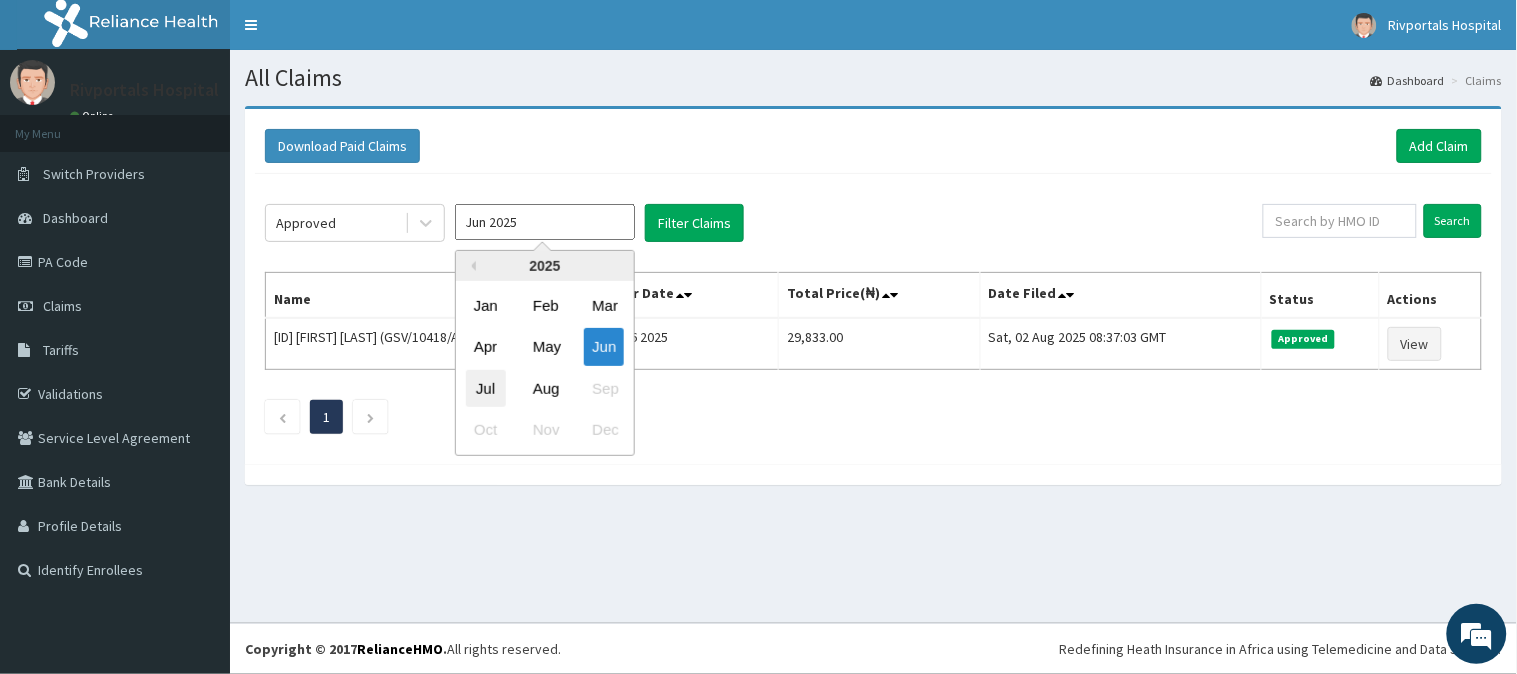 click on "Jul" at bounding box center (486, 388) 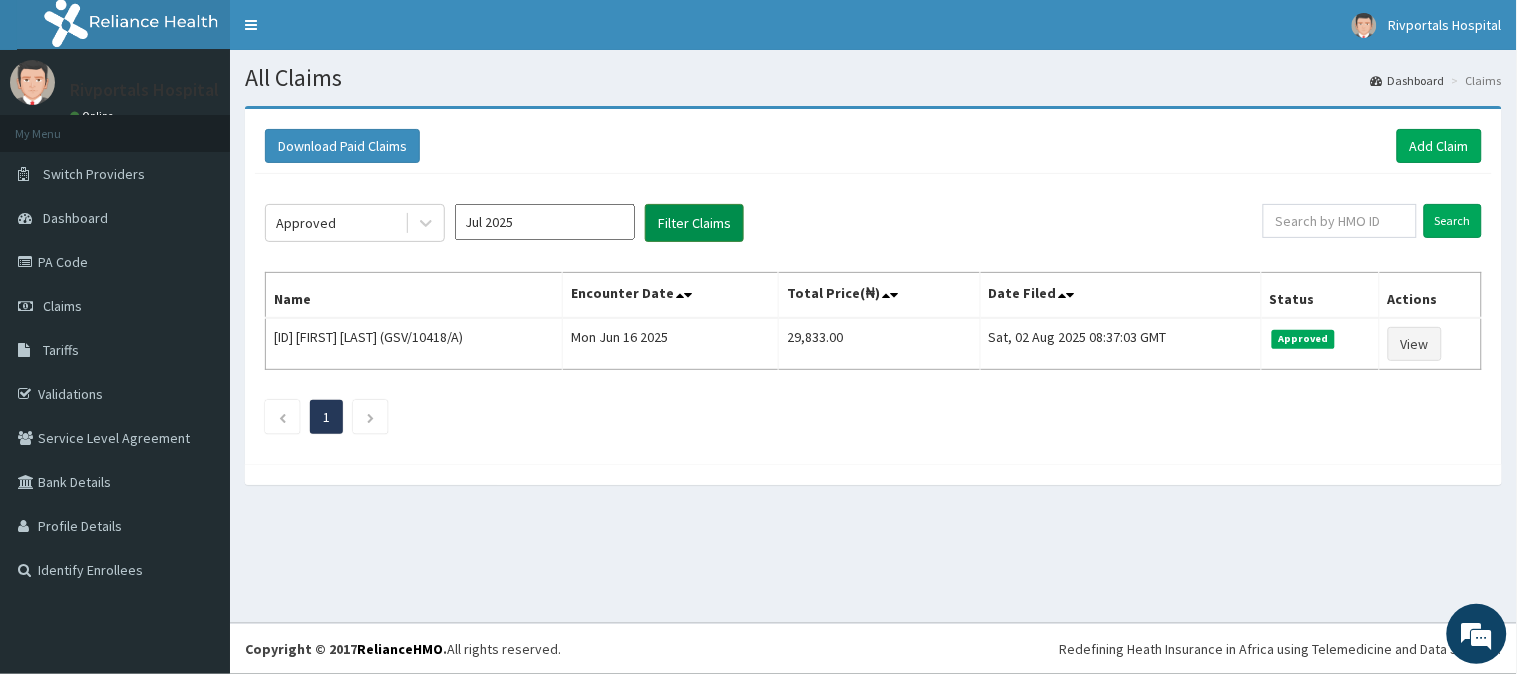 click on "Filter Claims" at bounding box center [694, 223] 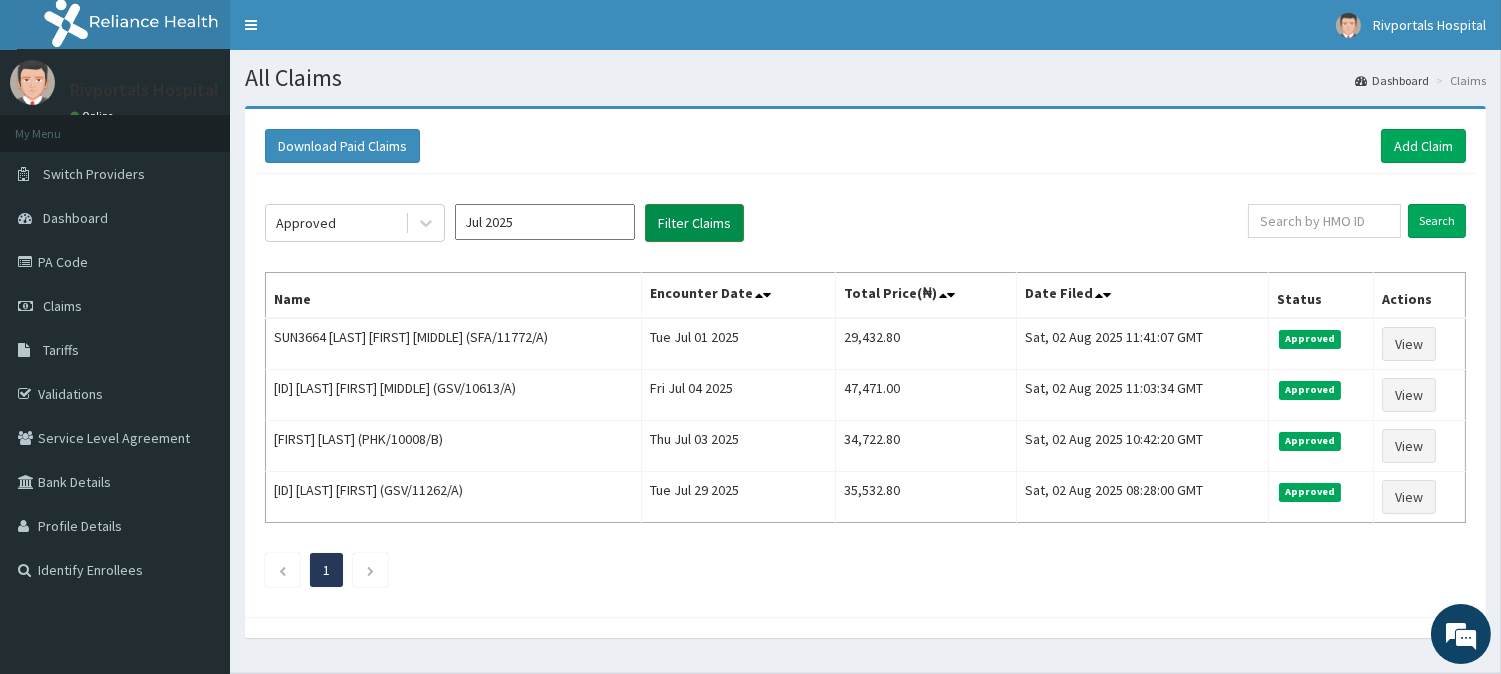 click on "Filter Claims" at bounding box center [694, 223] 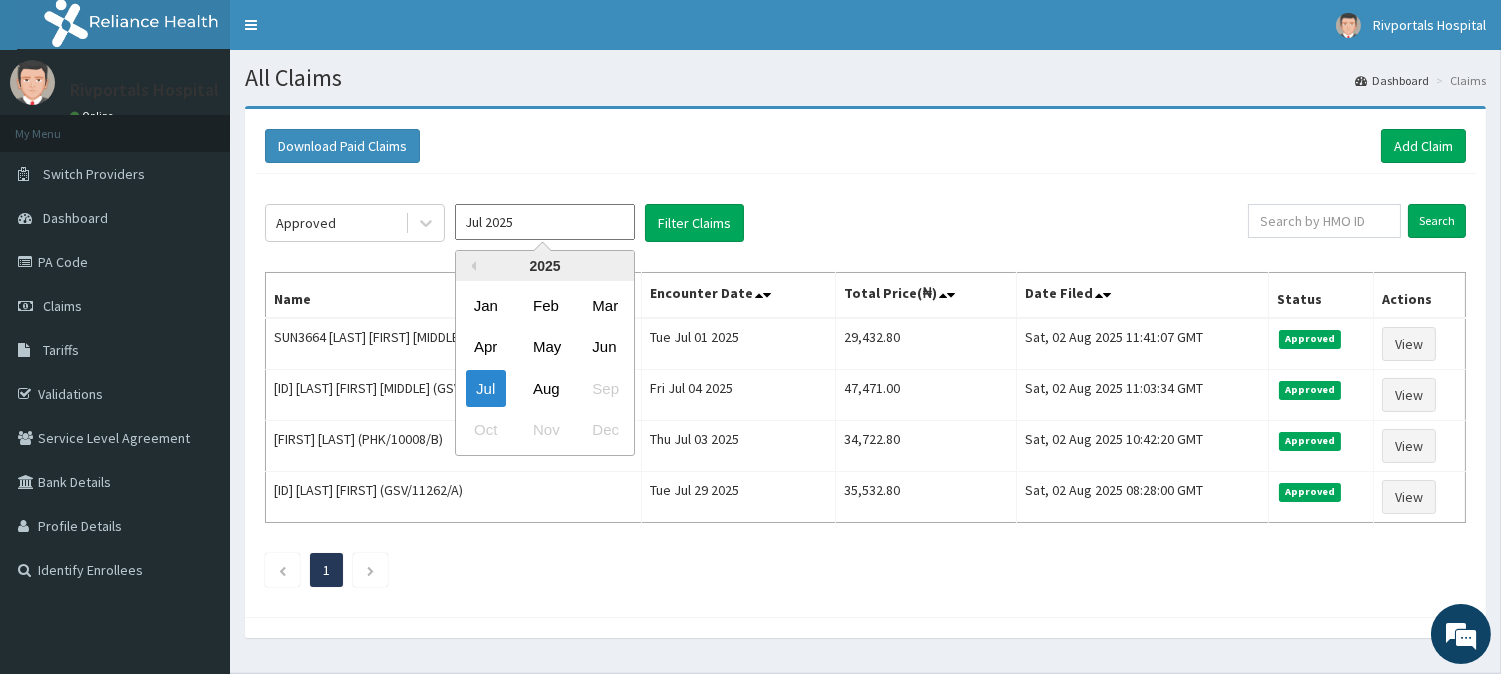 click on "Jul 2025" at bounding box center [545, 222] 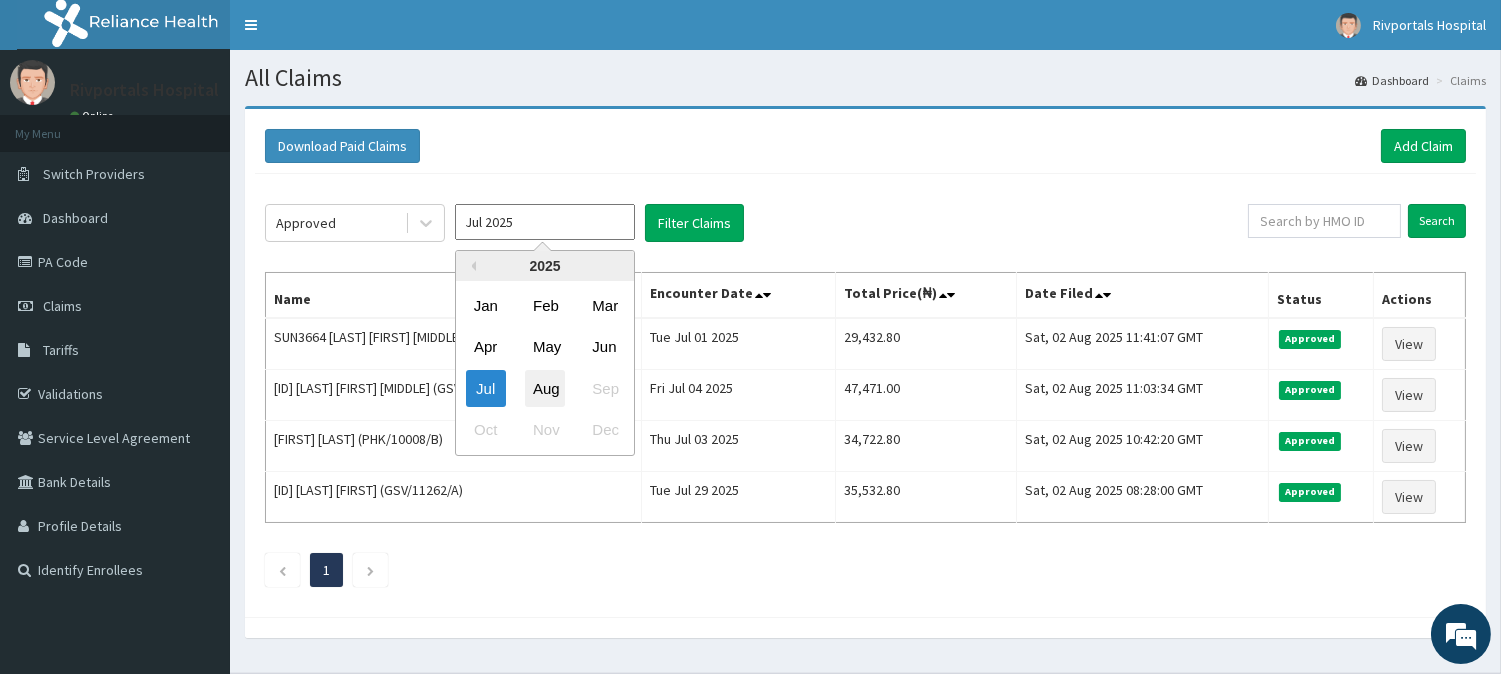 click on "Aug" at bounding box center [545, 388] 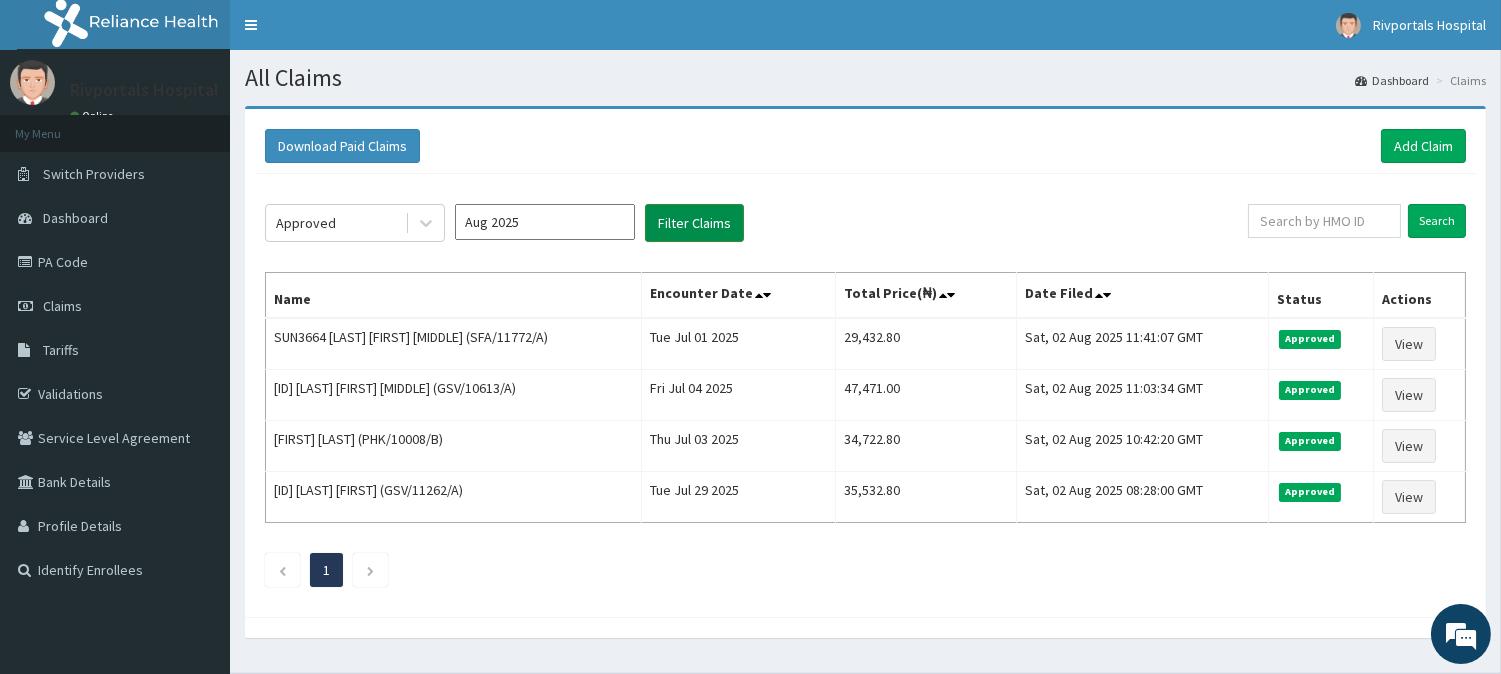 click on "Filter Claims" at bounding box center [694, 223] 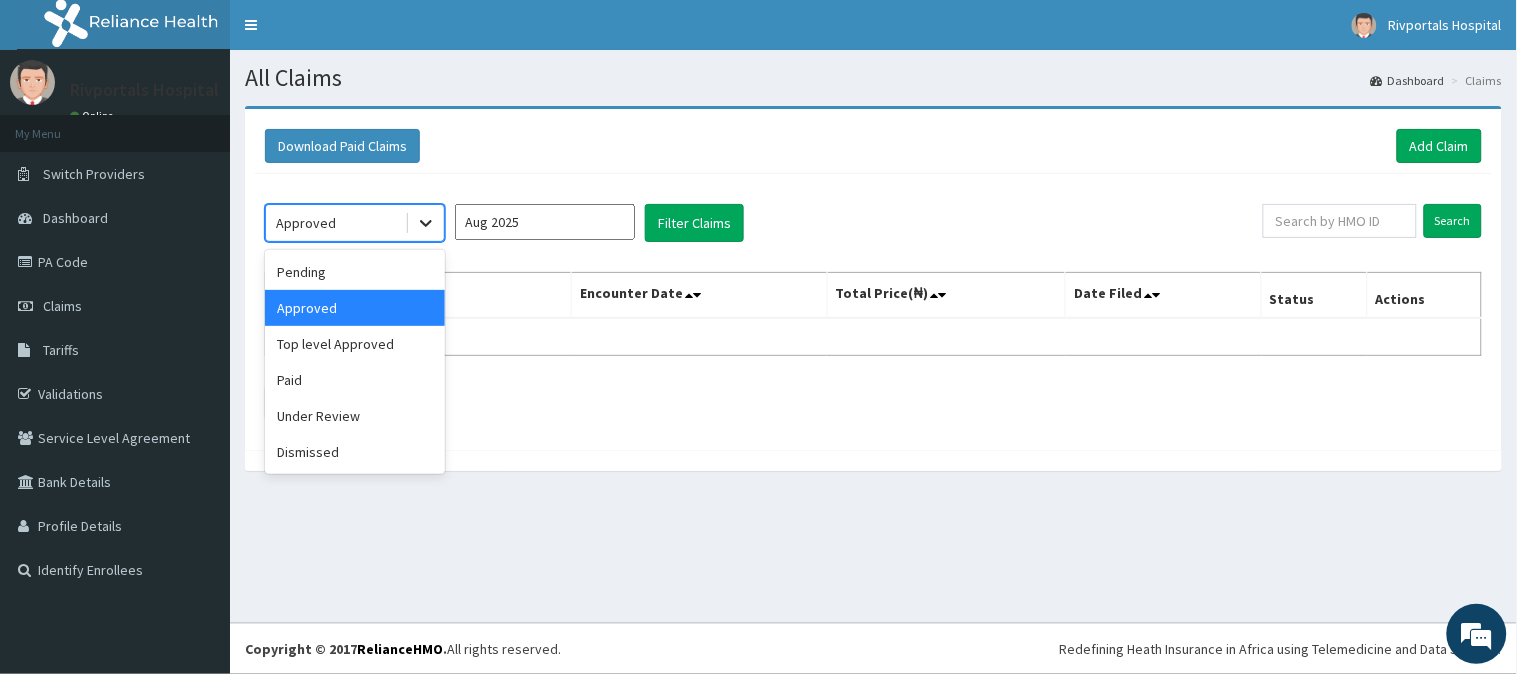 click 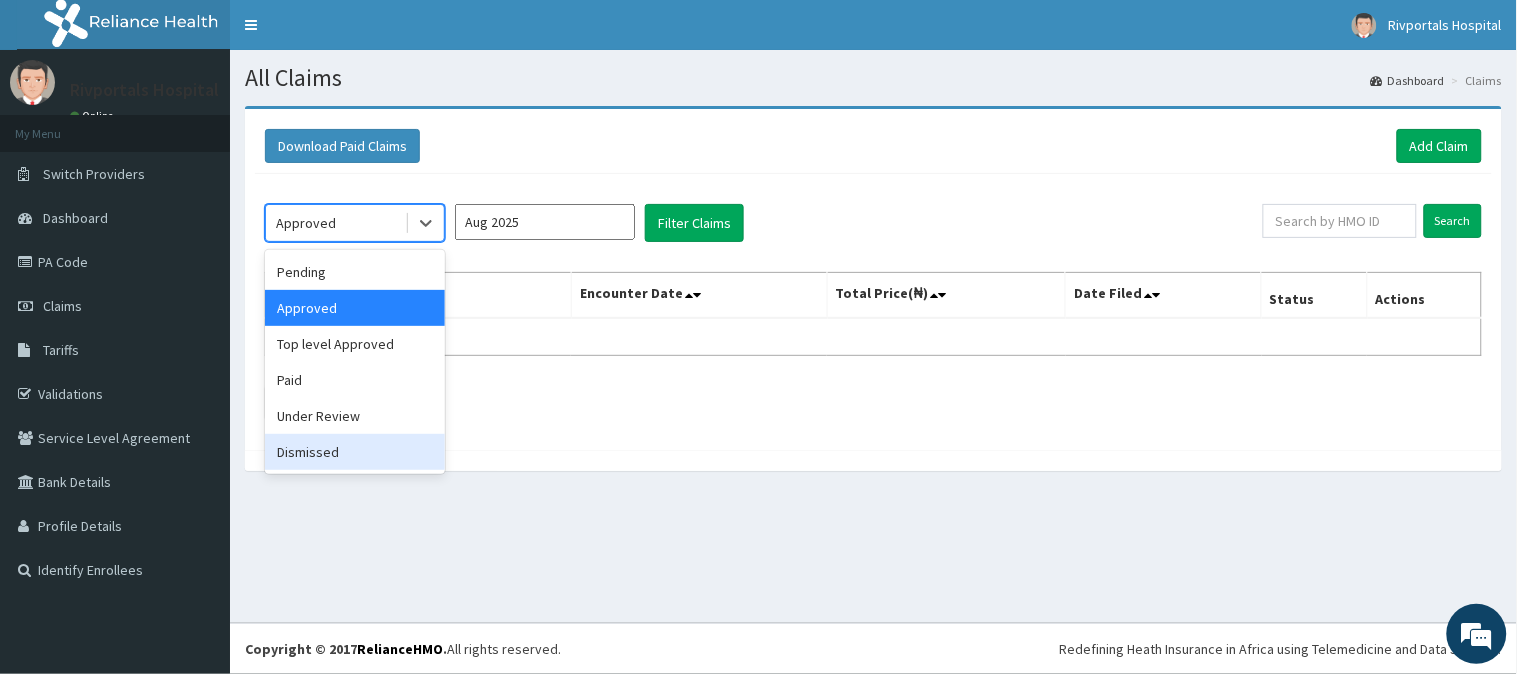click on "Dismissed" at bounding box center [355, 452] 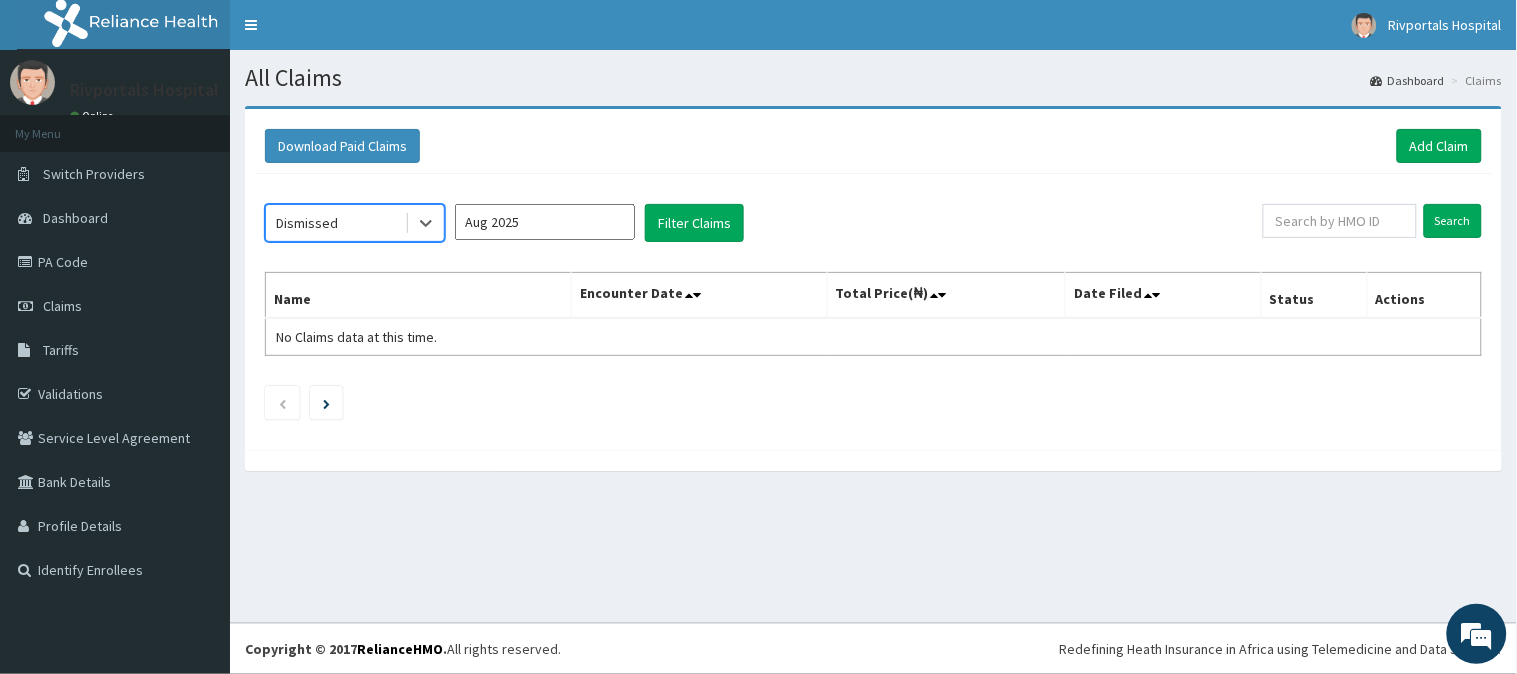 click on "Aug 2025" at bounding box center (545, 222) 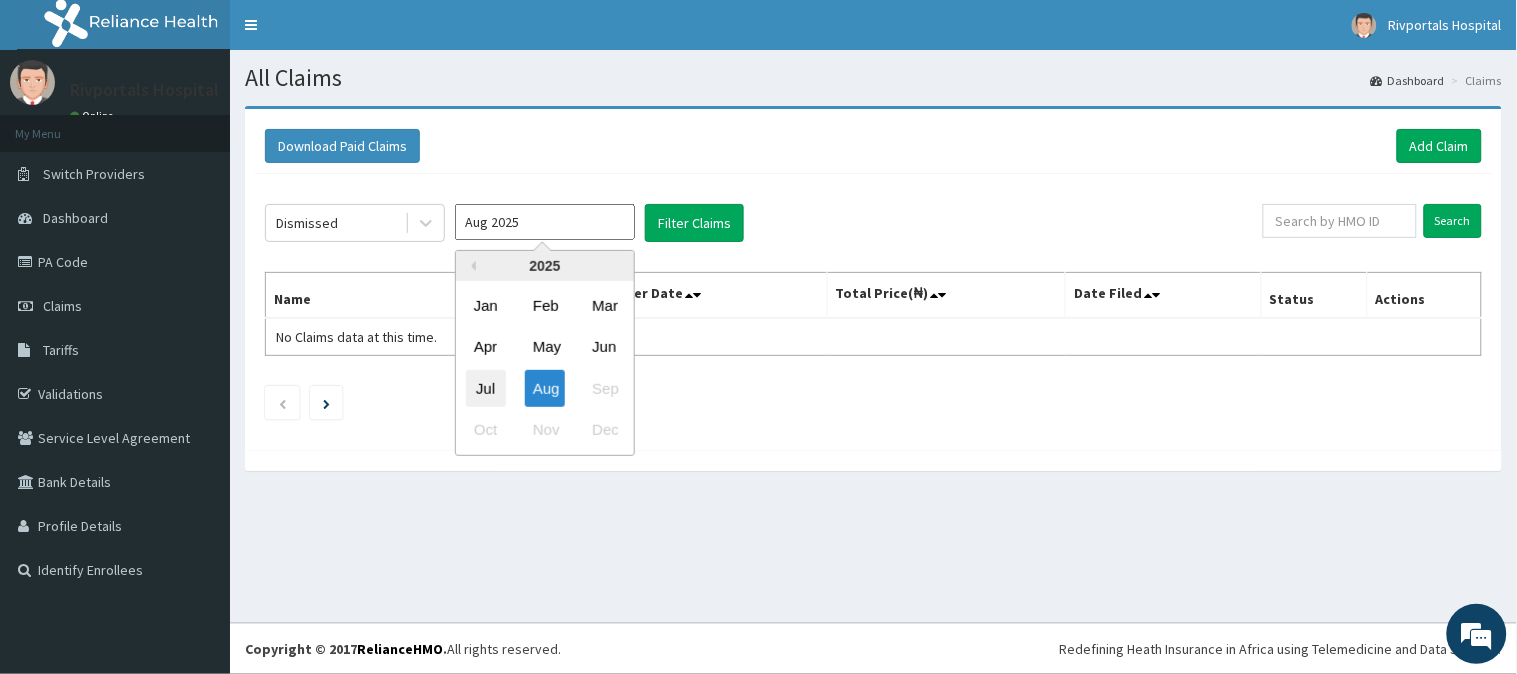 click on "Jul" at bounding box center (486, 388) 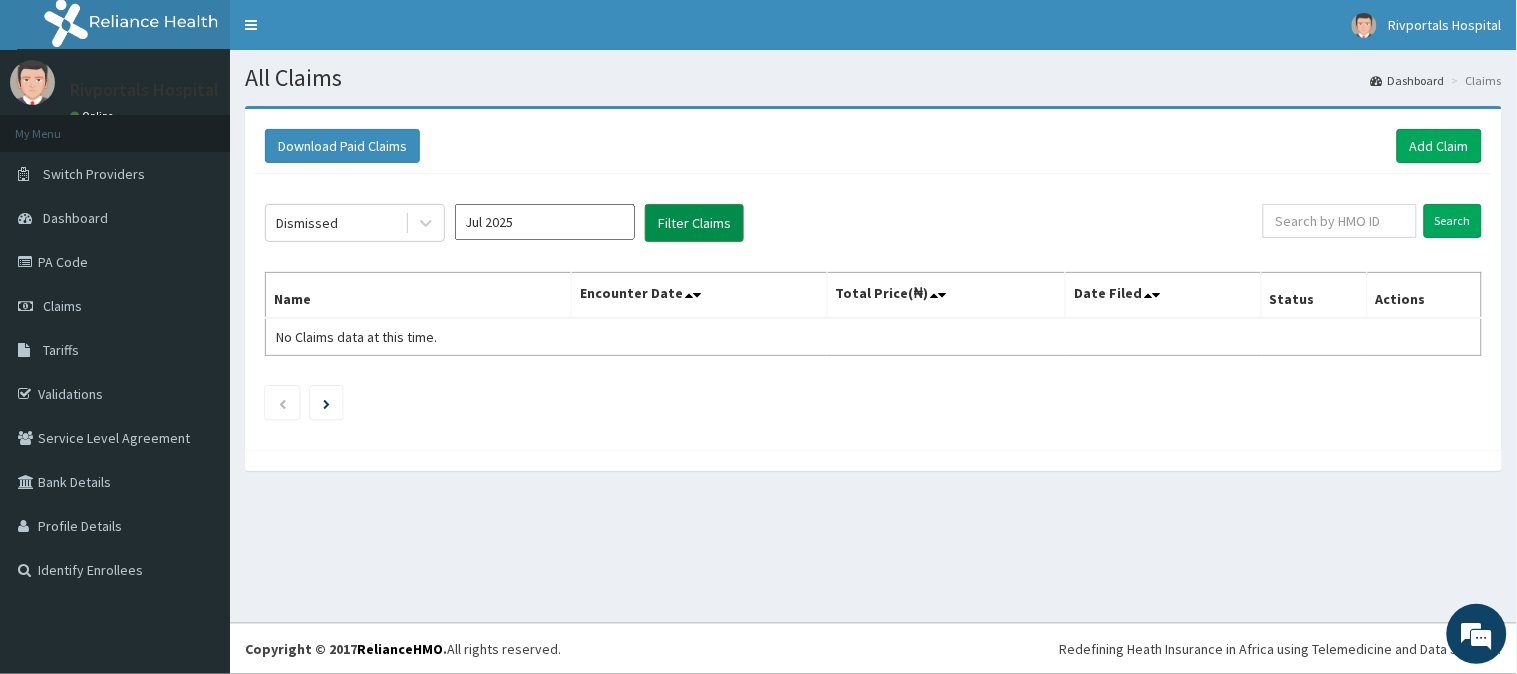 click on "Filter Claims" at bounding box center [694, 223] 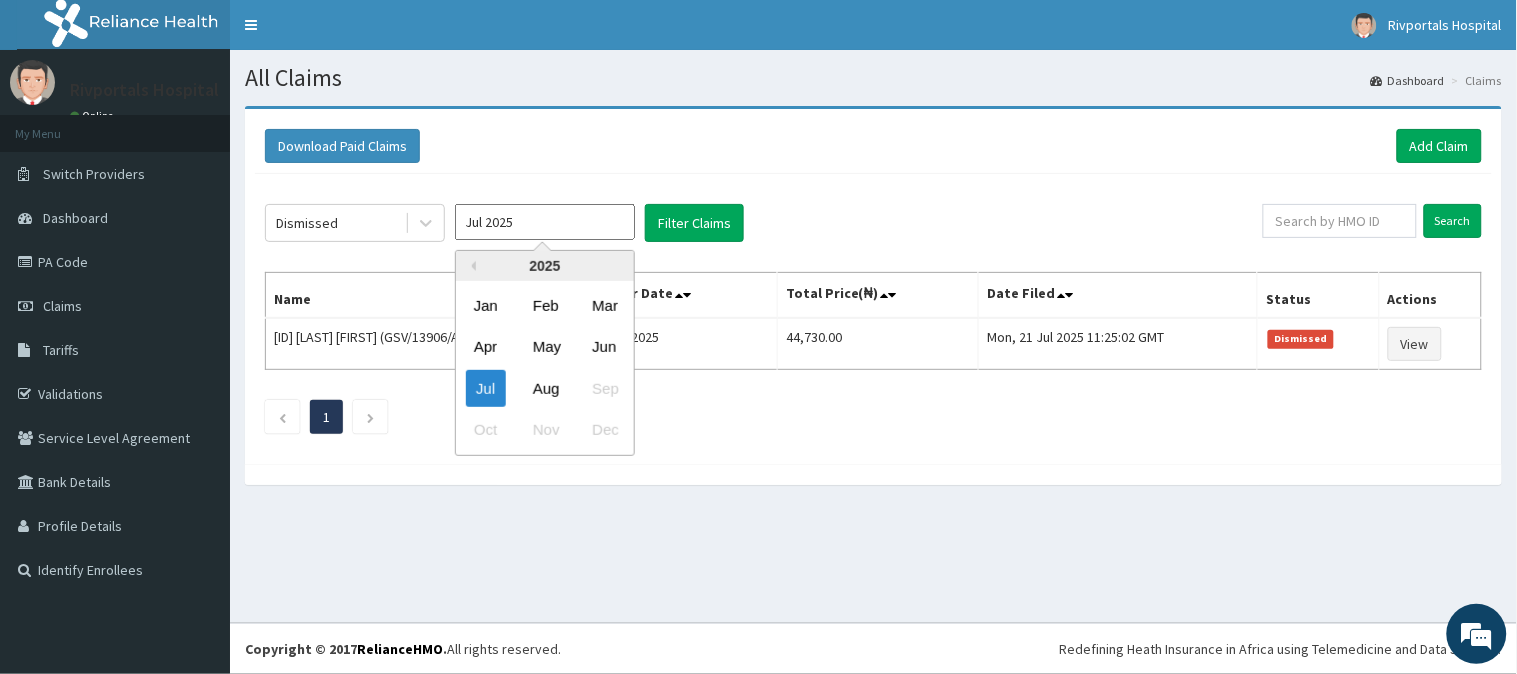 click on "Jul 2025" at bounding box center [545, 222] 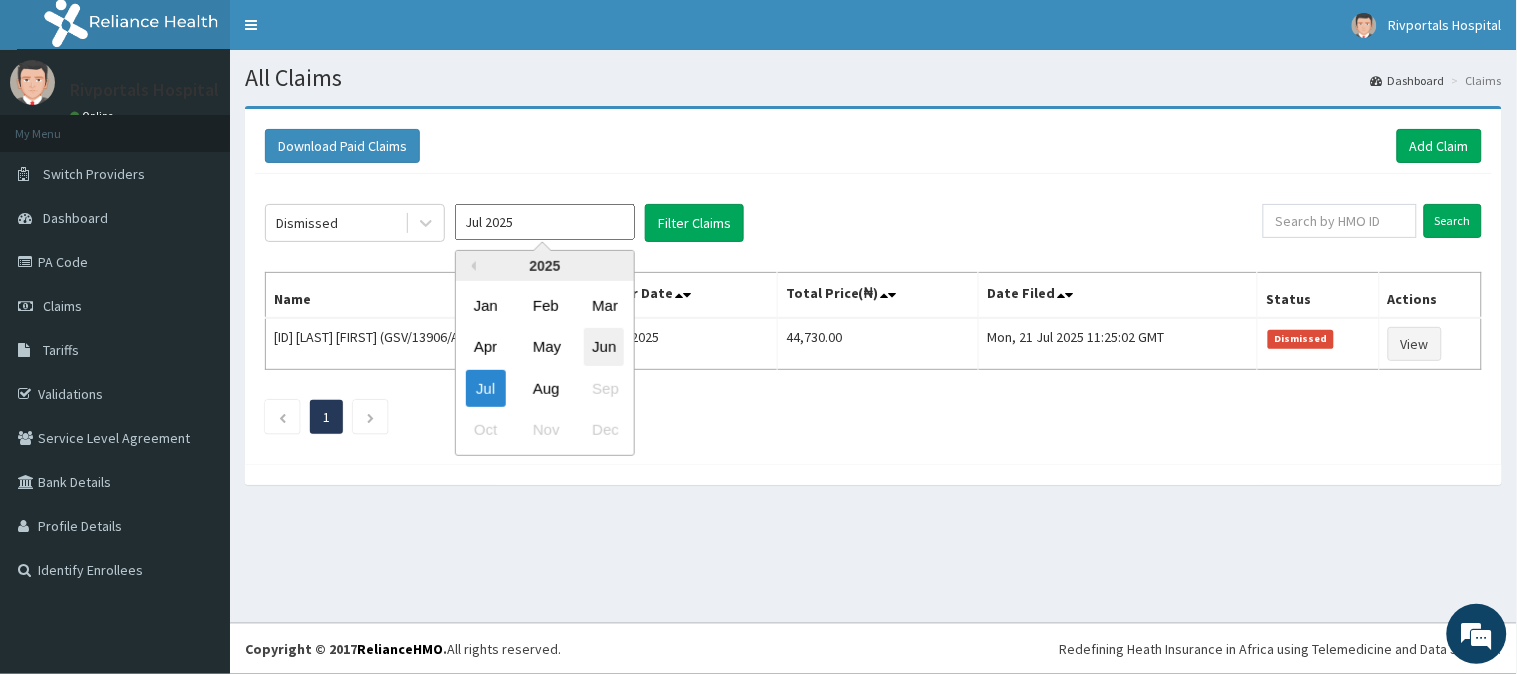 click on "Jun" at bounding box center (604, 347) 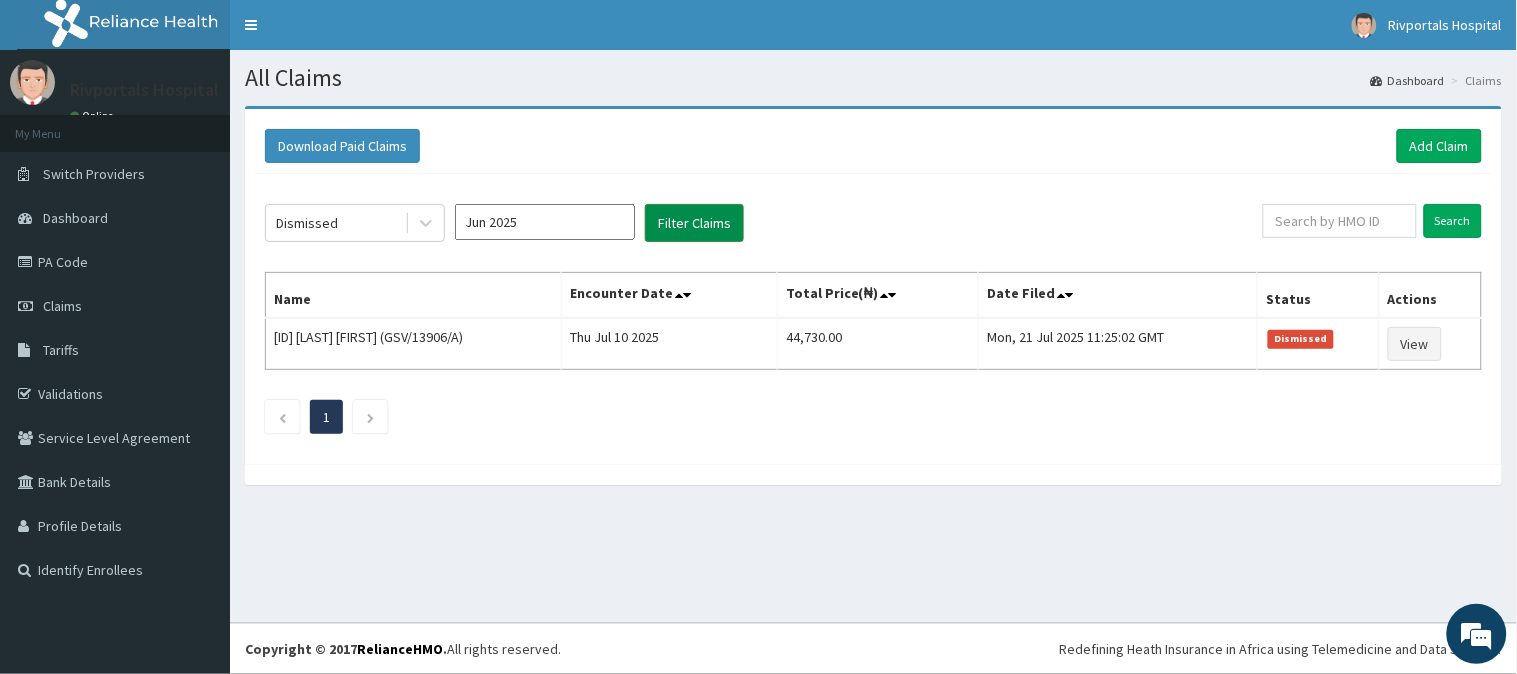click on "Filter Claims" at bounding box center (694, 223) 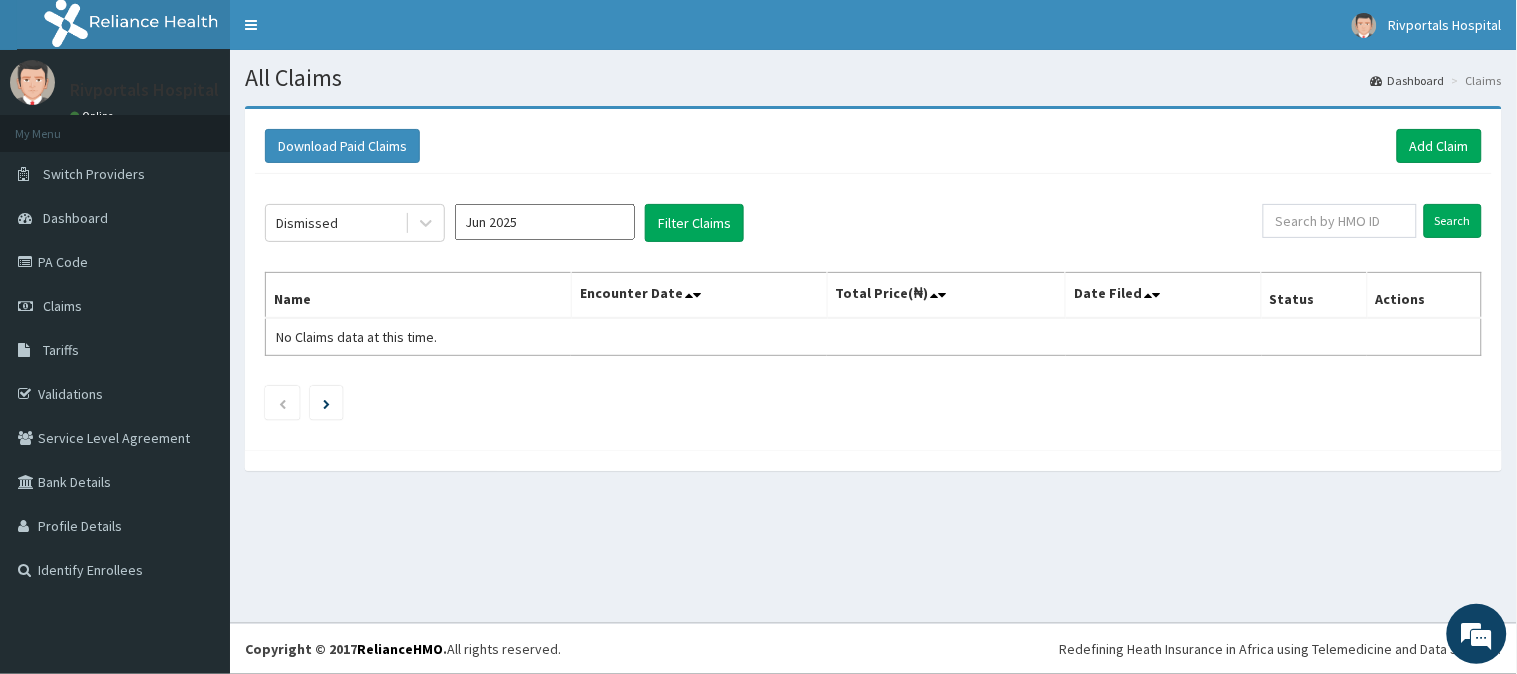 click on "Jun 2025" at bounding box center (545, 222) 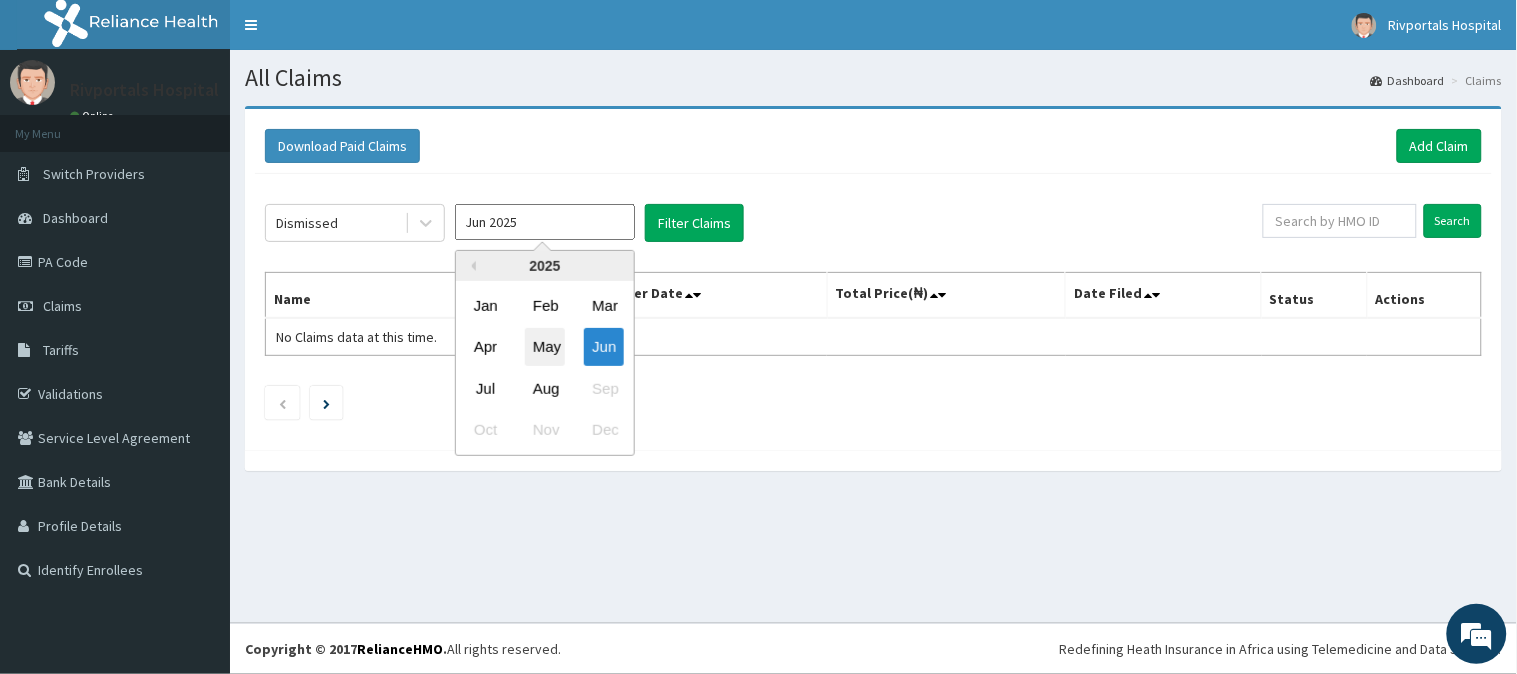 click on "May" at bounding box center (545, 347) 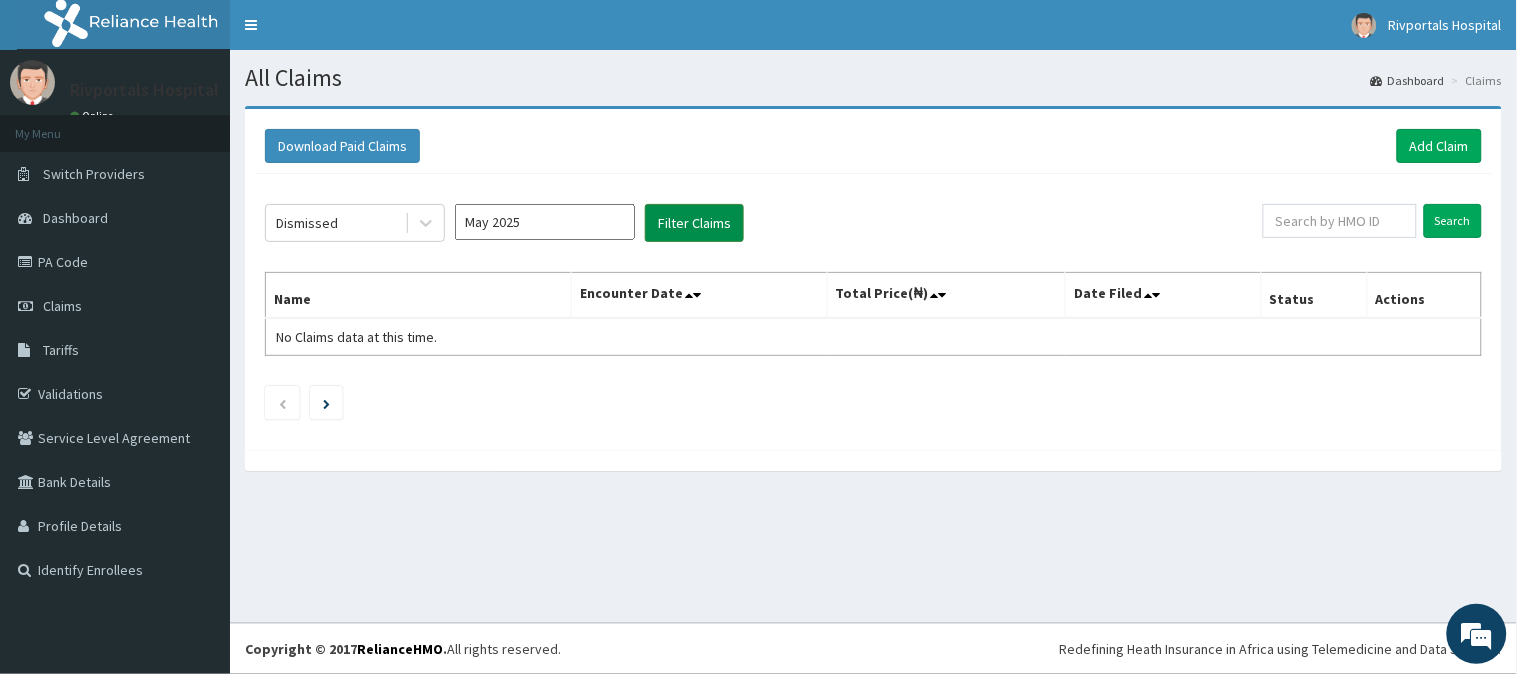 click on "Filter Claims" at bounding box center [694, 223] 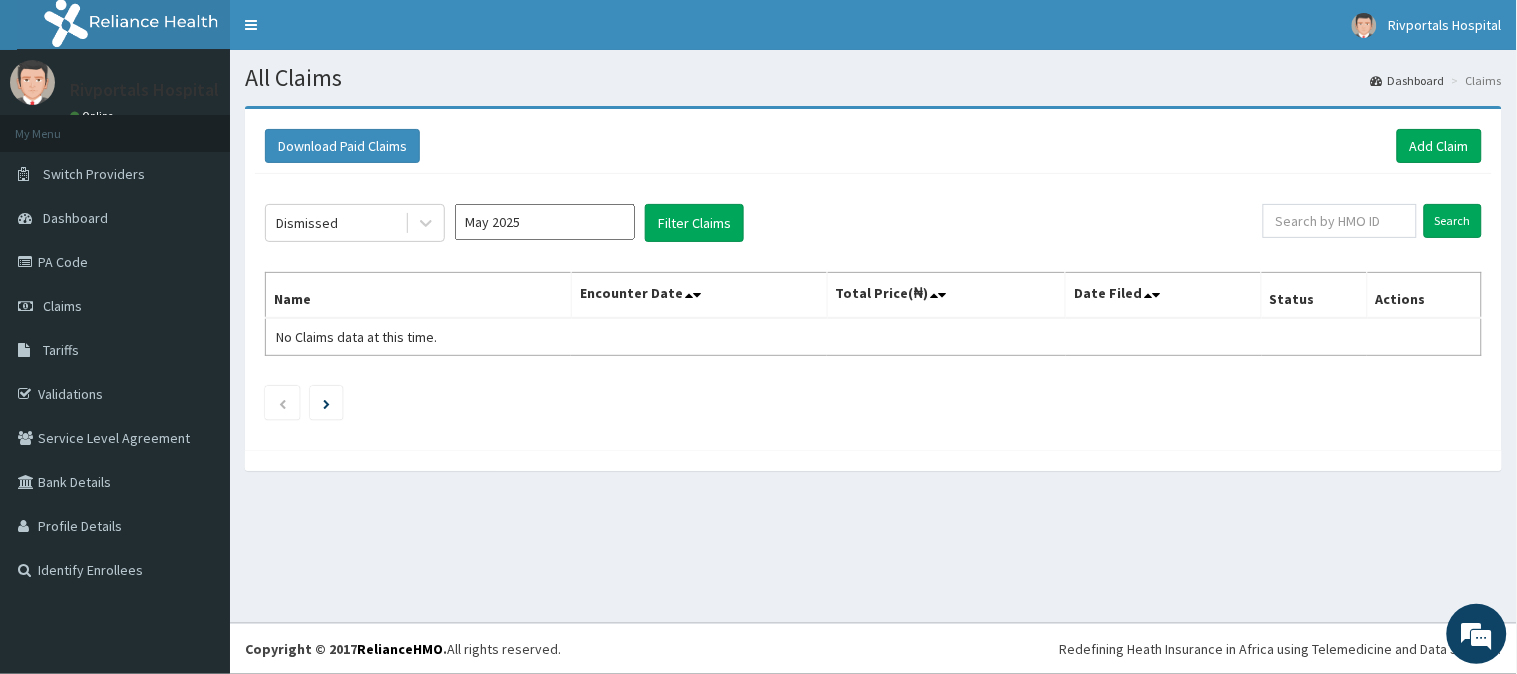 click on "May 2025" at bounding box center [545, 222] 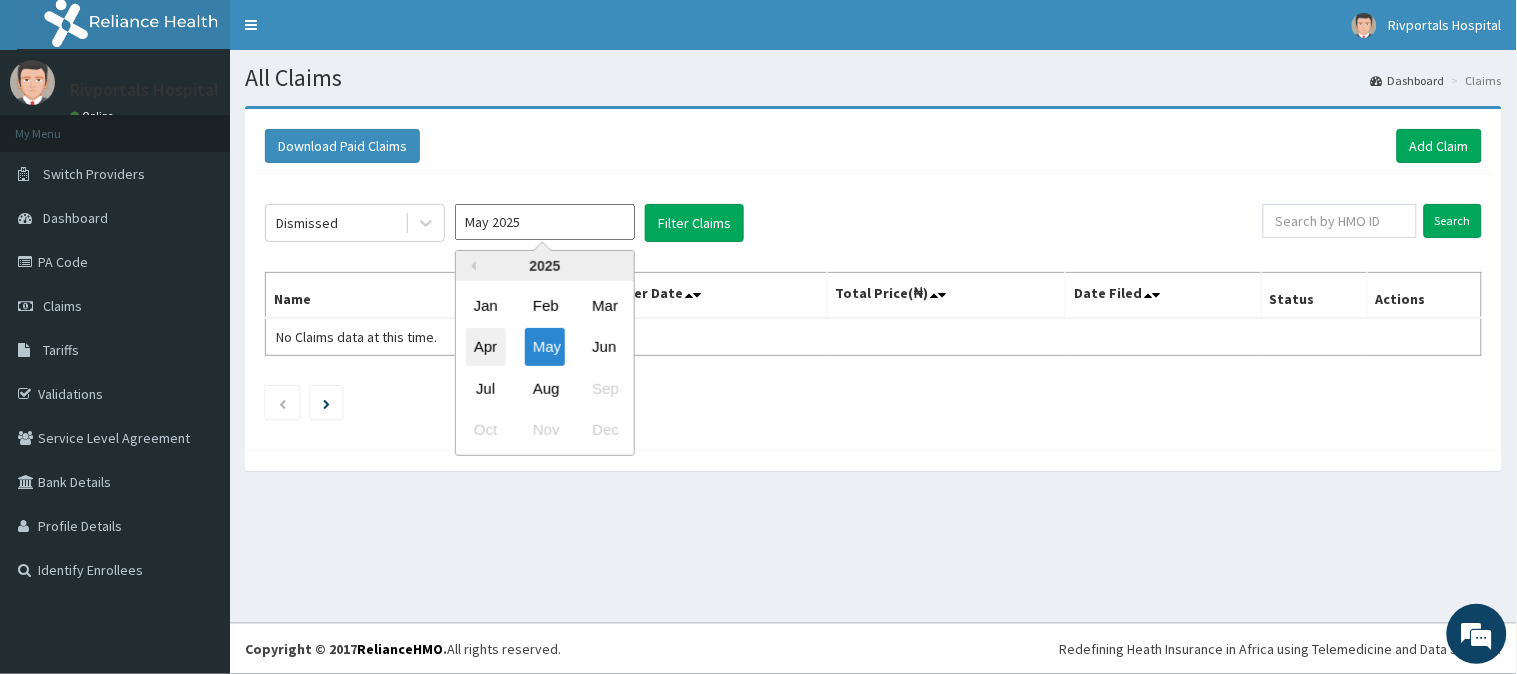 click on "Apr" at bounding box center (486, 347) 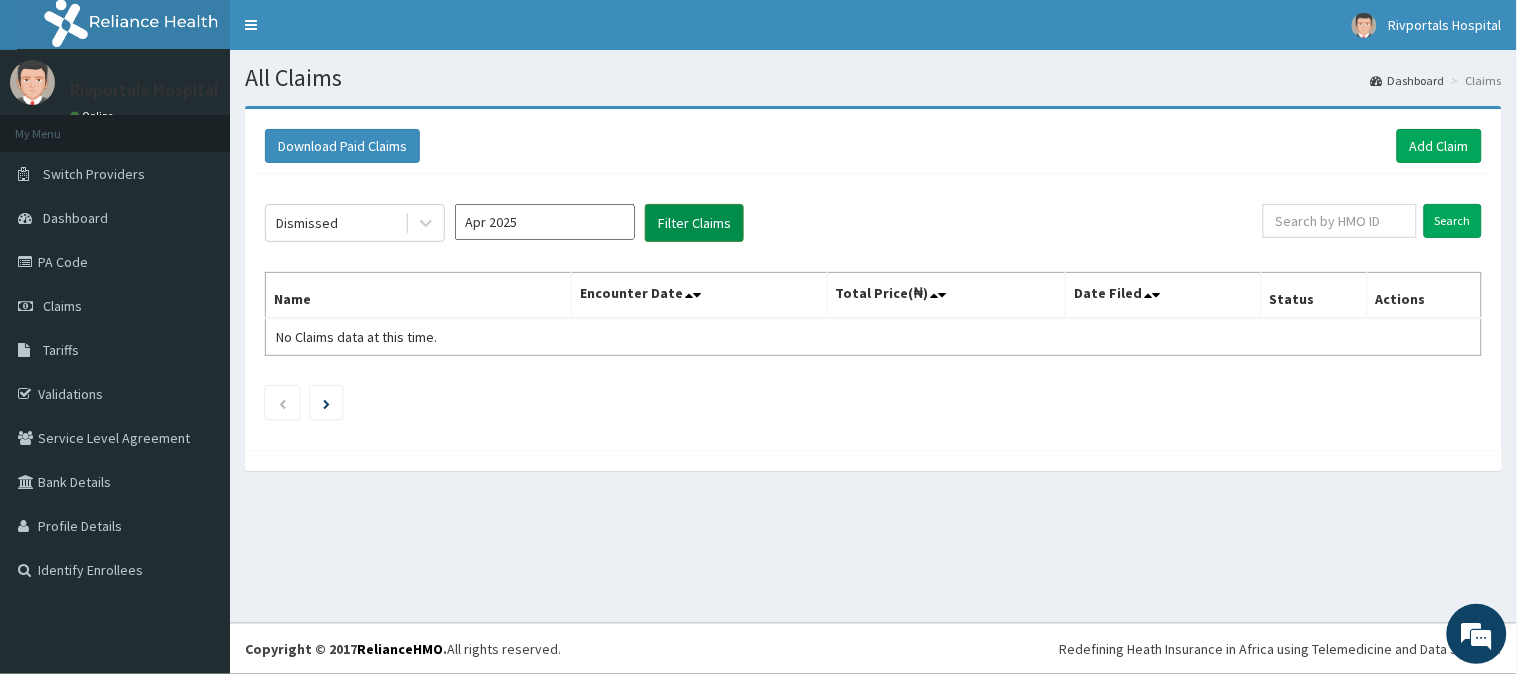 click on "Filter Claims" at bounding box center (694, 223) 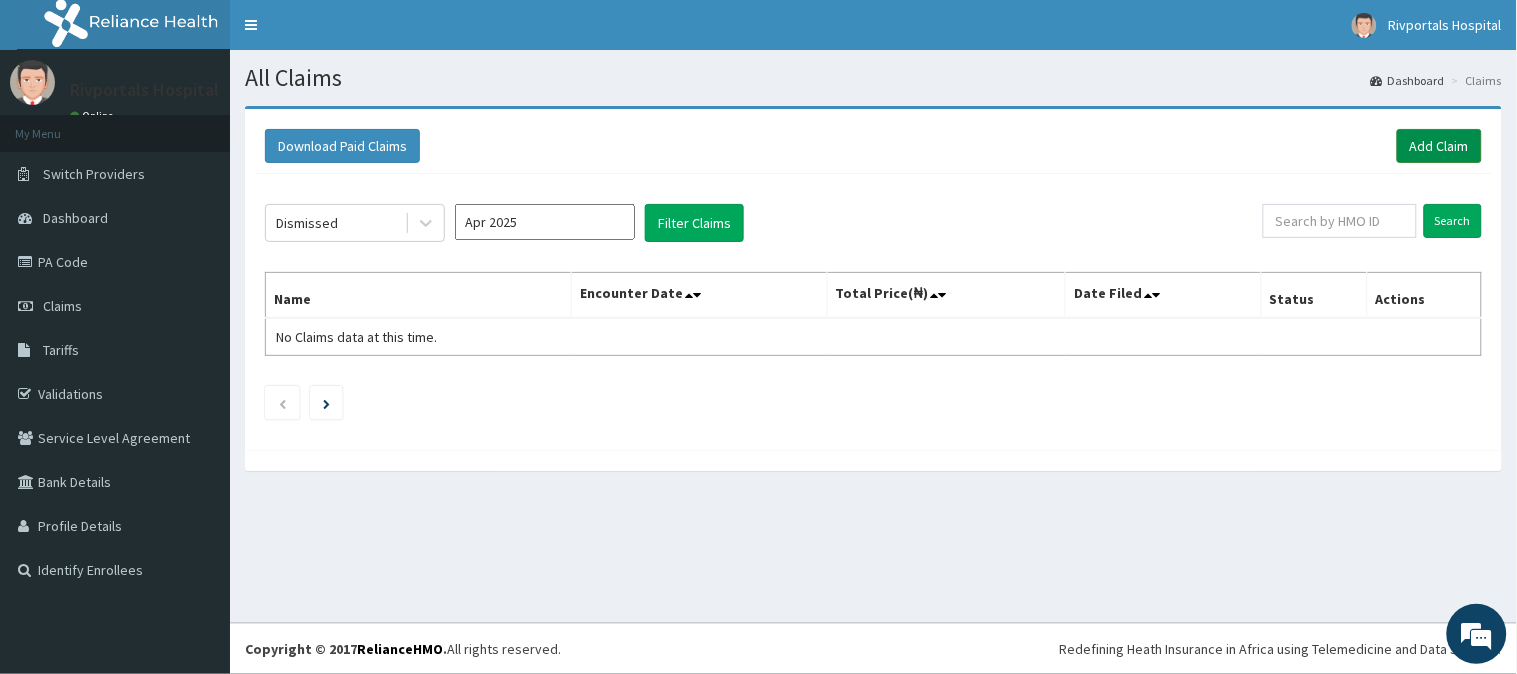 click on "Add Claim" at bounding box center (1439, 146) 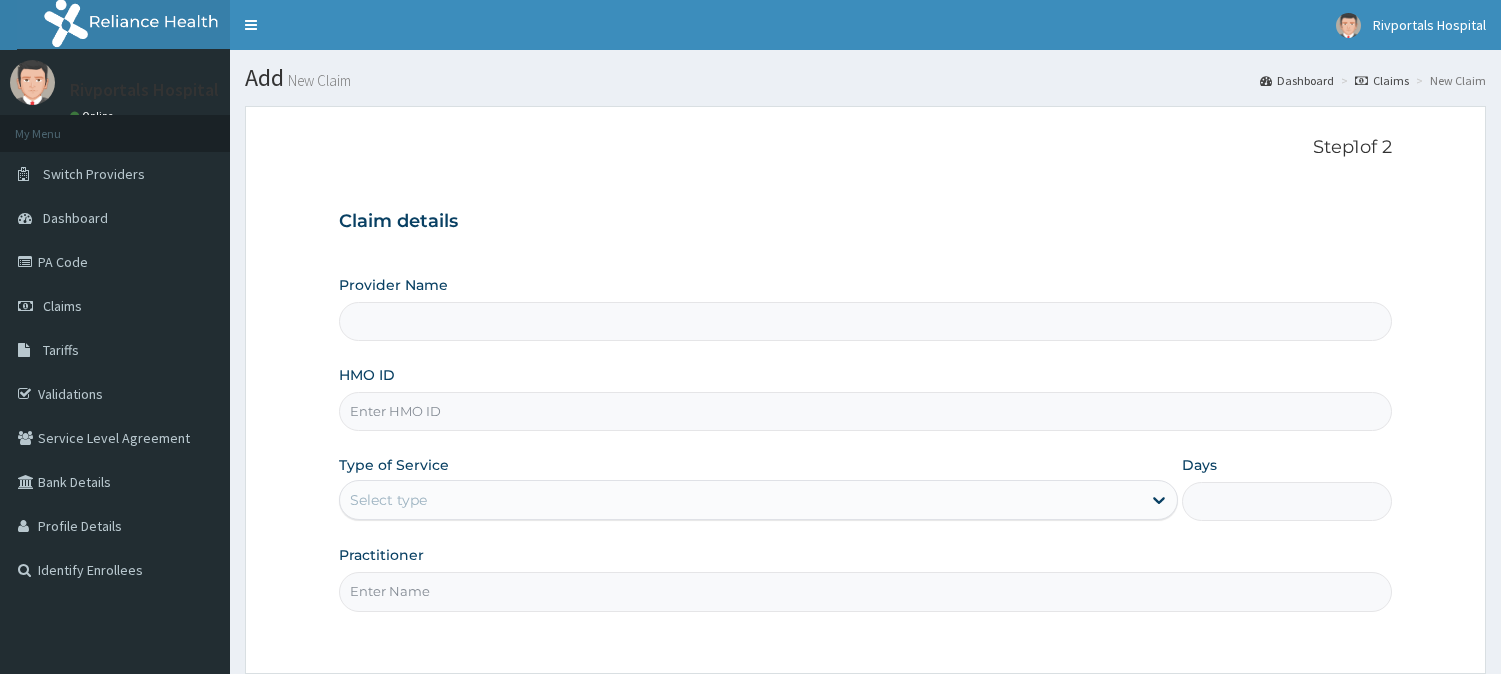 scroll, scrollTop: 0, scrollLeft: 0, axis: both 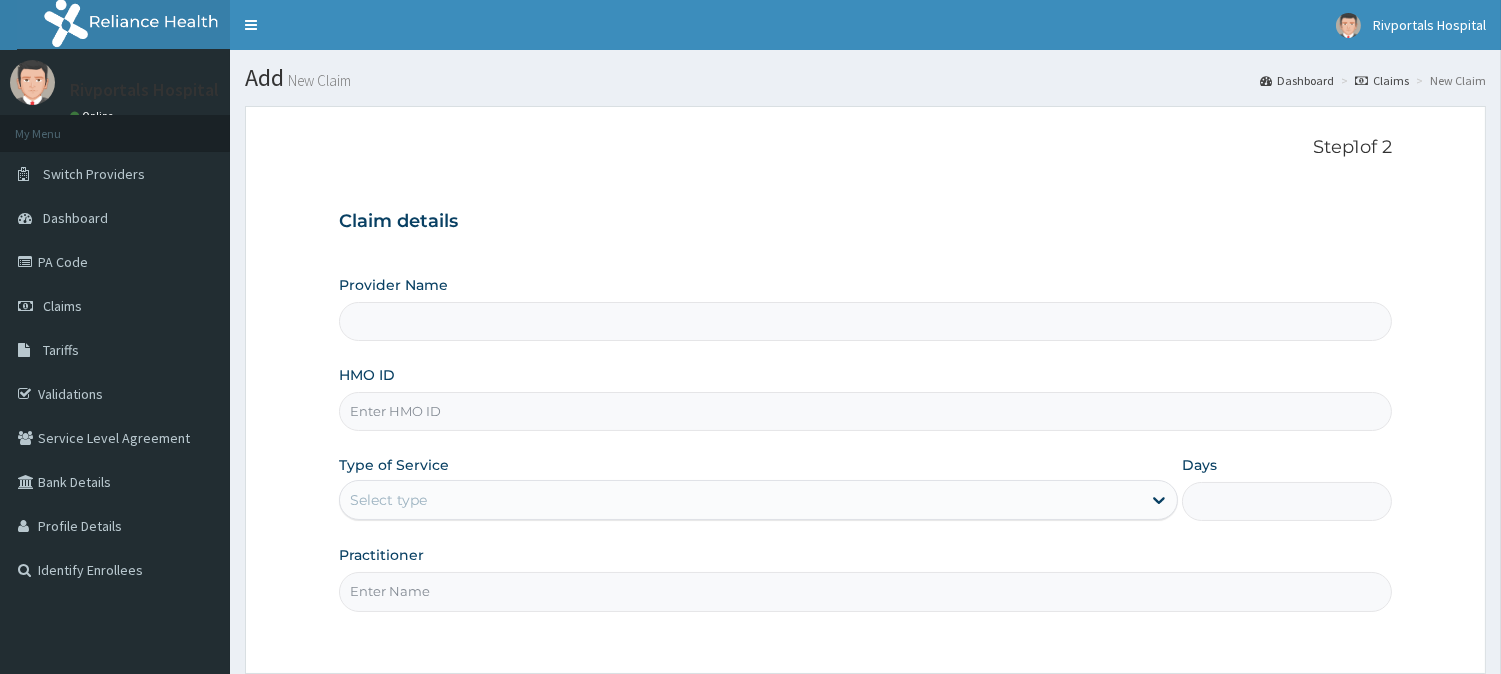 type on "Rivportals Hospital" 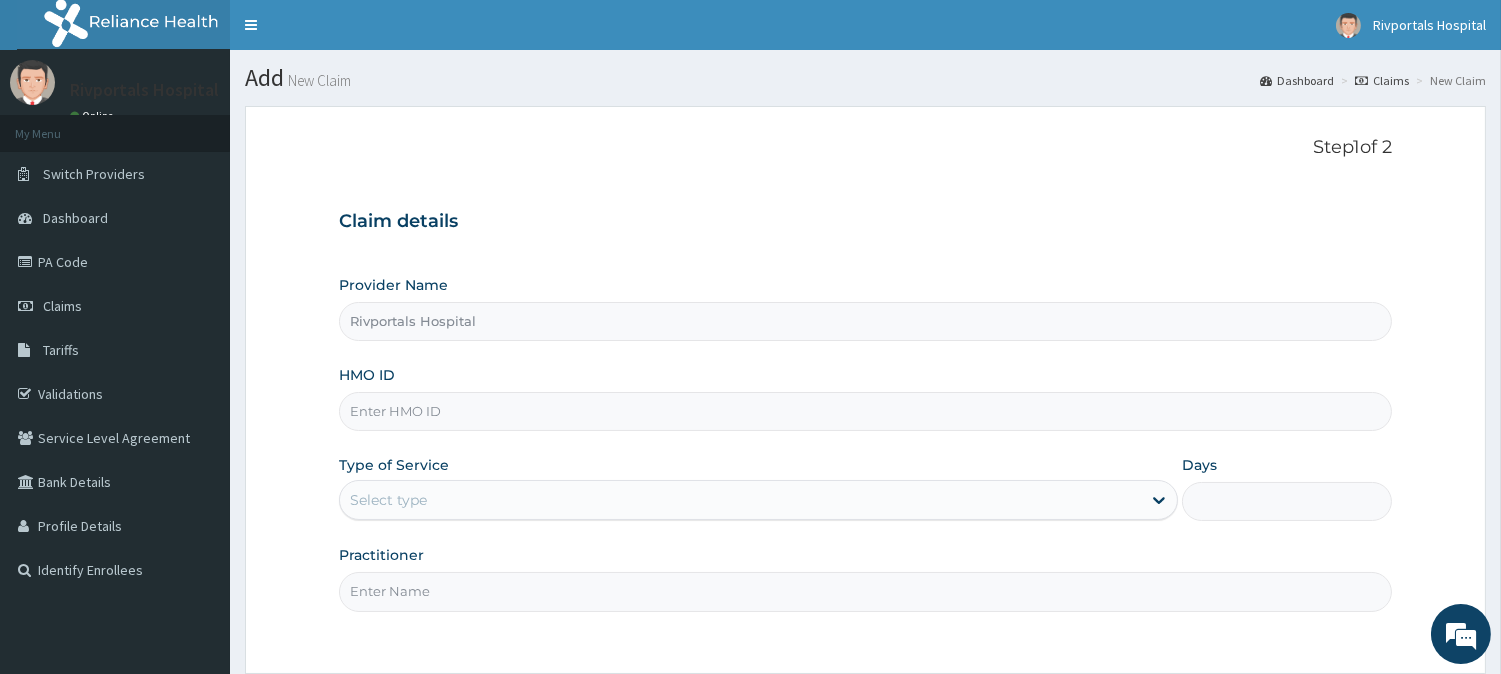 click on "HMO ID" at bounding box center [865, 411] 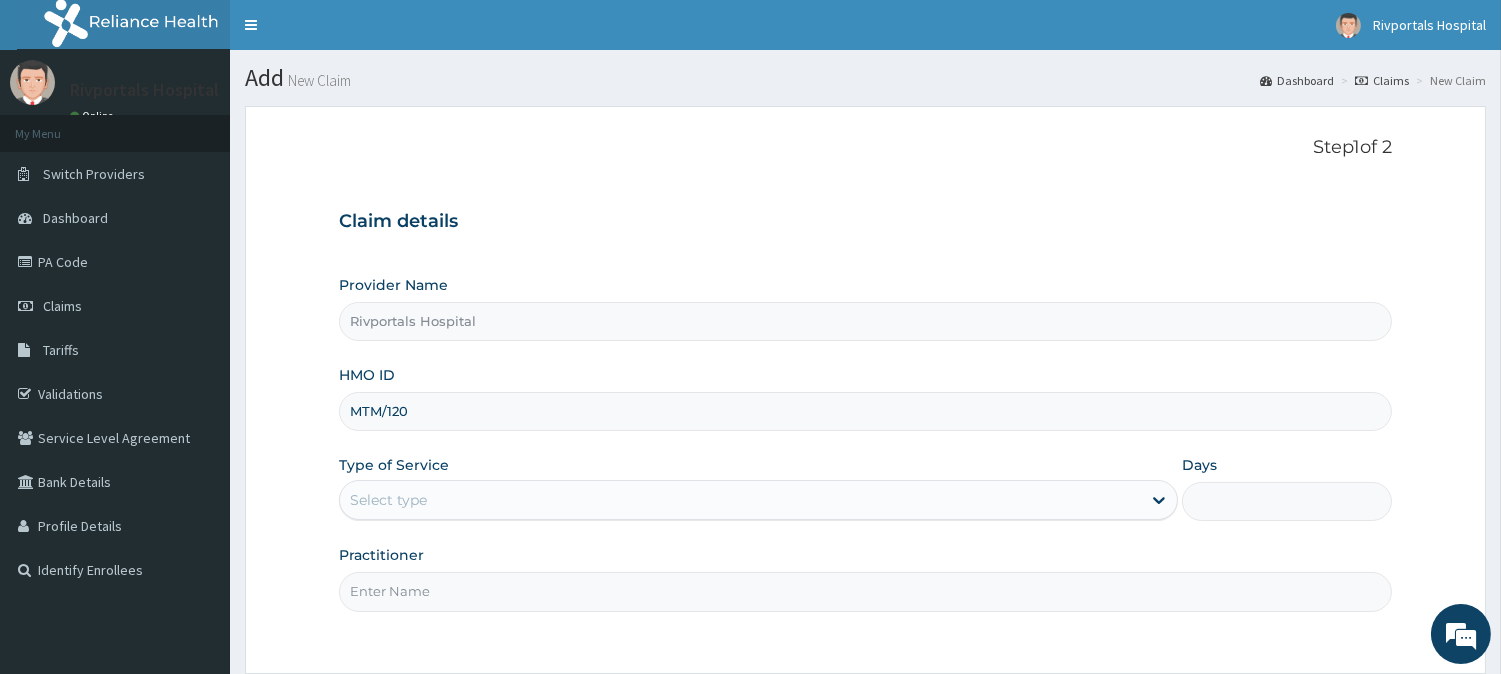 scroll, scrollTop: 0, scrollLeft: 0, axis: both 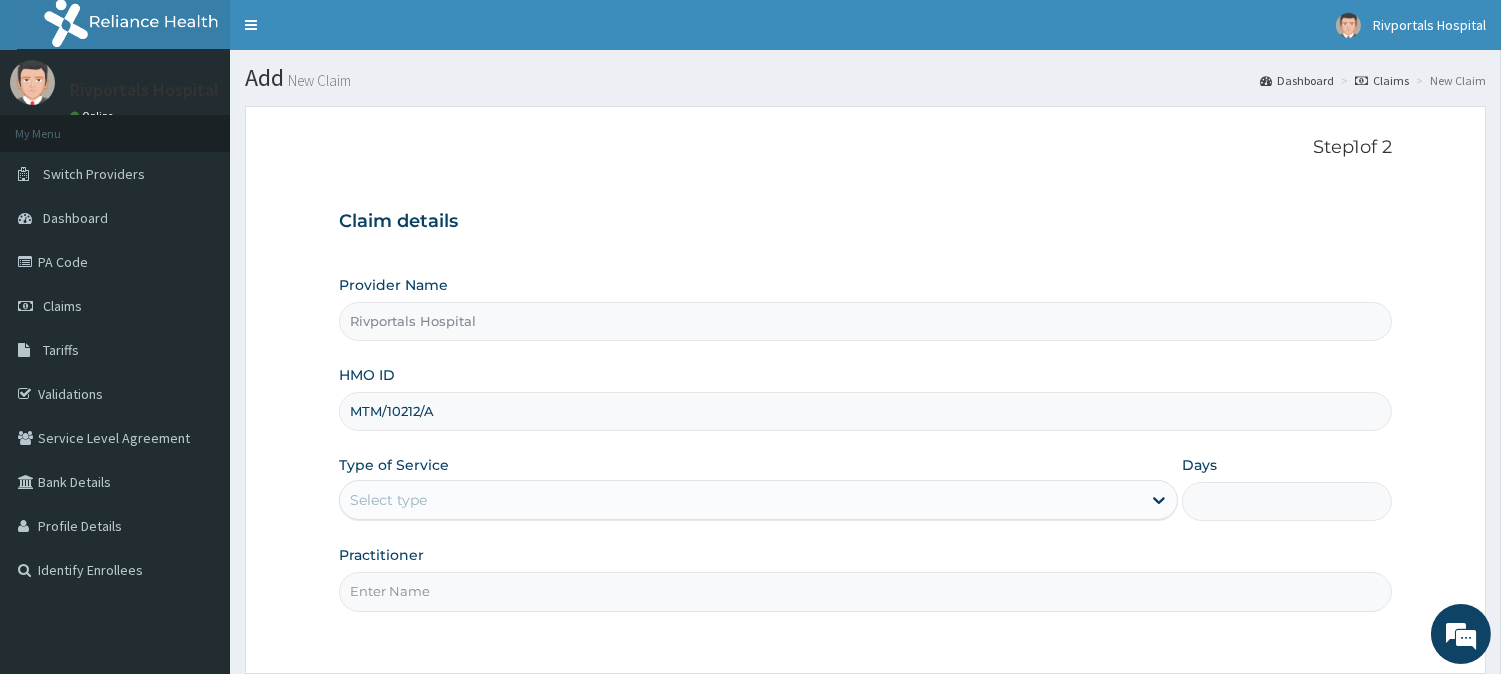 type on "MTM/10212/A" 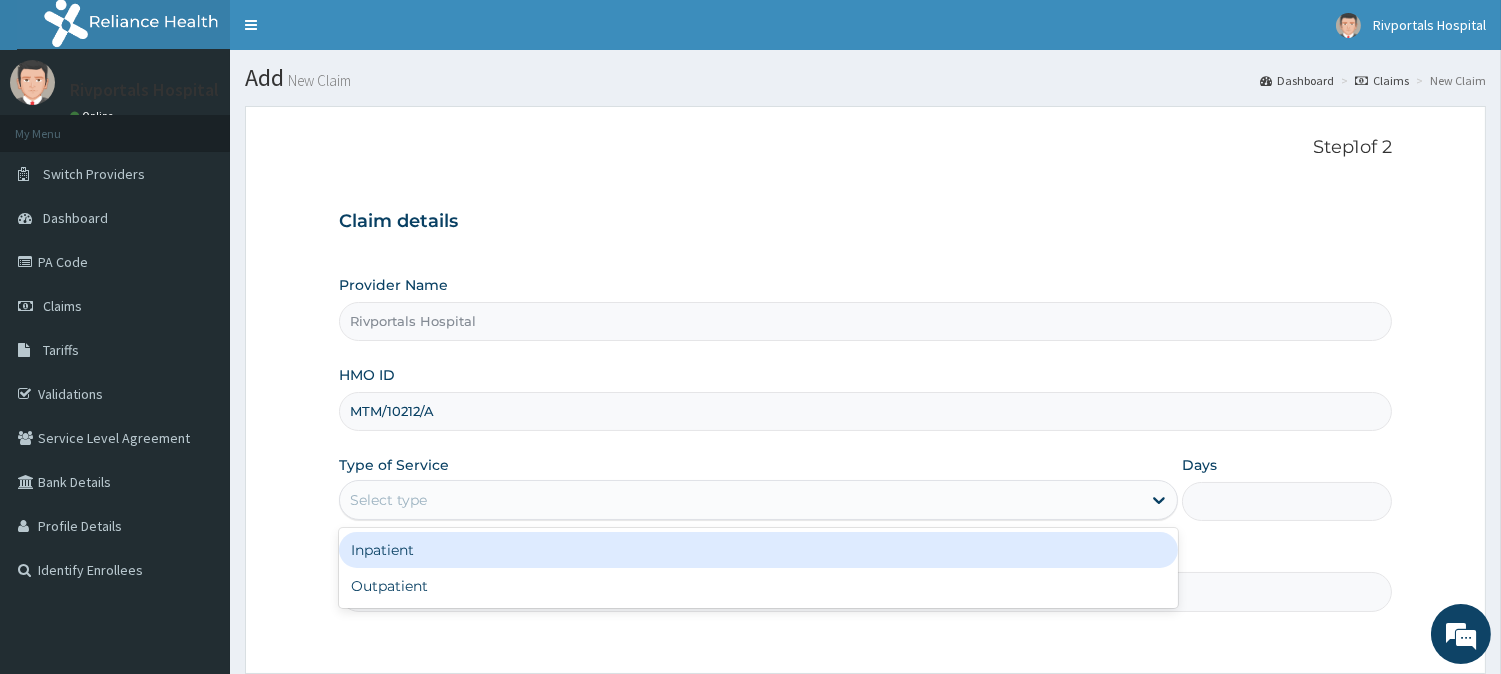 click on "Select type" at bounding box center (740, 500) 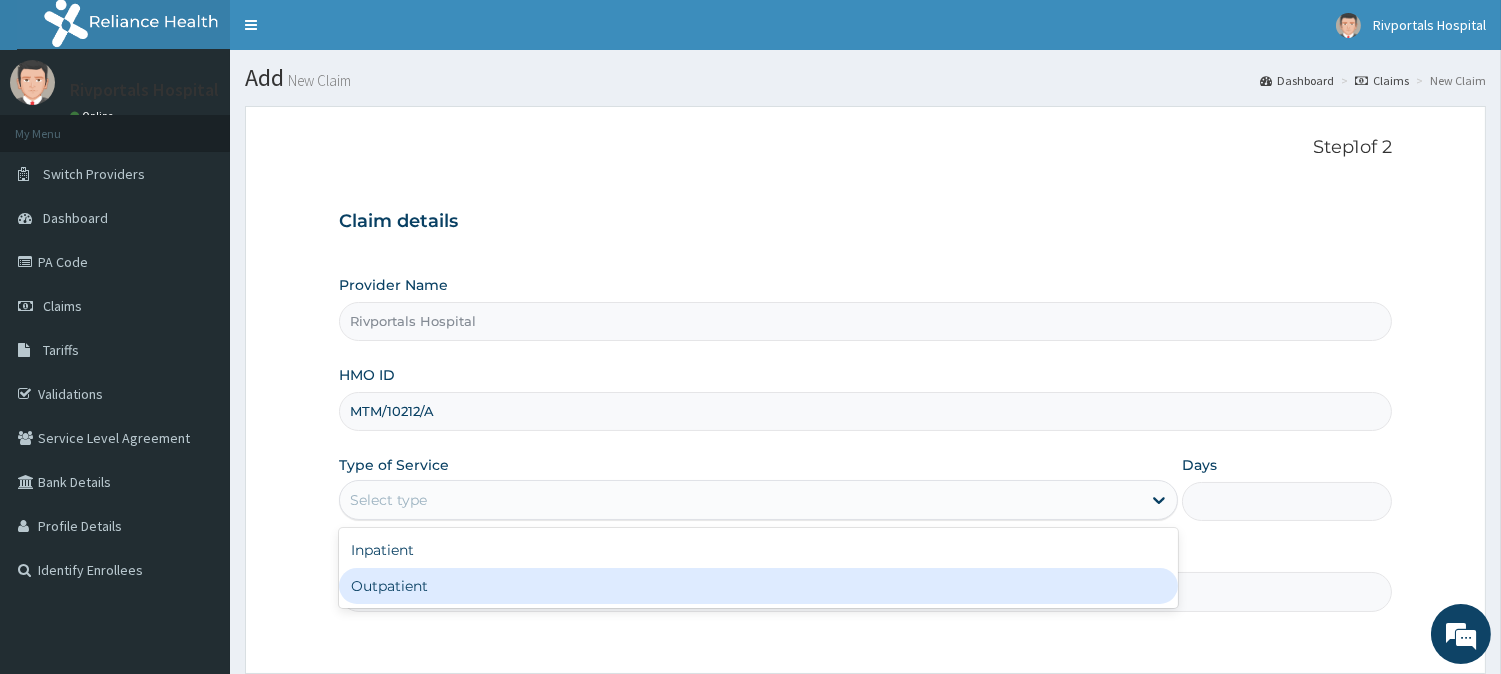 click on "Outpatient" at bounding box center (758, 586) 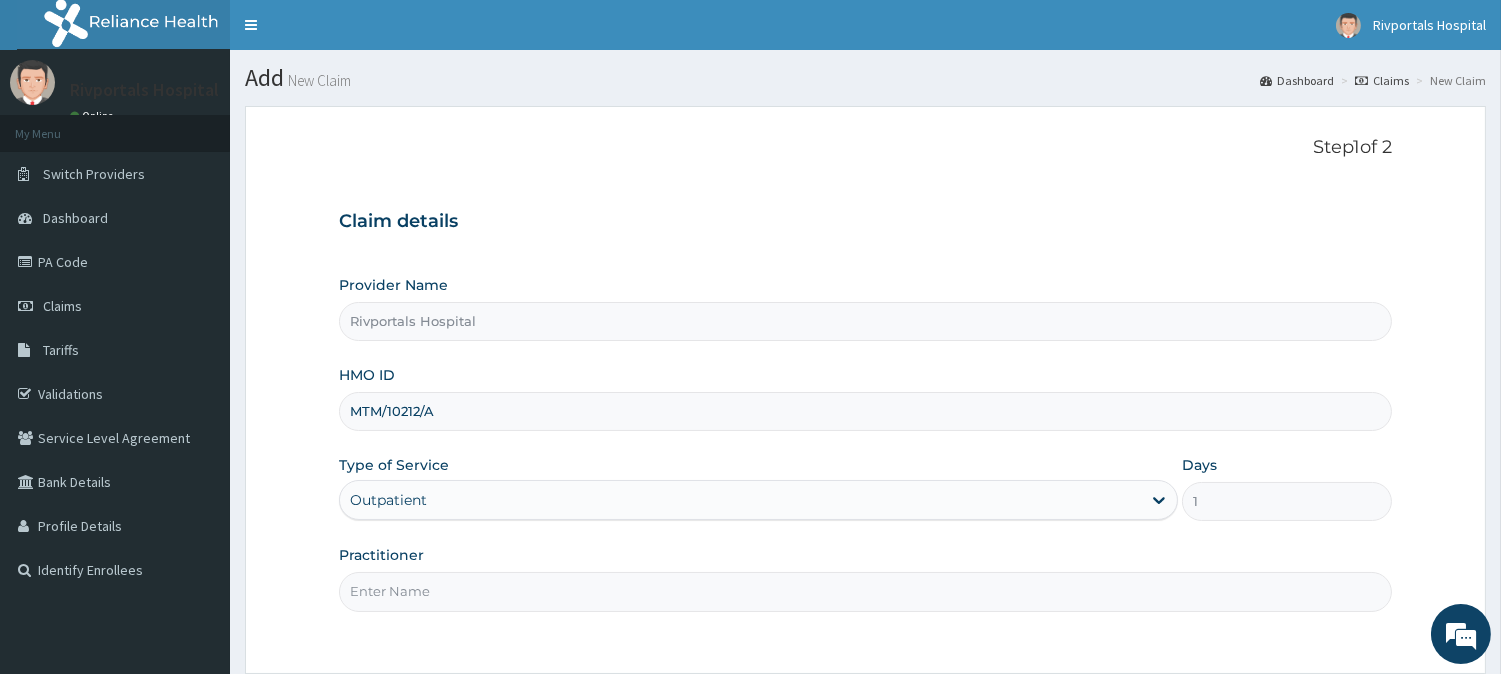 click on "Practitioner" at bounding box center (865, 591) 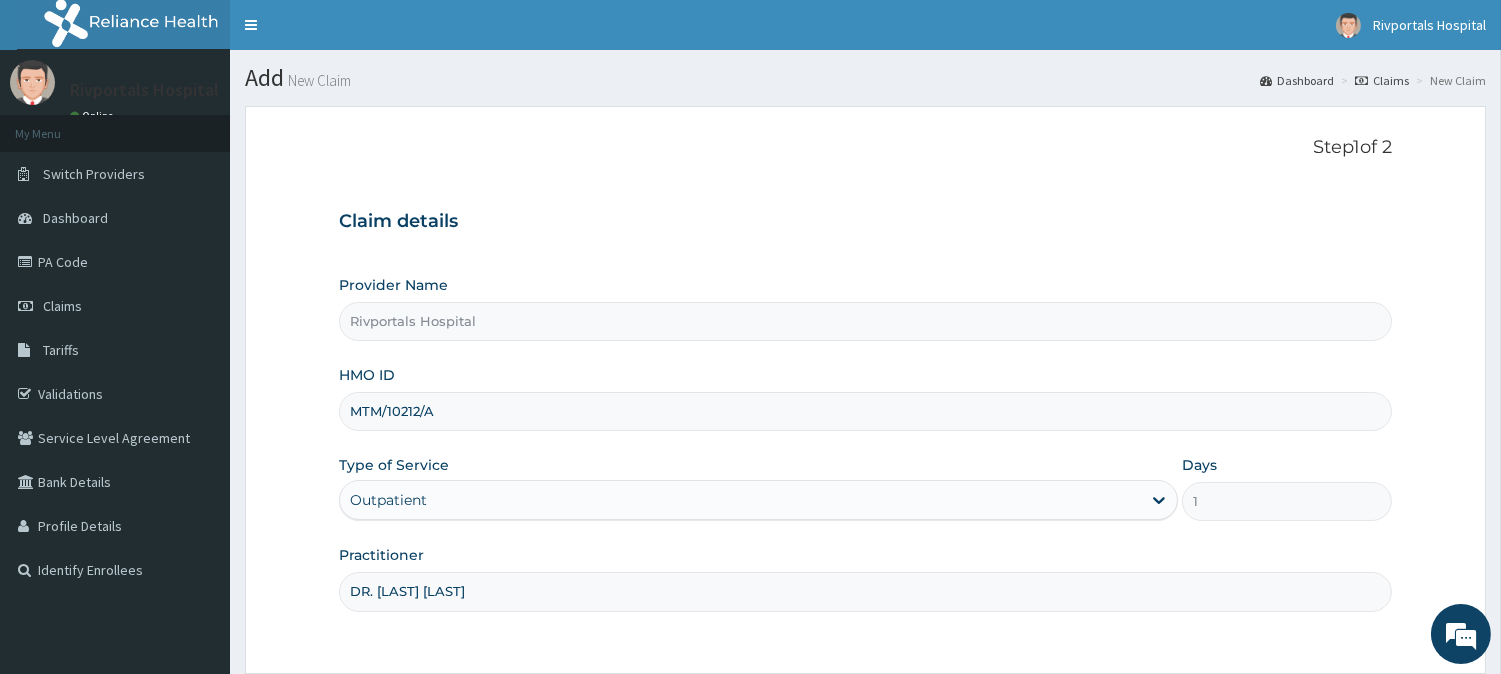 type on "DR. [LAST] [LAST]" 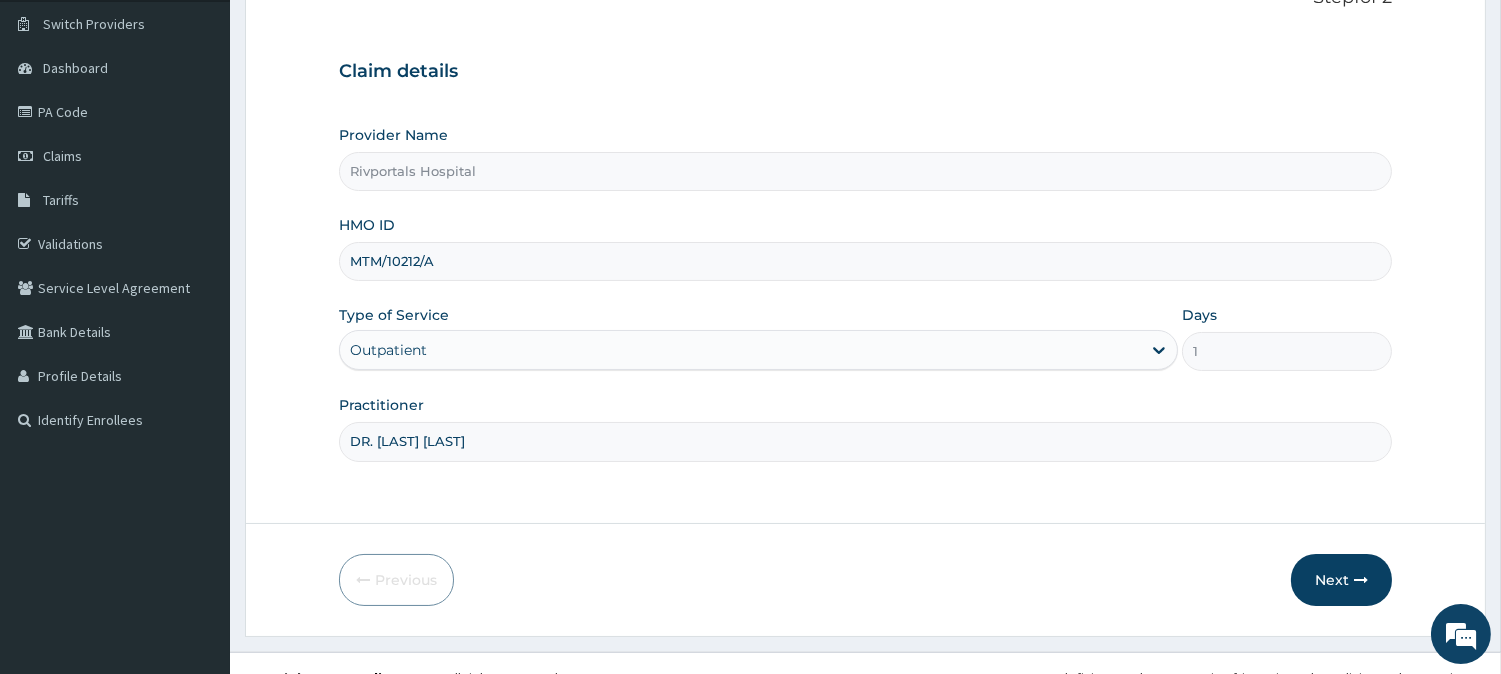 scroll, scrollTop: 178, scrollLeft: 0, axis: vertical 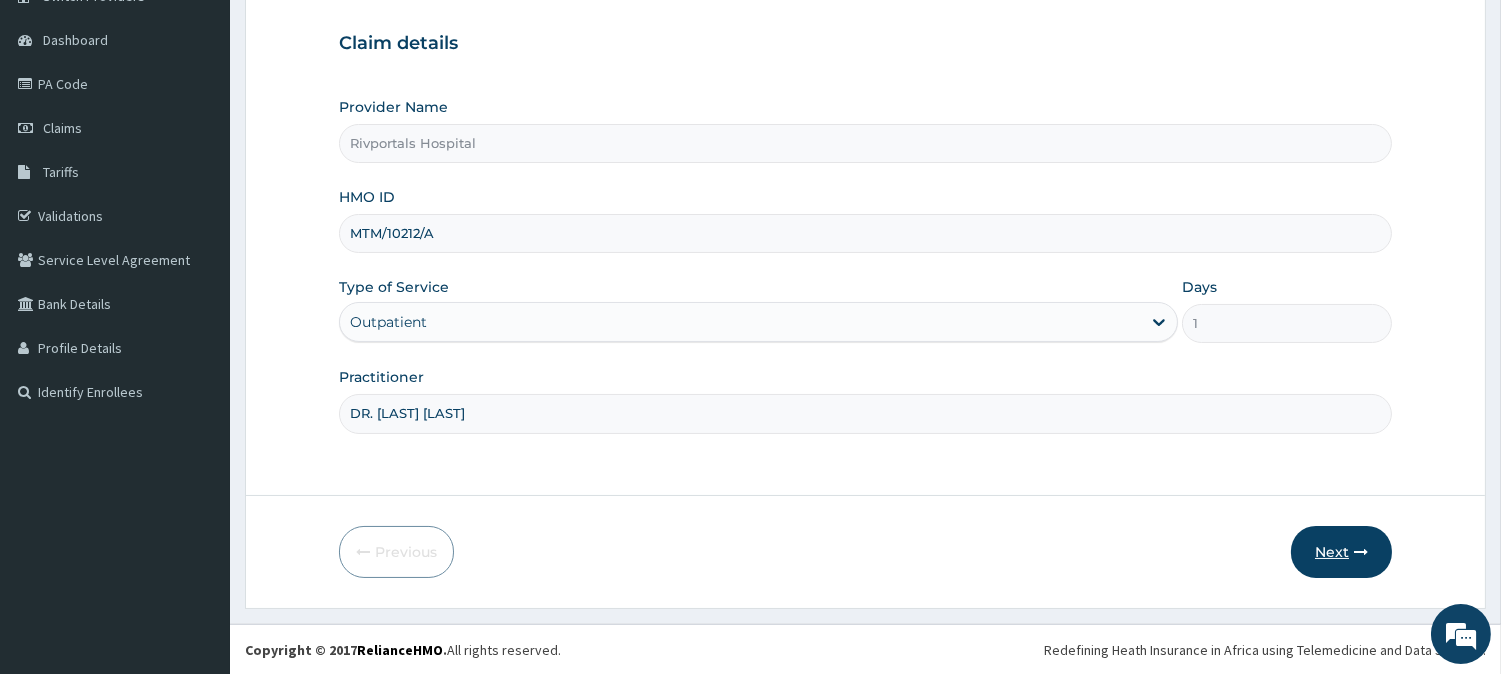 click on "Next" at bounding box center (1341, 552) 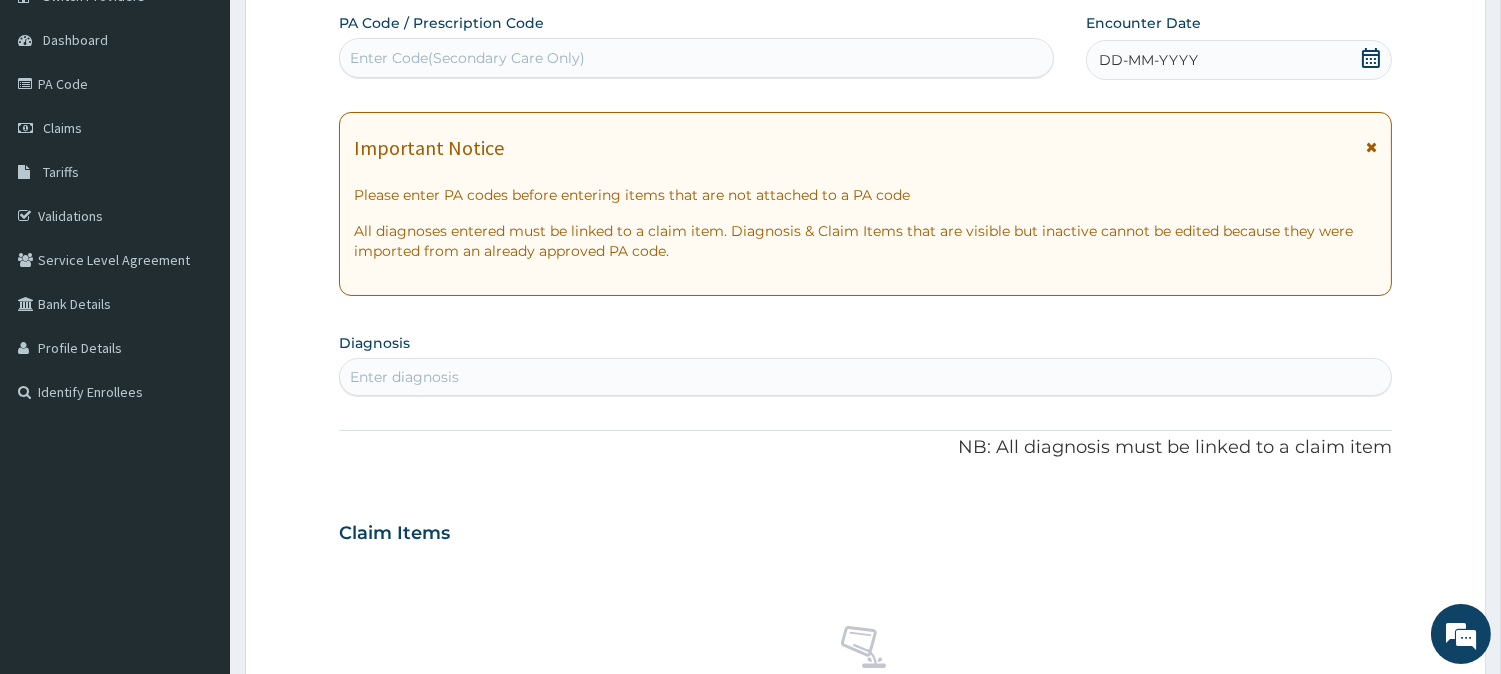 click on "Enter diagnosis" at bounding box center (865, 377) 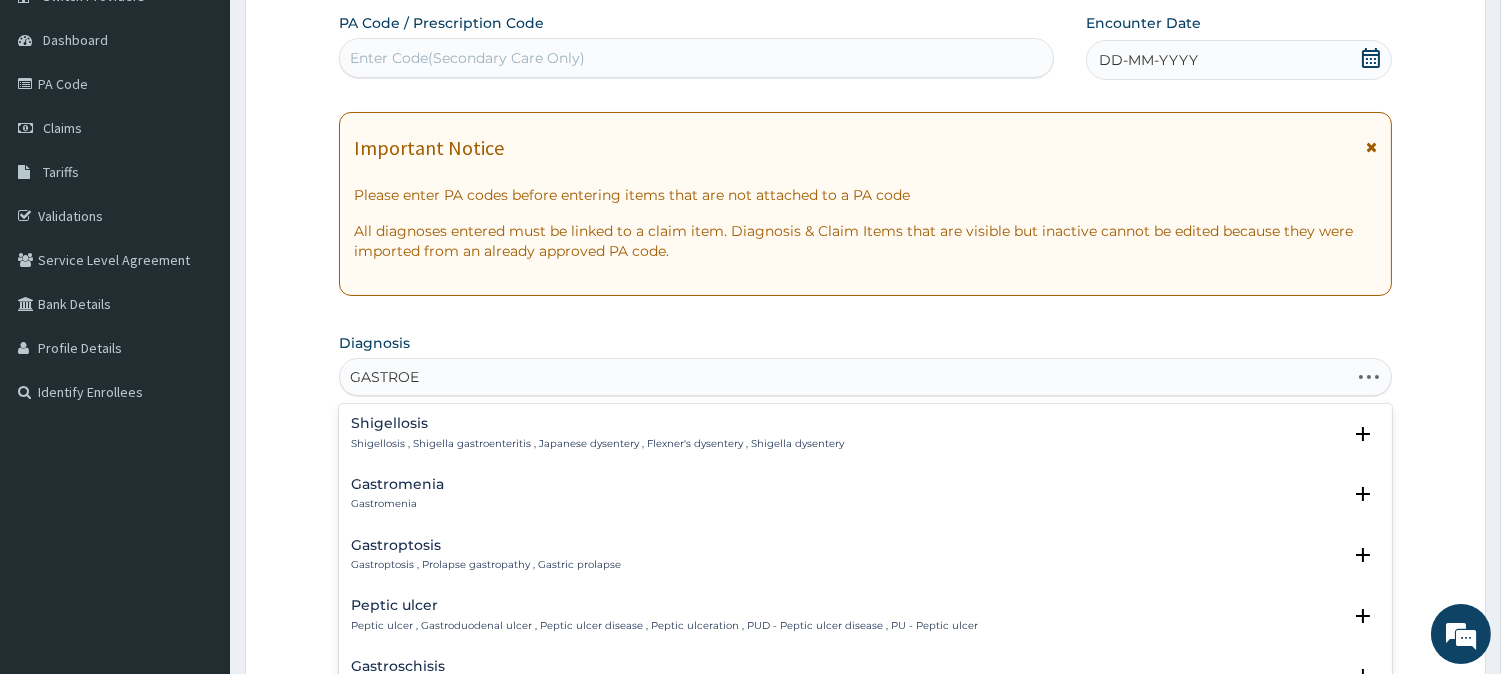 type on "GASTROES" 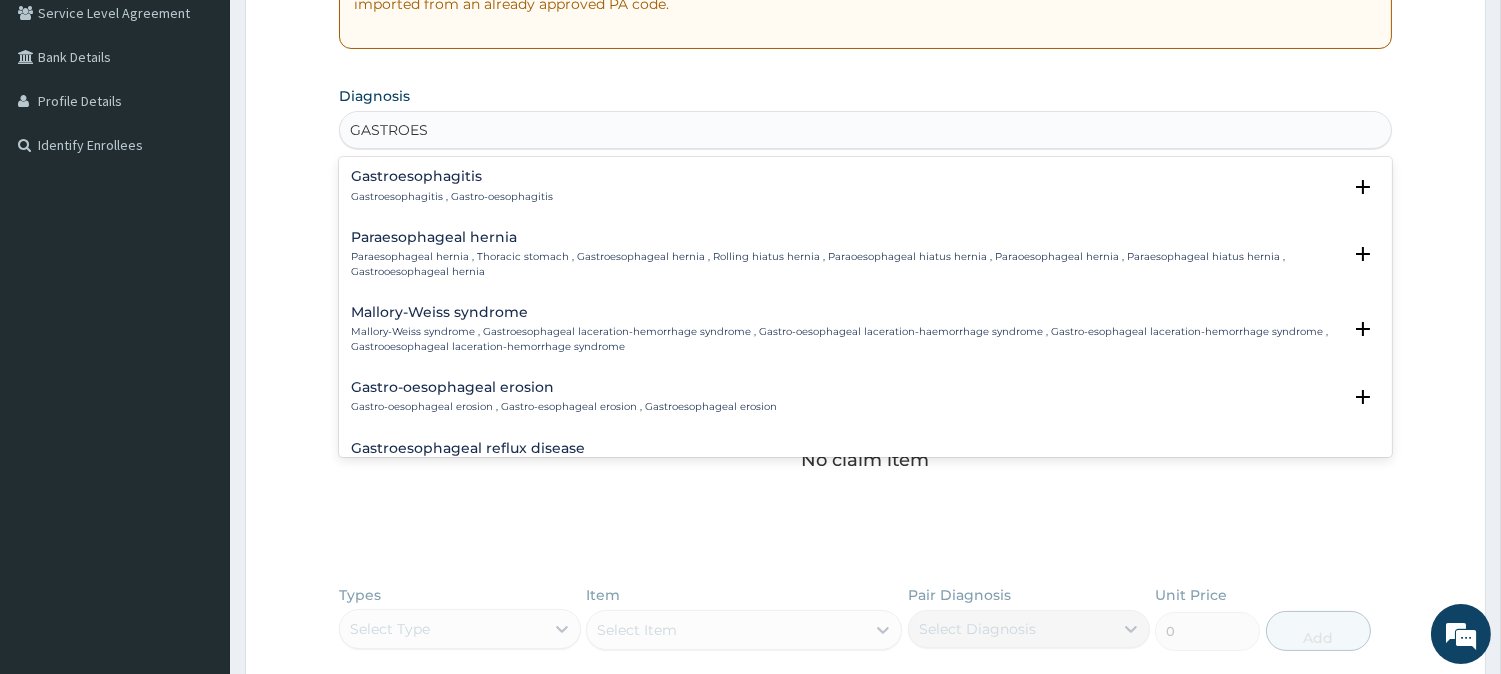 scroll, scrollTop: 445, scrollLeft: 0, axis: vertical 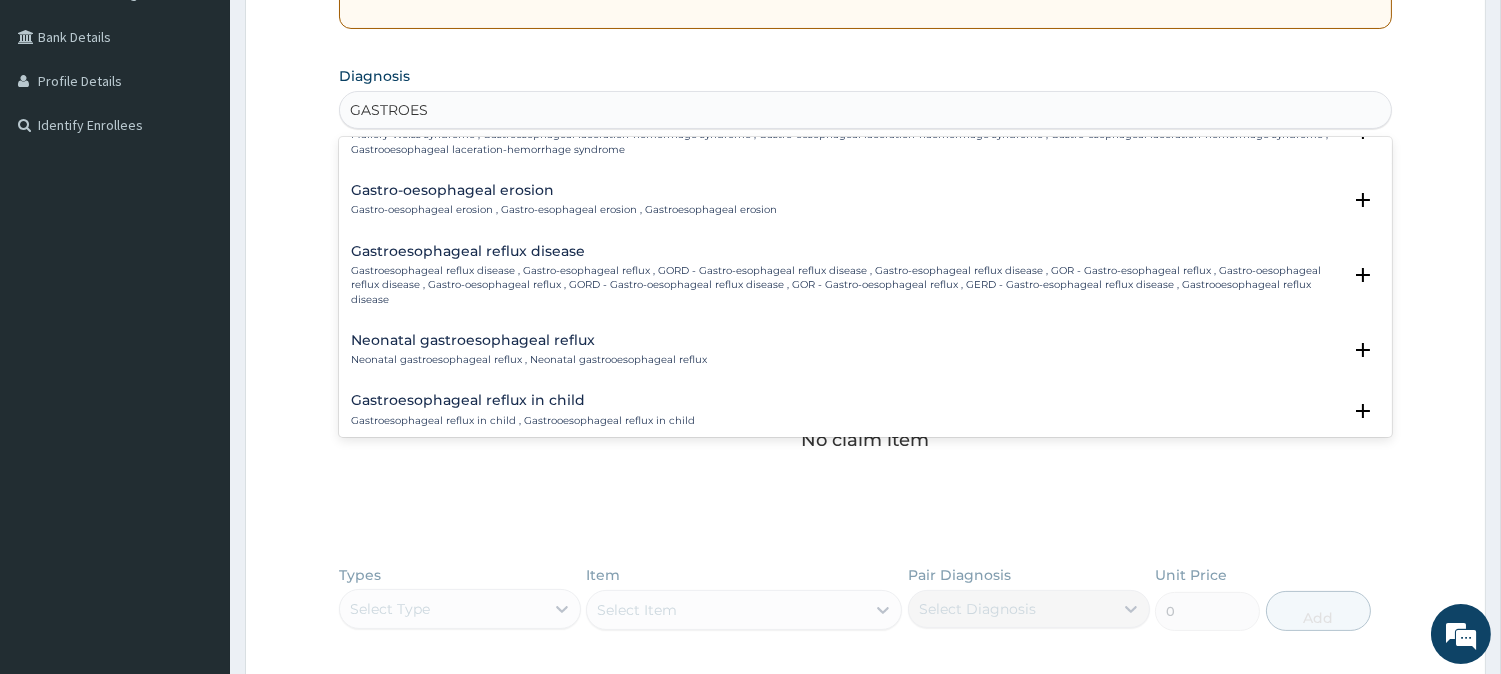 click on "Gastroesophageal reflux disease Gastroesophageal reflux disease , Gastro-esophageal reflux , GORD - Gastro-esophageal reflux disease , Gastro-esophageal reflux disease , GOR - Gastro-esophageal reflux , Gastro-oesophageal reflux disease , Gastro-oesophageal reflux , GORD - Gastro-oesophageal reflux disease , GOR - Gastro-oesophageal reflux , GERD - Gastro-esophageal reflux disease , Gastrooesophageal reflux disease" at bounding box center (846, 275) 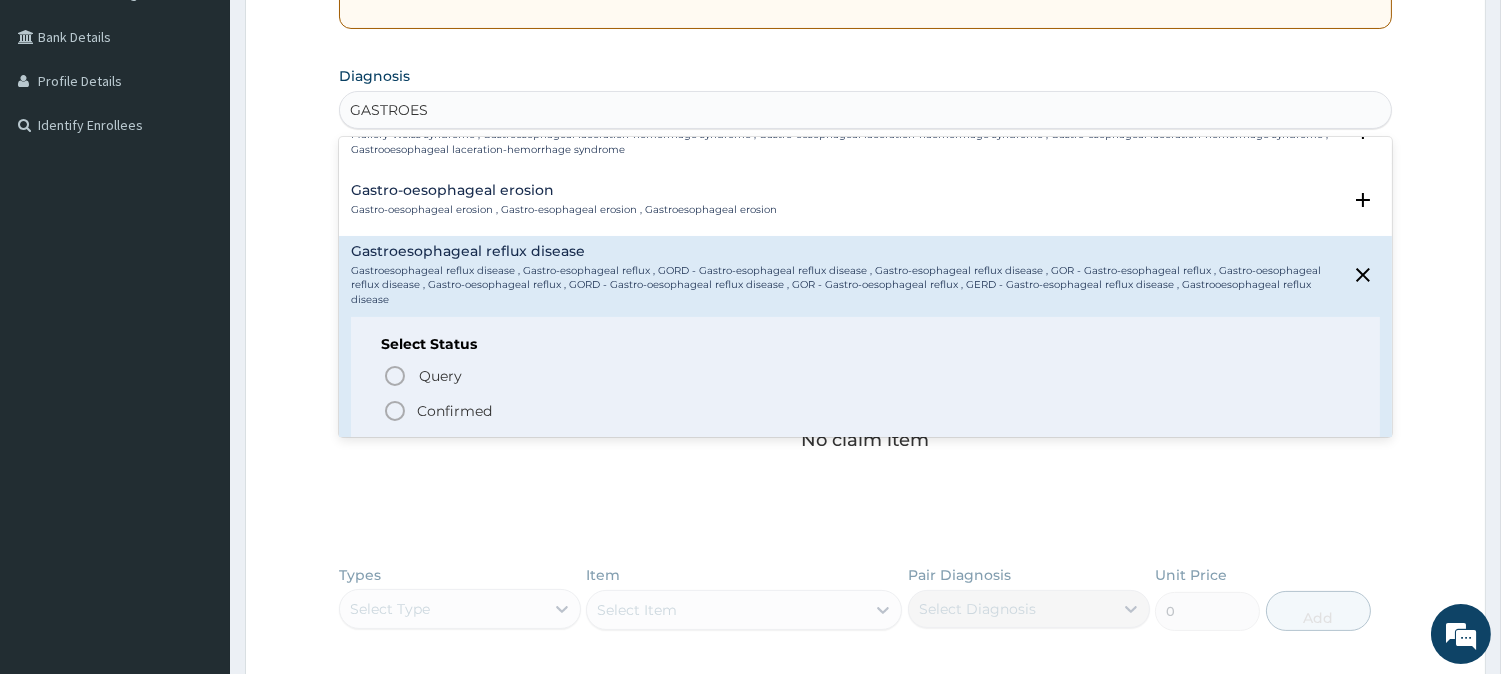 click on "Confirmed" at bounding box center [866, 411] 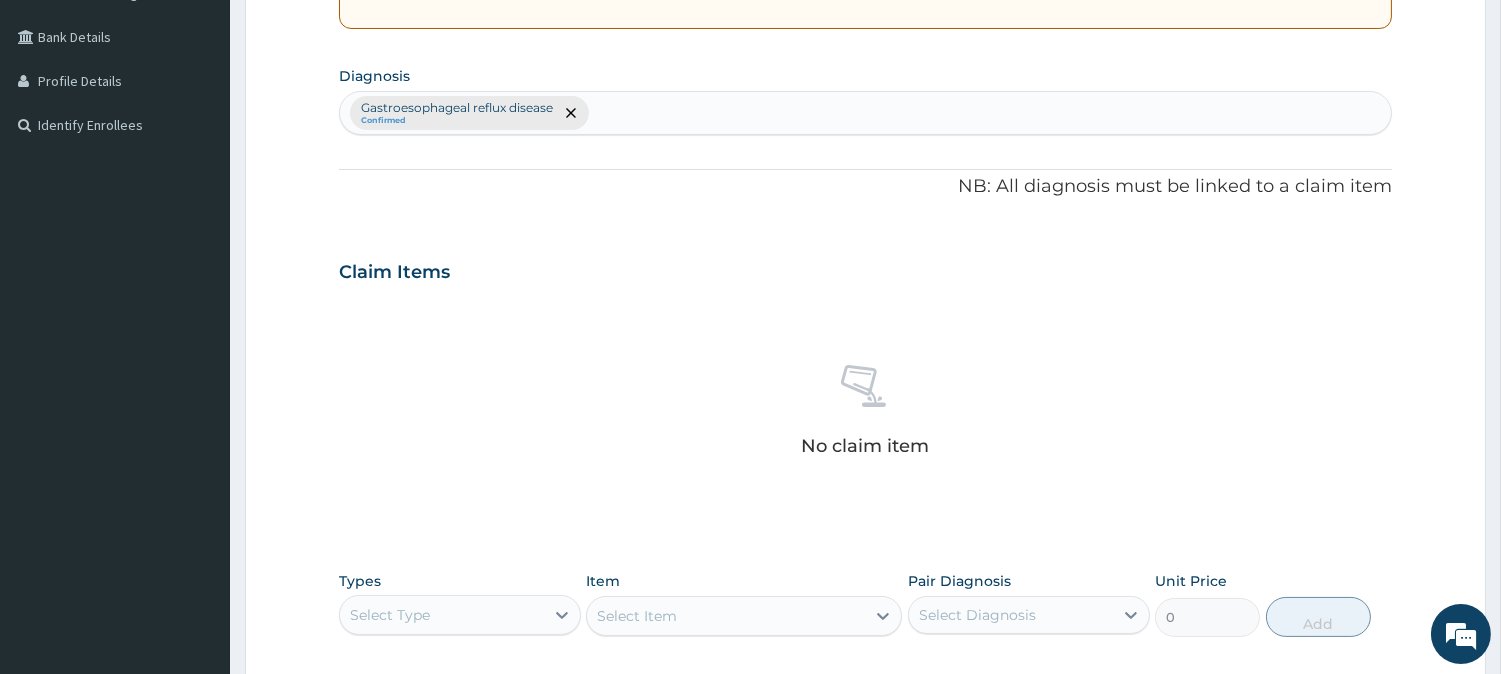 click on "PA Code / Prescription Code Enter Code(Secondary Care Only) Encounter Date DD-MM-YYYY Important Notice Please enter PA codes before entering items that are not attached to a PA code   All diagnoses entered must be linked to a claim item. Diagnosis & Claim Items that are visible but inactive cannot be edited because they were imported from an already approved PA code. Diagnosis option Gastroesophageal reflux disease, selected.   Select is focused ,type to refine list, press Down to open the menu,  press left to focus selected values Gastroesophageal reflux disease Confirmed NB: All diagnosis must be linked to a claim item Claim Items No claim item Types Select Type Item Select Item Pair Diagnosis Select Diagnosis Unit Price 0 Add Comment" at bounding box center [865, 266] 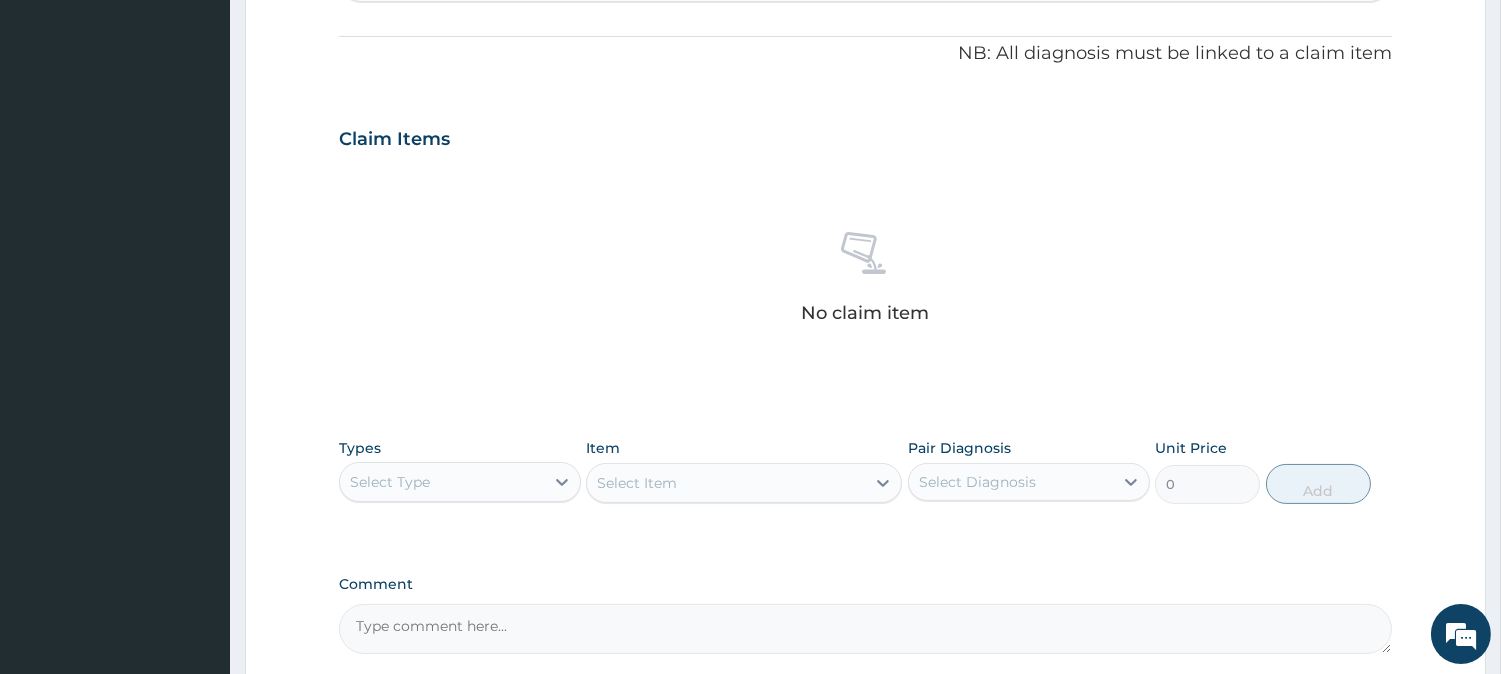scroll, scrollTop: 623, scrollLeft: 0, axis: vertical 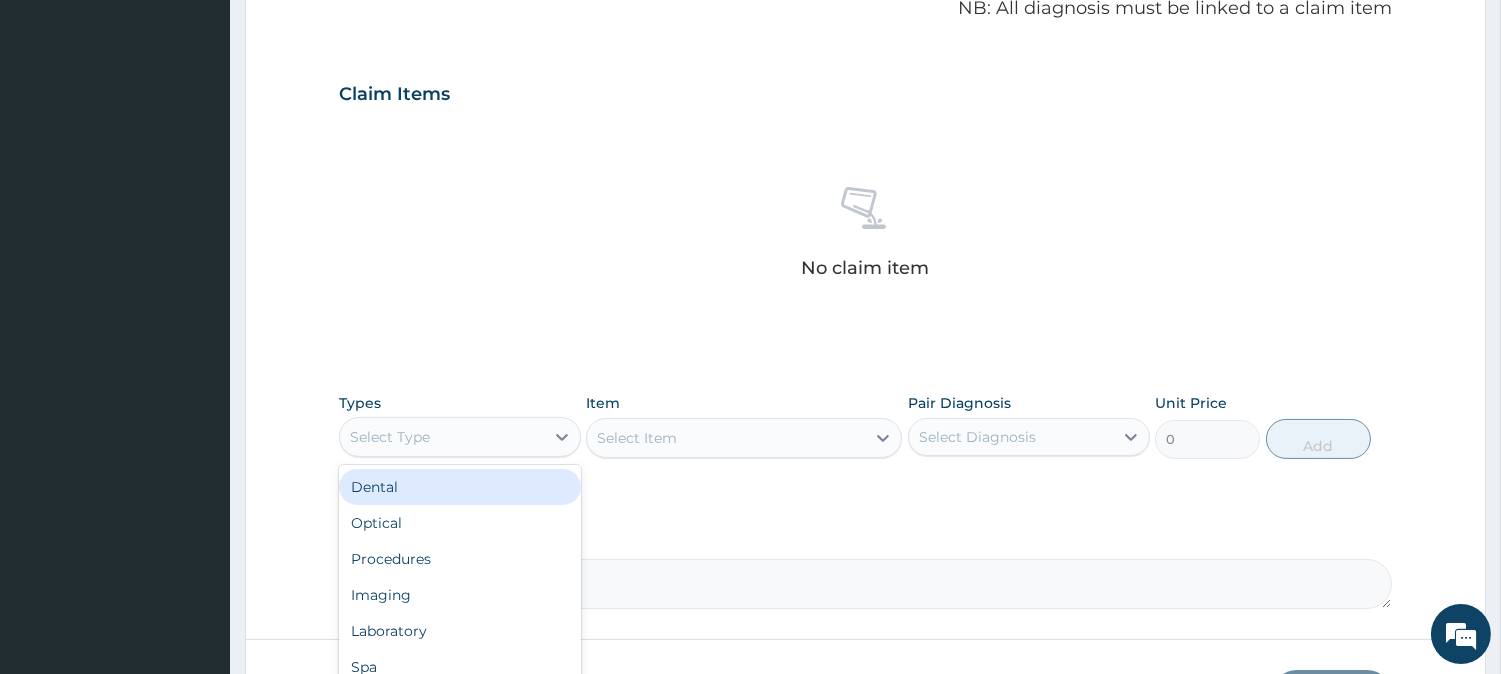 click on "Select Type" at bounding box center [442, 437] 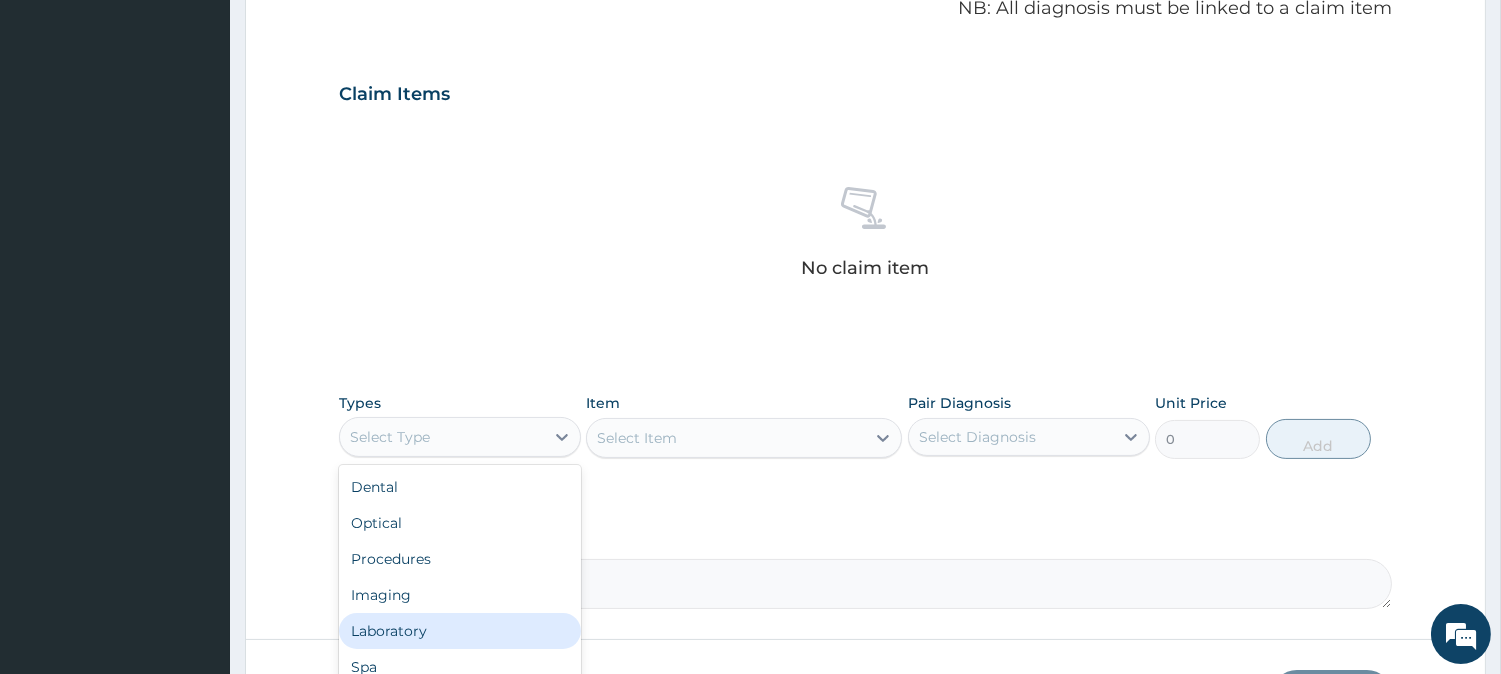 click on "Laboratory" at bounding box center [460, 631] 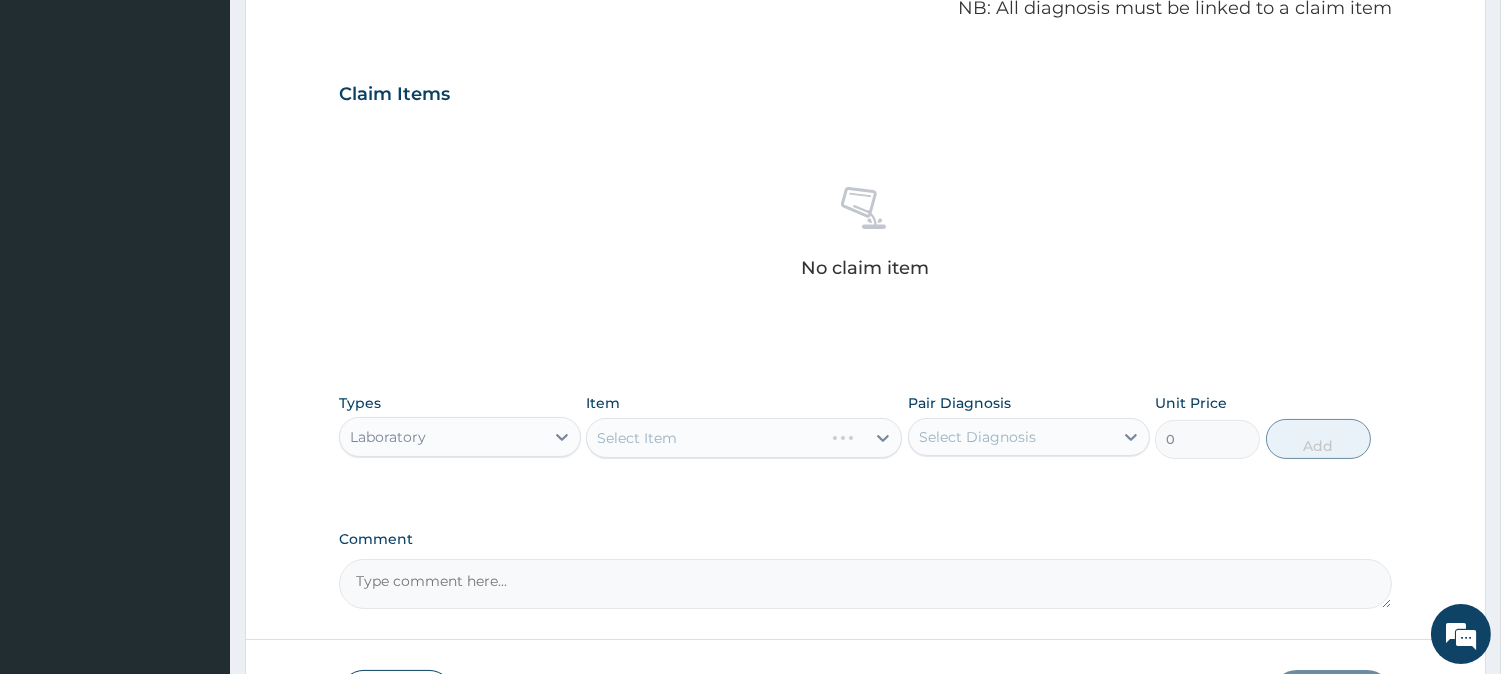 click on "Select Item" at bounding box center [744, 438] 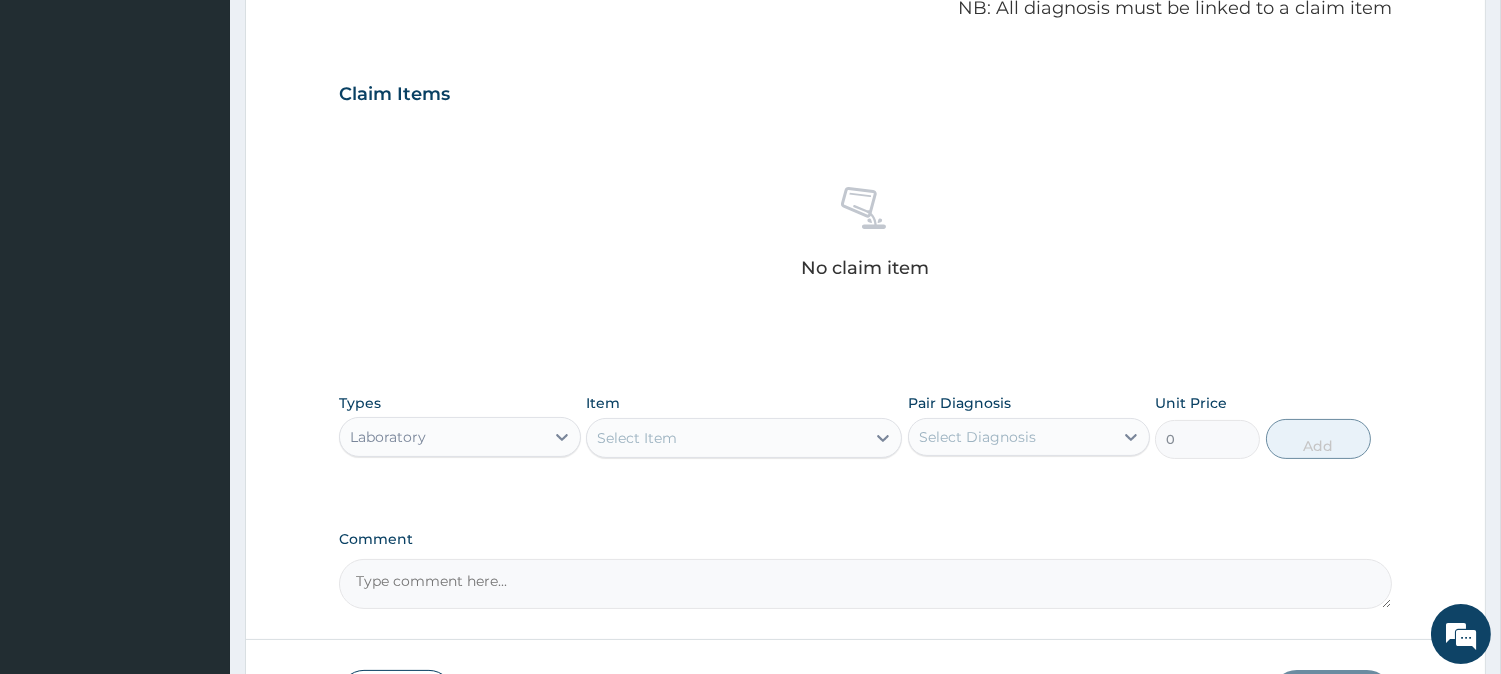 click 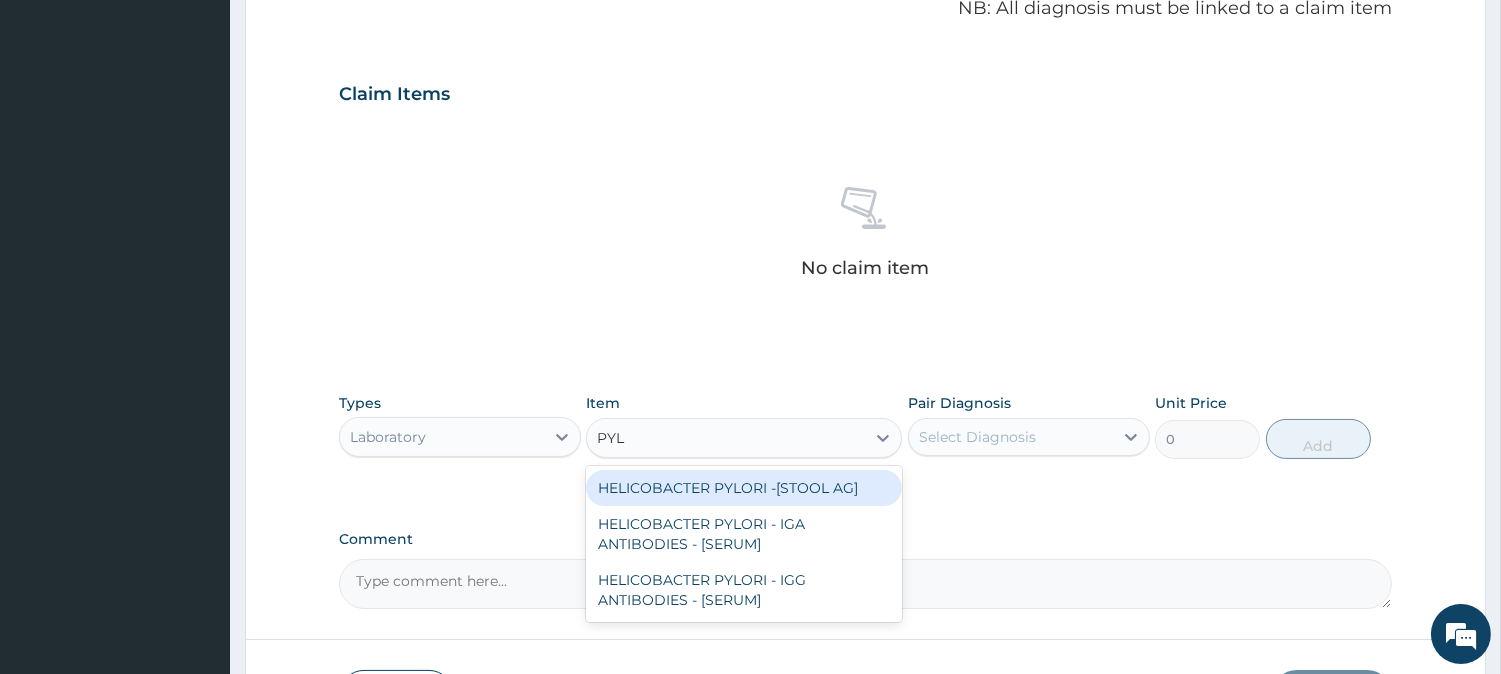 type on "PYLO" 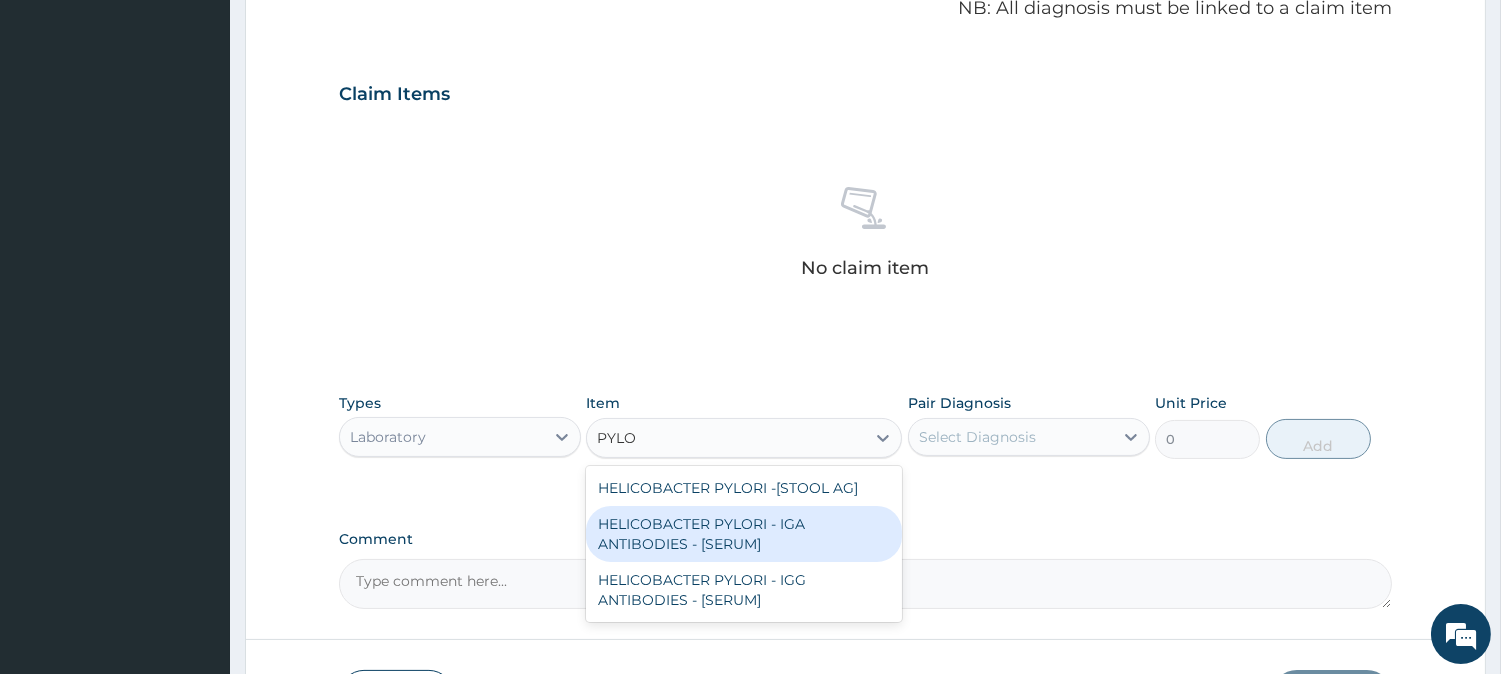 click on "HELICOBACTER PYLORI - IGA ANTIBODIES - [SERUM]" at bounding box center (744, 534) 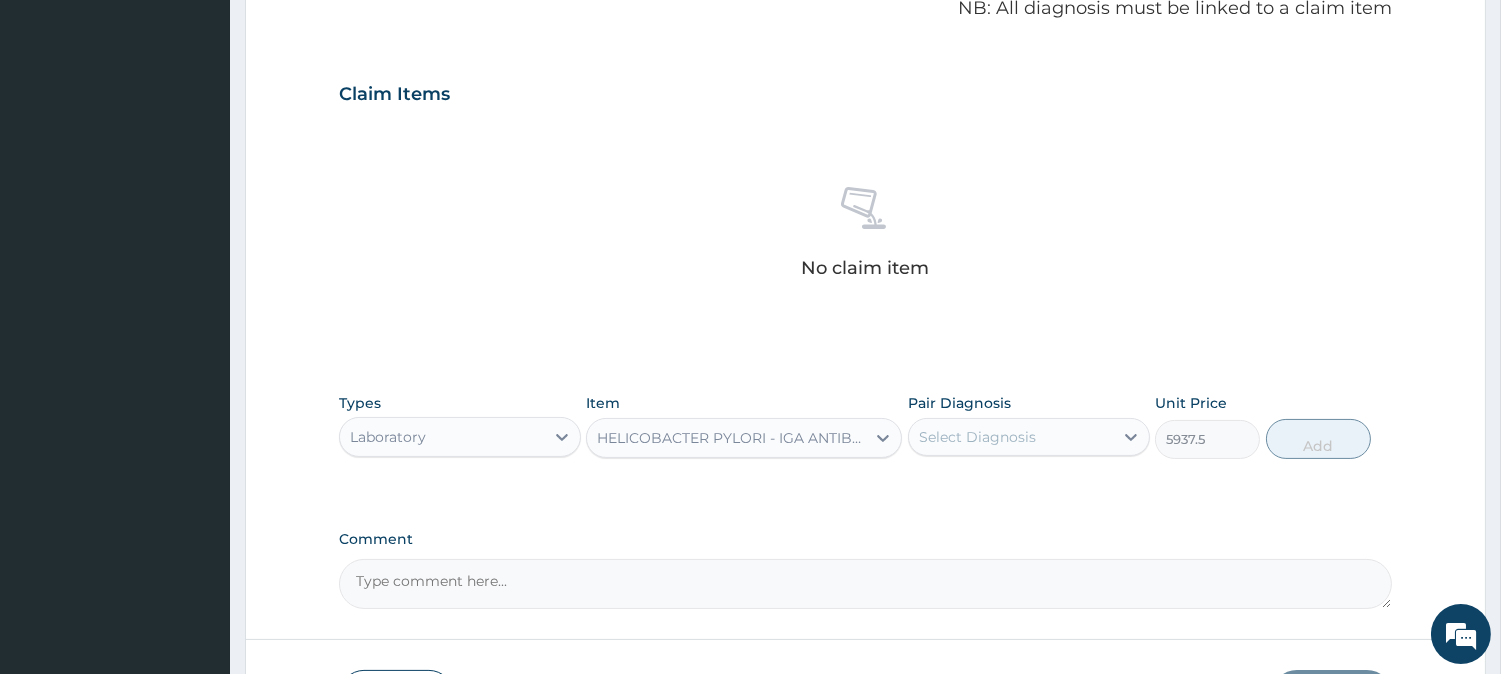click on "HELICOBACTER PYLORI - IGA ANTIBODIES - [SERUM]" at bounding box center [732, 438] 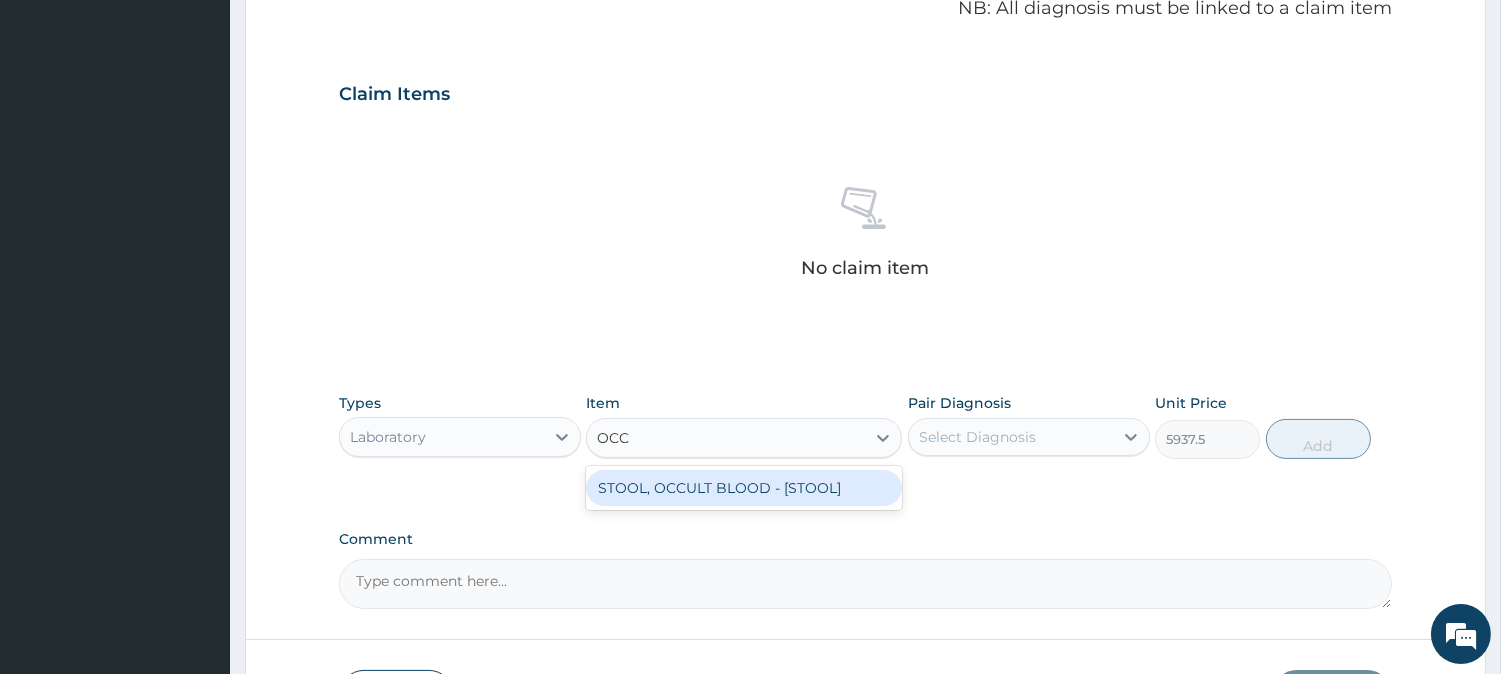 scroll, scrollTop: 0, scrollLeft: 0, axis: both 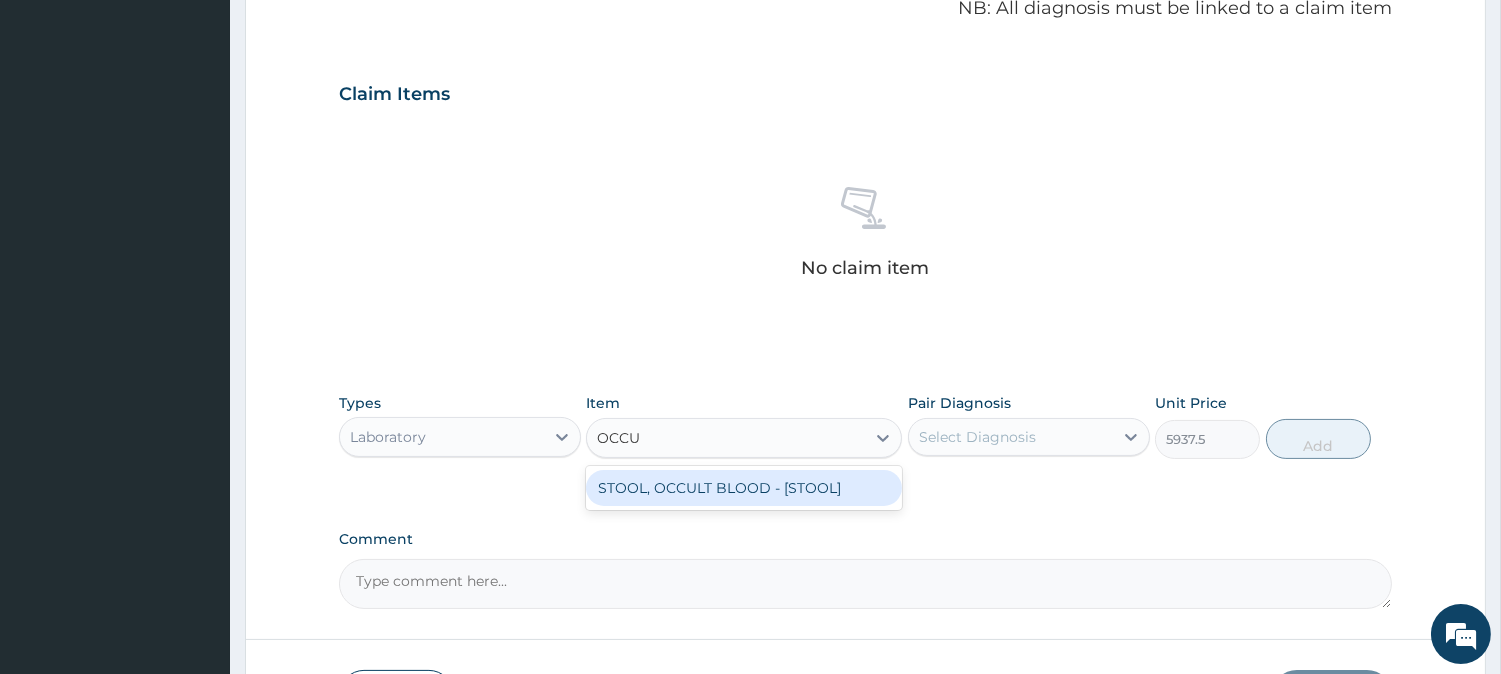 click on "STOOL, OCCULT BLOOD - [STOOL]" at bounding box center (744, 488) 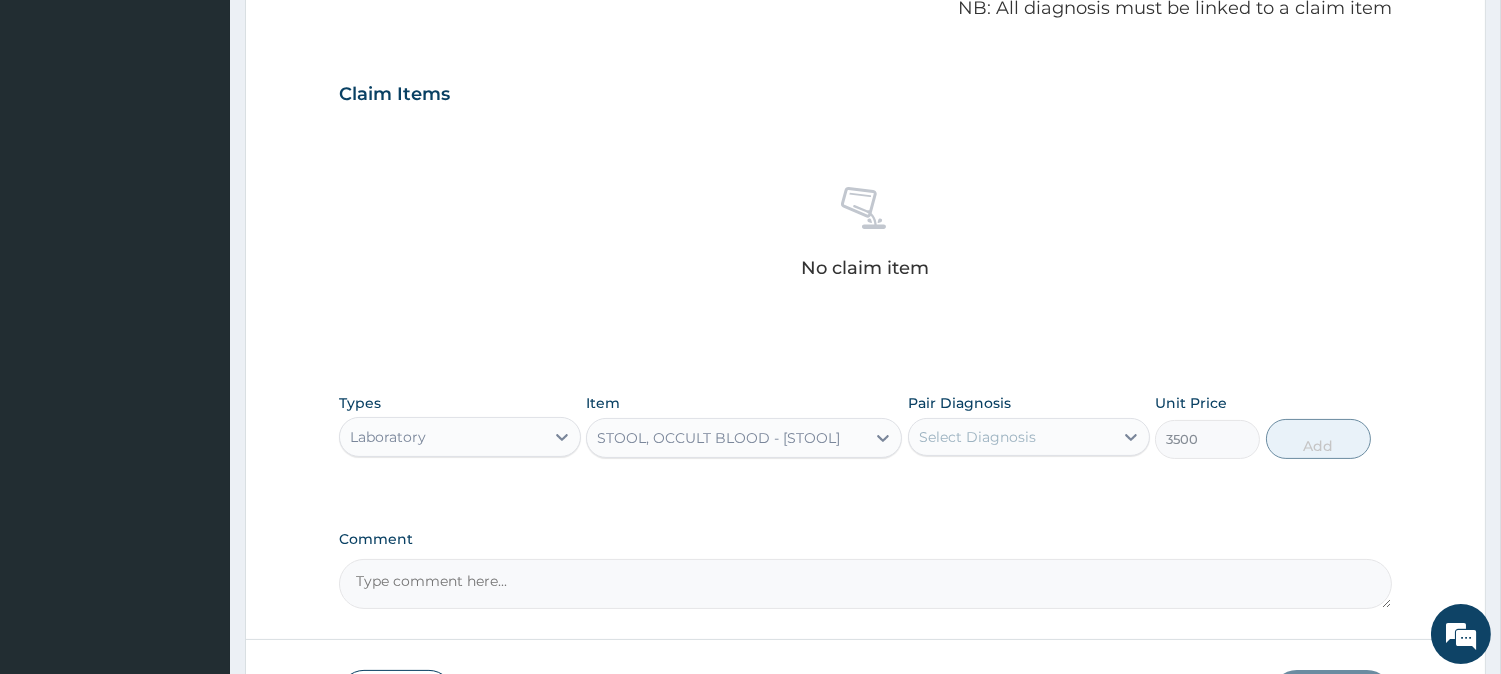 click on "No claim item" at bounding box center [865, 236] 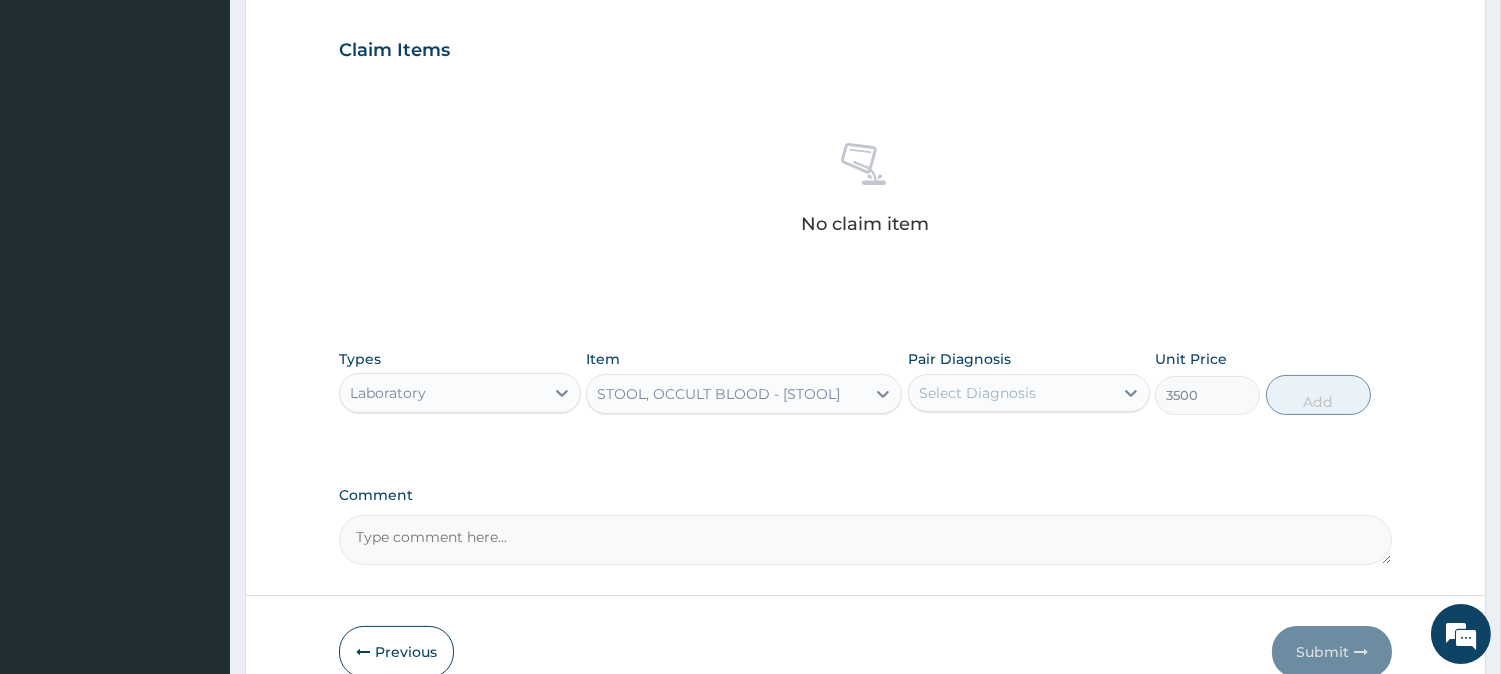 scroll, scrollTop: 712, scrollLeft: 0, axis: vertical 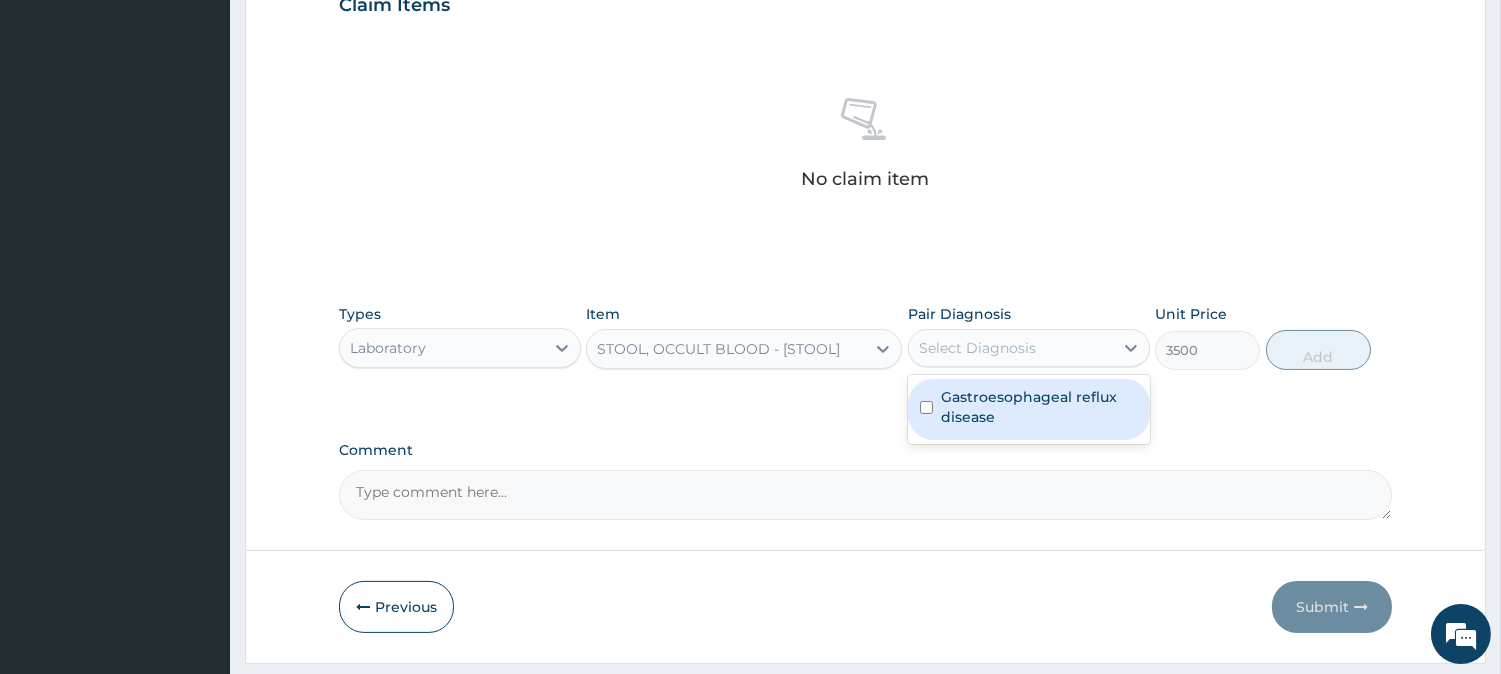 click on "Select Diagnosis" at bounding box center (977, 348) 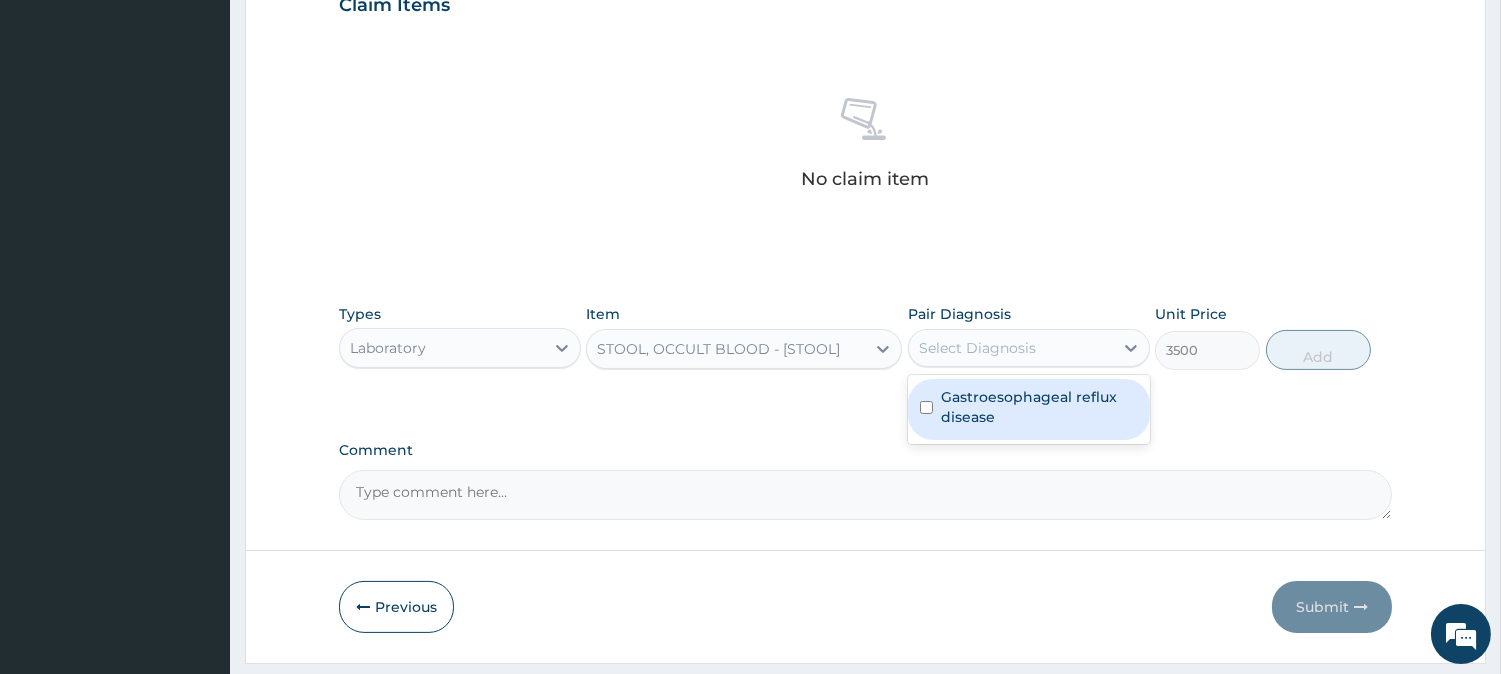 click on "Gastroesophageal reflux disease" at bounding box center [1039, 407] 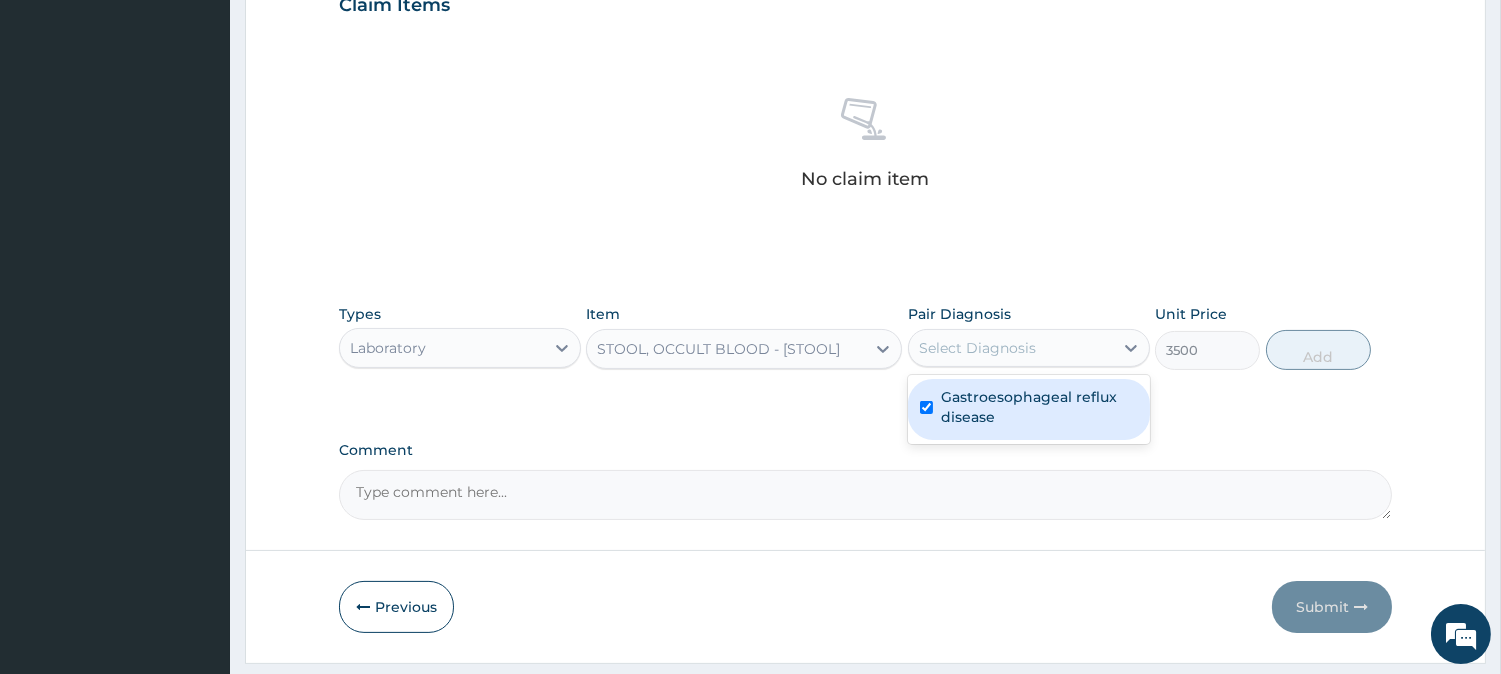 checkbox on "true" 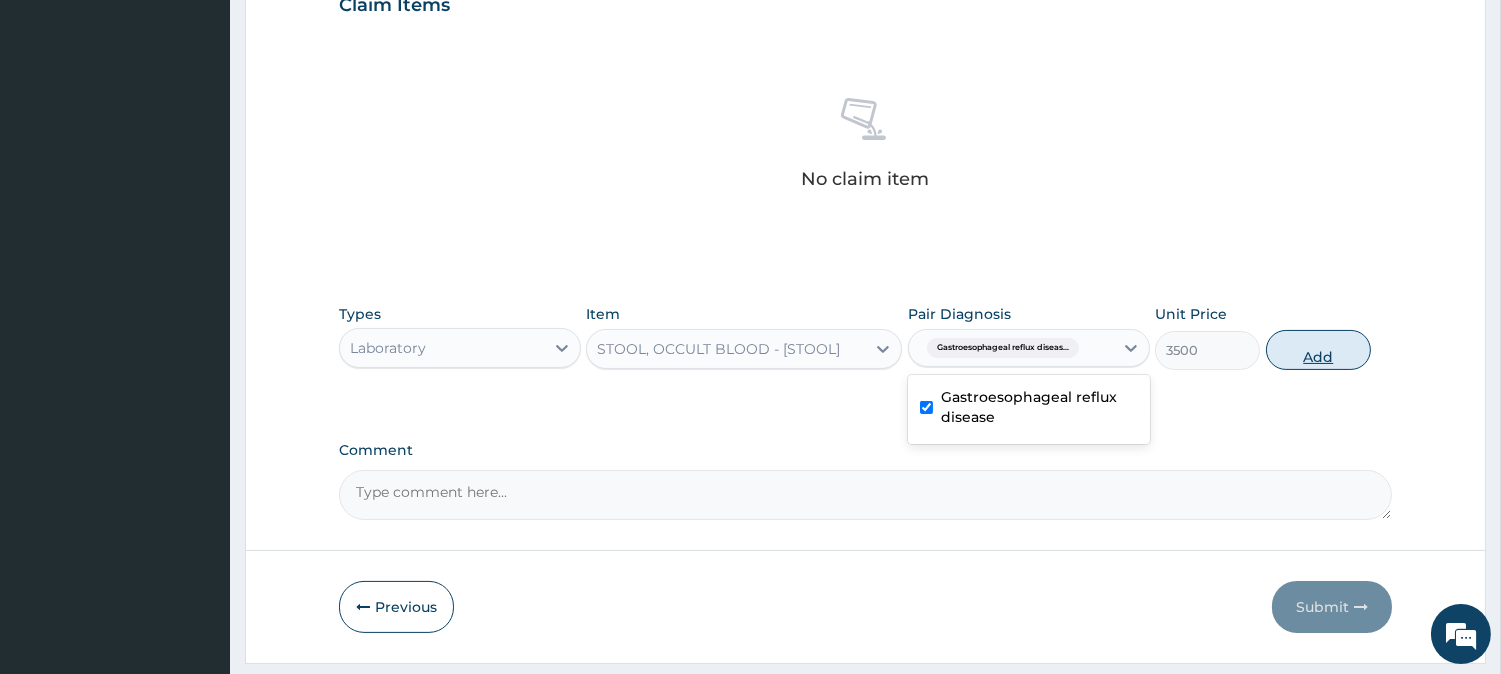 click on "Add" at bounding box center [1318, 350] 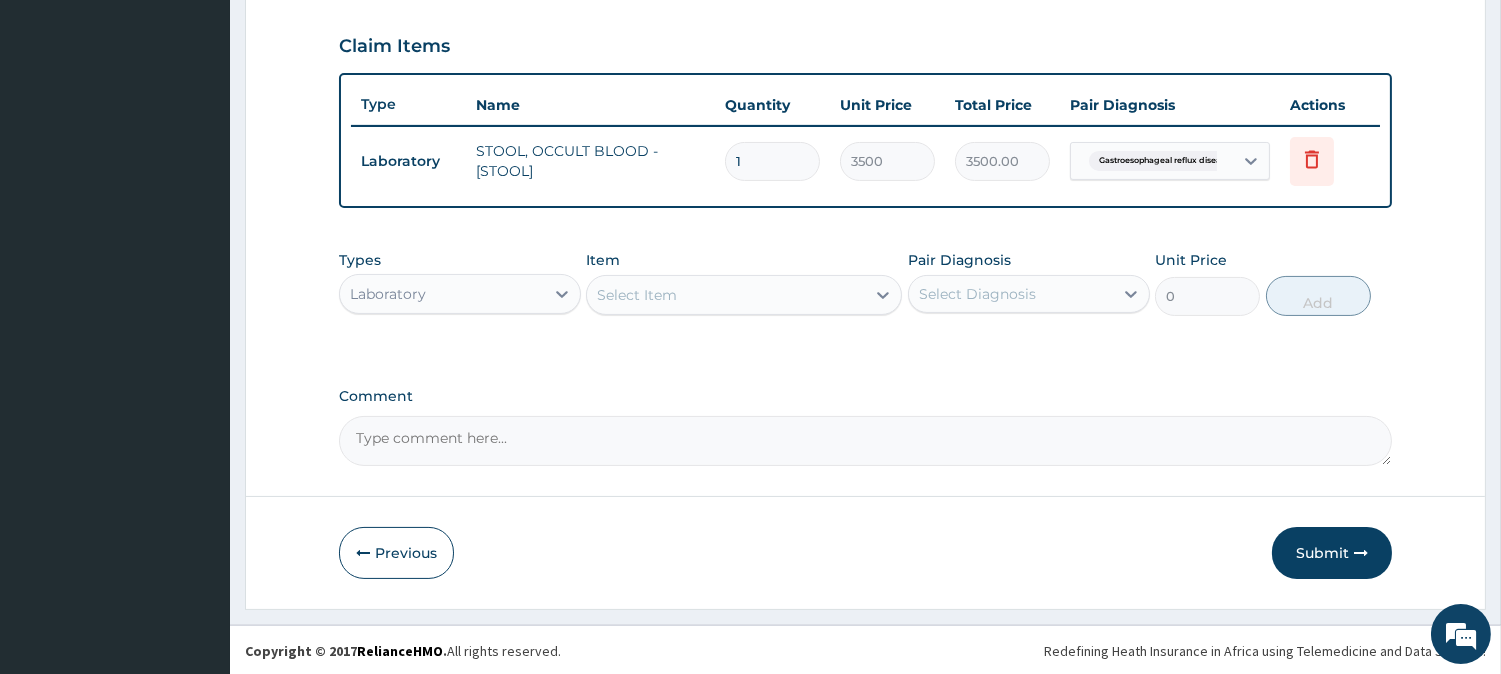 scroll, scrollTop: 81, scrollLeft: 0, axis: vertical 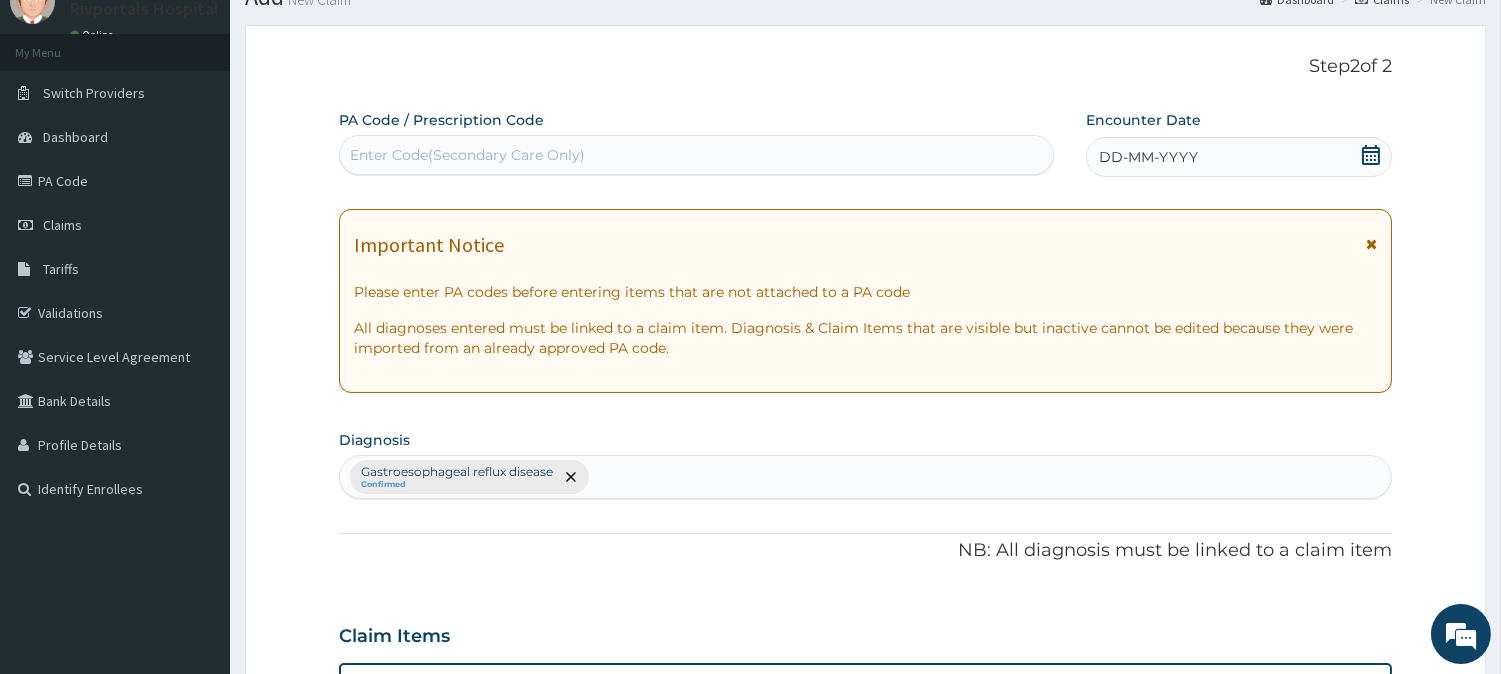 click on "Gastroesophageal reflux disease Confirmed" at bounding box center [865, 477] 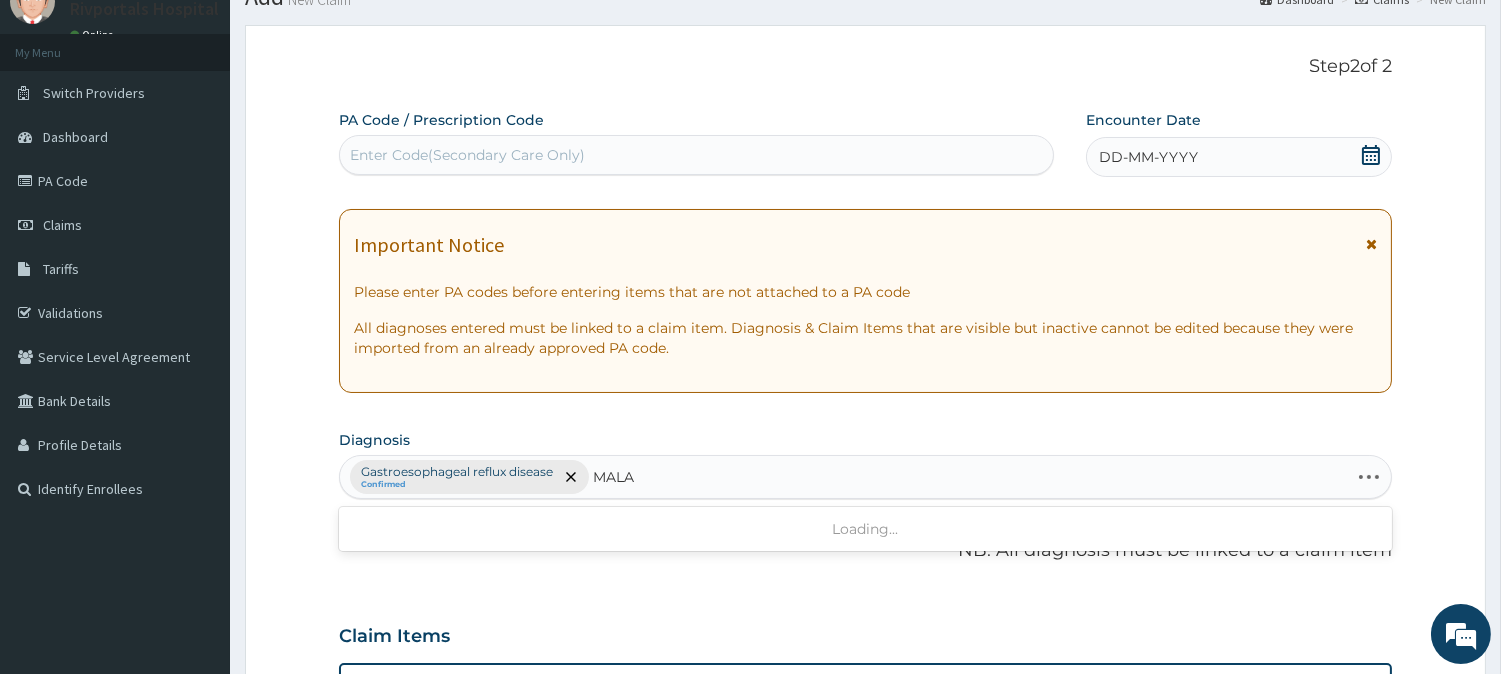 type on "MALAR" 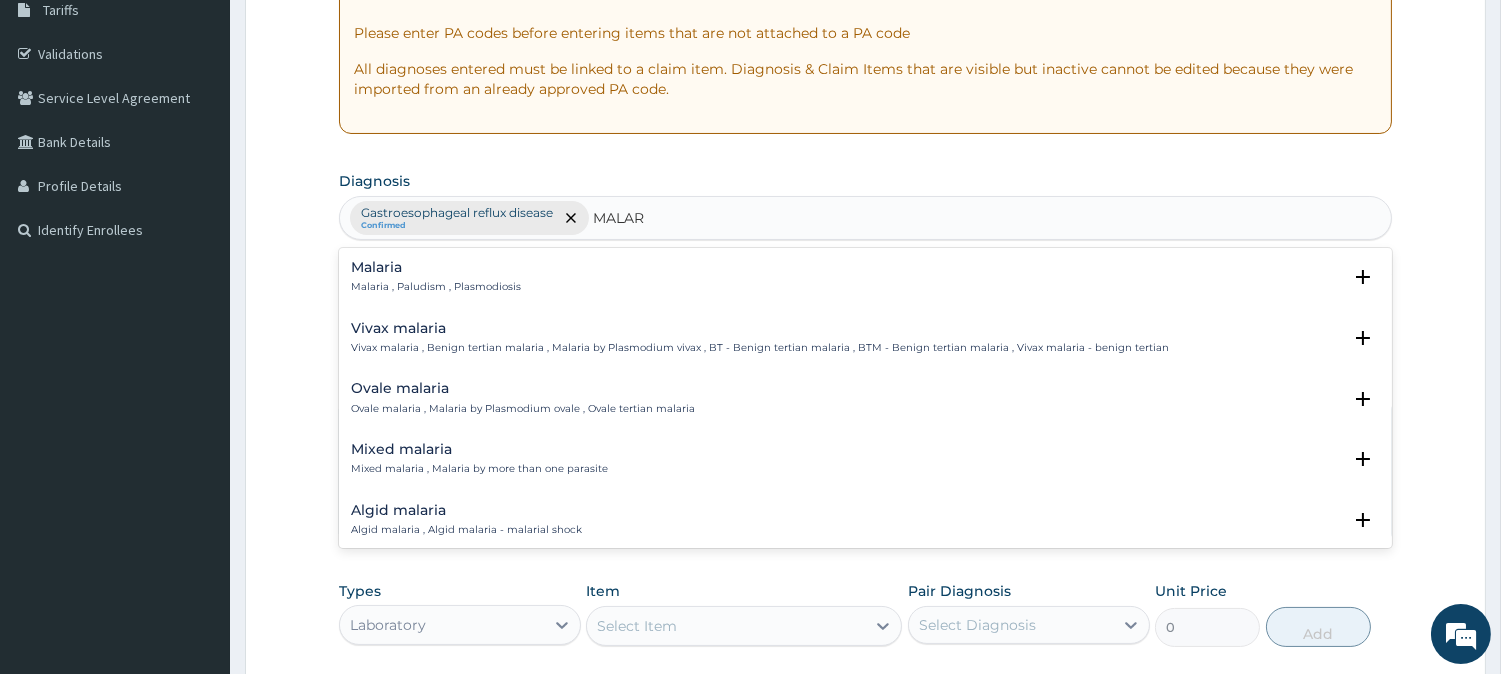 scroll, scrollTop: 347, scrollLeft: 0, axis: vertical 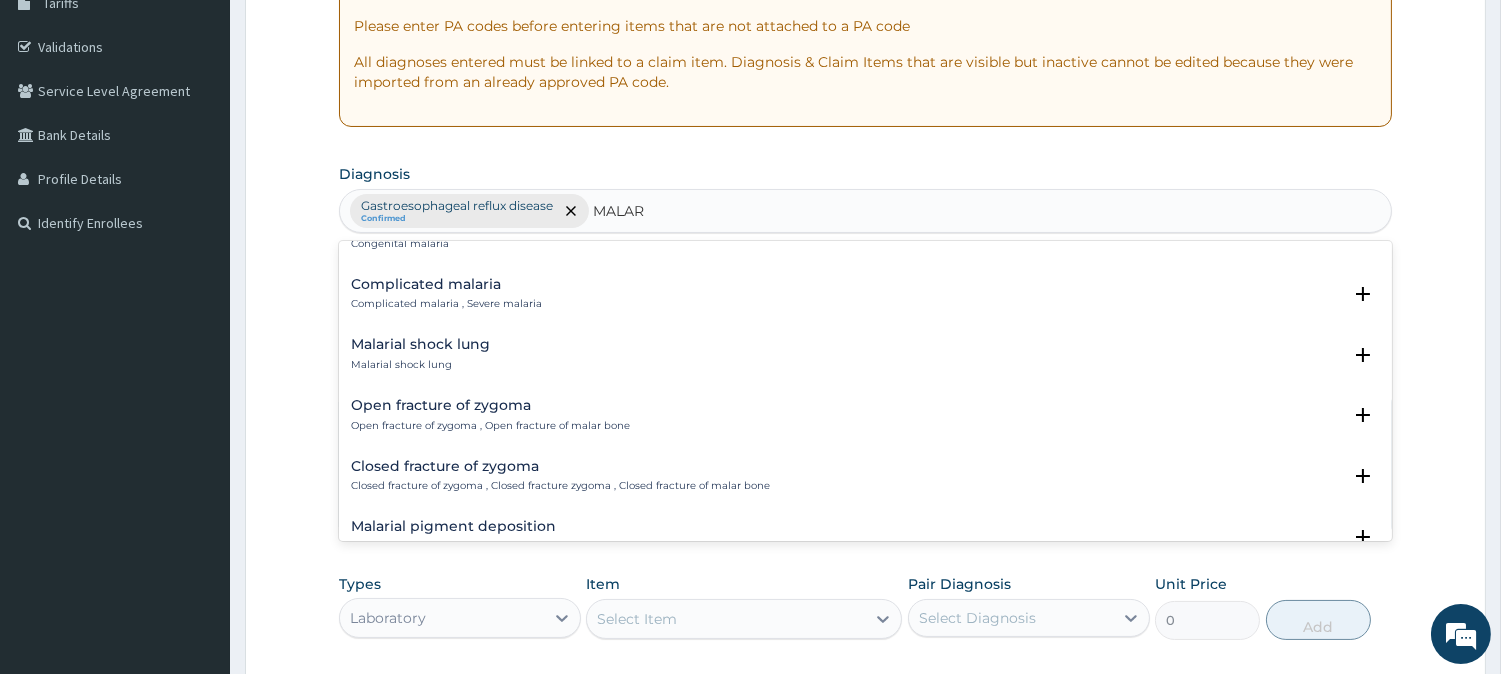 click on "Complicated malaria" at bounding box center [446, 284] 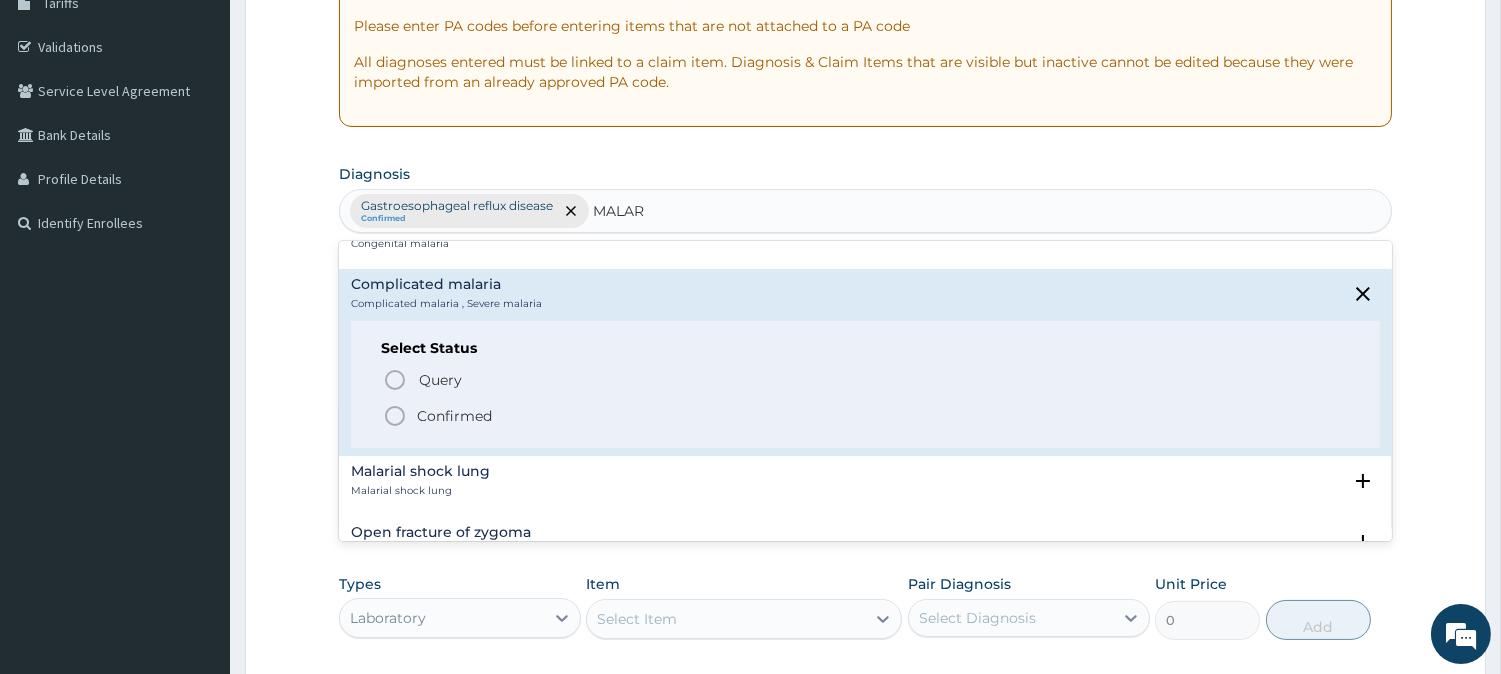 click on "Confirmed" at bounding box center [866, 416] 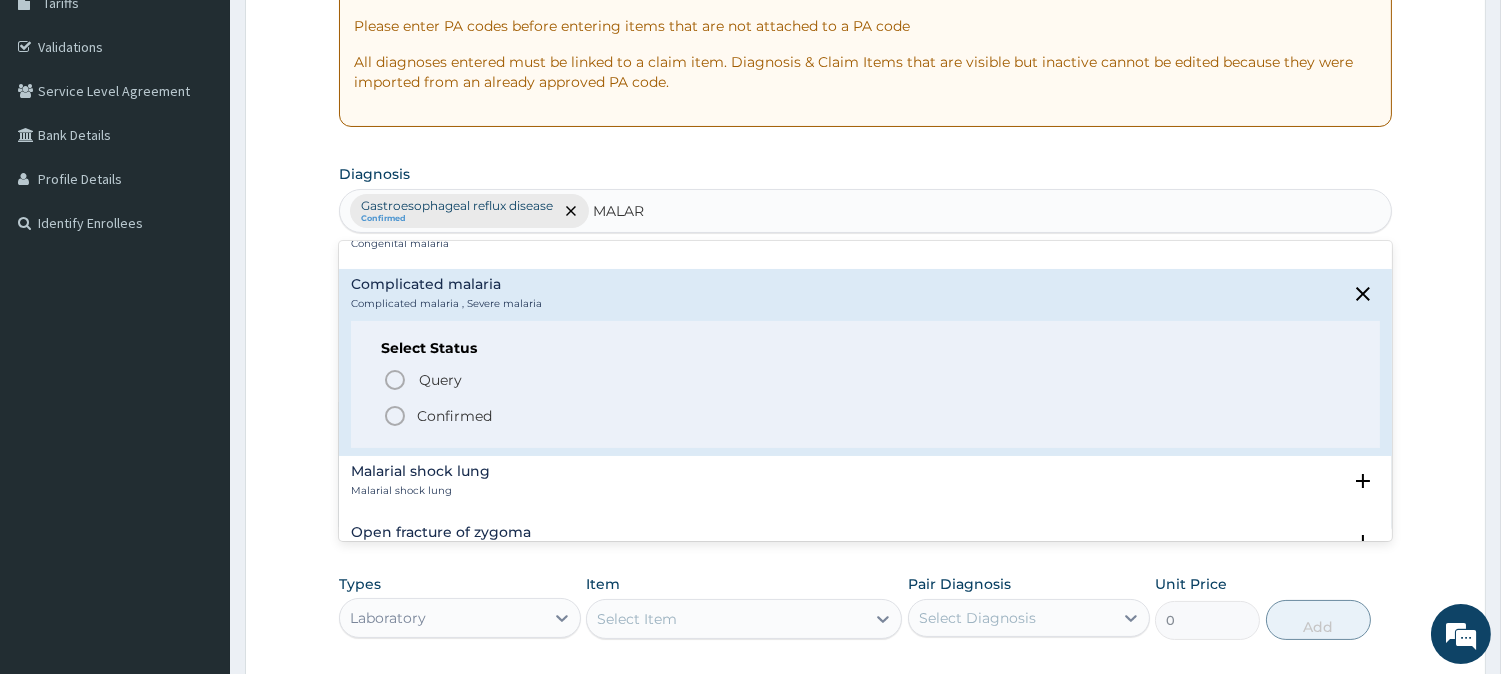type 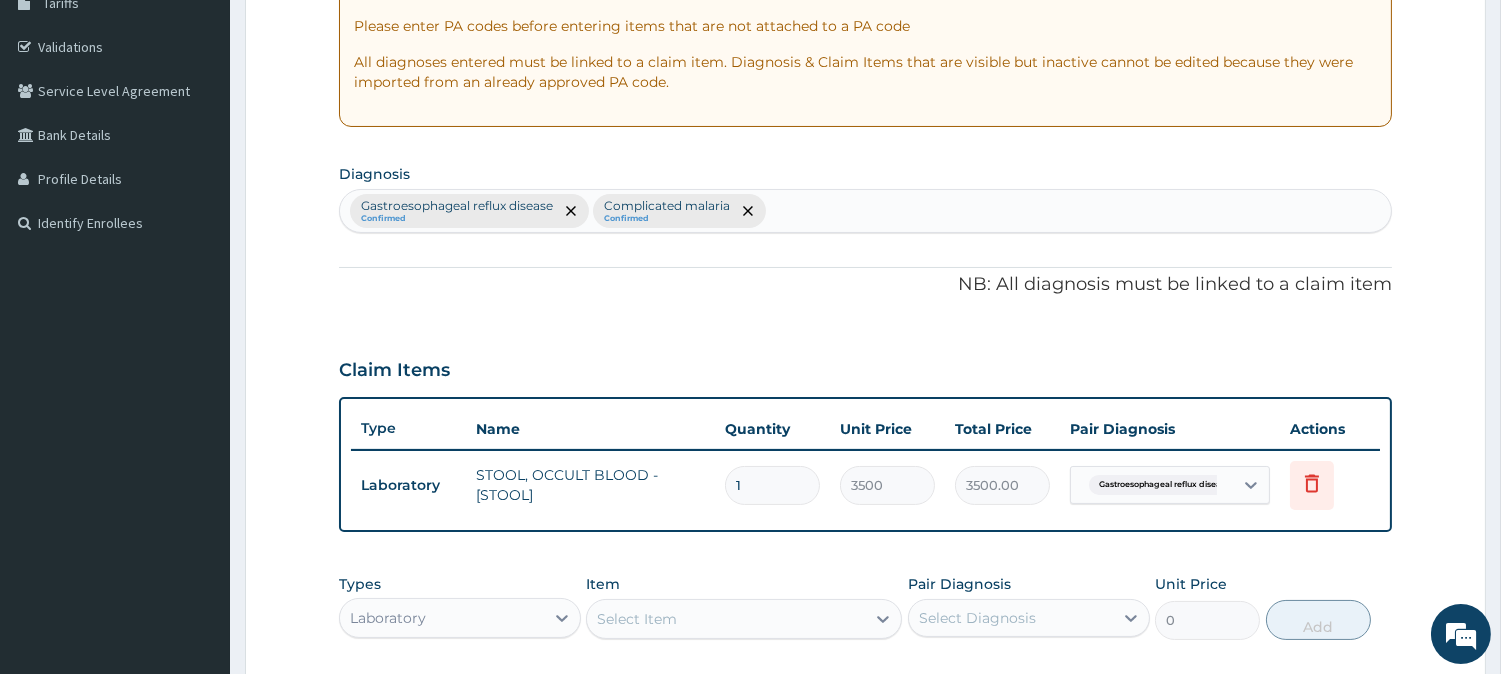 click on "NB: All diagnosis must be linked to a claim item" at bounding box center [865, 285] 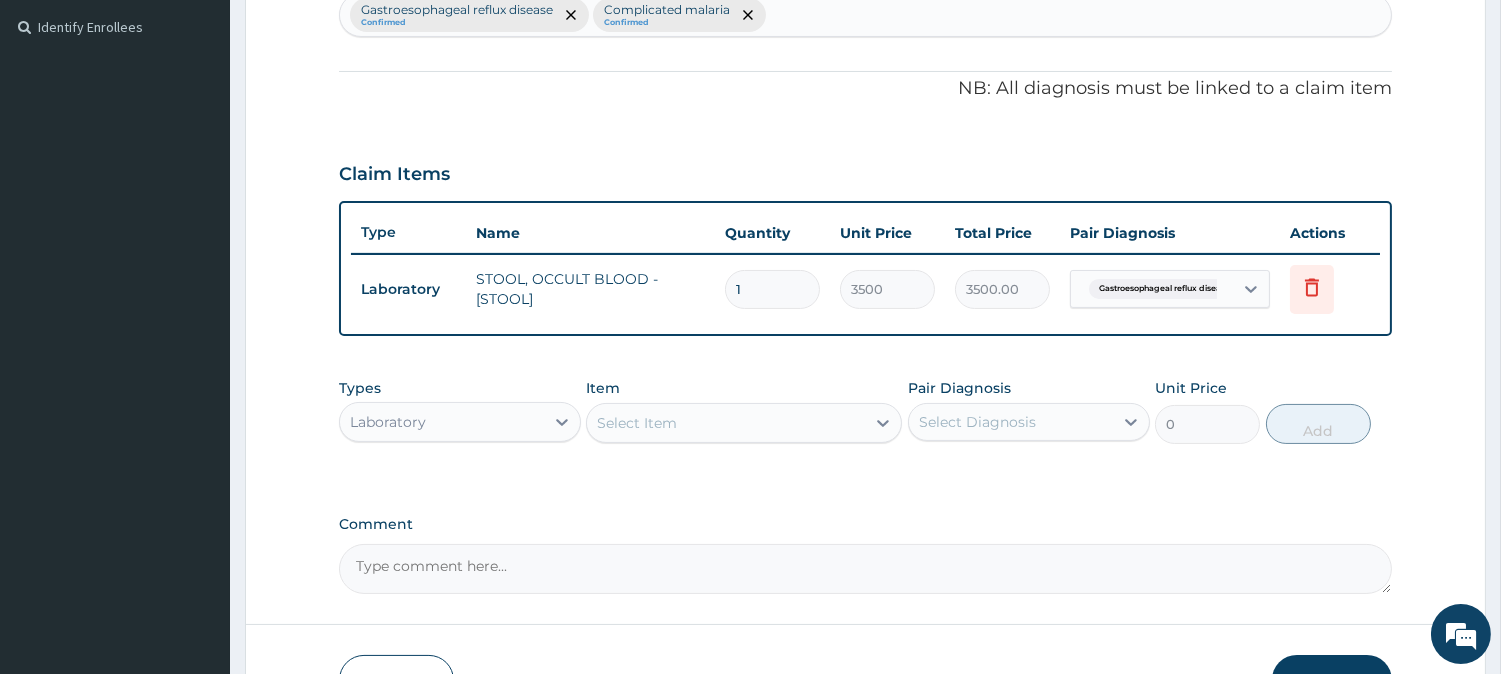 scroll, scrollTop: 570, scrollLeft: 0, axis: vertical 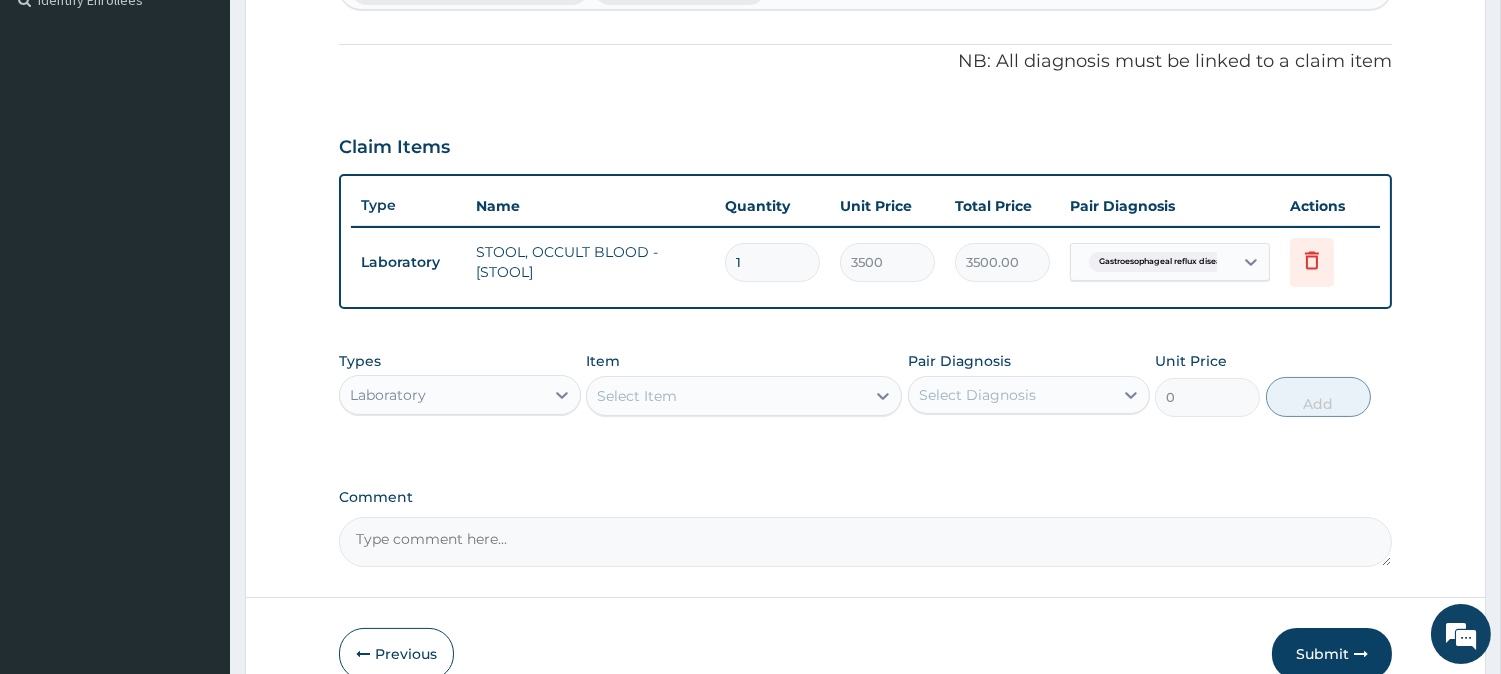 click on "Select Item" at bounding box center [726, 396] 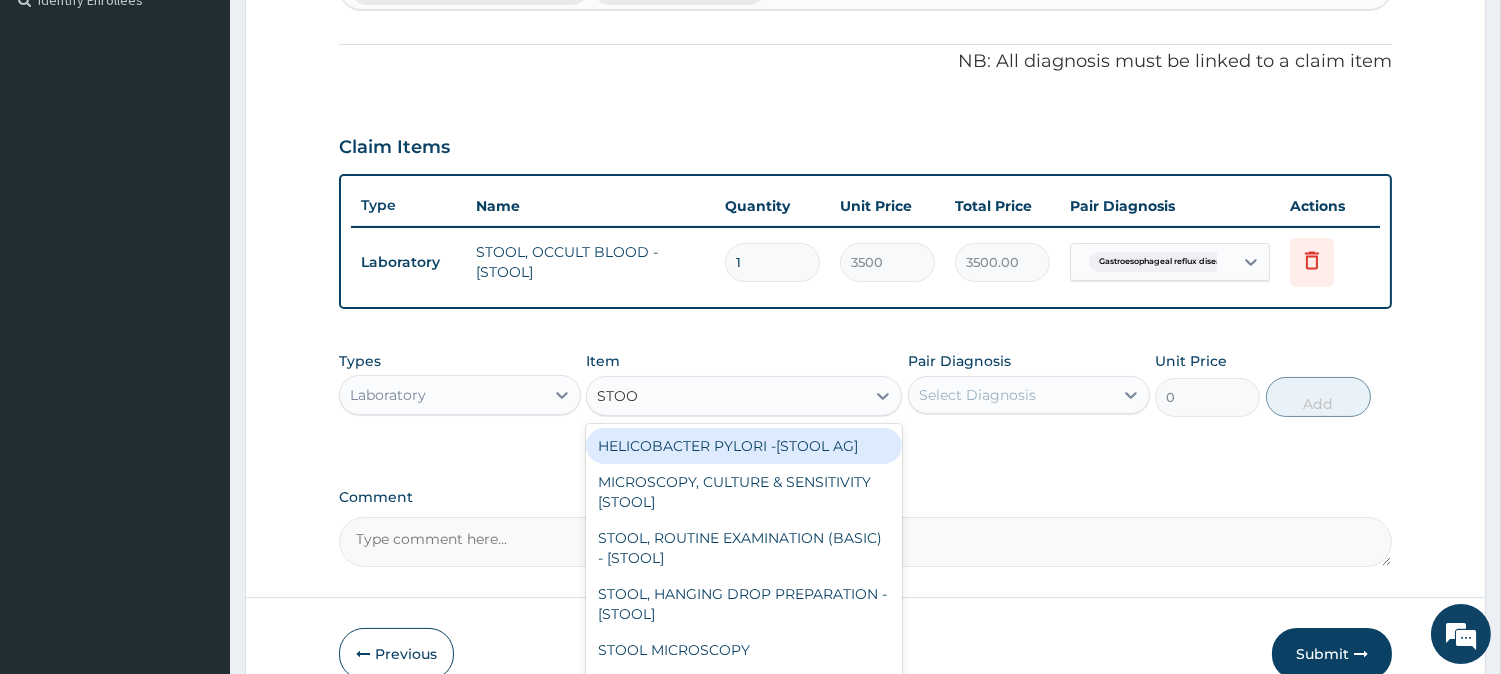 type on "STOOL" 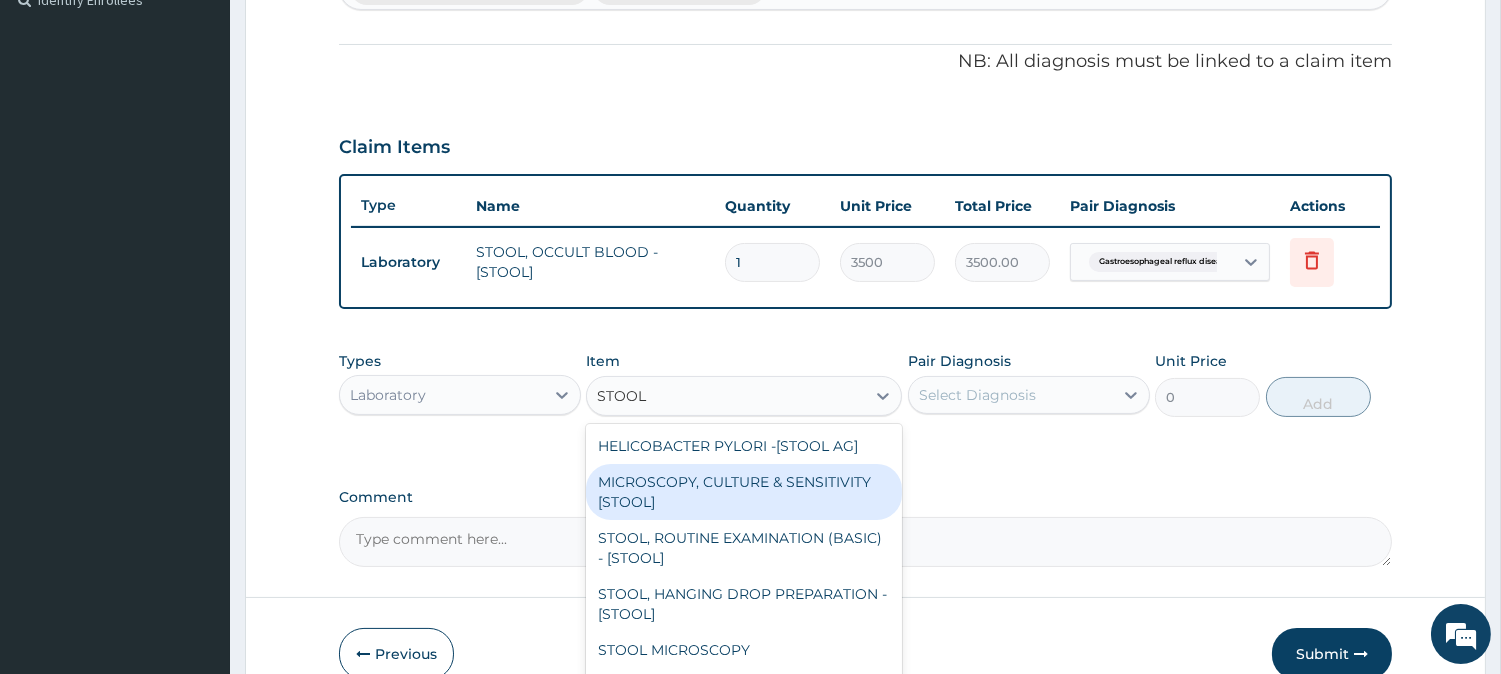 click on "MICROSCOPY, CULTURE & SENSITIVITY [STOOL]" at bounding box center [744, 492] 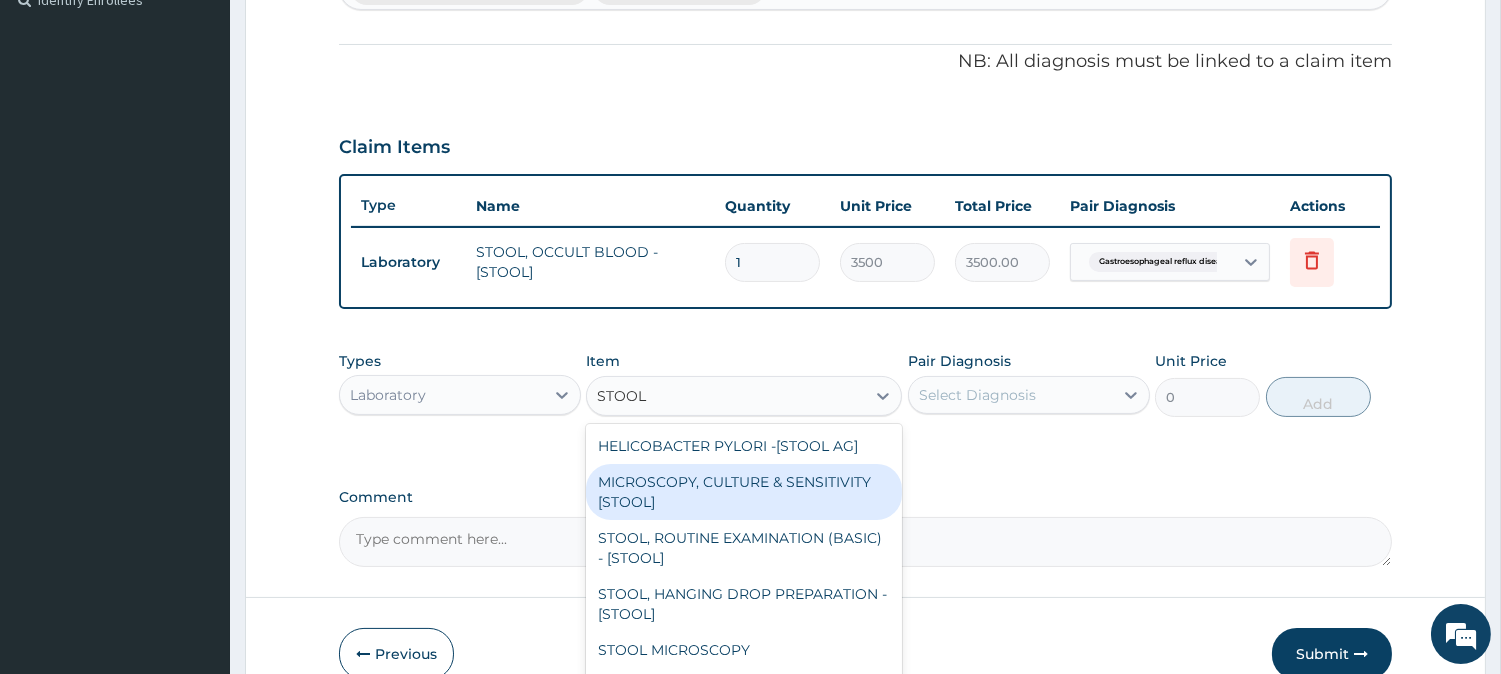type 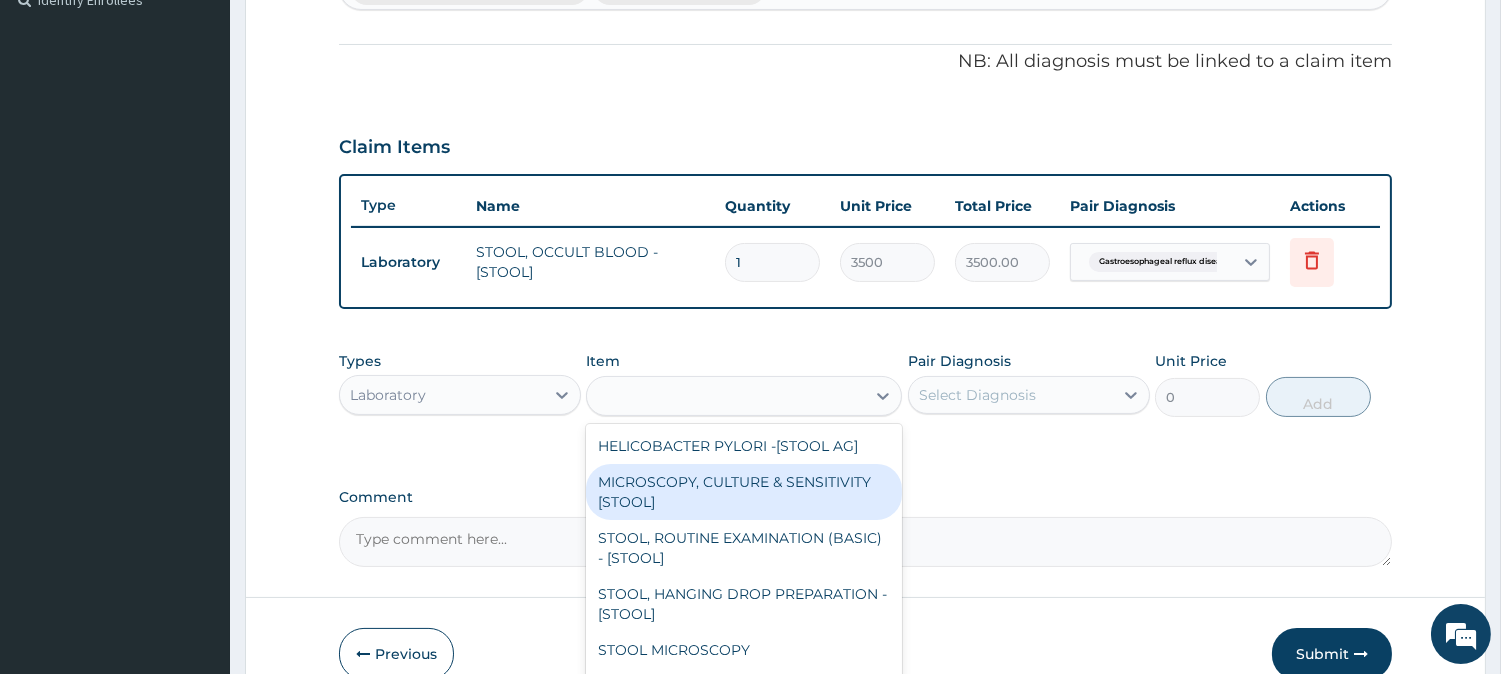 type on "5000" 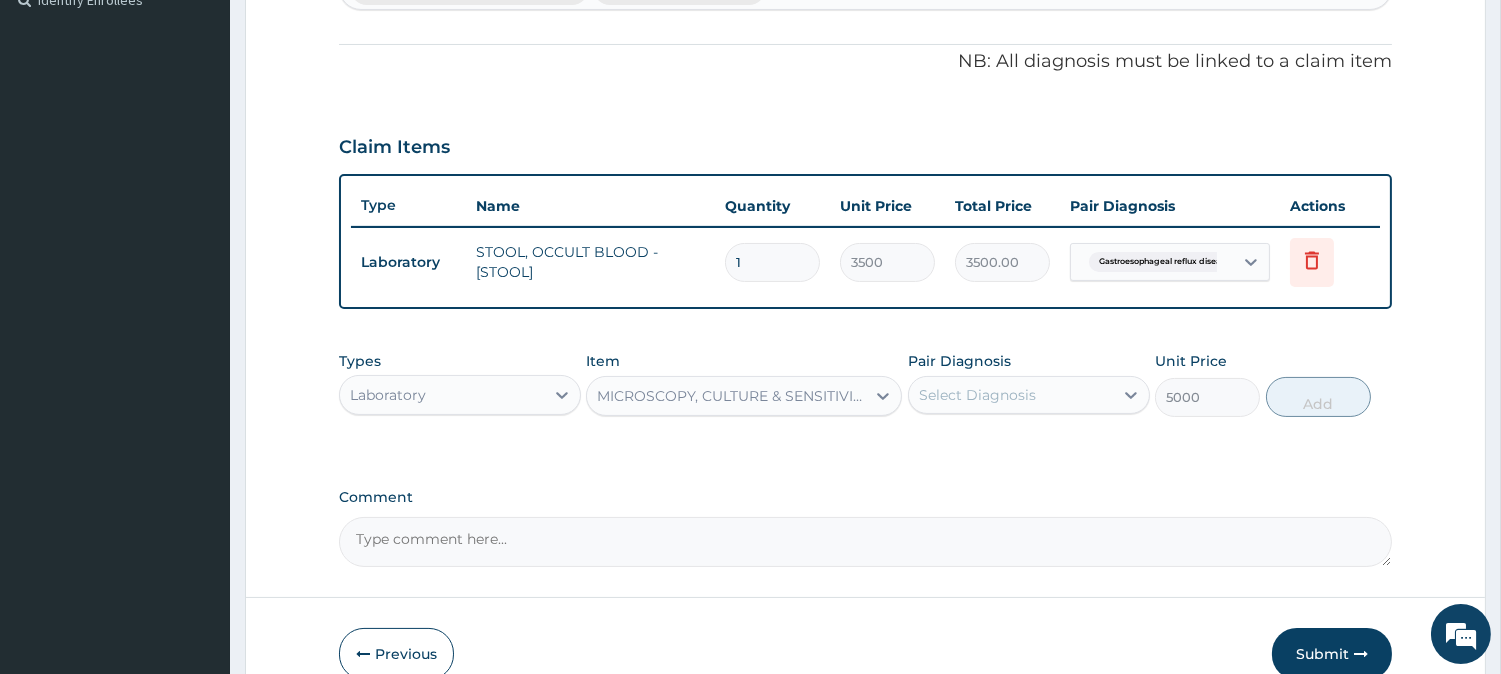click on "Select Diagnosis" at bounding box center [977, 395] 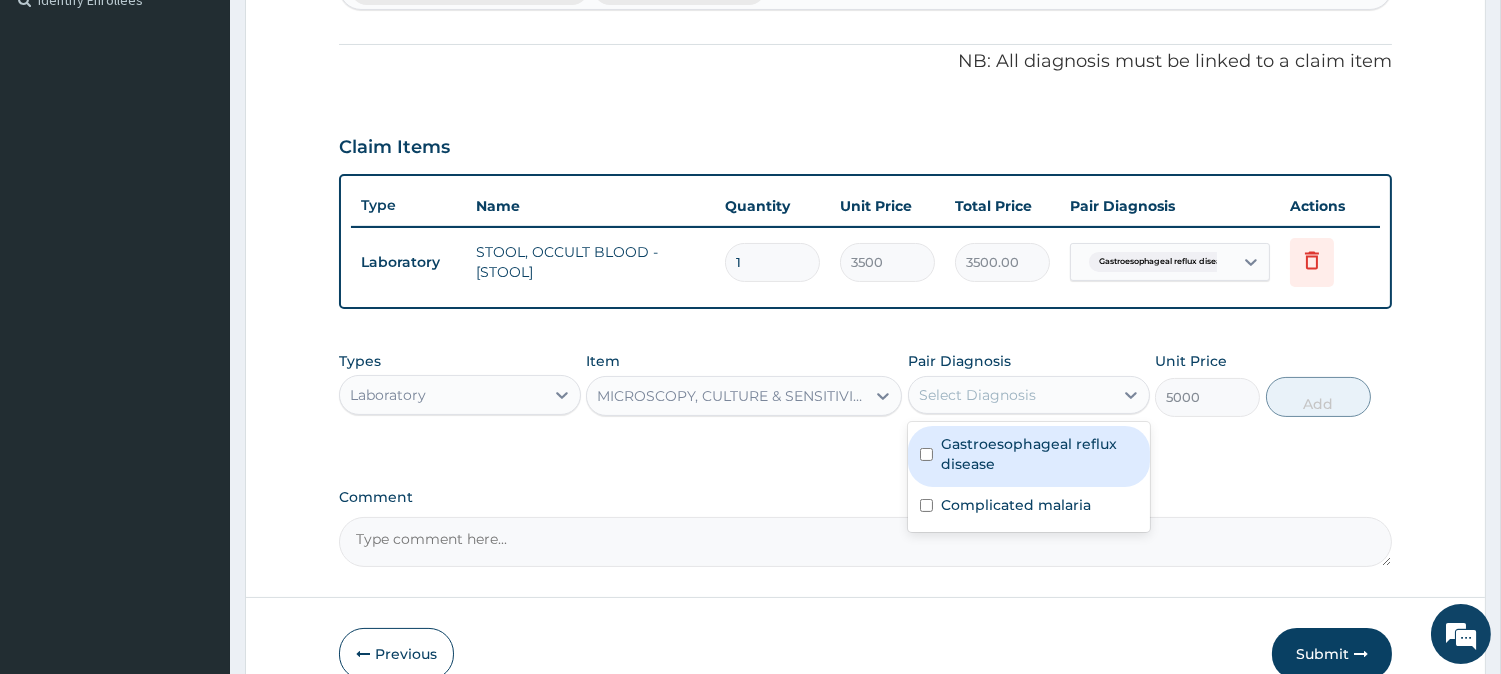 click on "Gastroesophageal reflux disease" at bounding box center (1039, 454) 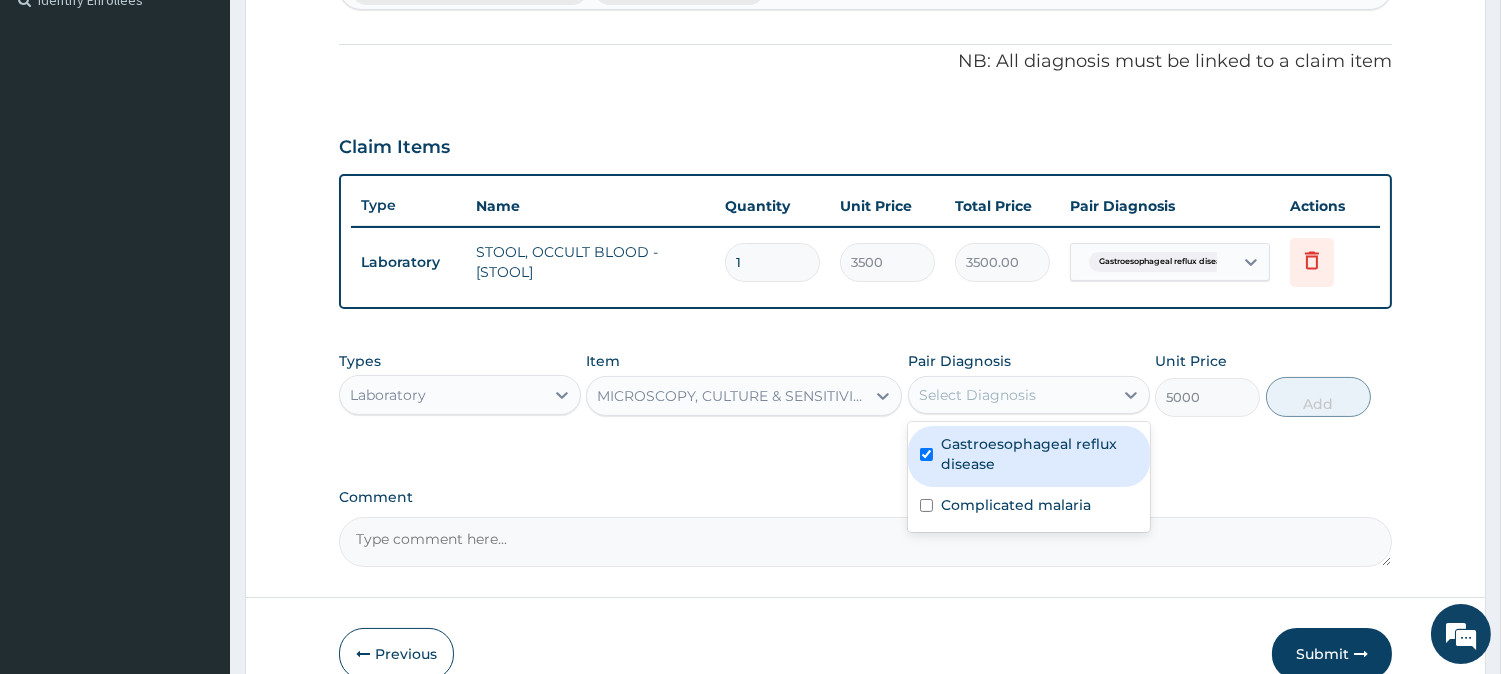 checkbox on "true" 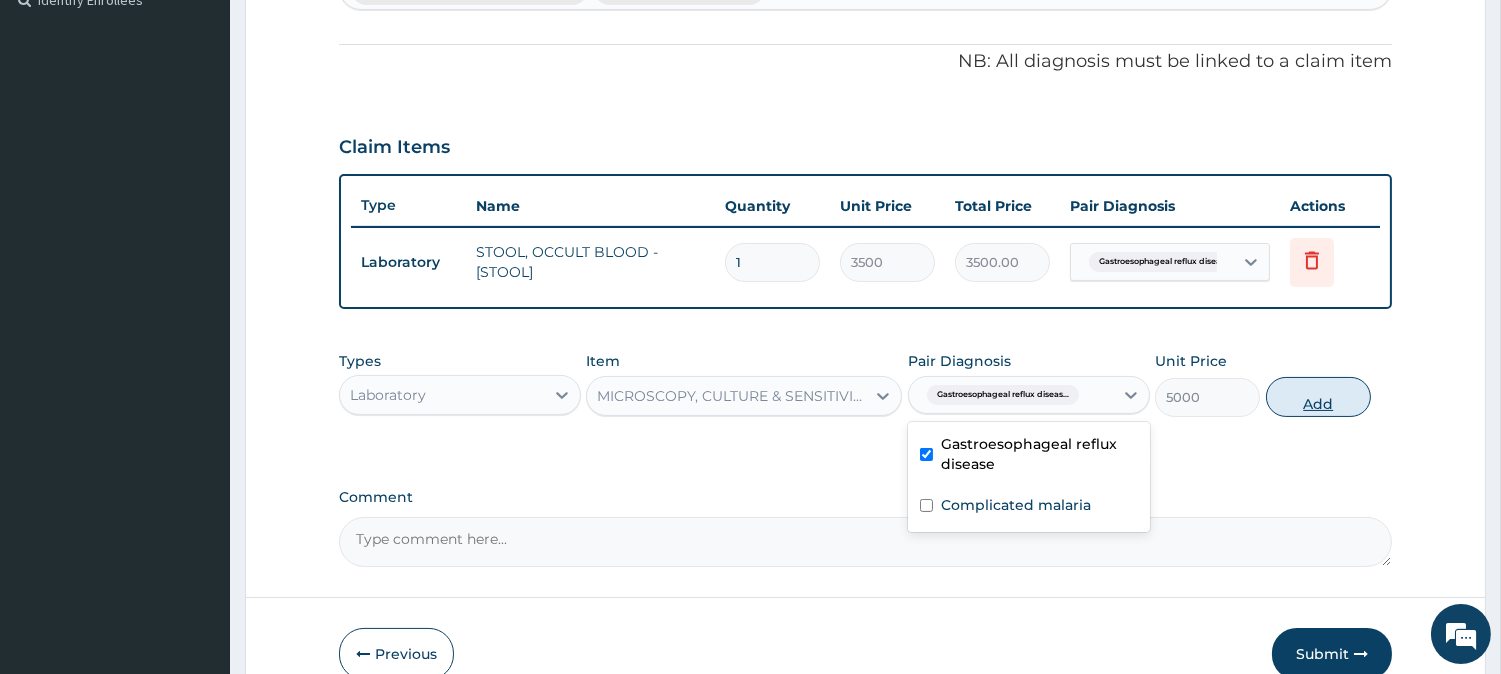 click on "Add" at bounding box center (1318, 397) 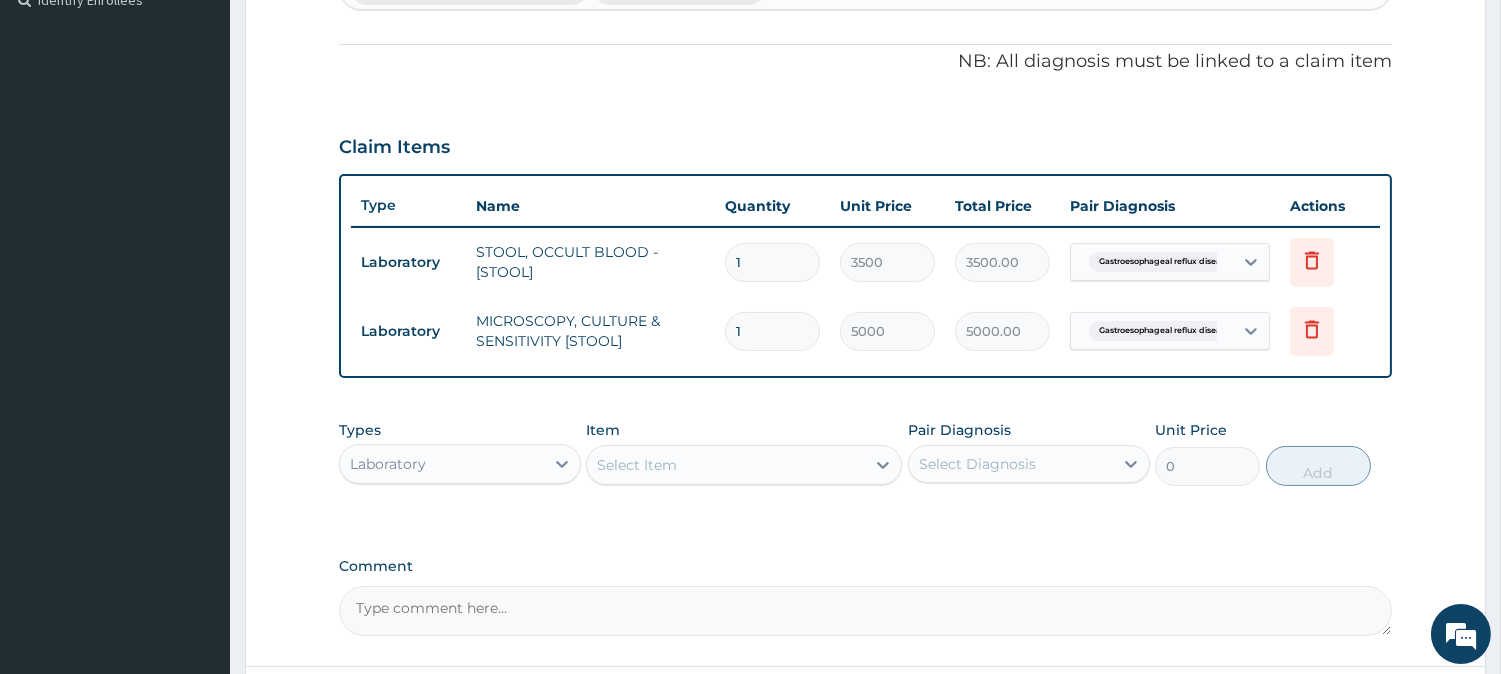 click on "Select Item" at bounding box center [726, 465] 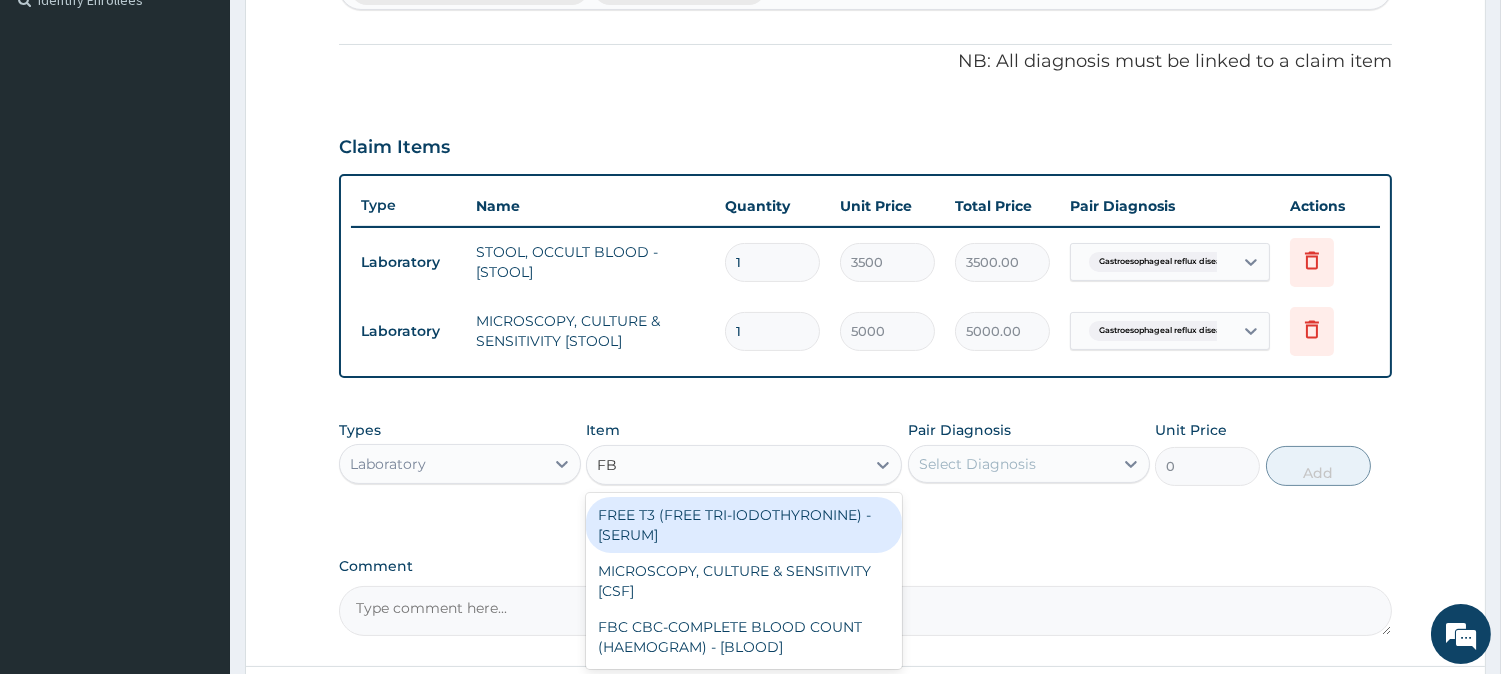 type on "FBC" 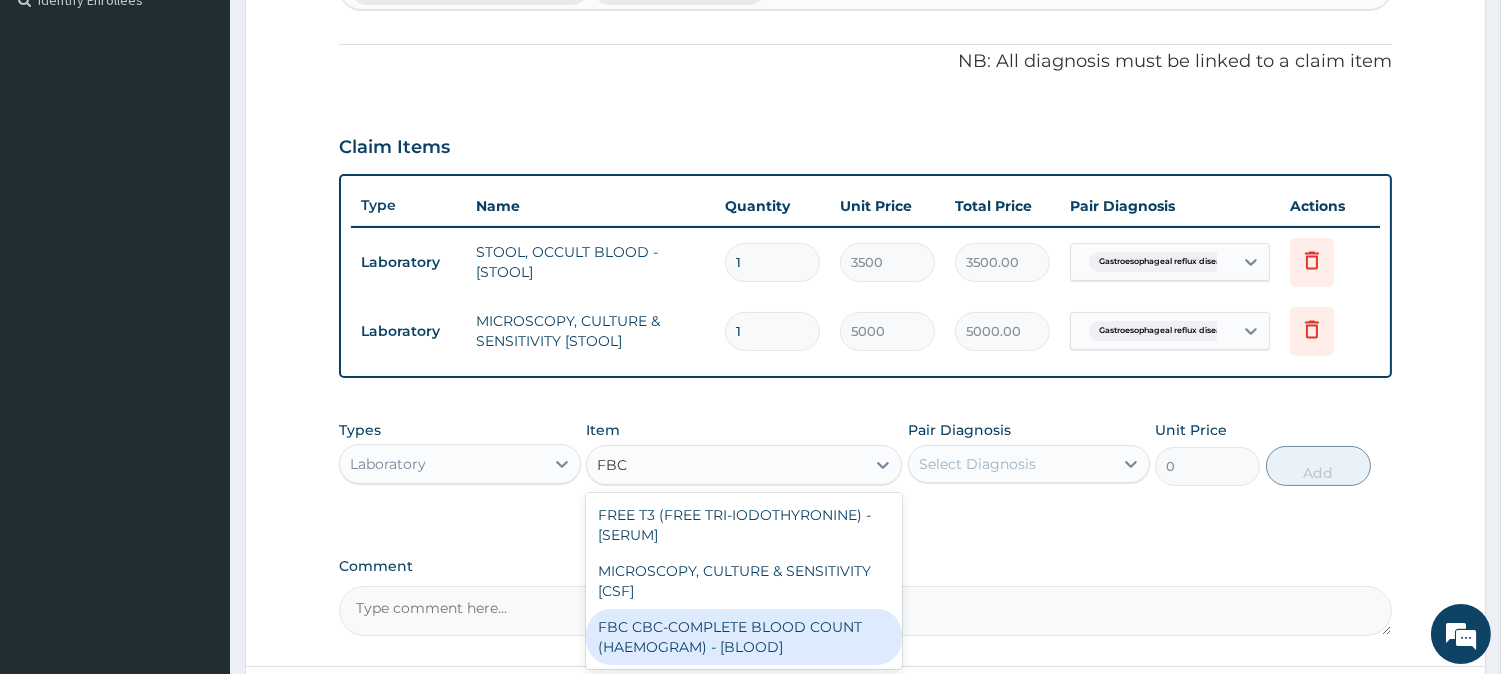 click on "FBC CBC-COMPLETE BLOOD COUNT (HAEMOGRAM) - [BLOOD]" at bounding box center (744, 637) 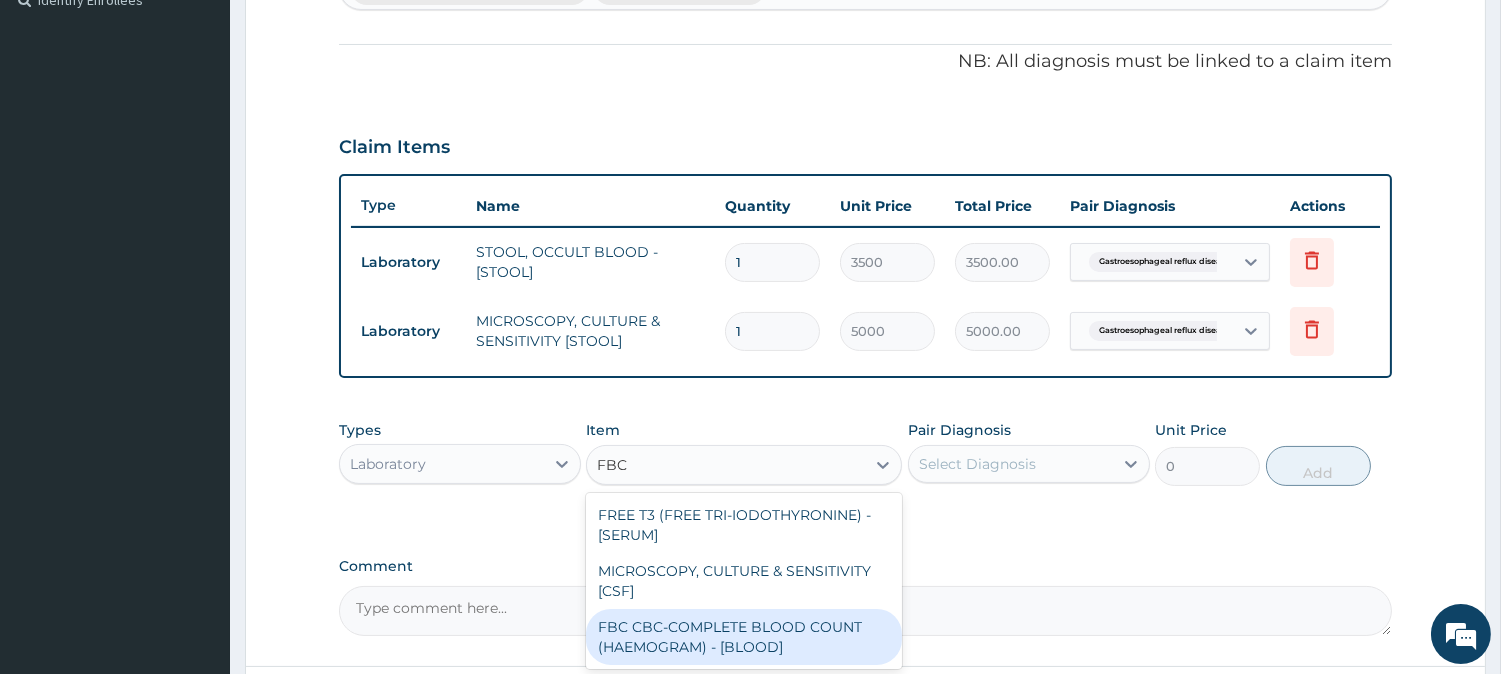 type 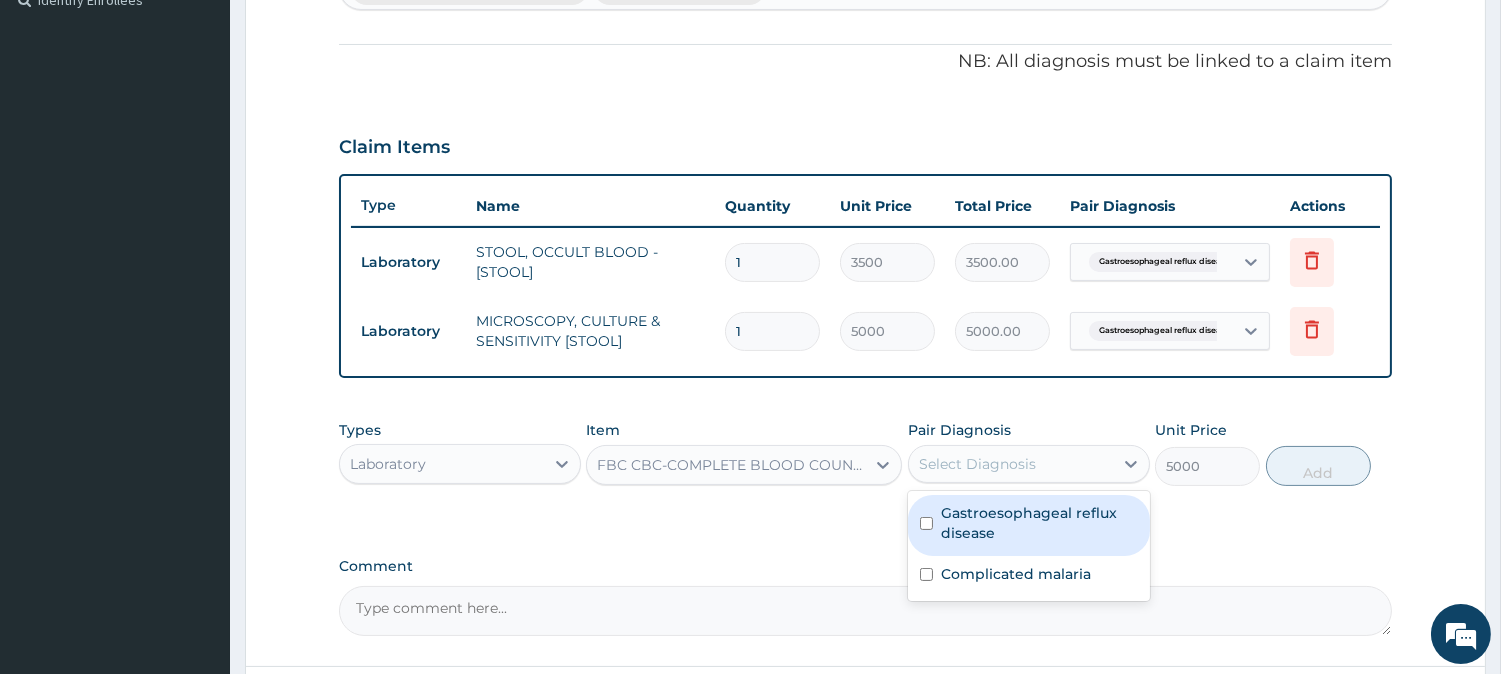 click on "Select Diagnosis" at bounding box center (1011, 464) 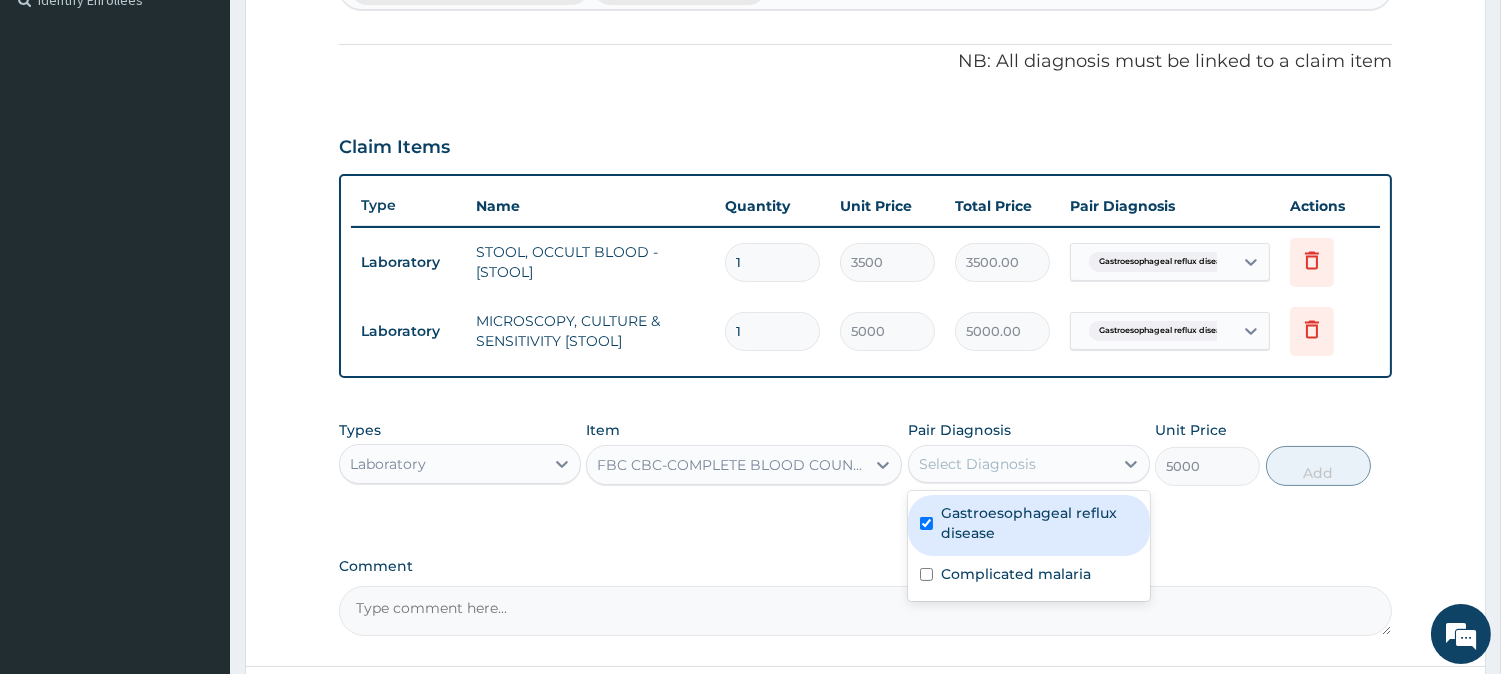 checkbox on "true" 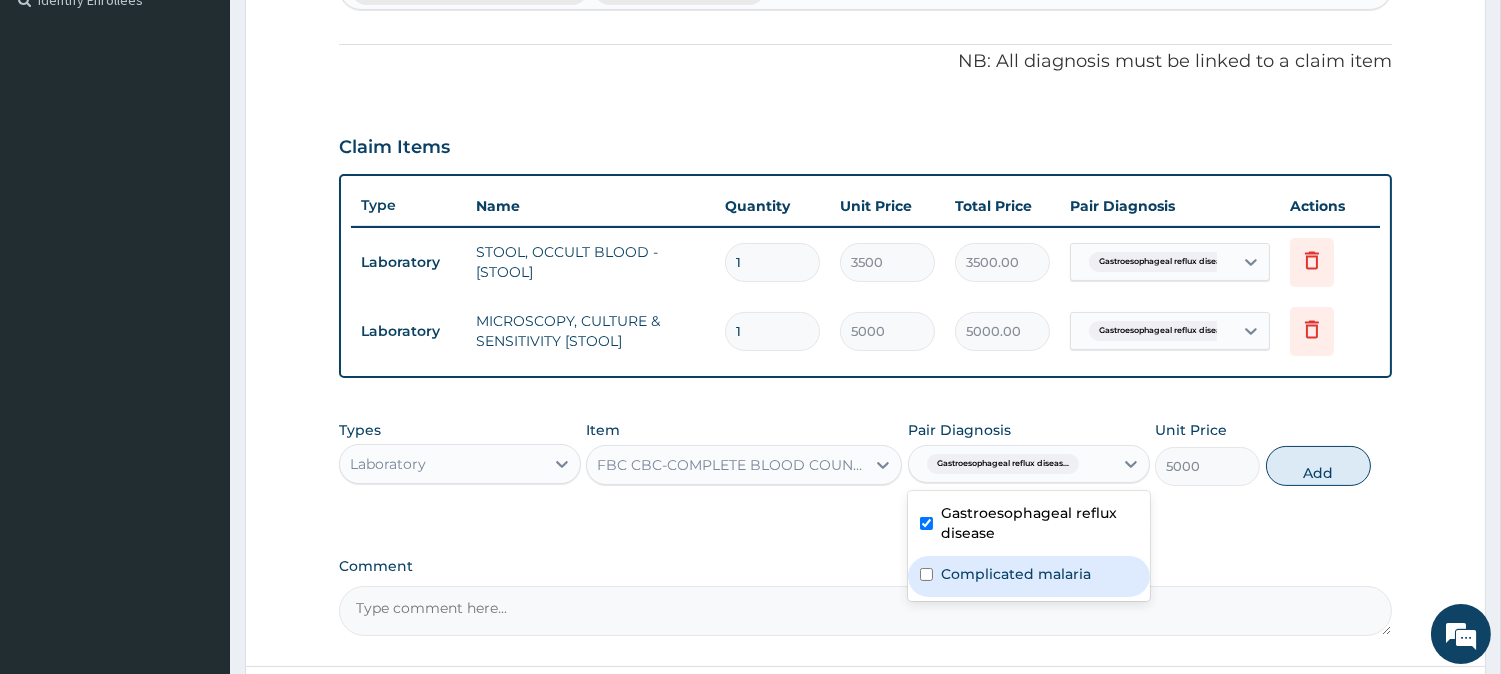 click on "Complicated malaria" at bounding box center (1016, 574) 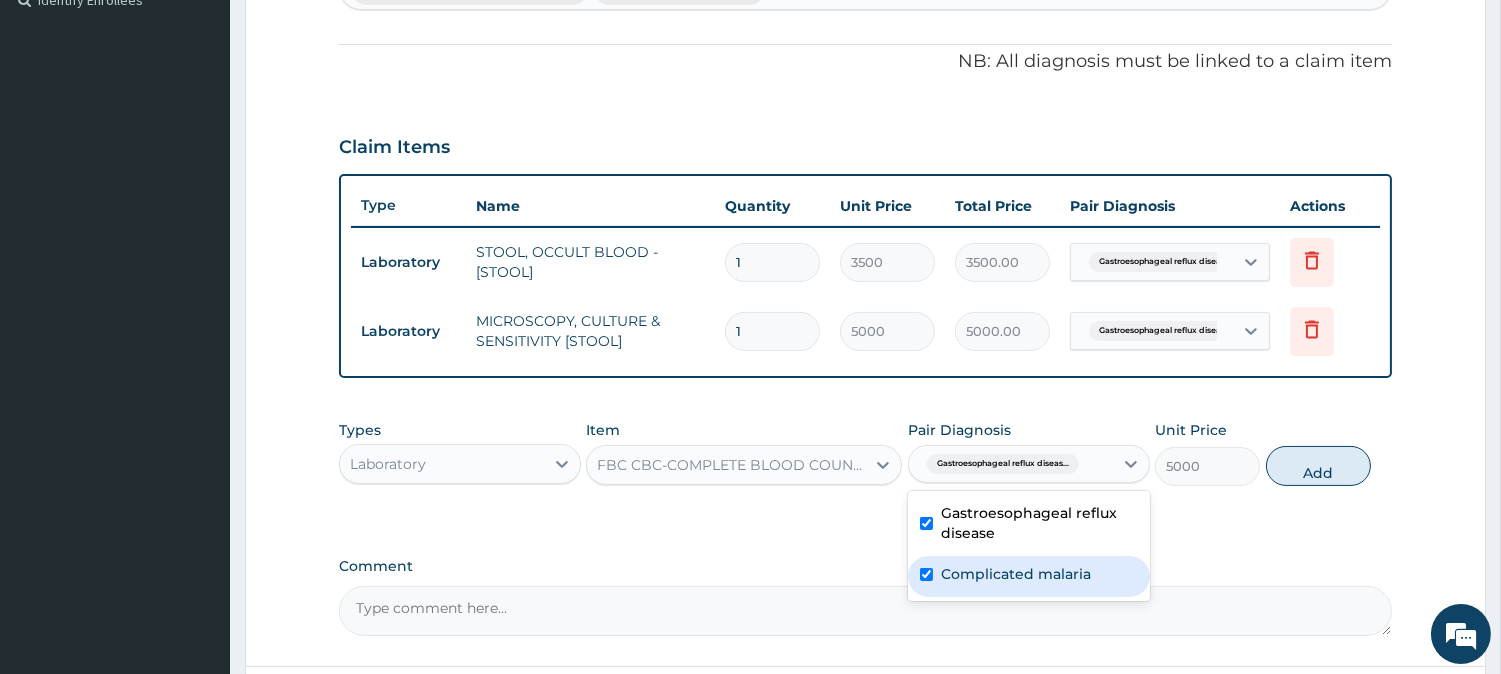 checkbox on "true" 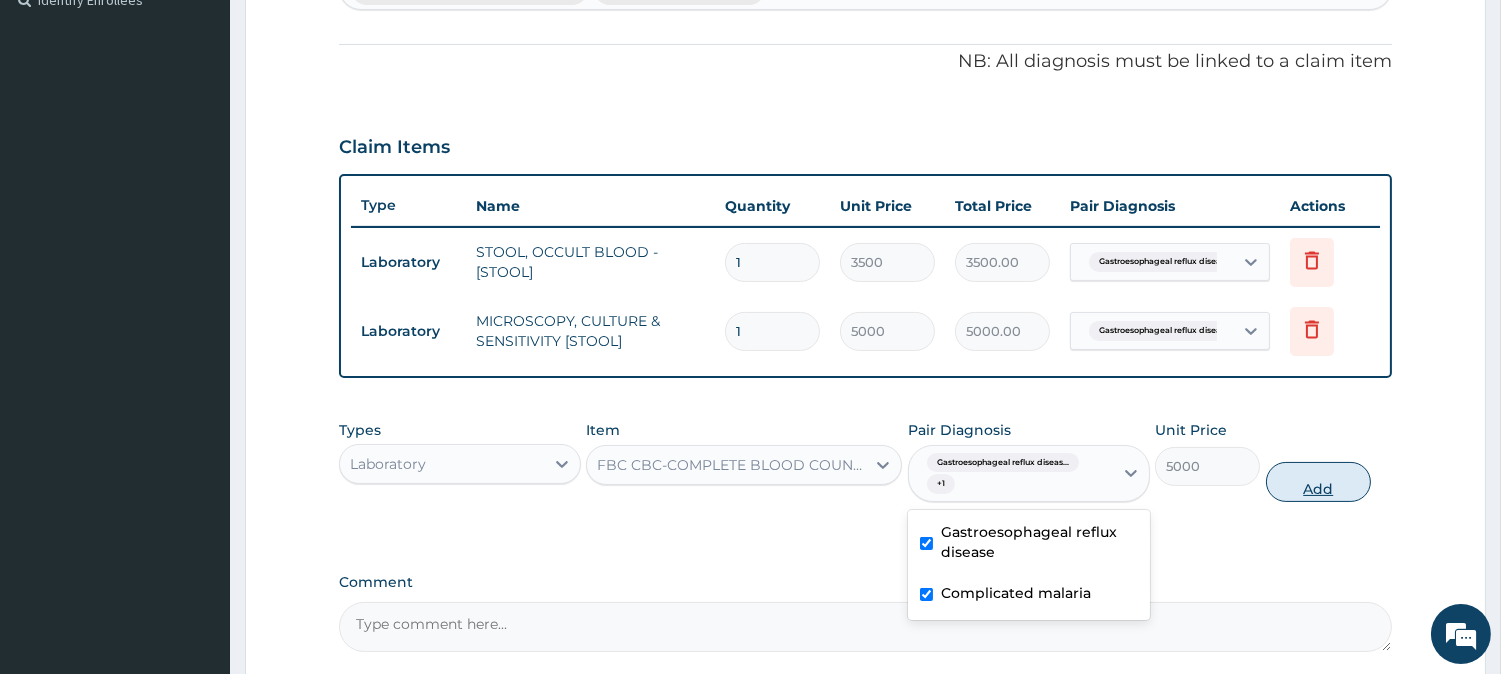 click on "Add" at bounding box center [1318, 482] 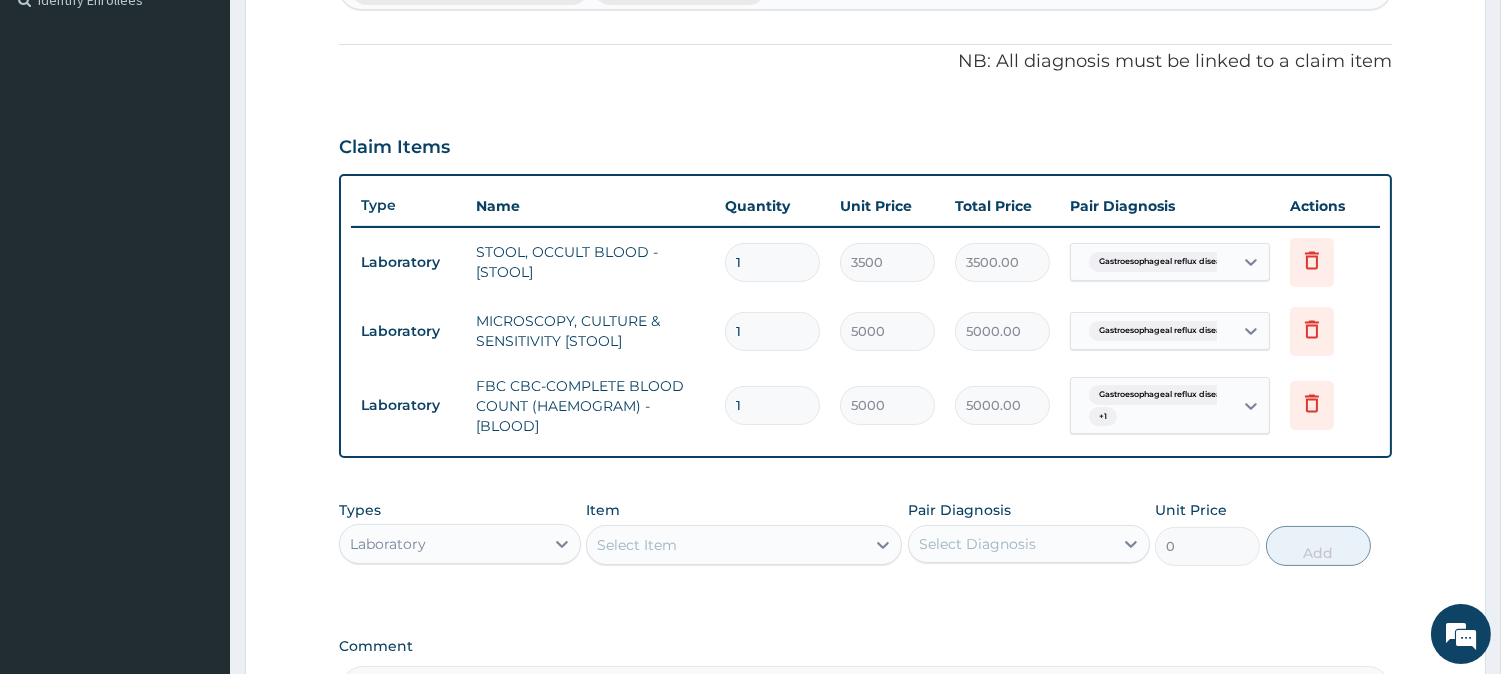 click on "Select Item" at bounding box center (637, 545) 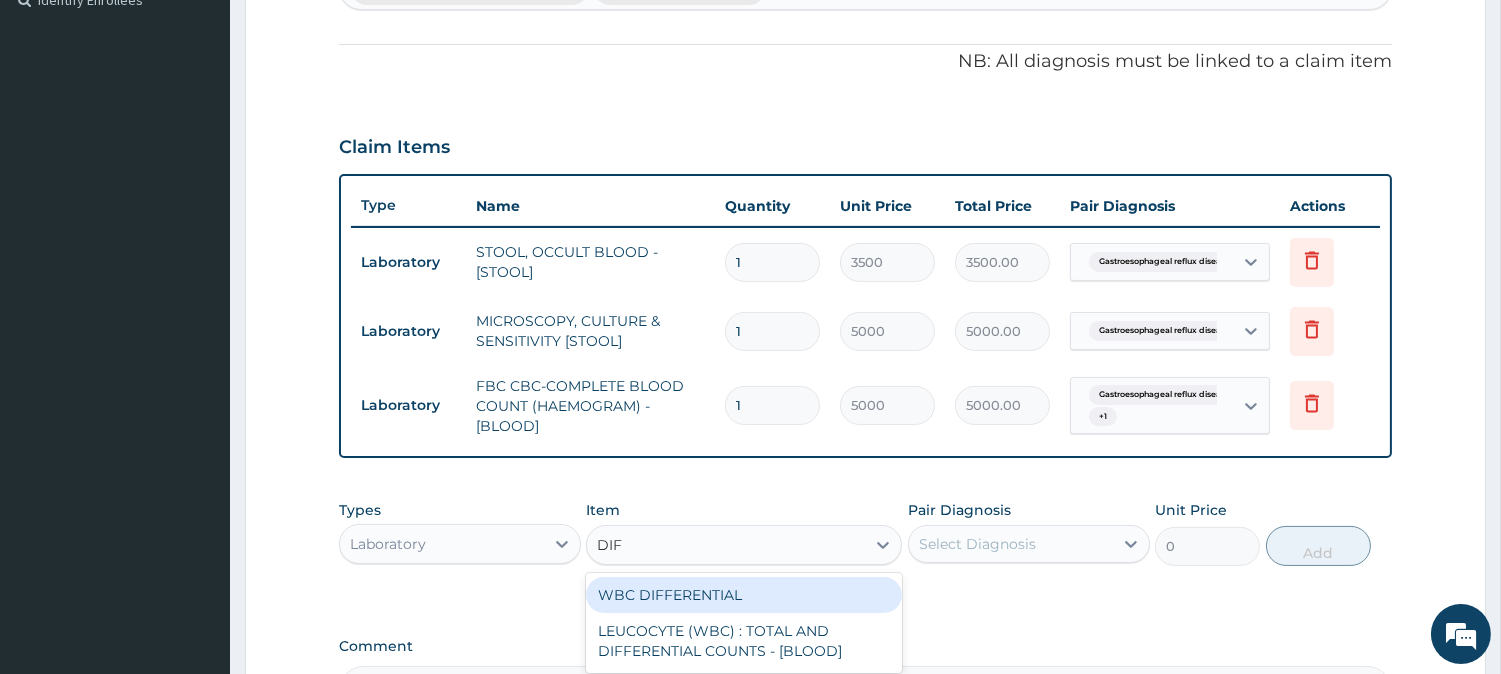 type on "DIFF" 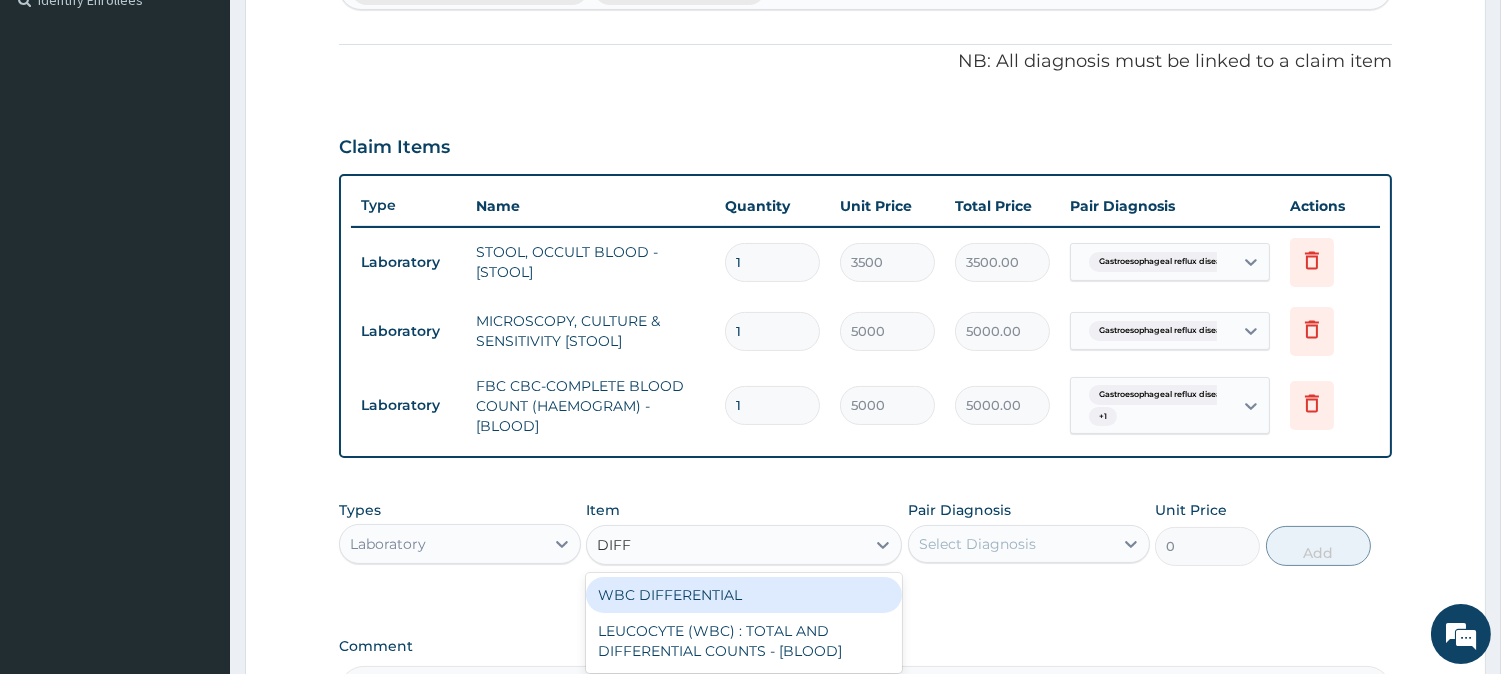 click on "WBC DIFFERENTIAL" at bounding box center [744, 595] 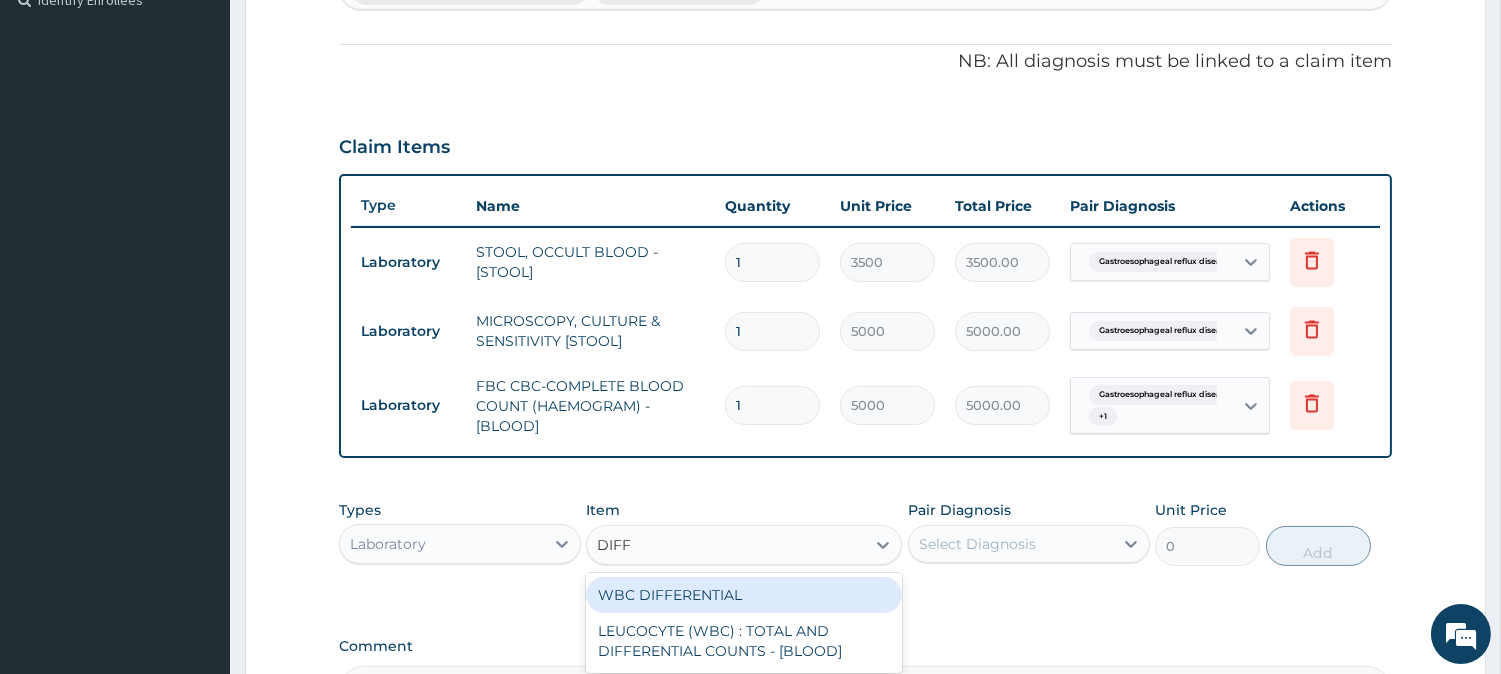 type 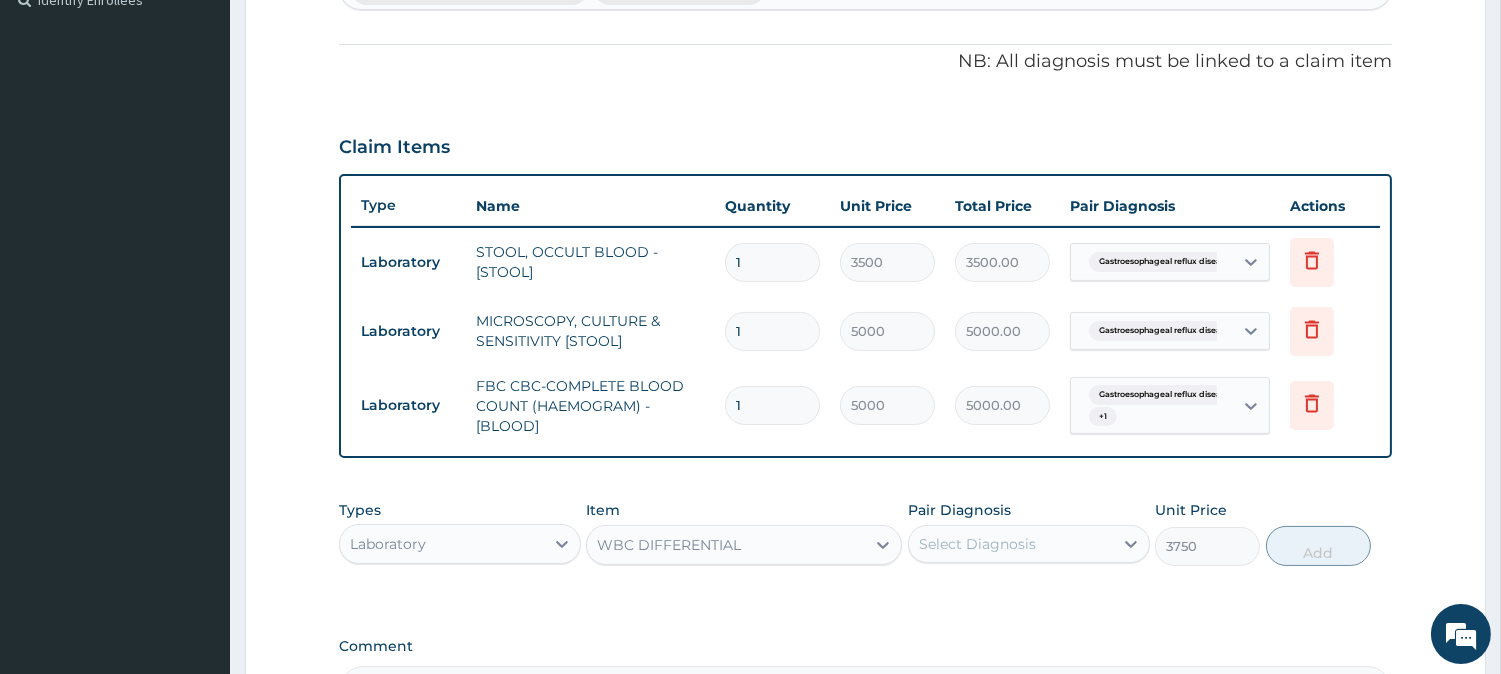 click on "Select Diagnosis" at bounding box center [977, 544] 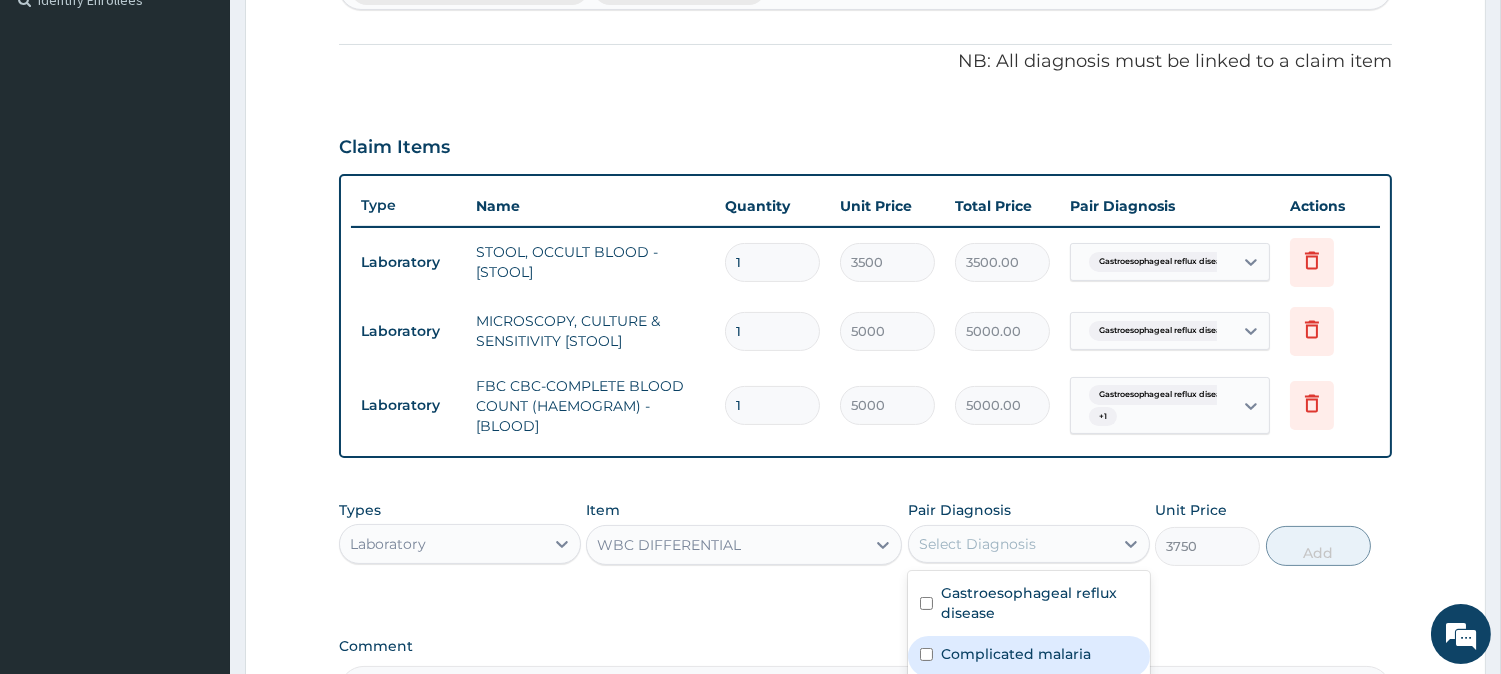 click on "Complicated malaria" at bounding box center (1016, 654) 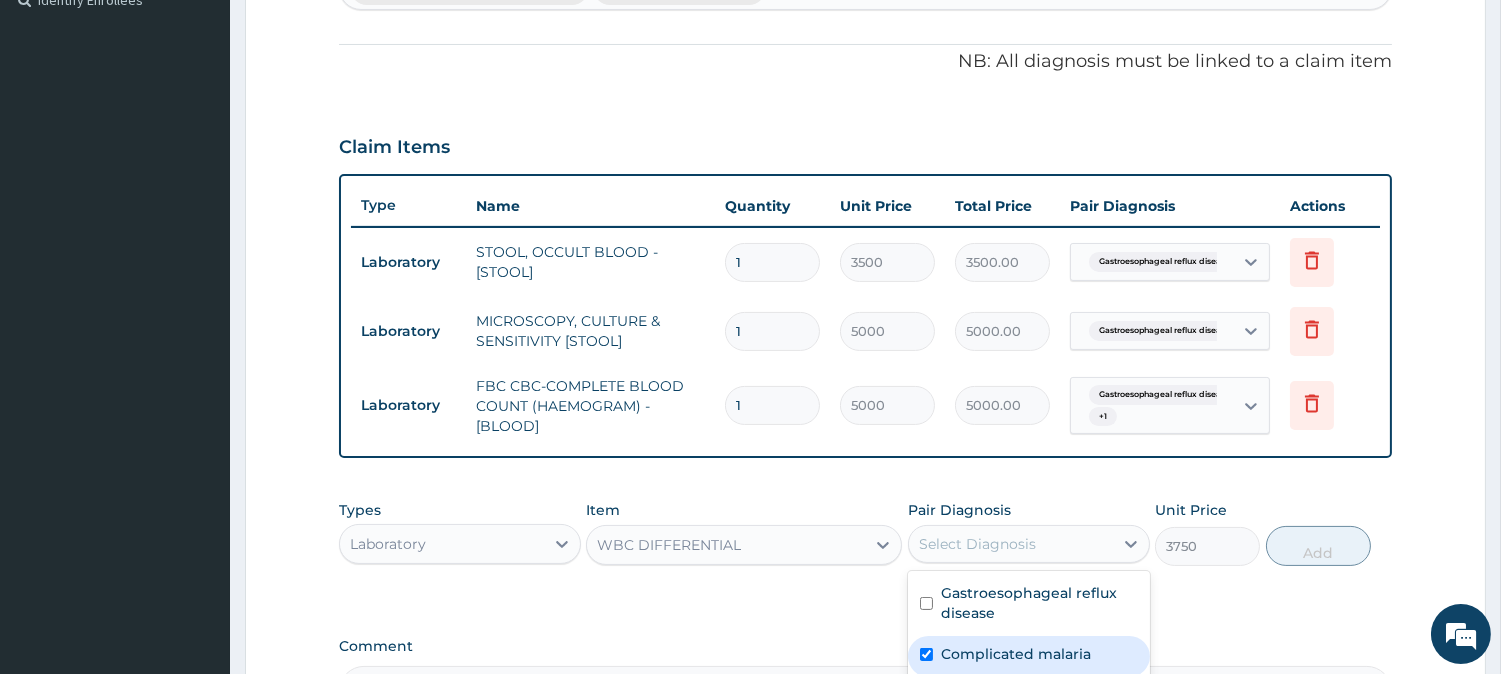 checkbox on "true" 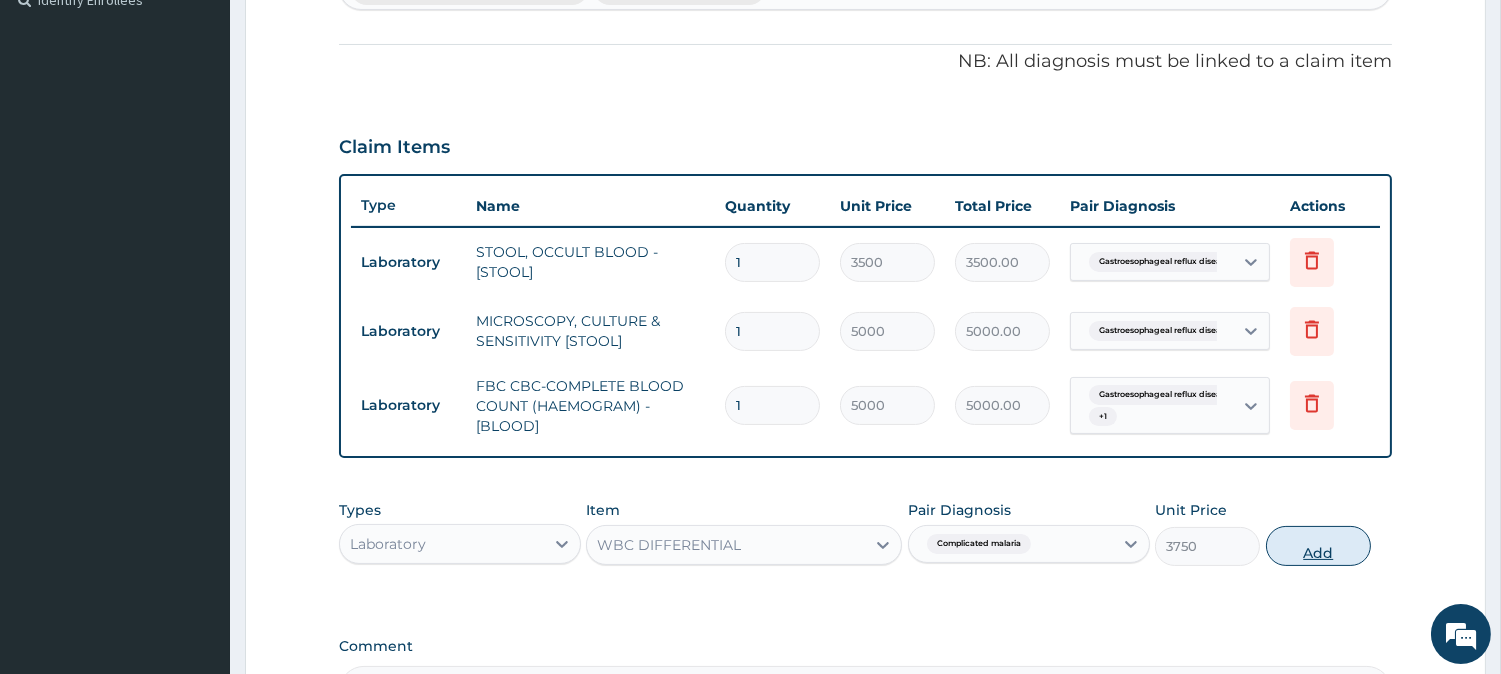 click on "Add" at bounding box center (1318, 546) 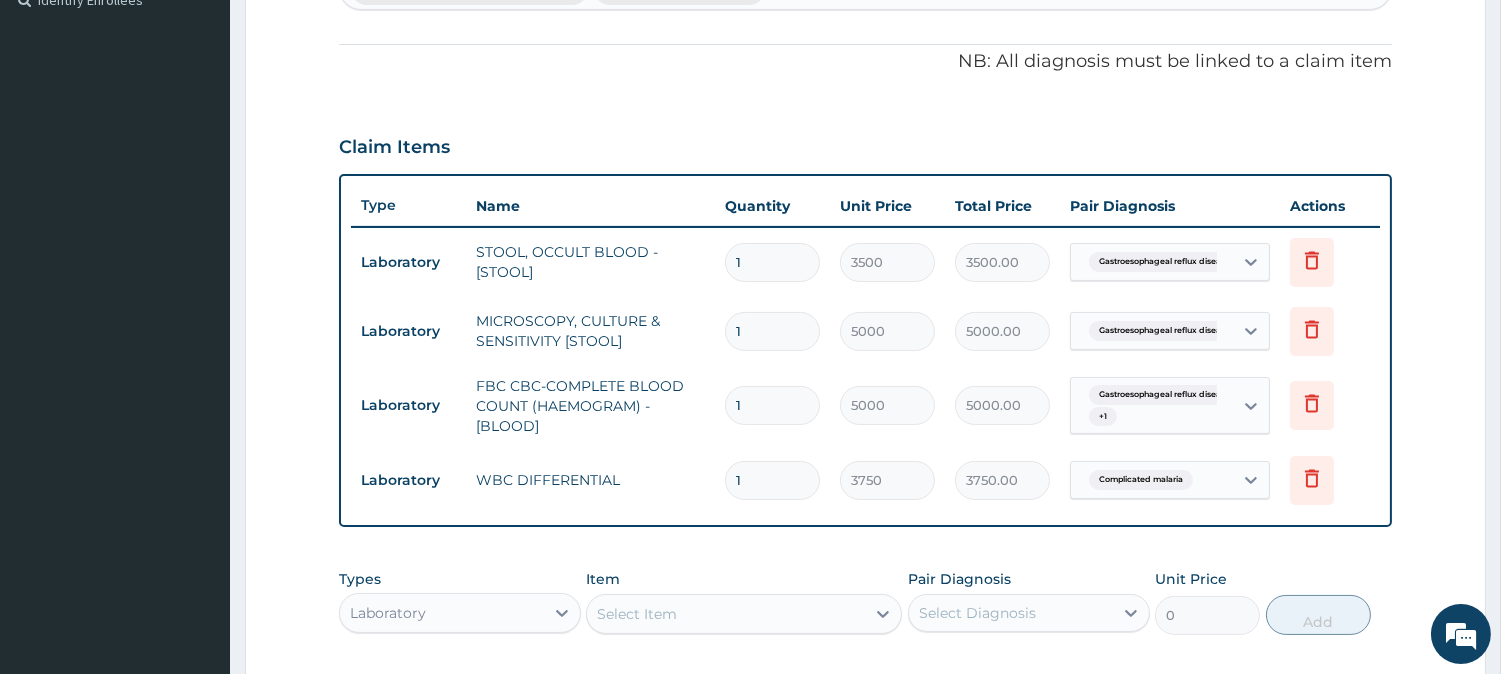 click on "Types Laboratory Item Select Item Pair Diagnosis Select Diagnosis Unit Price 0 Add" at bounding box center (865, 602) 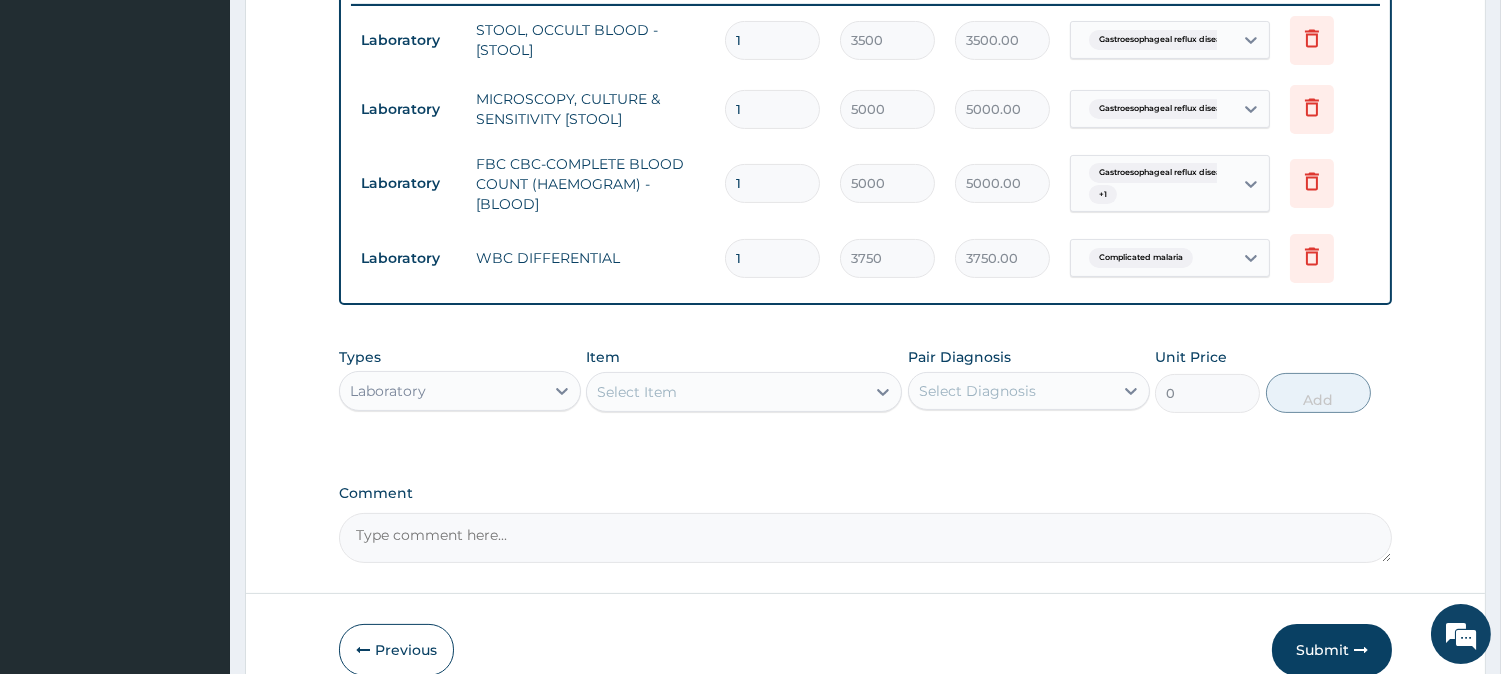 scroll, scrollTop: 836, scrollLeft: 0, axis: vertical 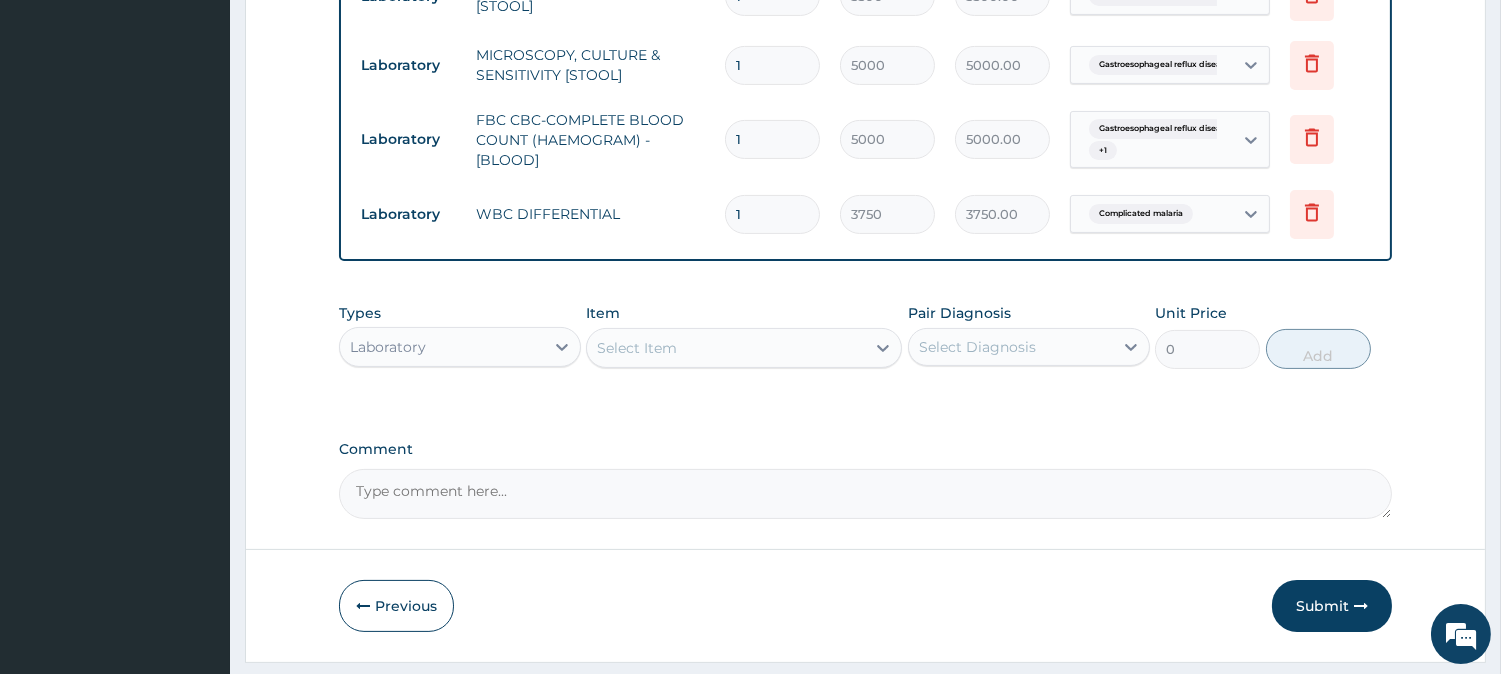 click on "Select Item" at bounding box center [726, 348] 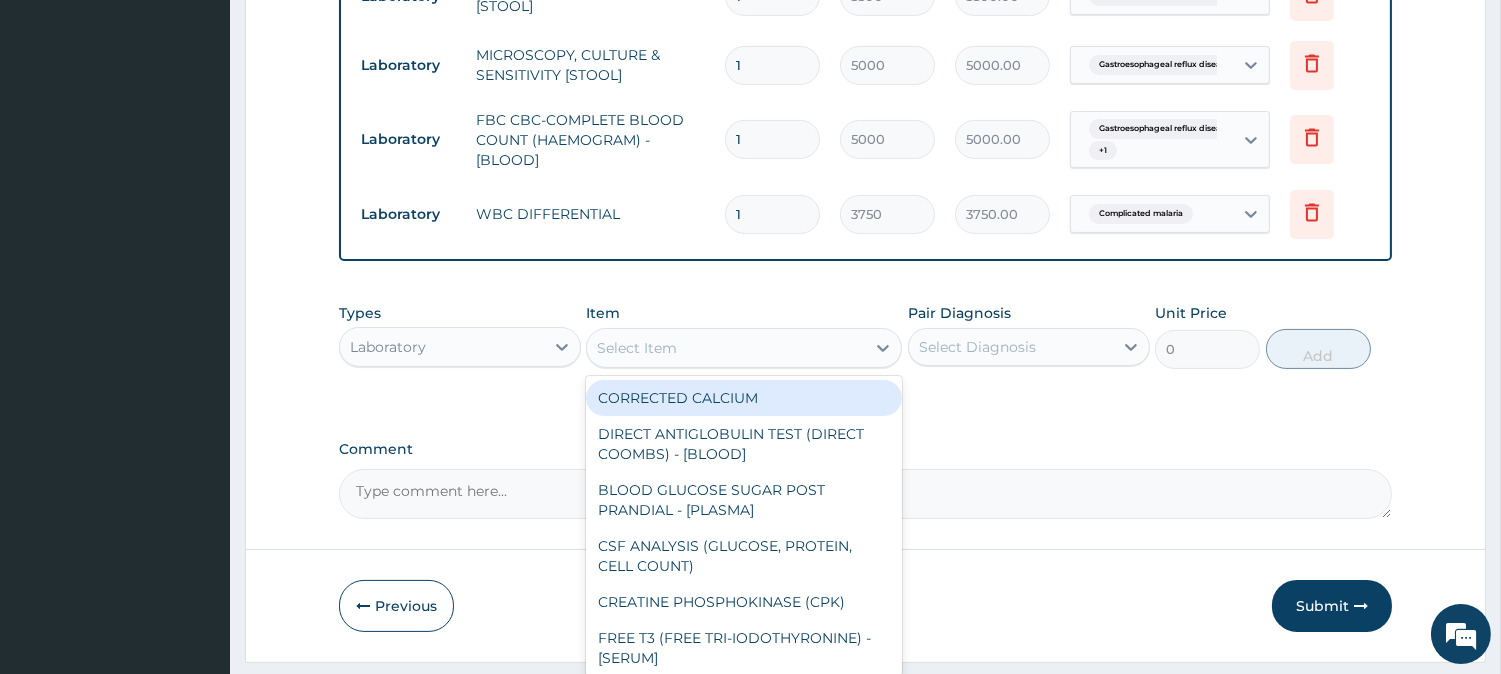 click on "Laboratory" at bounding box center [442, 347] 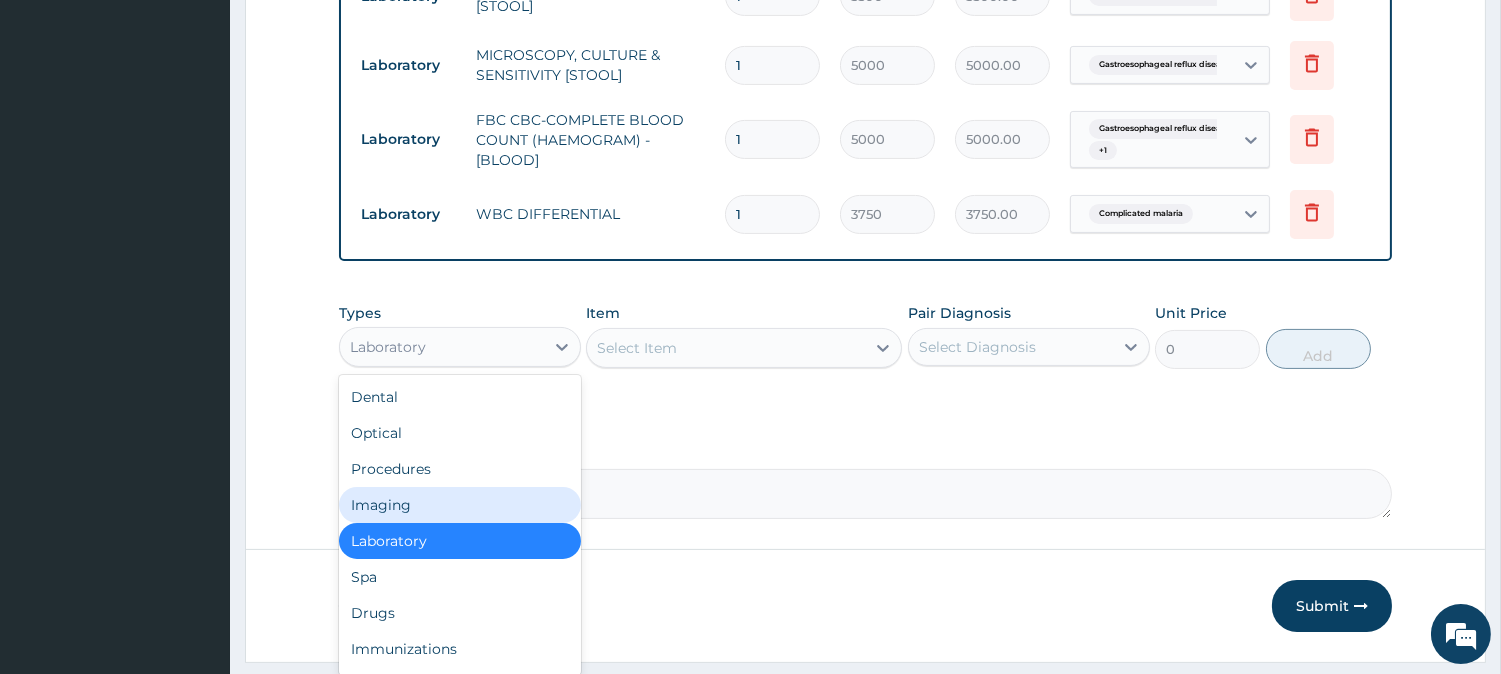 click on "Imaging" at bounding box center [460, 505] 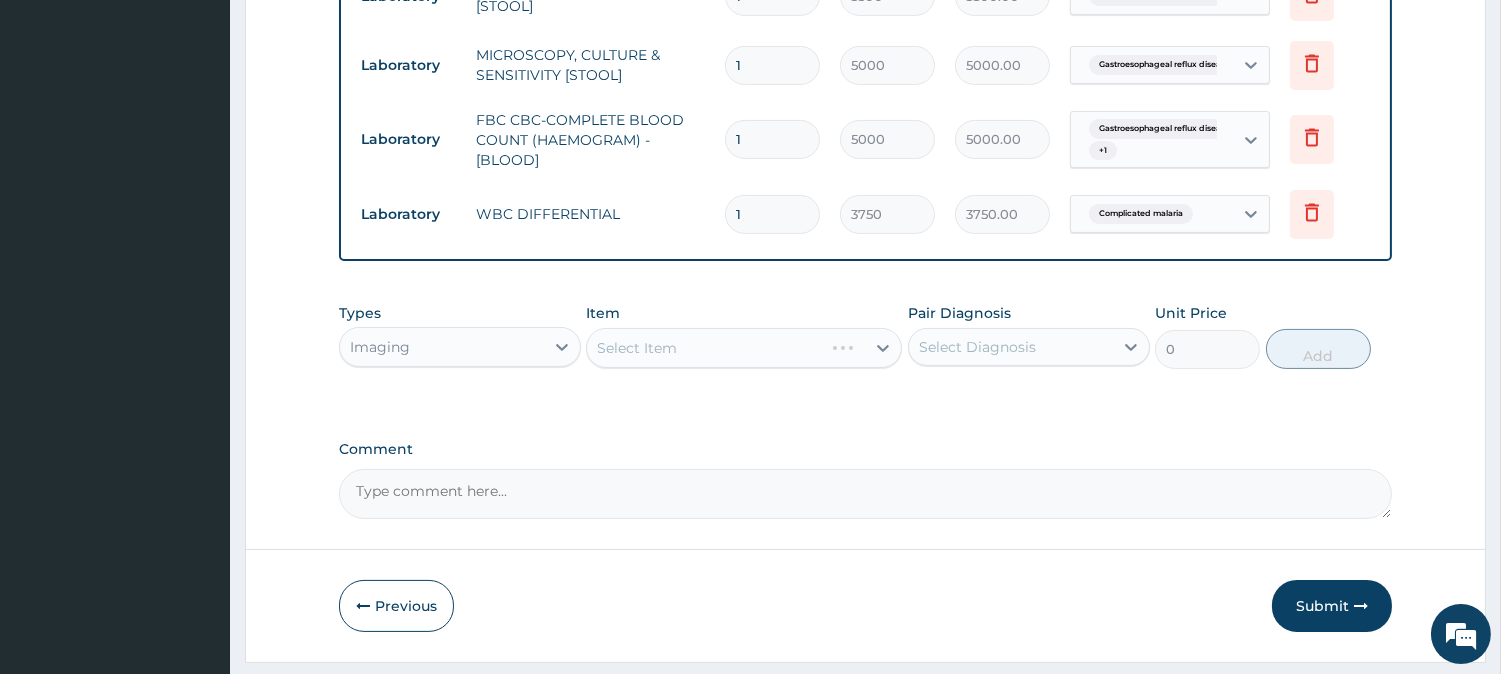 click on "Select Item" at bounding box center (744, 348) 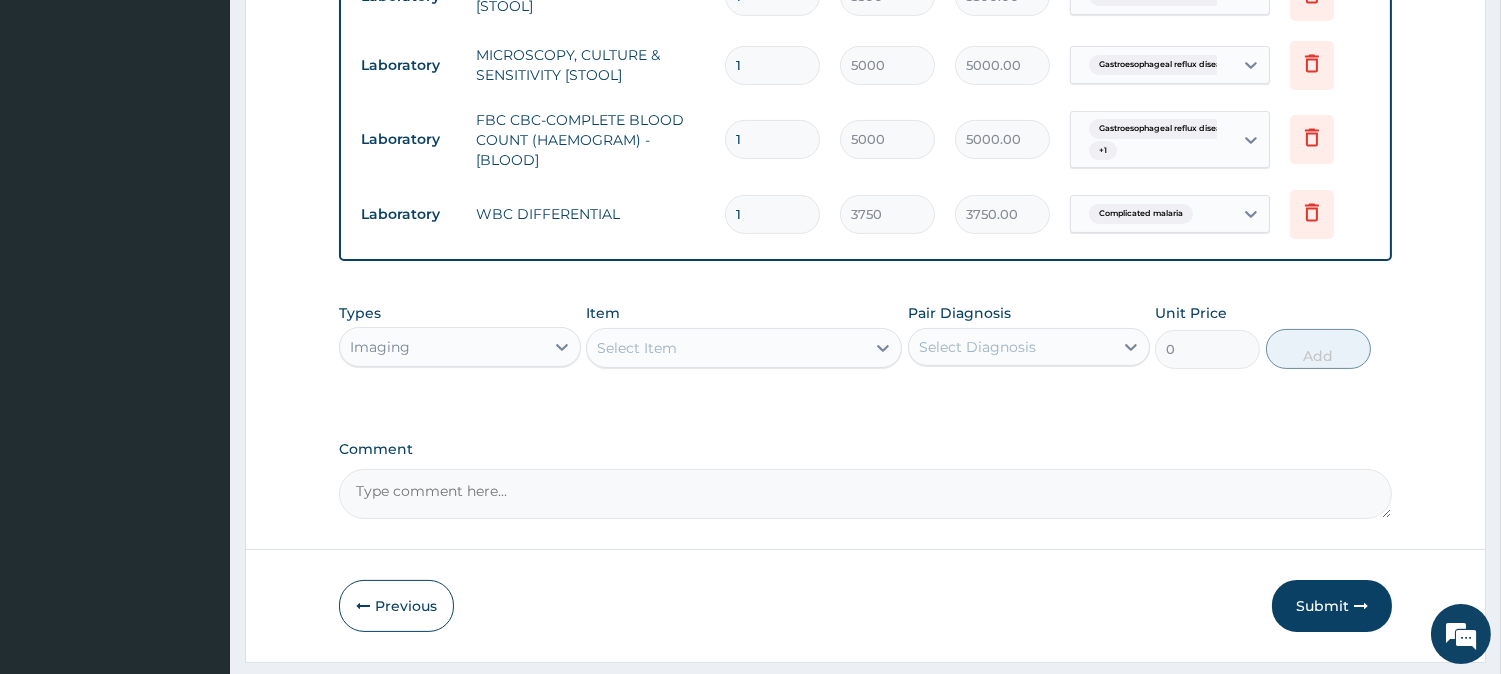 click on "Select Item" at bounding box center [726, 348] 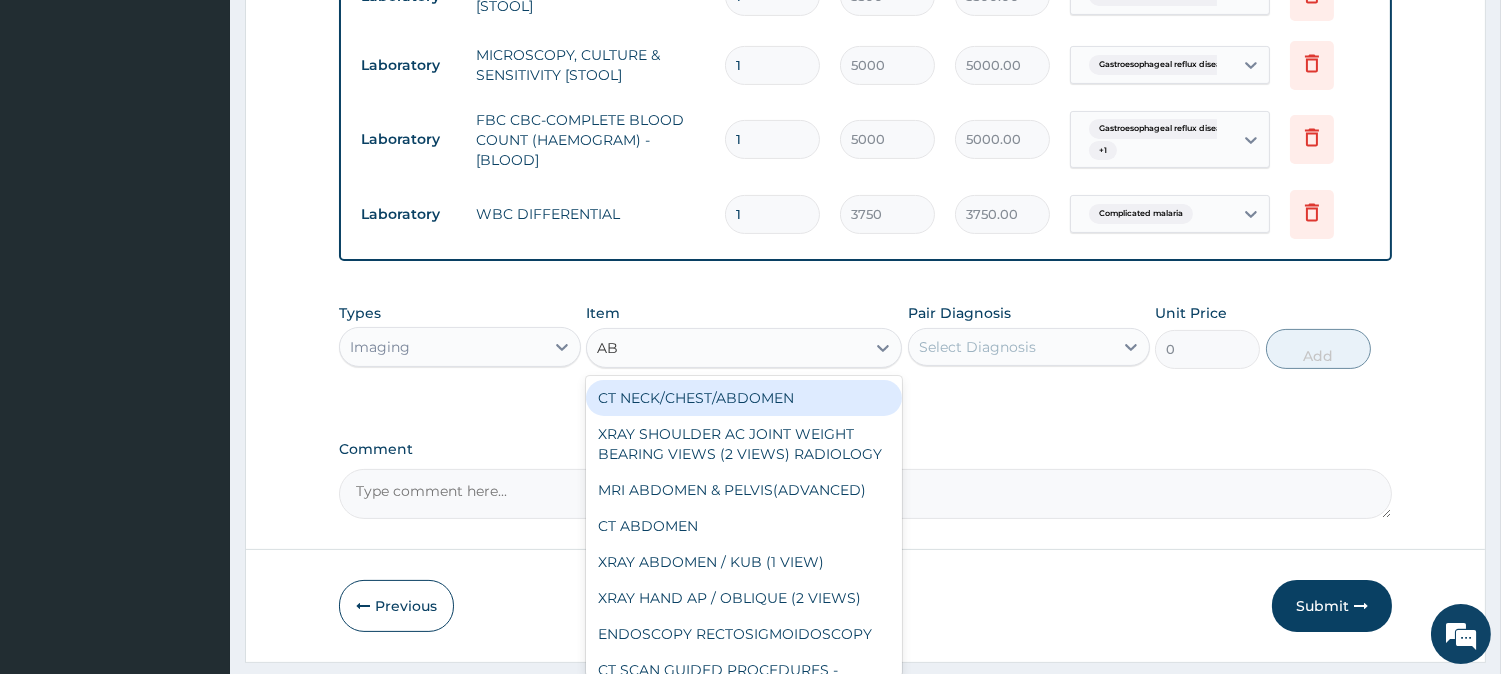 type on "ABD" 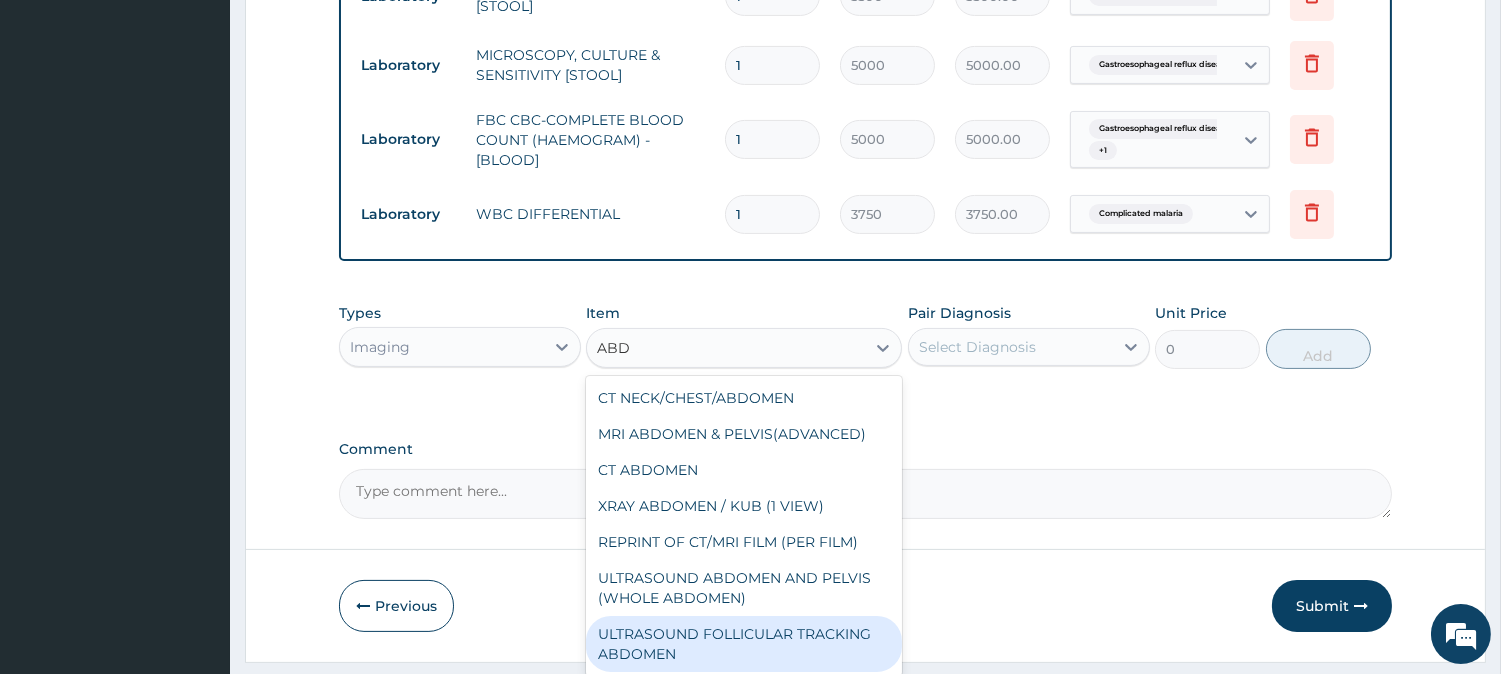 click on "ULTRASOUND FOLLICULAR TRACKING ABDOMEN" at bounding box center (744, 644) 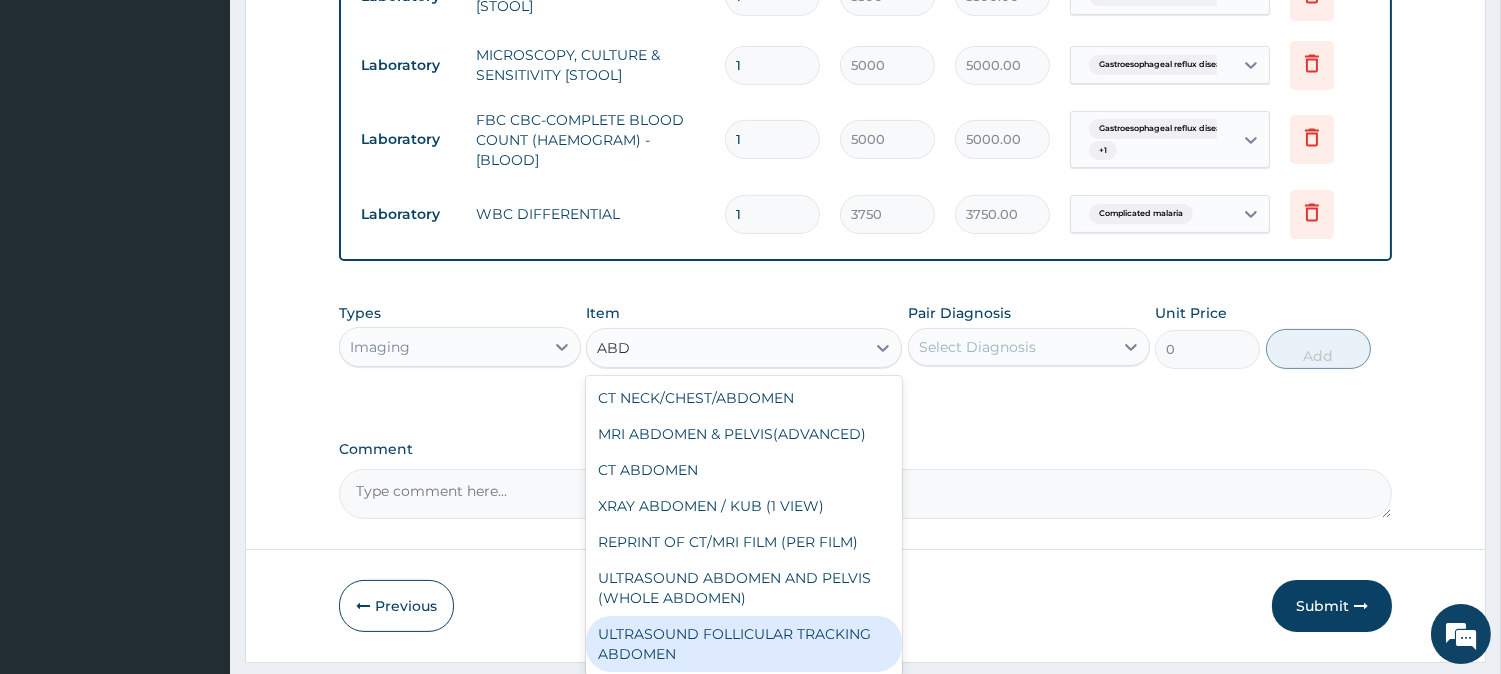 type 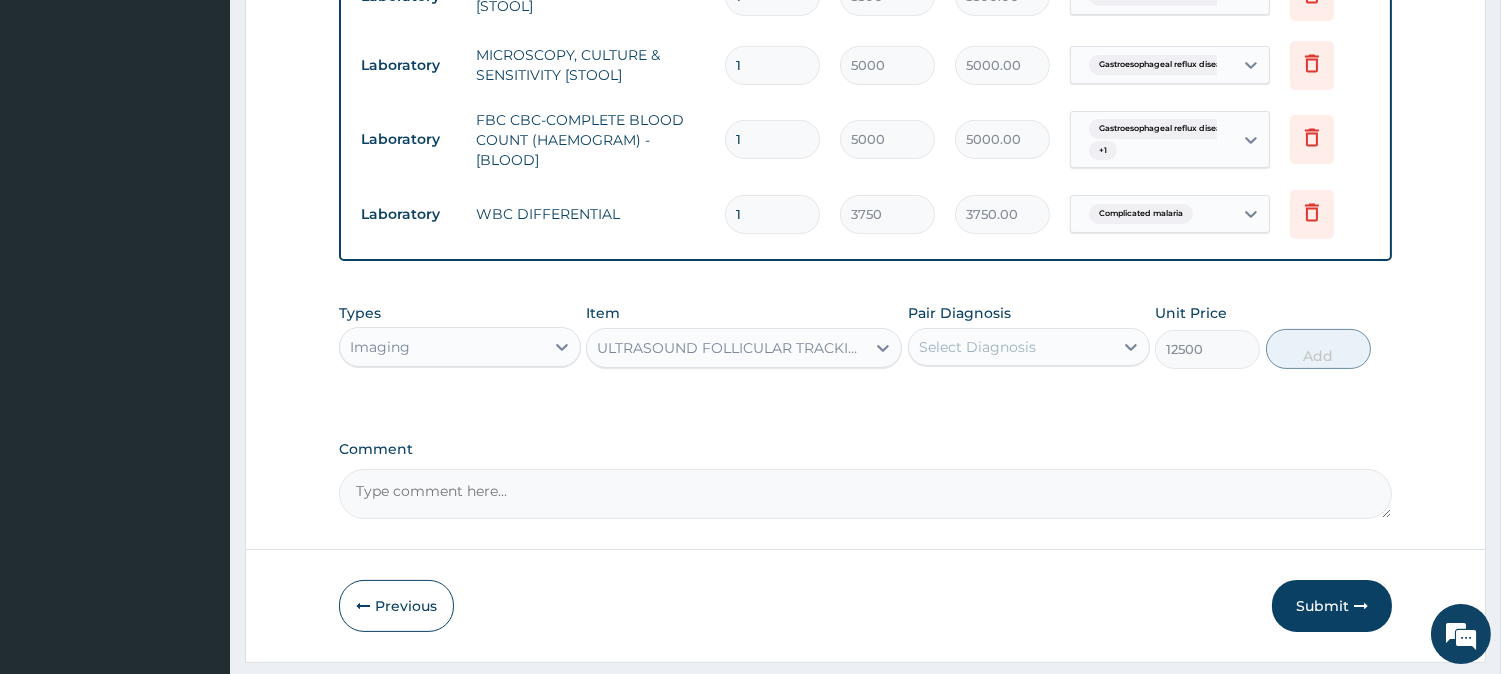 click on "ULTRASOUND FOLLICULAR TRACKING ABDOMEN" at bounding box center [732, 348] 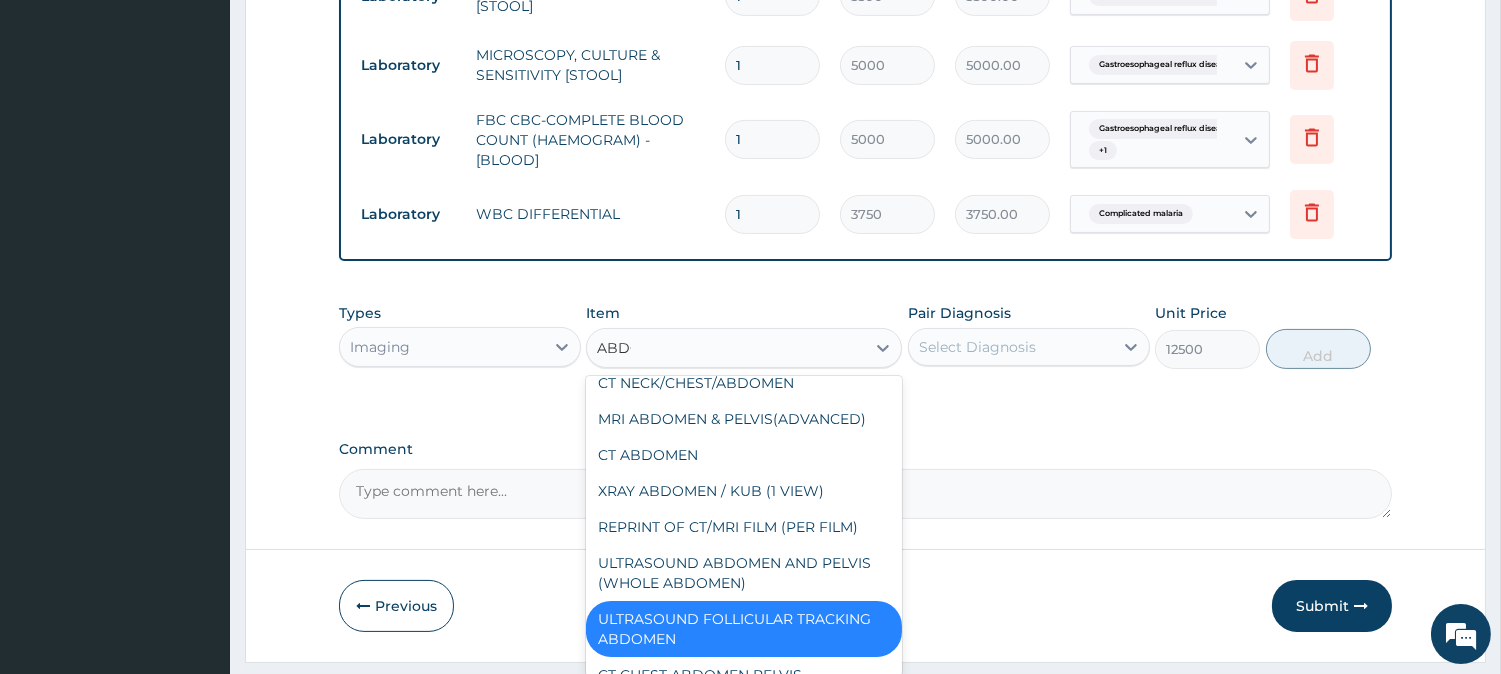 scroll, scrollTop: 0, scrollLeft: 0, axis: both 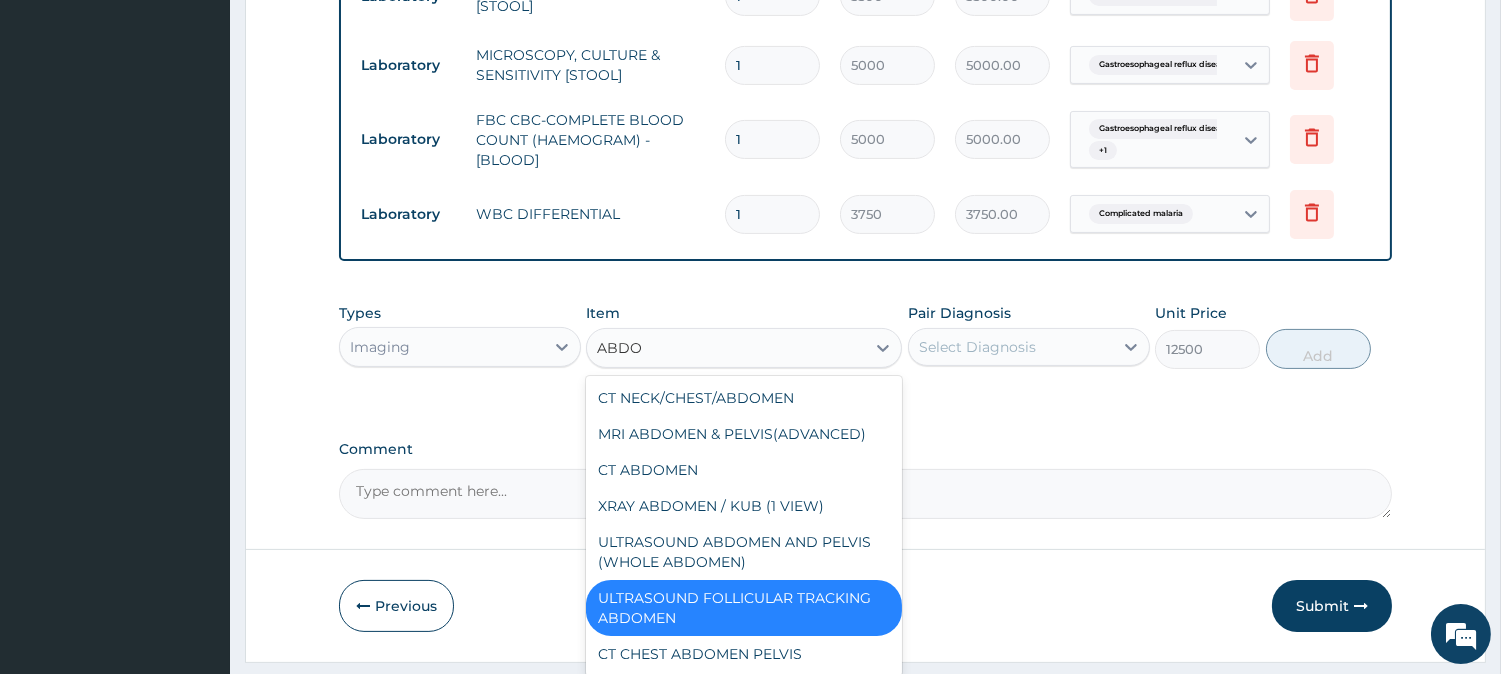 type on "ABDOM" 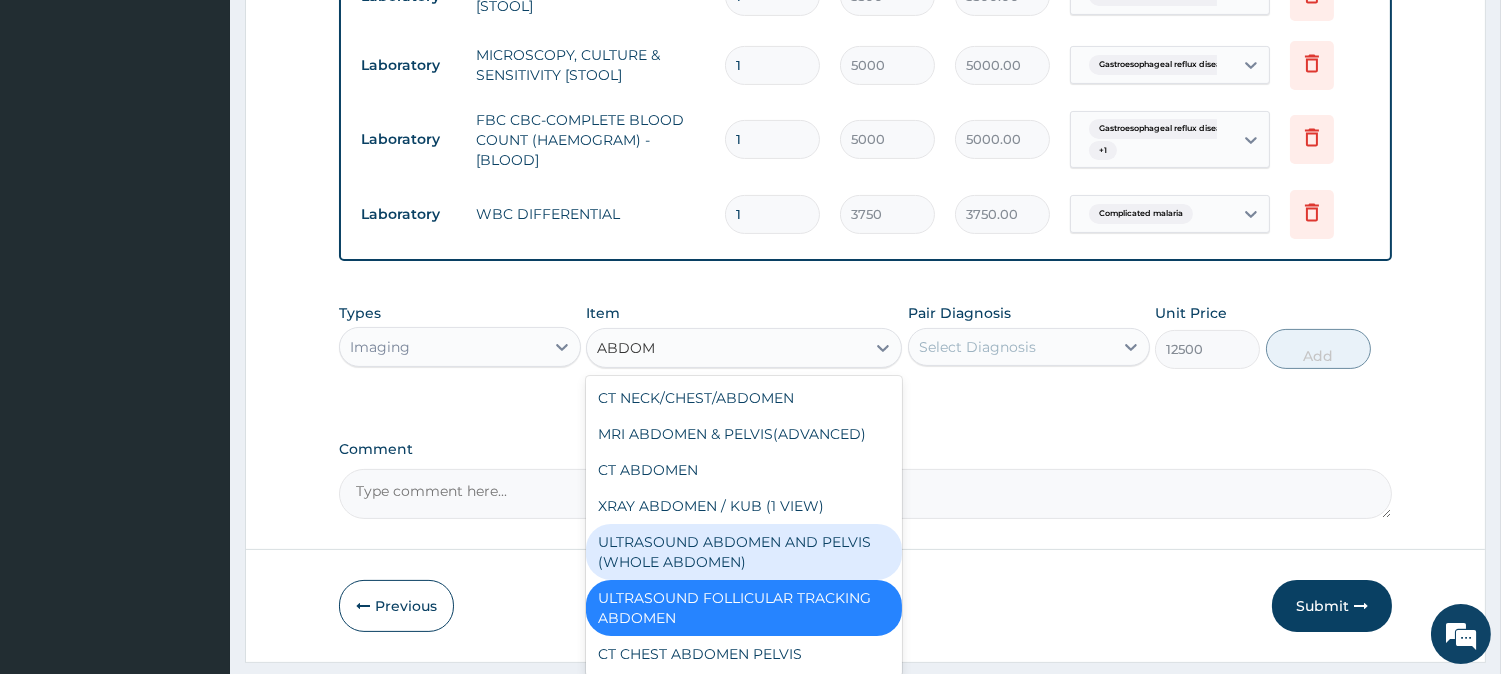 click on "ULTRASOUND ABDOMEN AND PELVIS (WHOLE ABDOMEN)" at bounding box center (744, 552) 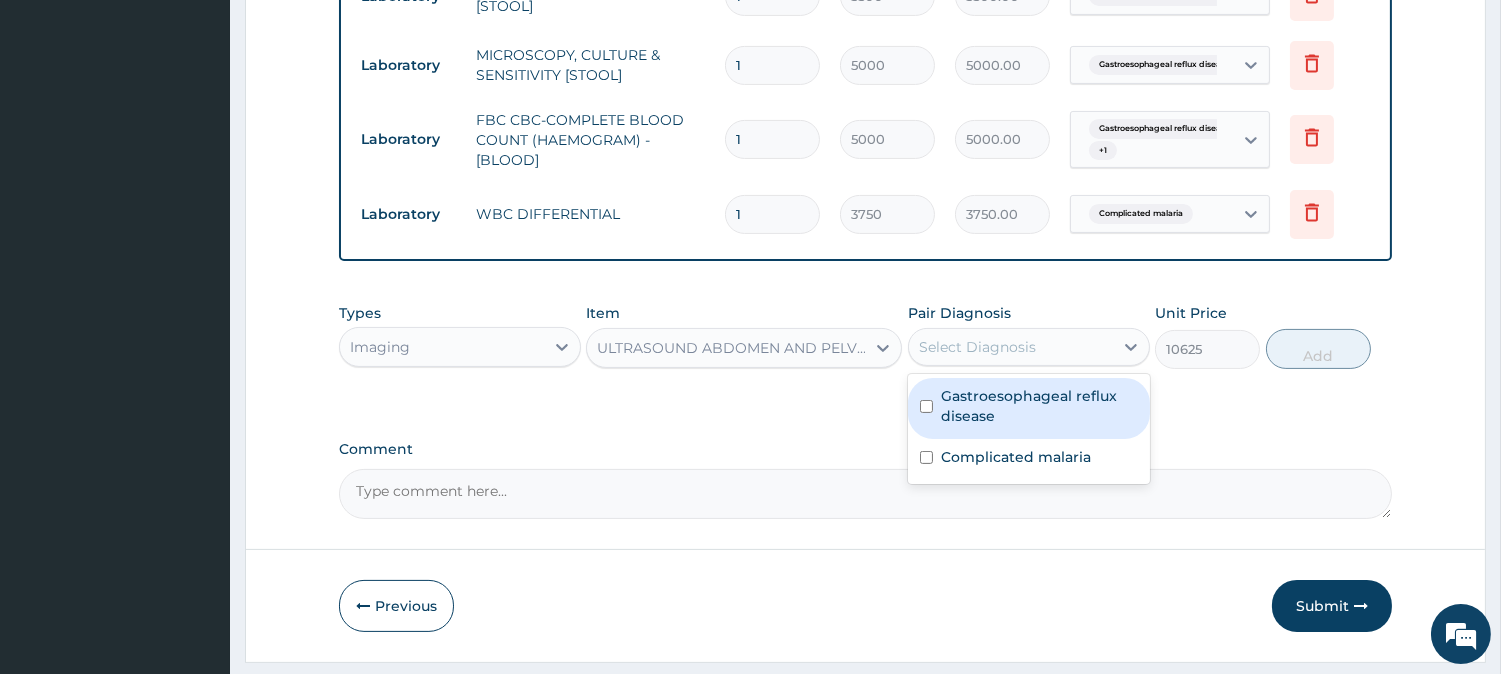 click on "Select Diagnosis" at bounding box center (1011, 347) 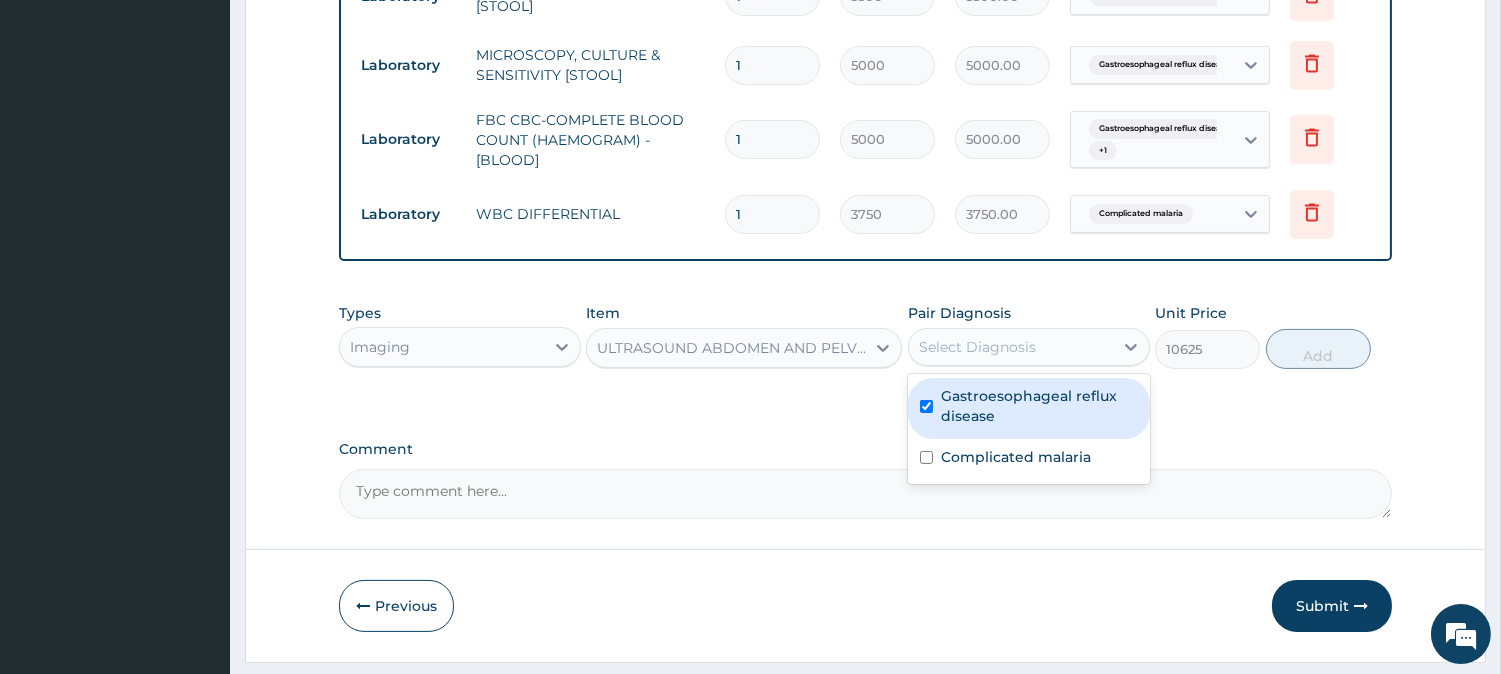 checkbox on "true" 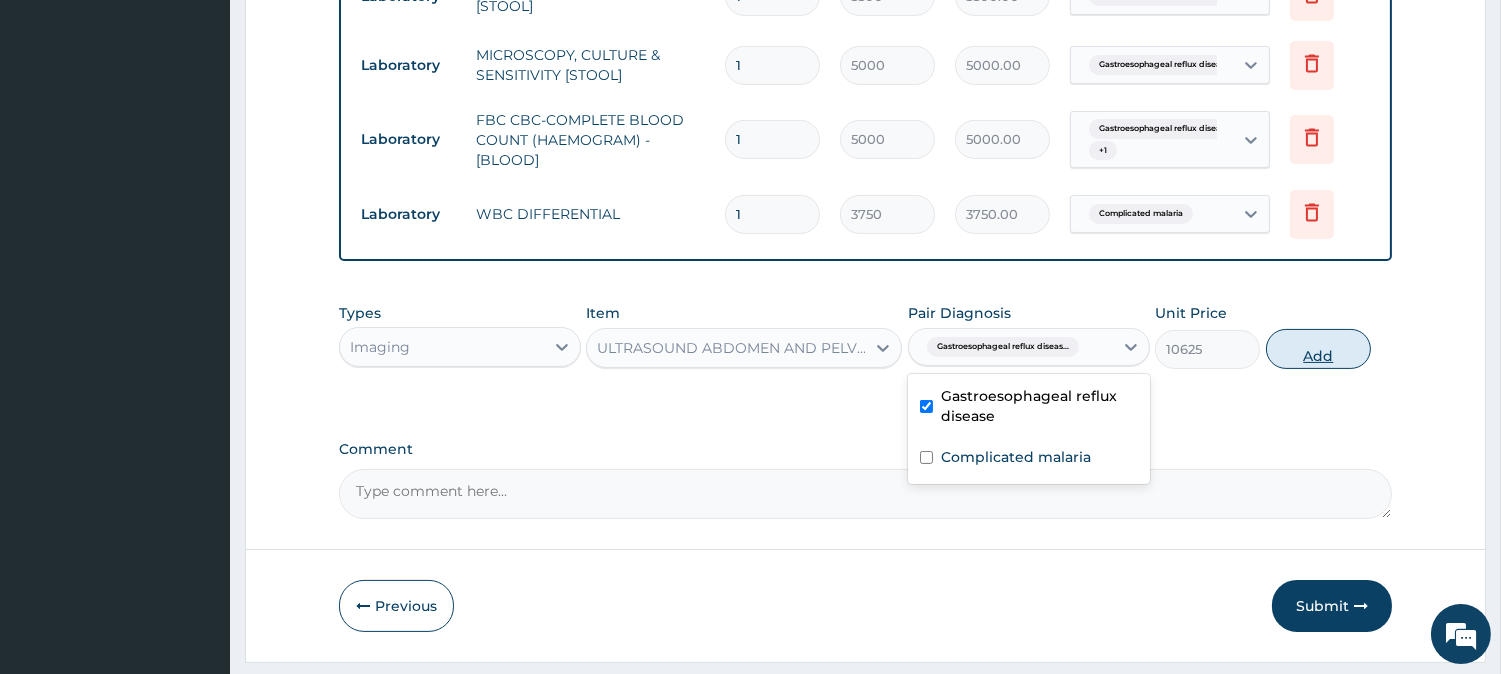 click on "Add" at bounding box center [1318, 349] 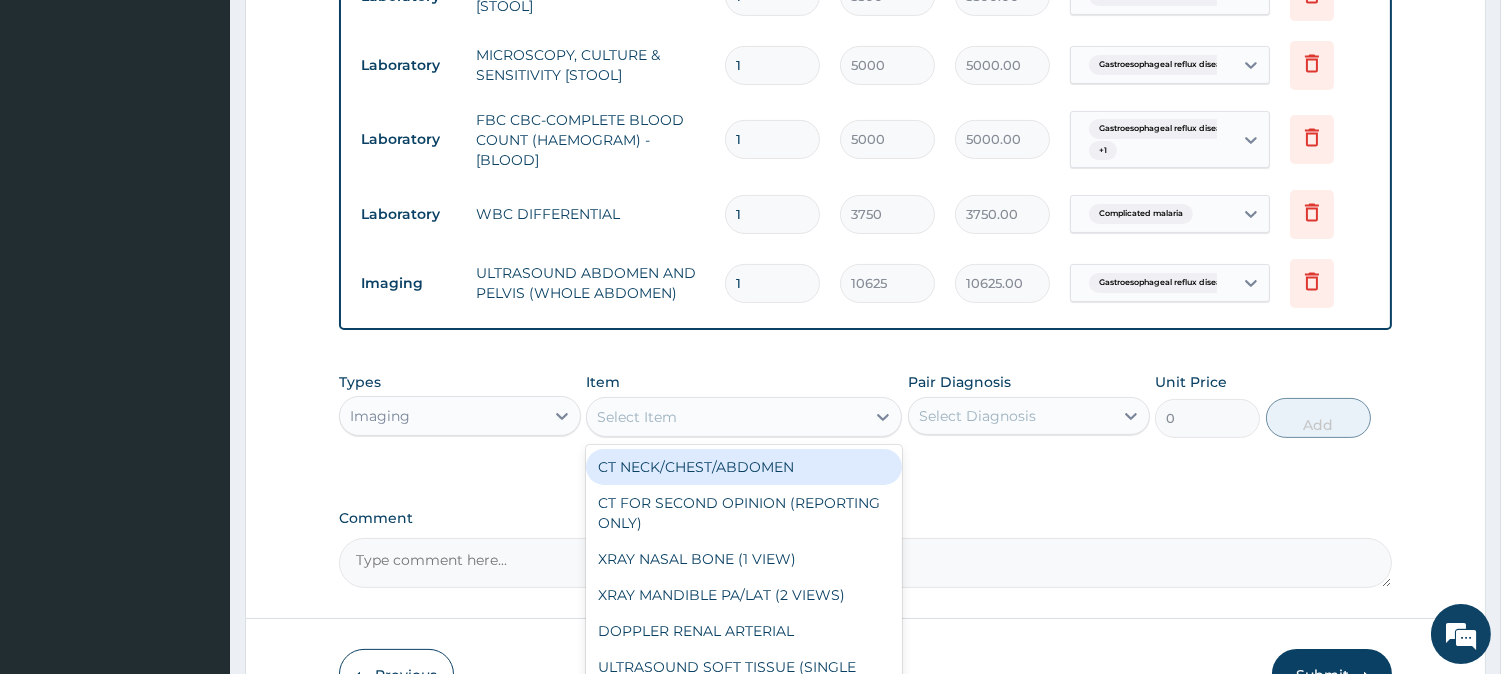 click on "Select Item" at bounding box center (637, 417) 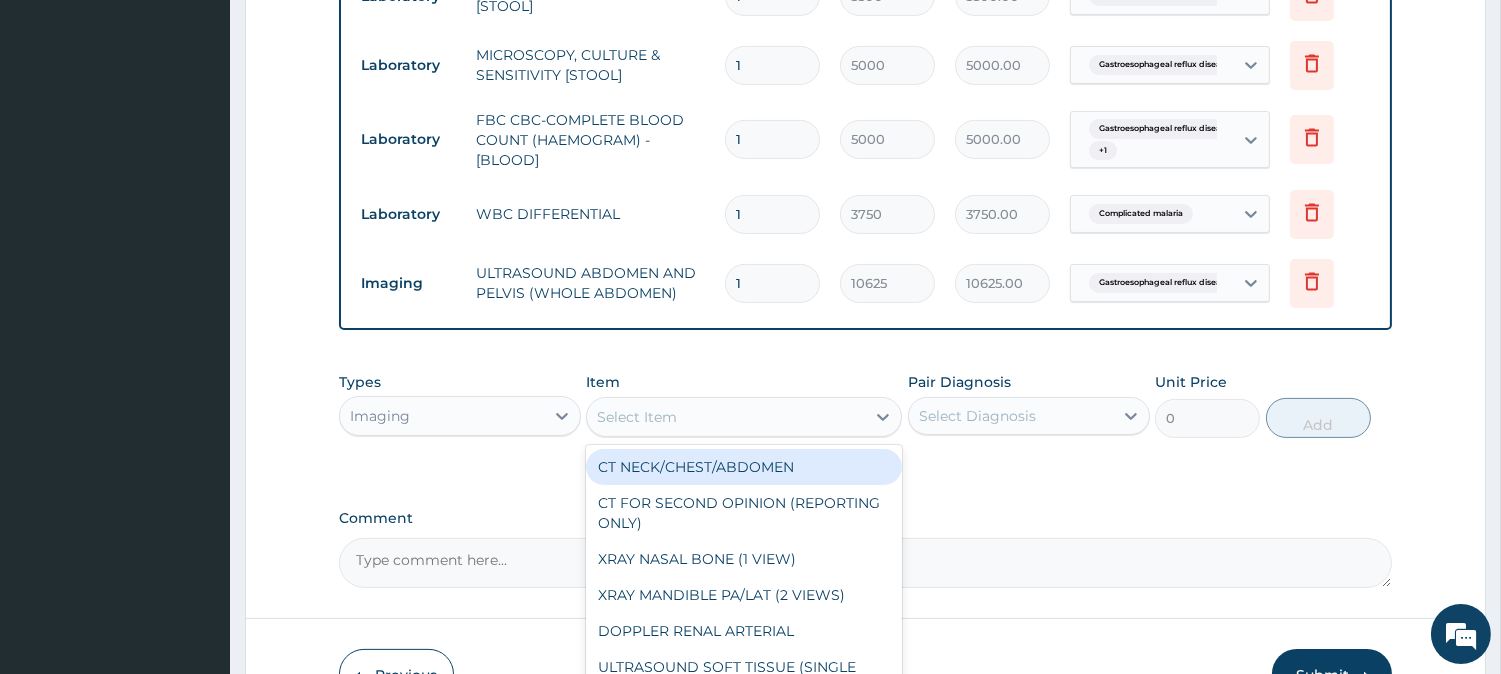 click on "Imaging" at bounding box center [442, 416] 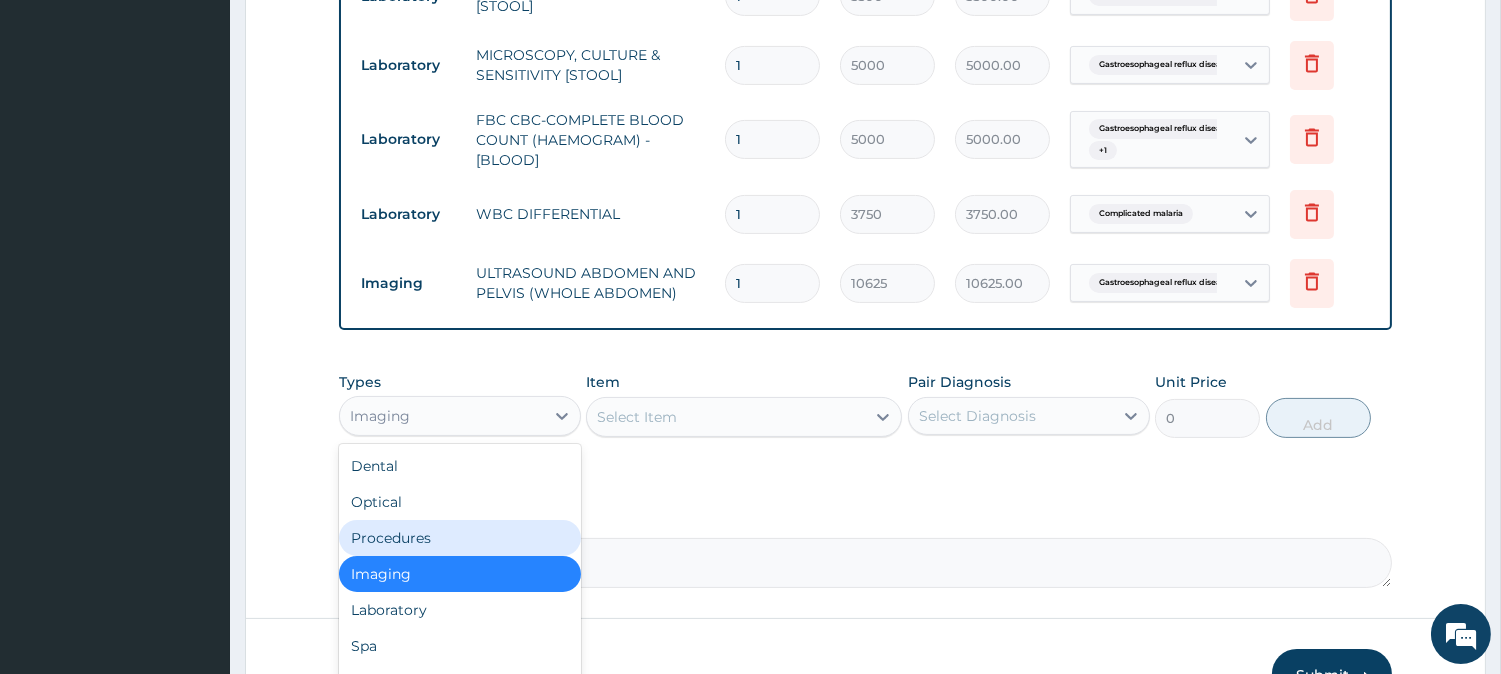 click on "Procedures" at bounding box center [460, 538] 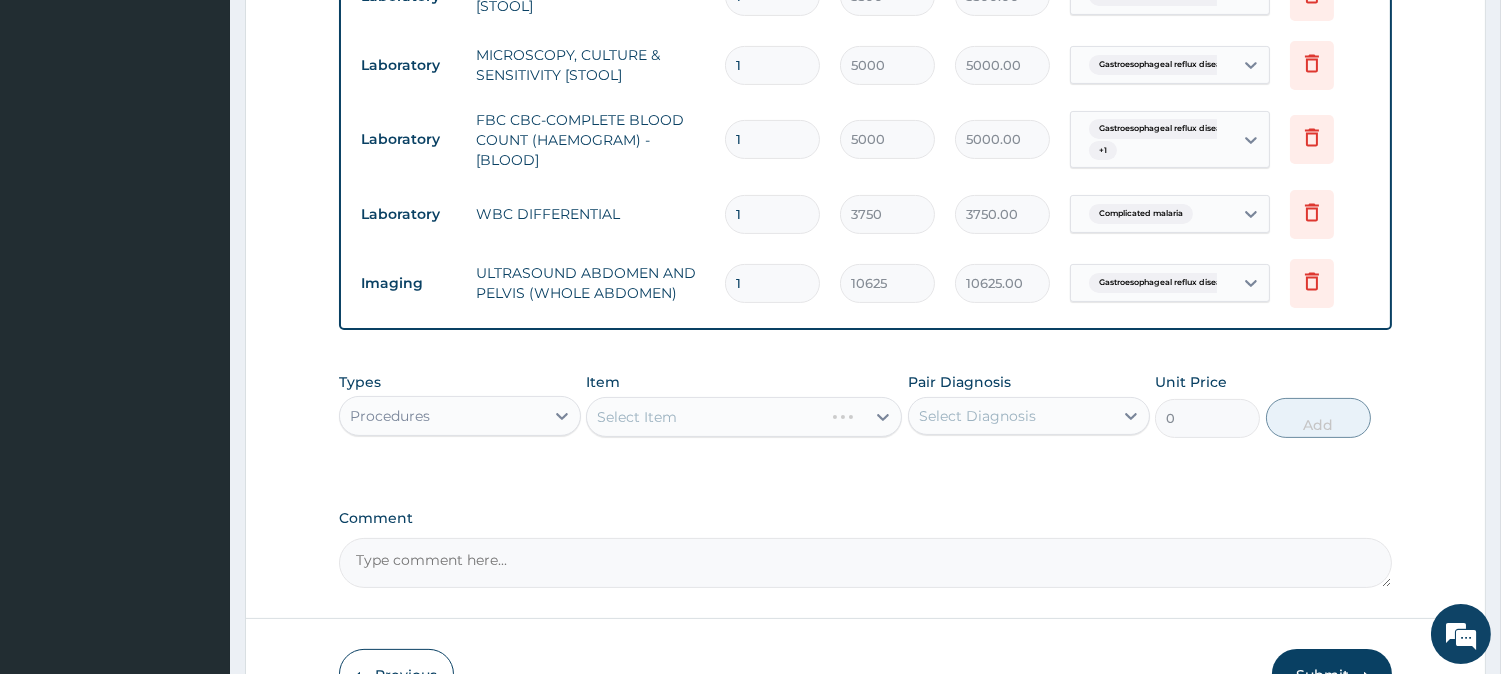 click on "PA Code / Prescription Code Enter Code(Secondary Care Only) Encounter Date DD-MM-YYYY Important Notice Please enter PA codes before entering items that are not attached to a PA code   All diagnoses entered must be linked to a claim item. Diagnosis & Claim Items that are visible but inactive cannot be edited because they were imported from an already approved PA code. Diagnosis Gastroesophageal reflux disease Confirmed Complicated malaria Confirmed NB: All diagnosis must be linked to a claim item Claim Items Type Name Quantity Unit Price Total Price Pair Diagnosis Actions Laboratory STOOL, OCCULT BLOOD - [STOOL] 1 3500 3500.00 Gastroesophageal reflux diseas... Delete Laboratory MICROSCOPY, CULTURE & SENSITIVITY [STOOL] 1 5000 5000.00 Gastroesophageal reflux diseas... Delete Laboratory FBC CBC-COMPLETE BLOOD COUNT (HAEMOGRAM) - [BLOOD] 1 5000 5000.00 Gastroesophageal reflux diseas...  + 1 Delete Laboratory WBC DIFFERENTIAL 1 3750 3750.00 Complicated malaria Delete Imaging 1 10625 10625.00 Delete Types Item 0" at bounding box center (865, -29) 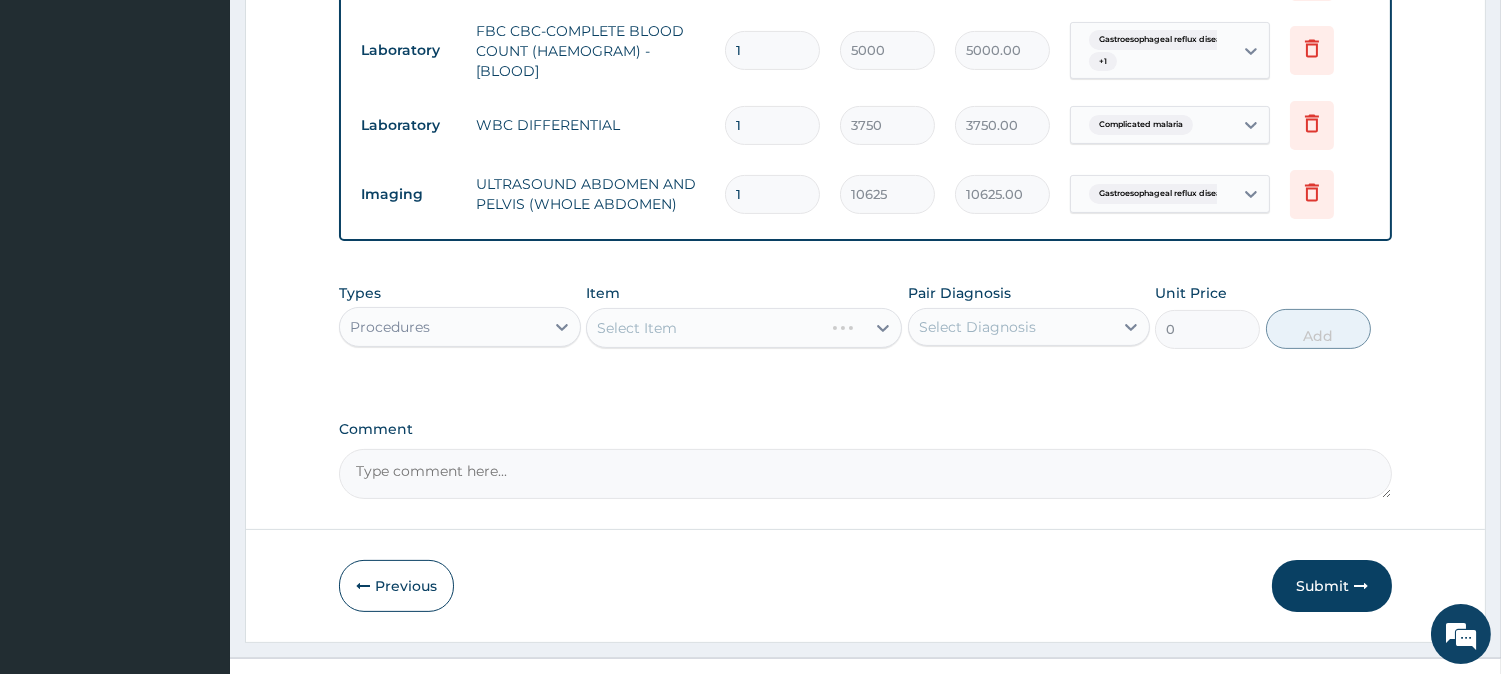 scroll, scrollTop: 960, scrollLeft: 0, axis: vertical 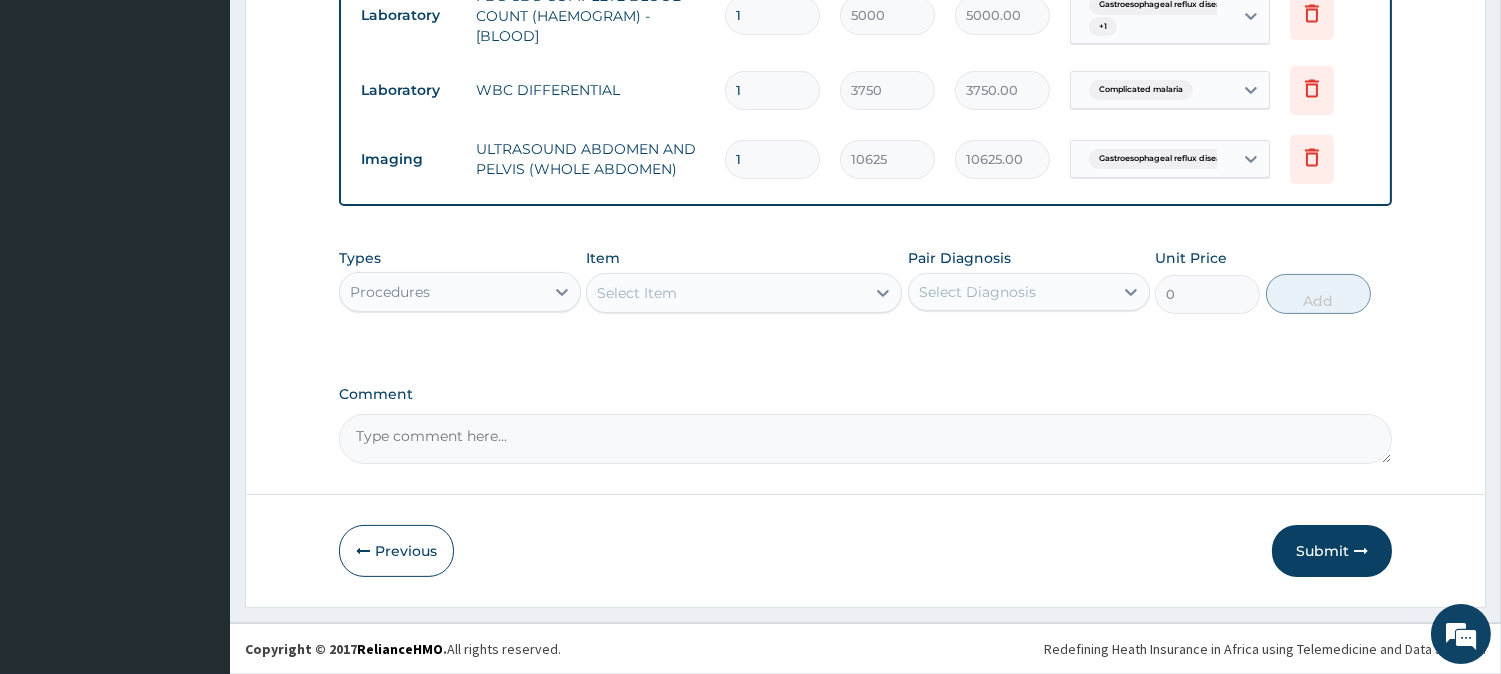 click on "Select Item" at bounding box center (726, 293) 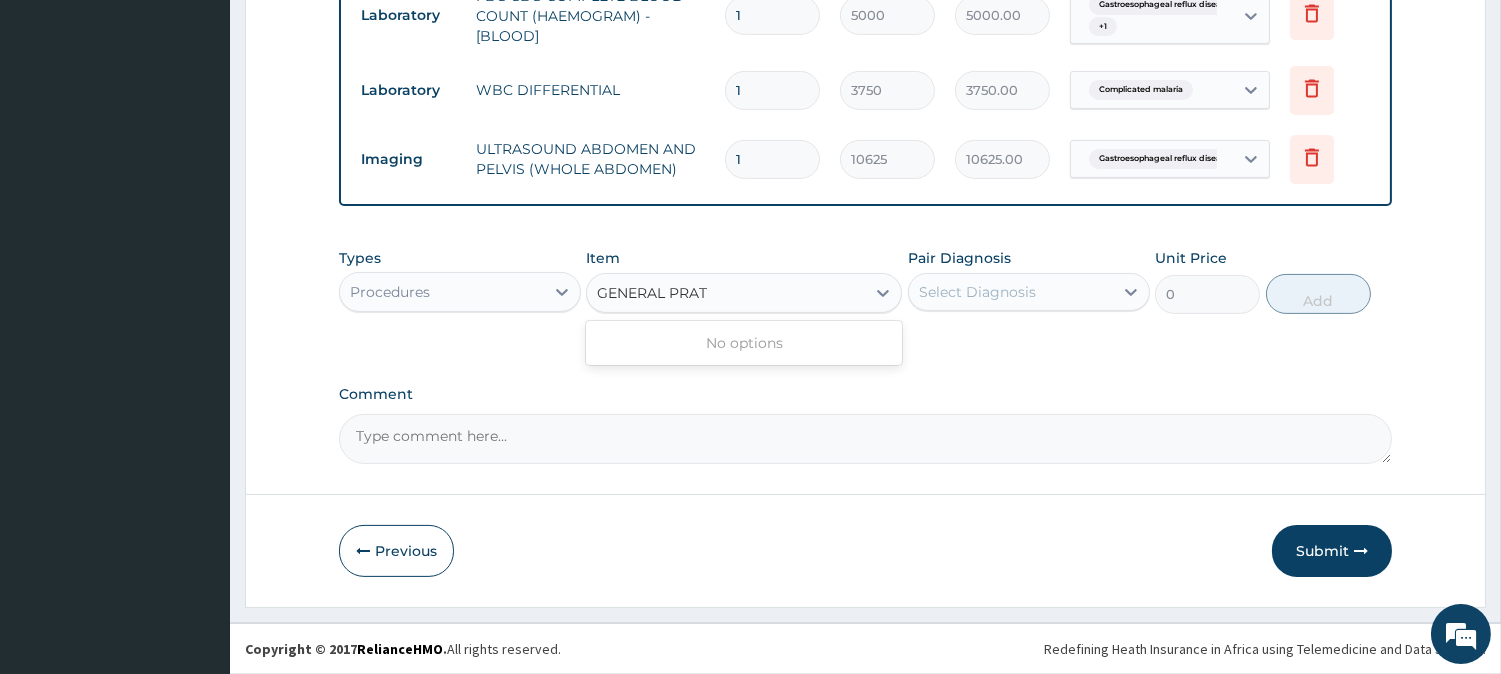type on "GENERAL PRA" 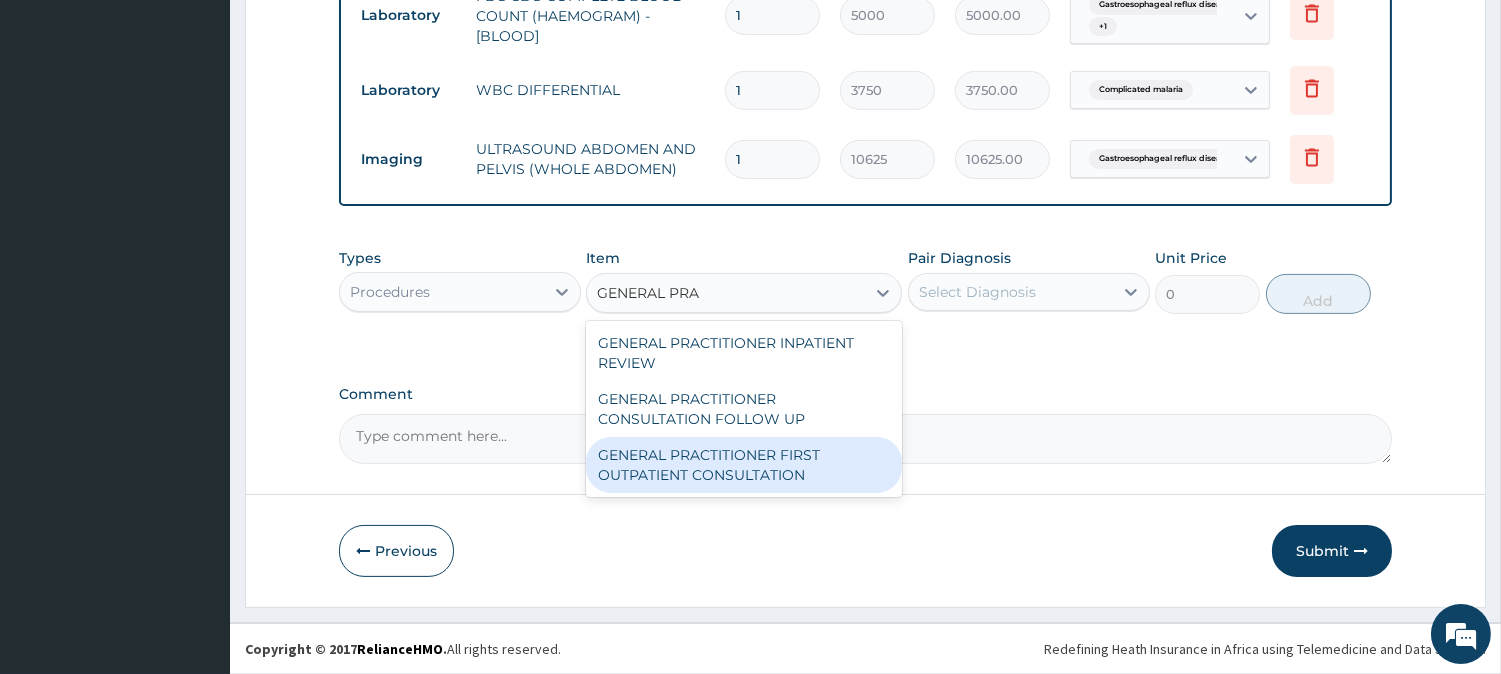 click on "GENERAL PRACTITIONER FIRST OUTPATIENT CONSULTATION" at bounding box center (744, 465) 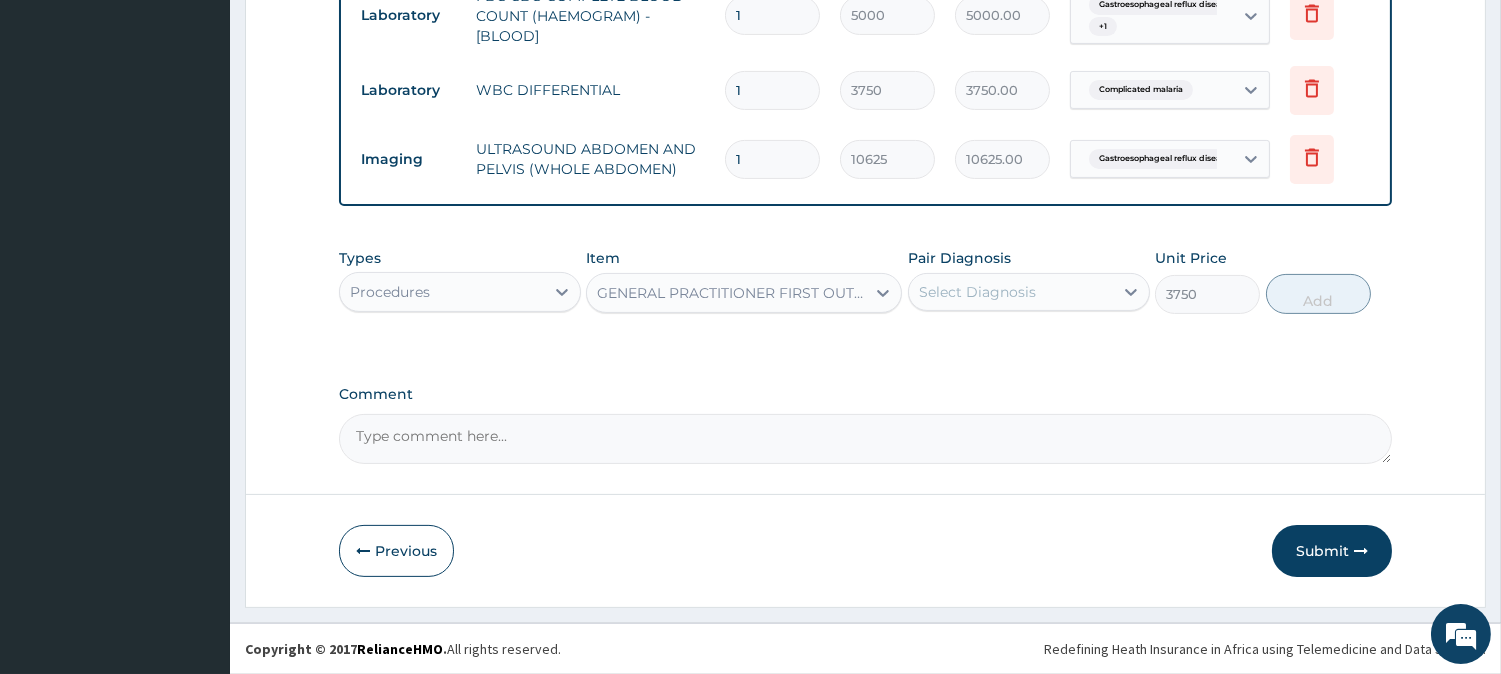 click on "Select Diagnosis" at bounding box center (1011, 292) 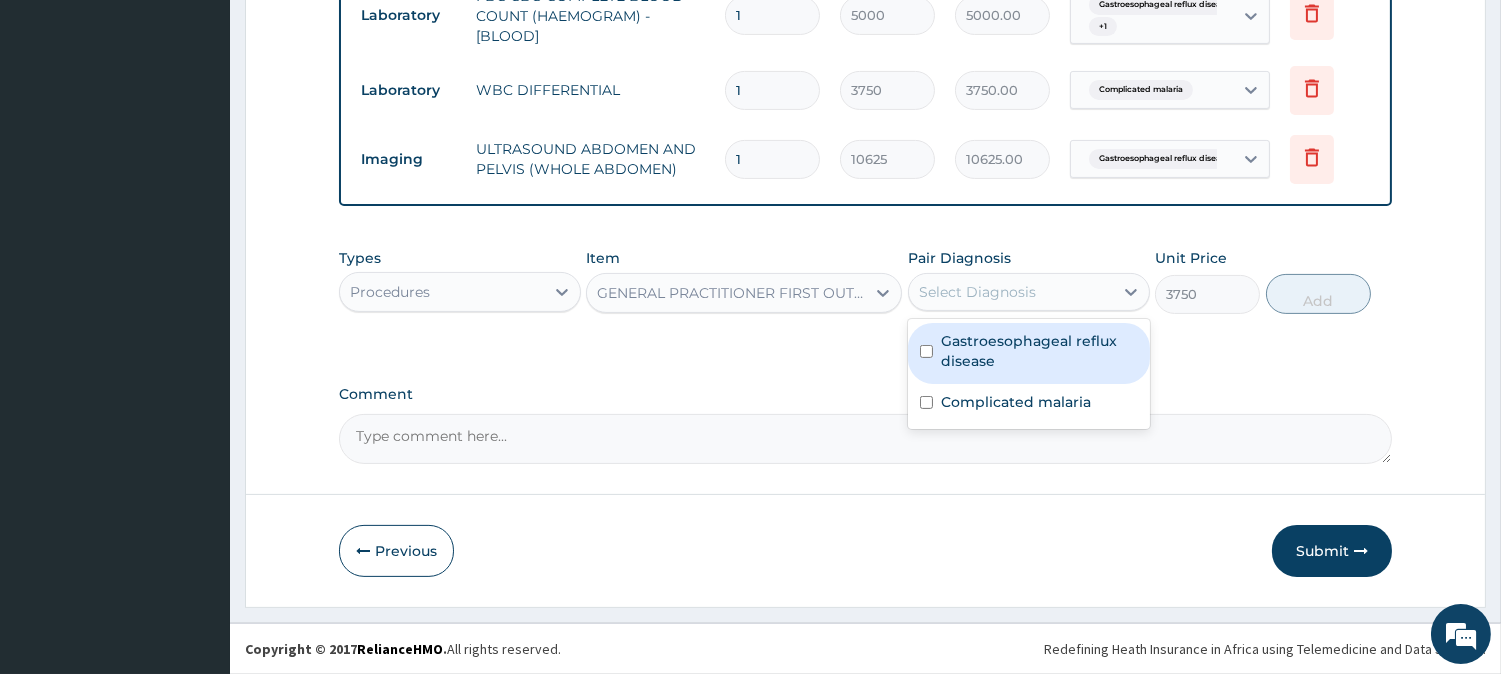 click on "Gastroesophageal reflux disease" at bounding box center [1039, 351] 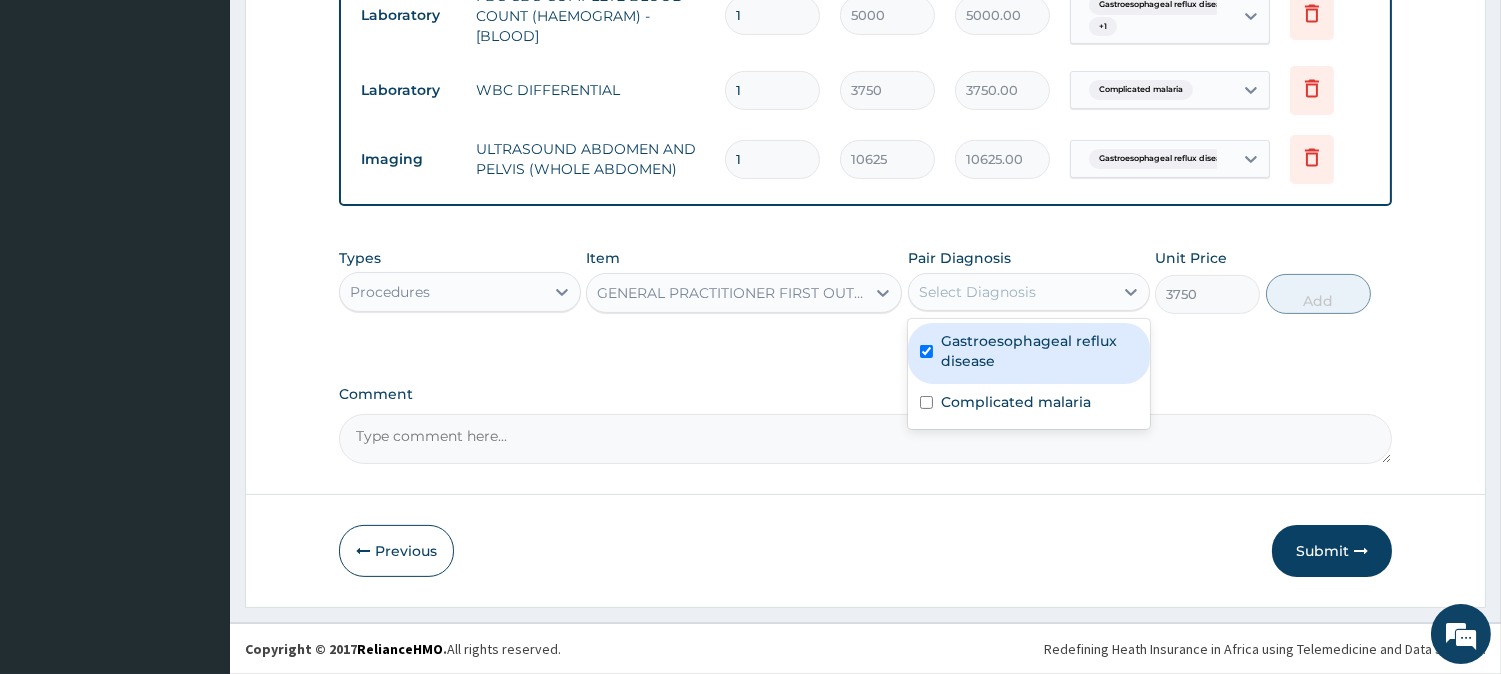 checkbox on "true" 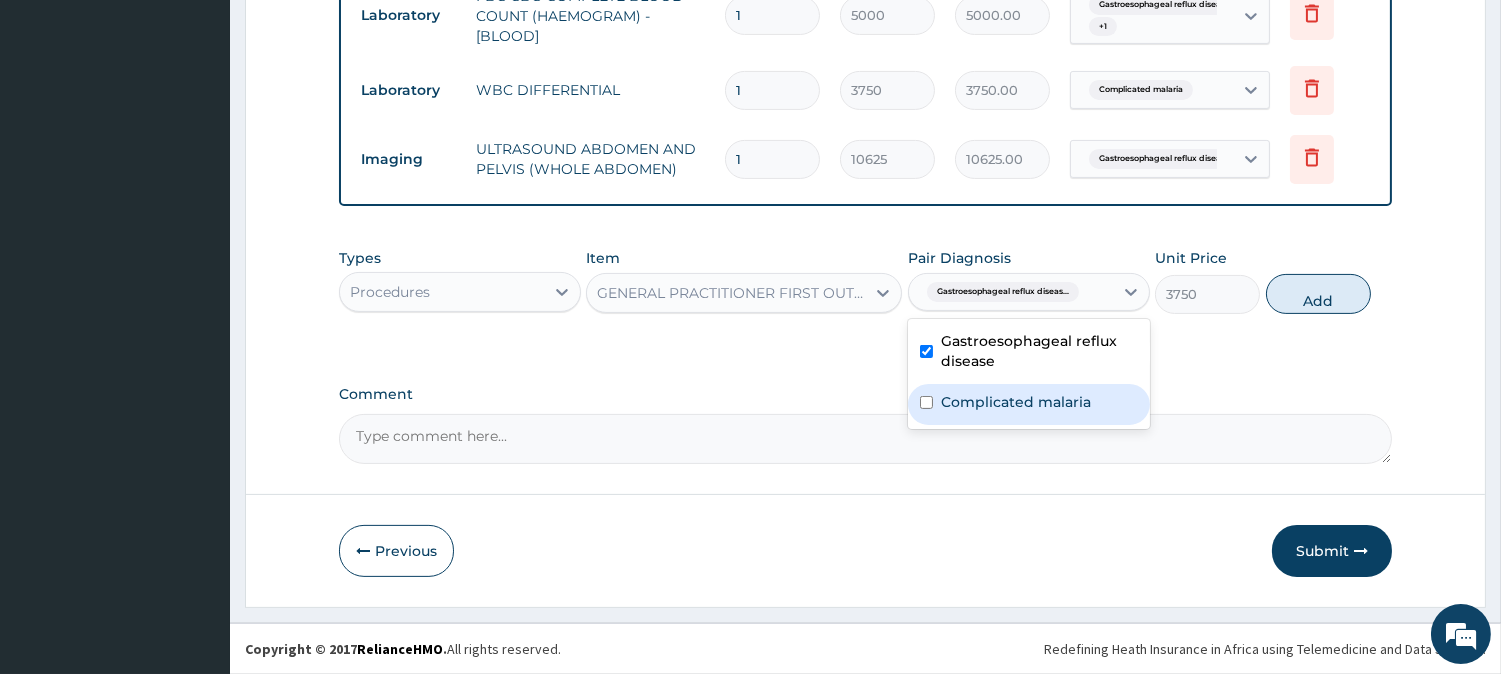 click on "Complicated malaria" at bounding box center (1029, 404) 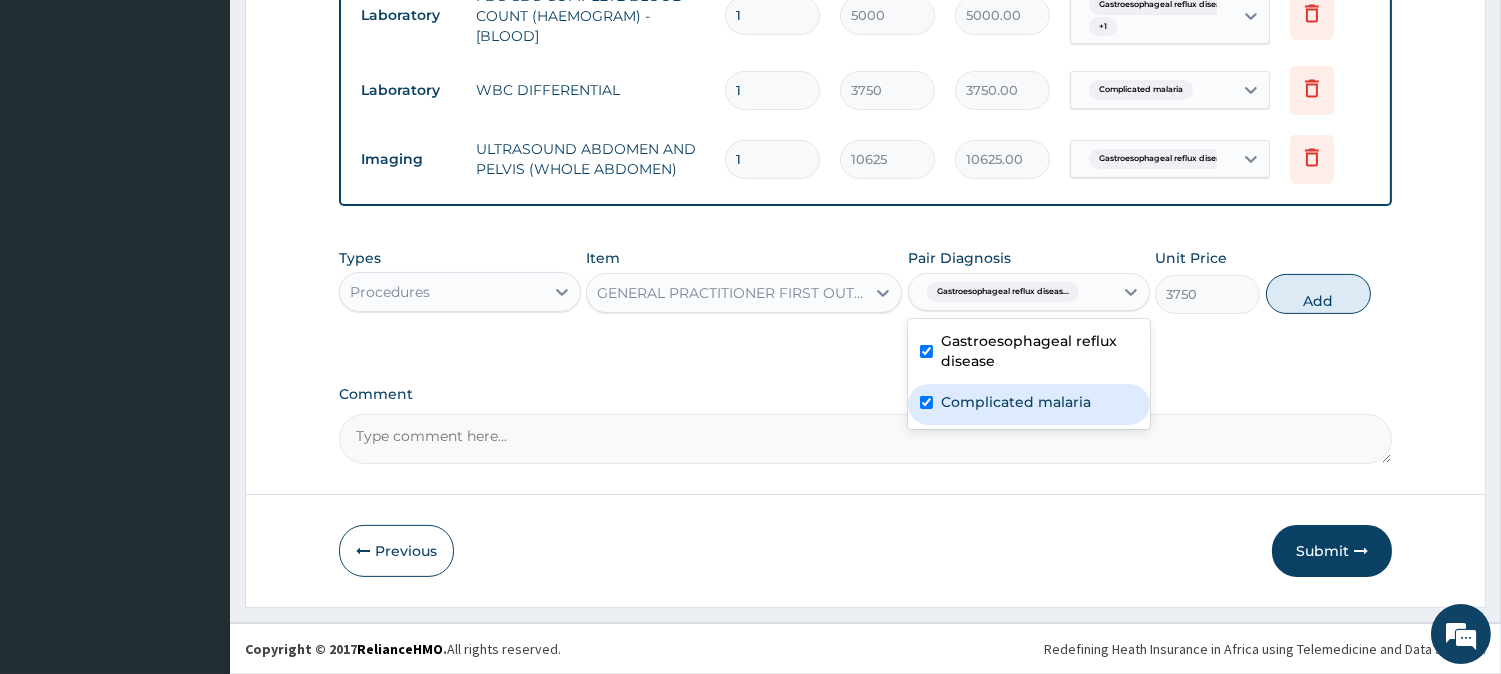 checkbox on "true" 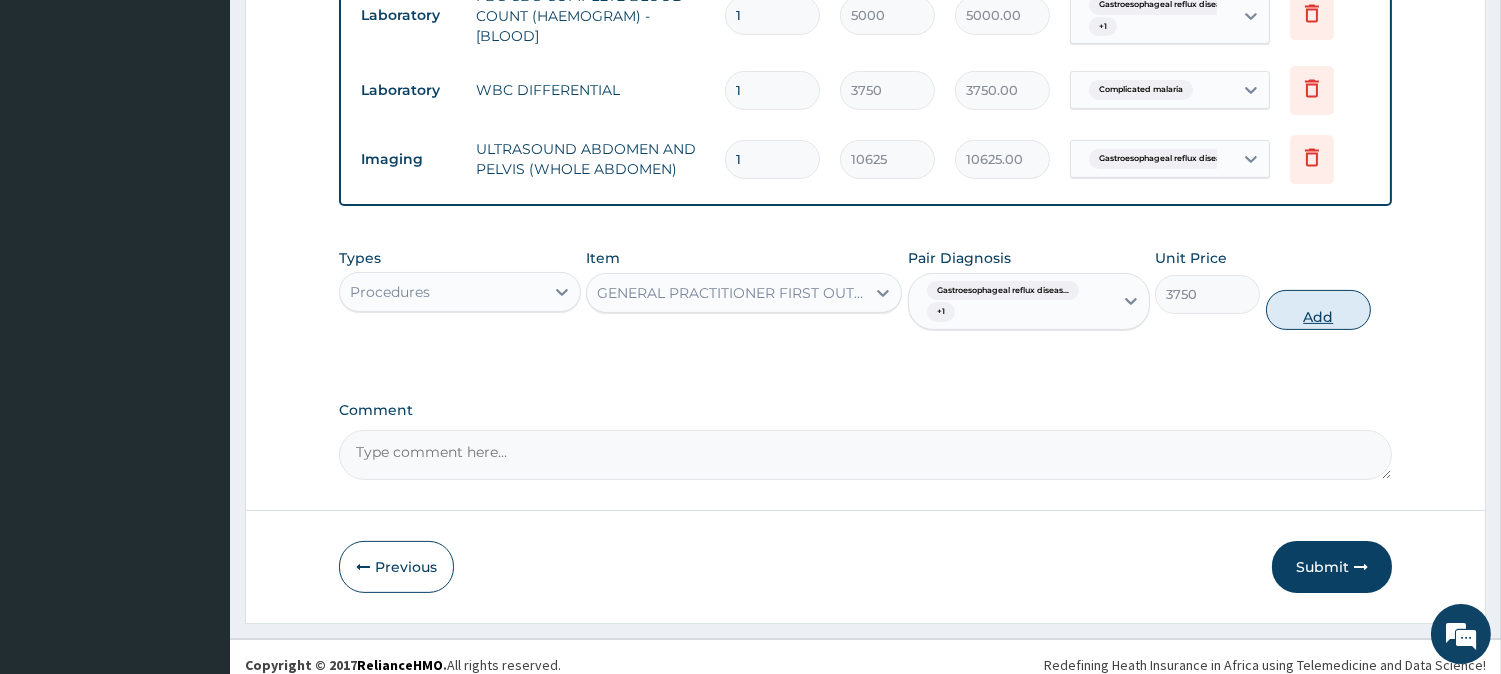 click on "Add" at bounding box center (1318, 310) 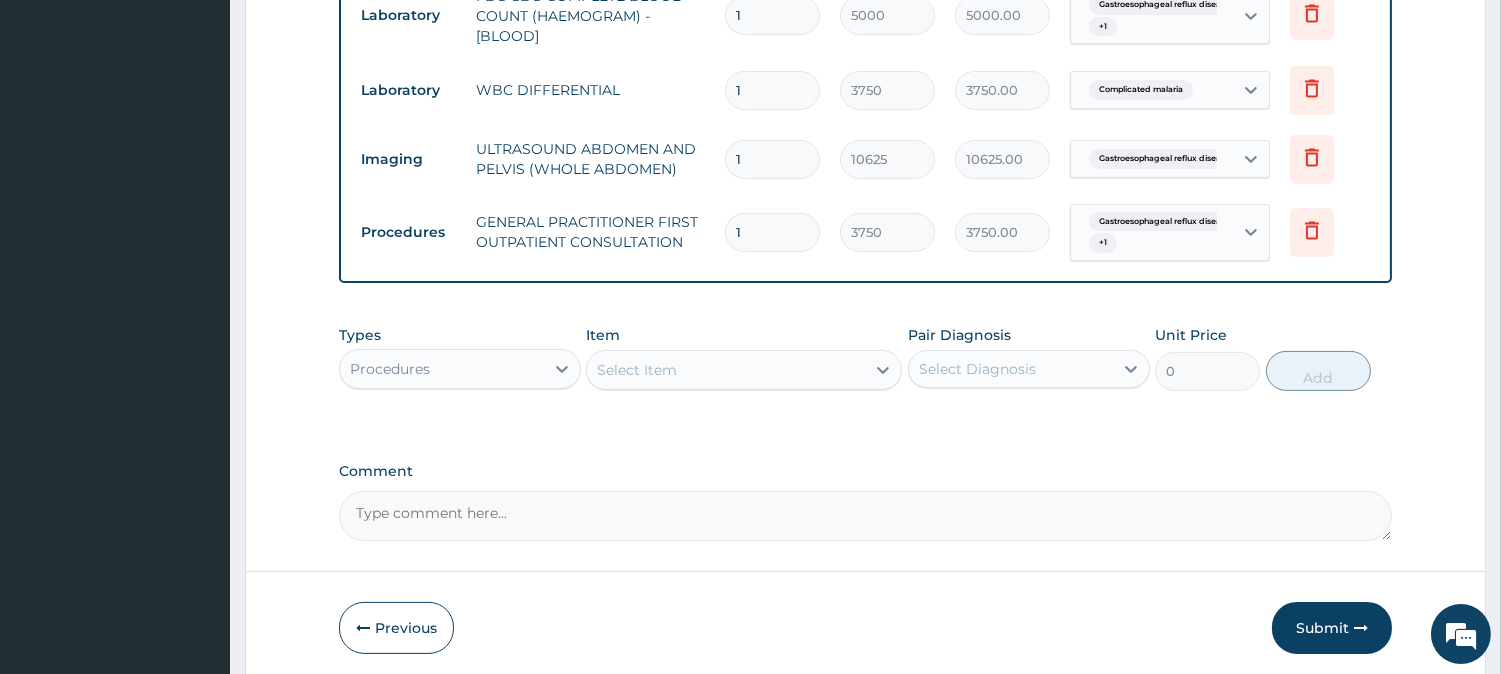 click on "Select Item" at bounding box center [726, 370] 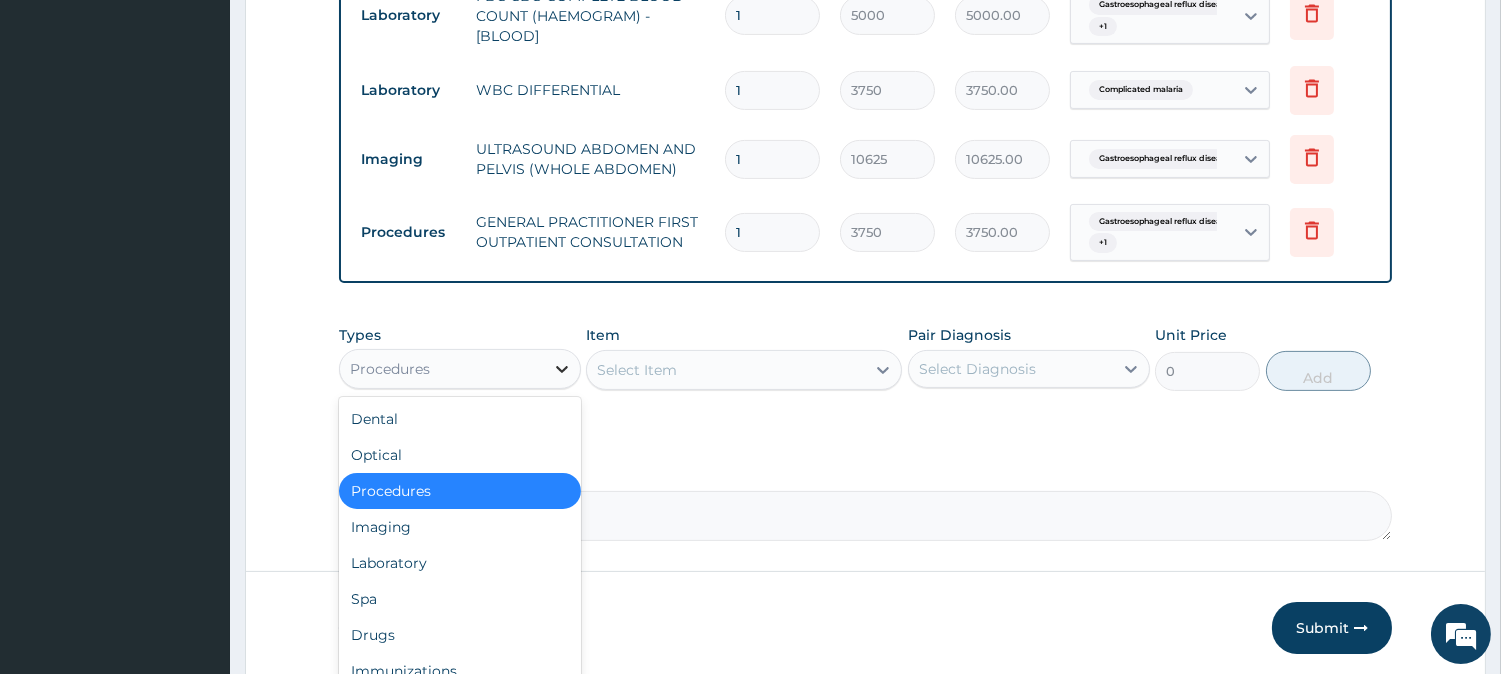click 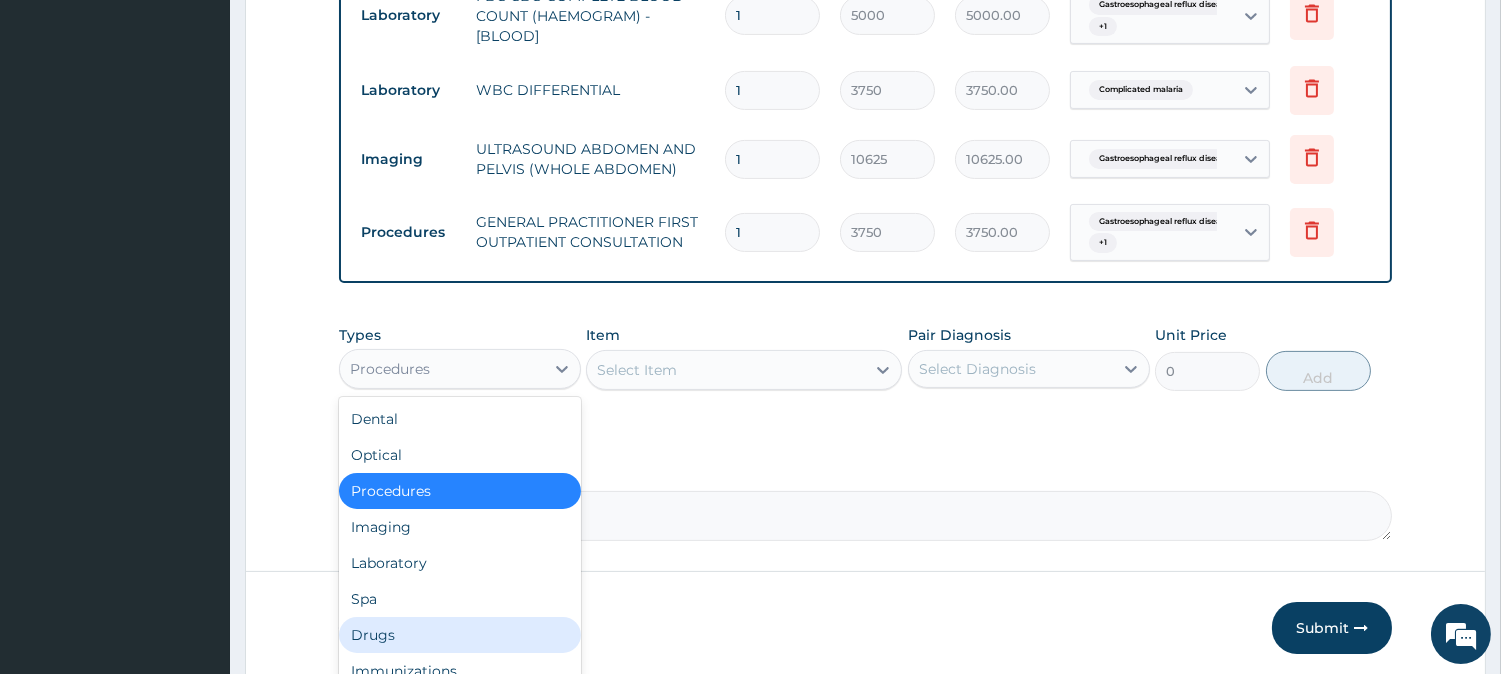 click on "Drugs" at bounding box center (460, 635) 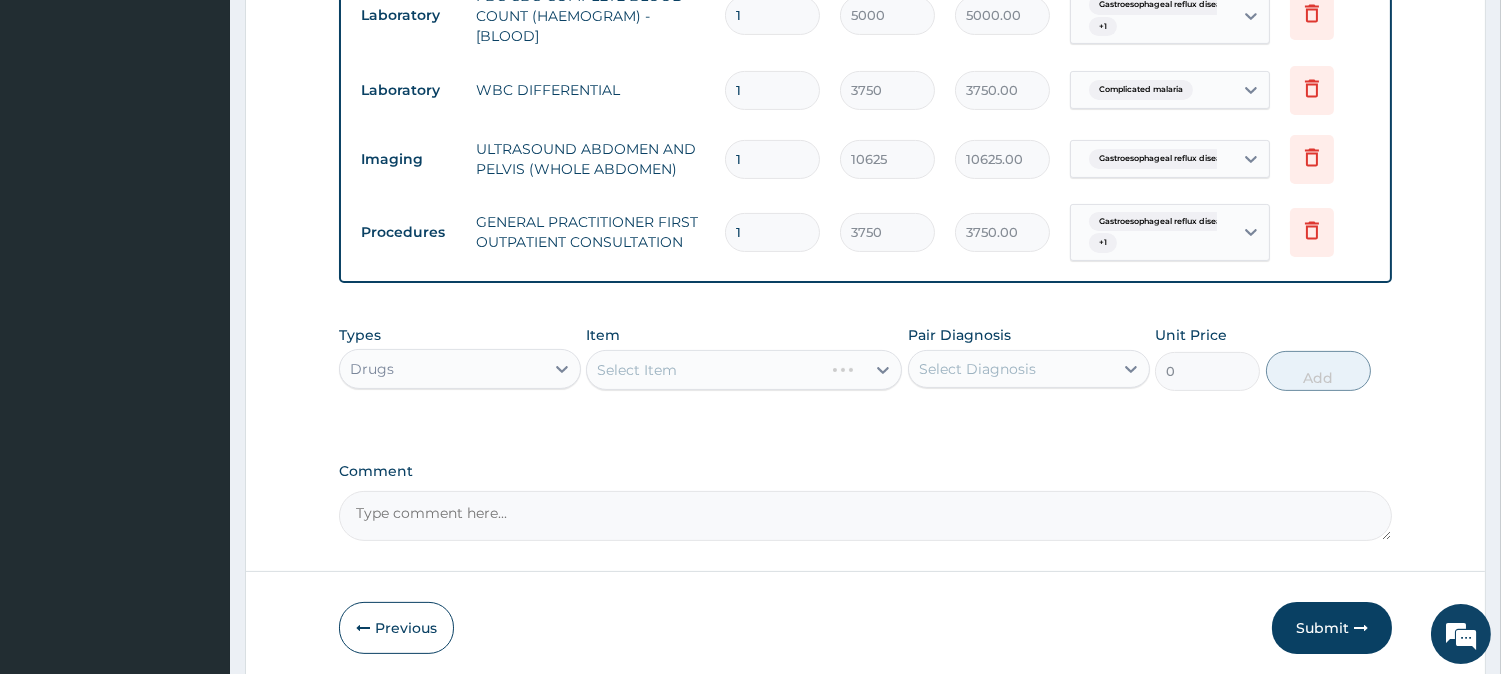 click on "Select Item" at bounding box center (744, 370) 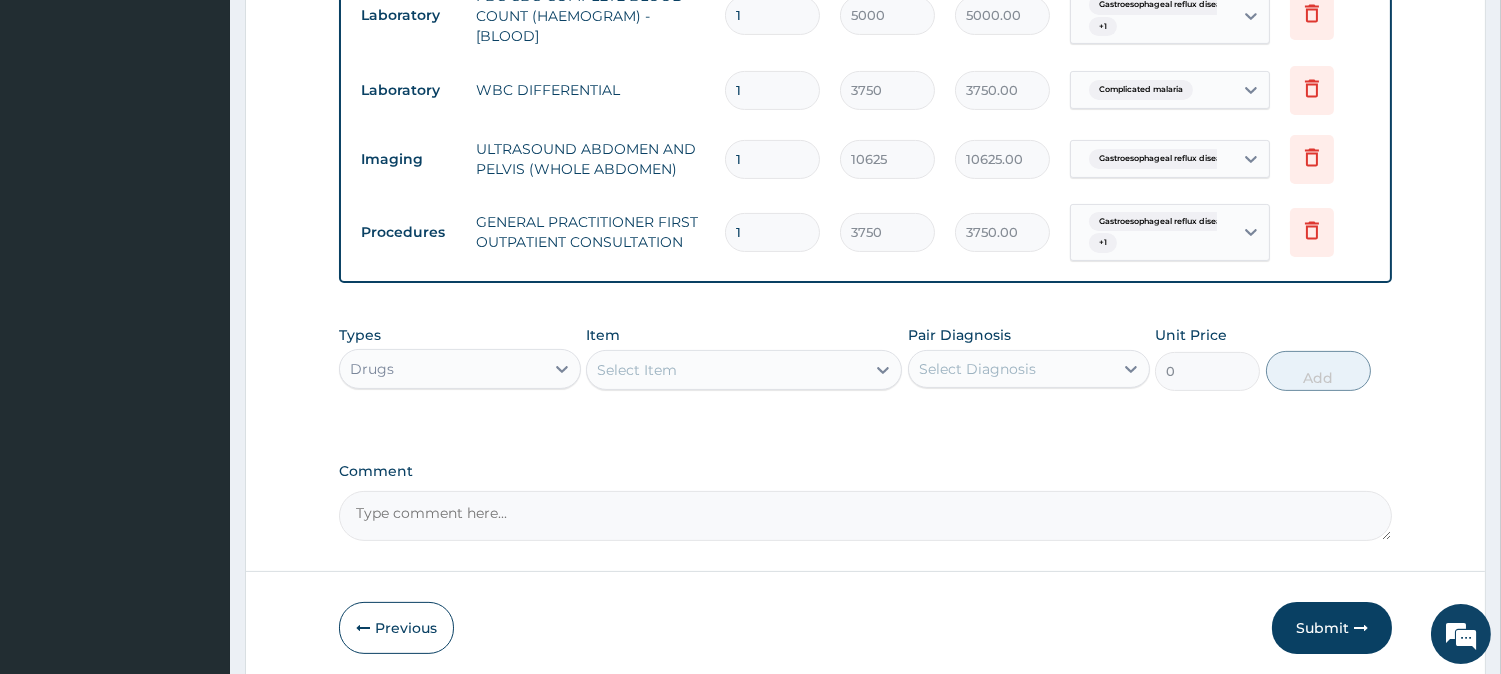 click on "Select Item" at bounding box center [726, 370] 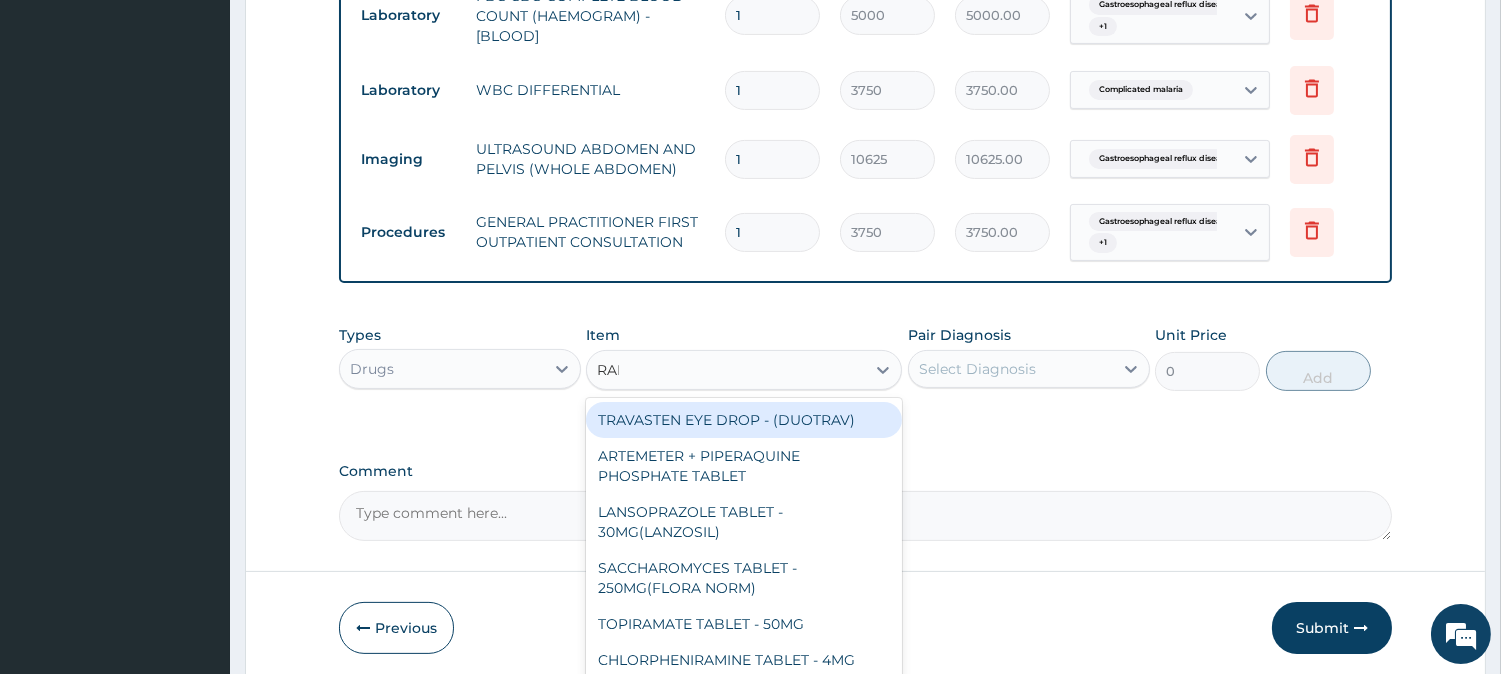 type on "RABE" 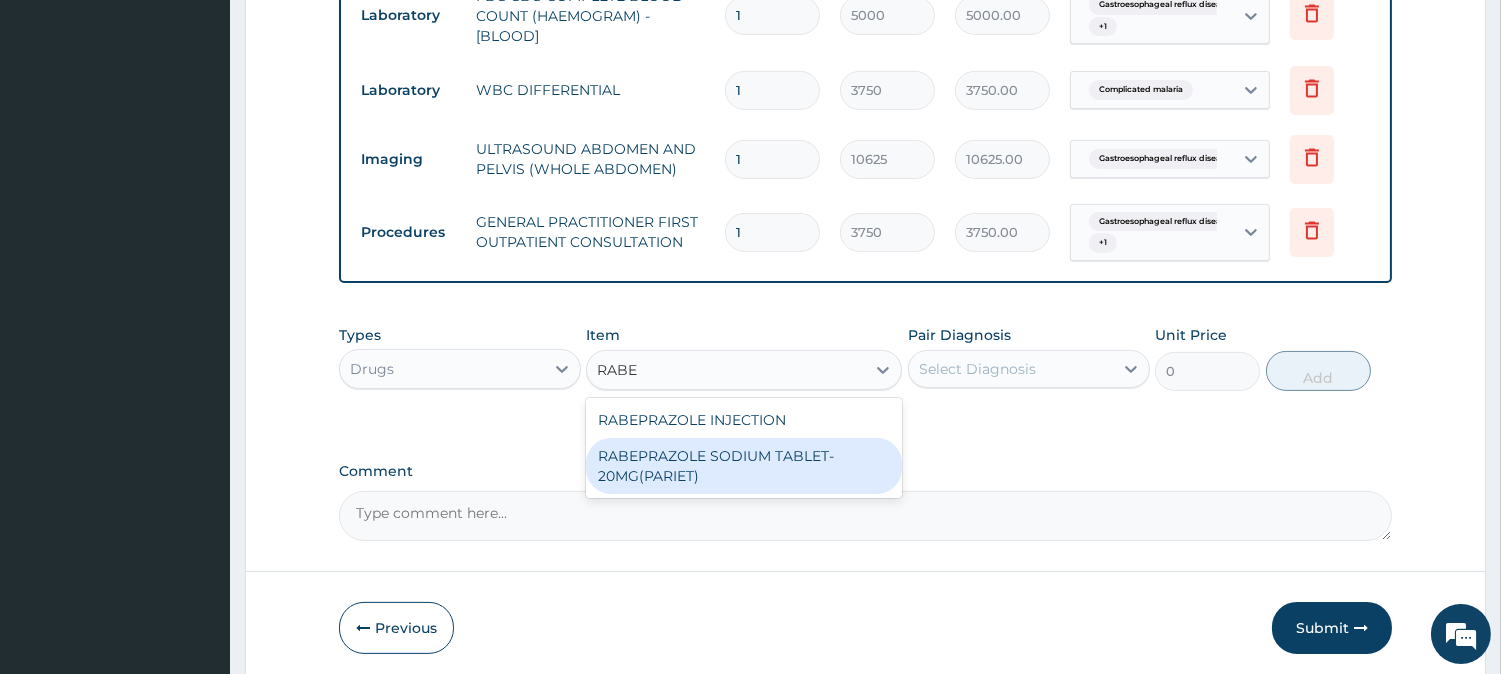 click on "RABEPRAZOLE SODIUM TABLET- 20MG(PARIET)" at bounding box center [744, 466] 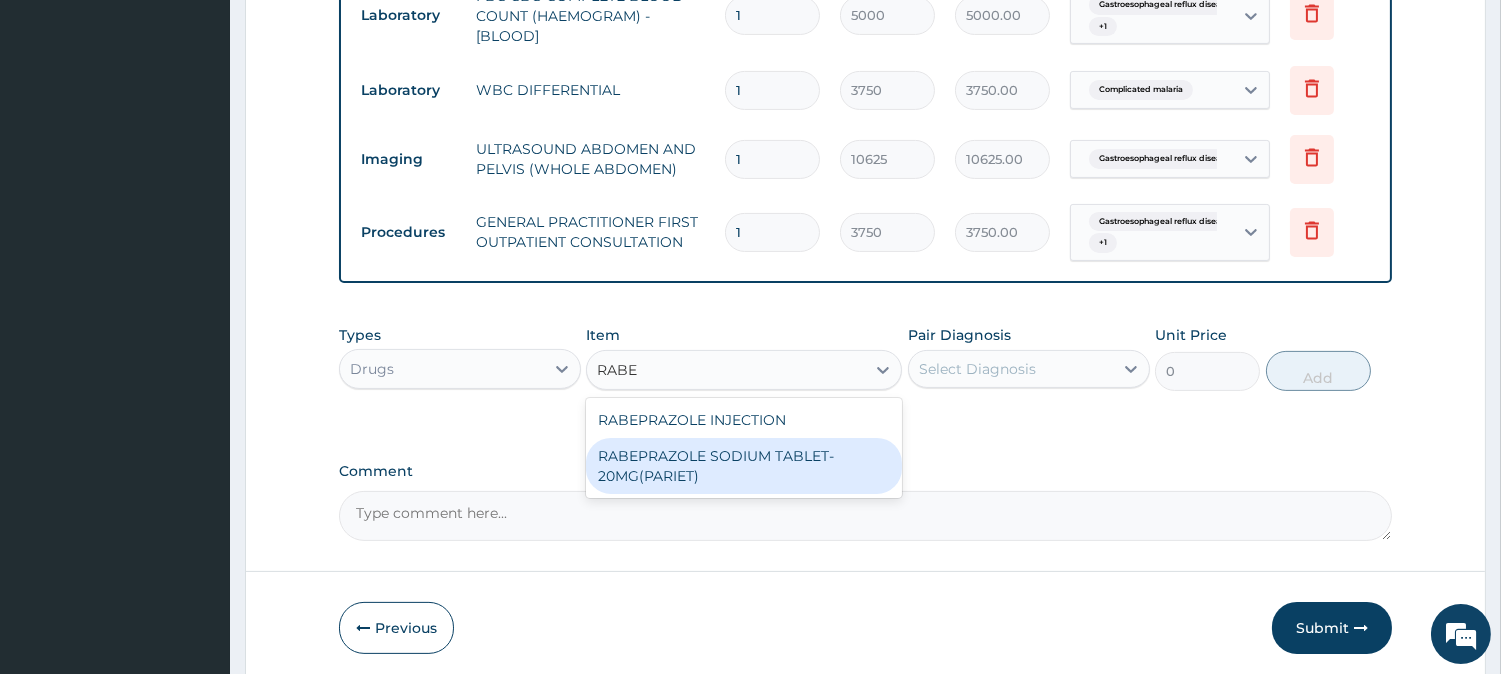 type 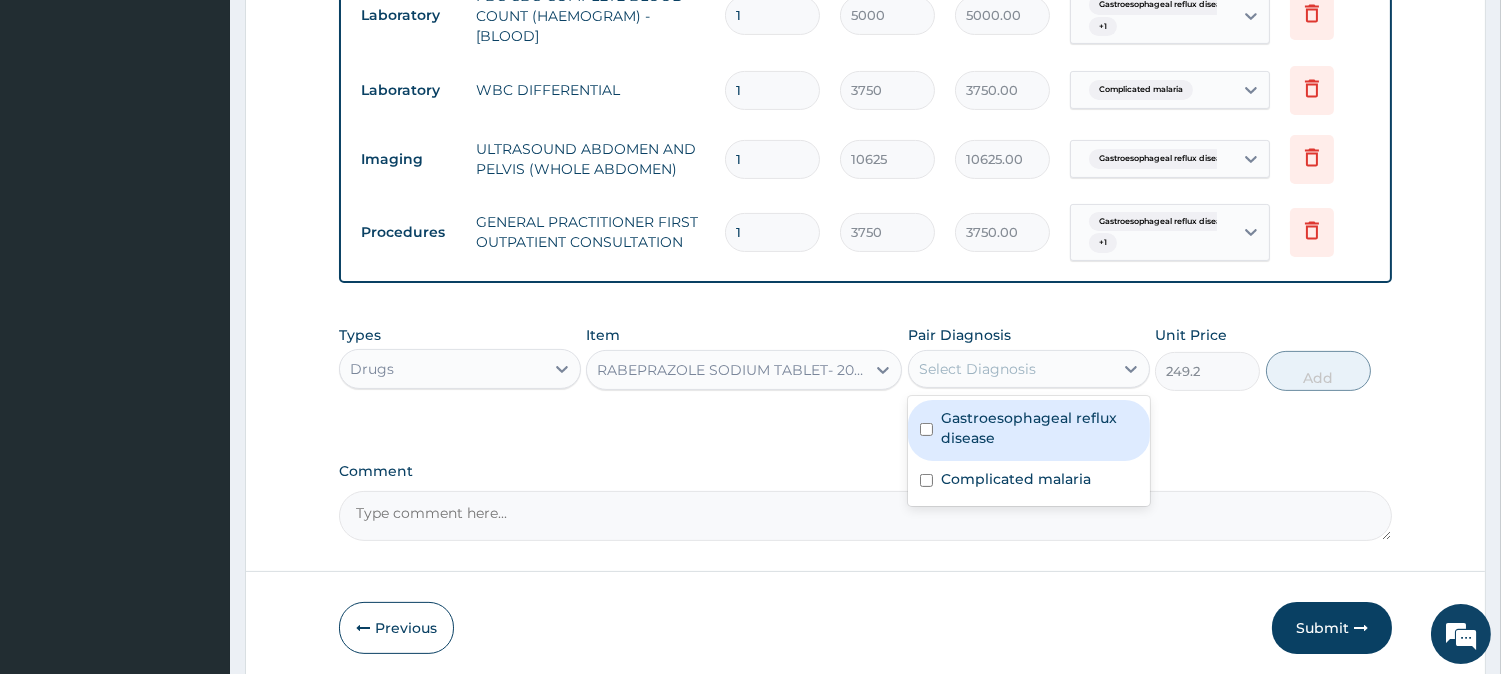 click on "Select Diagnosis" at bounding box center (1011, 369) 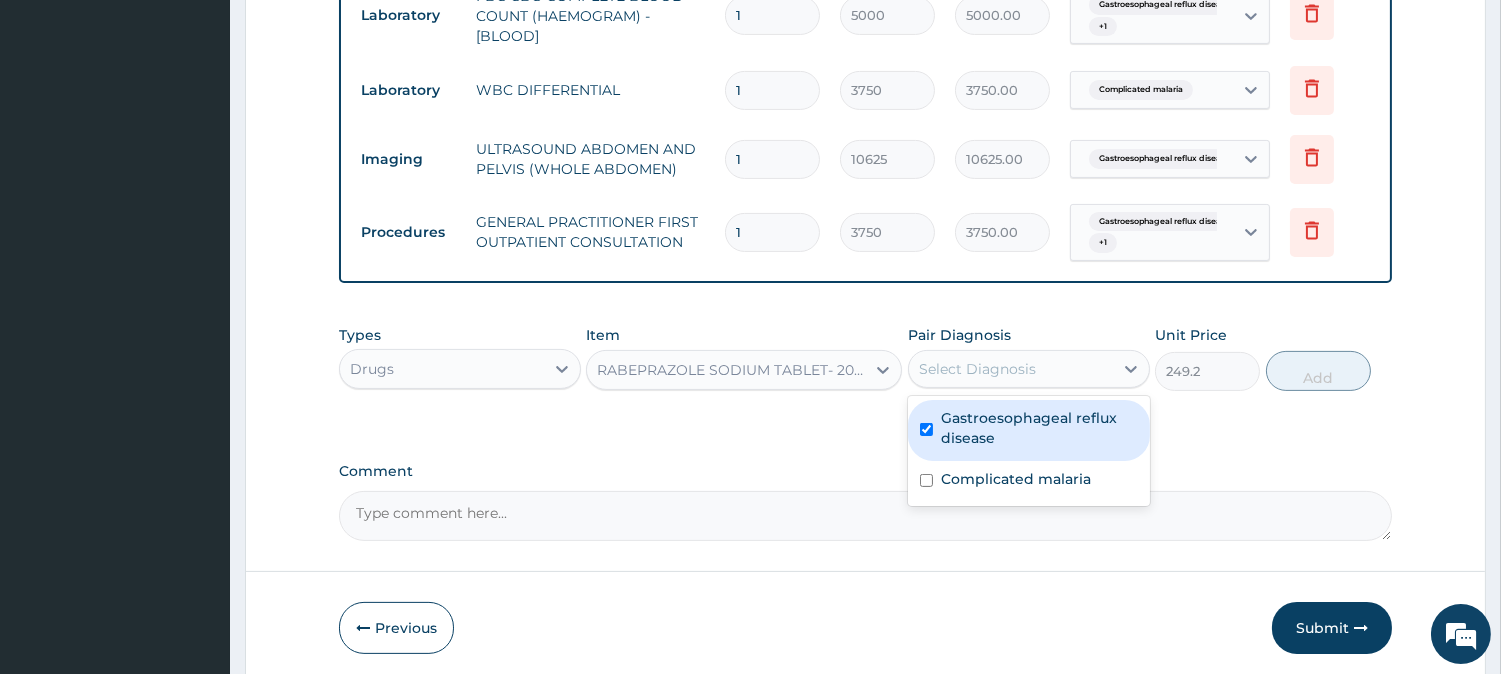 checkbox on "true" 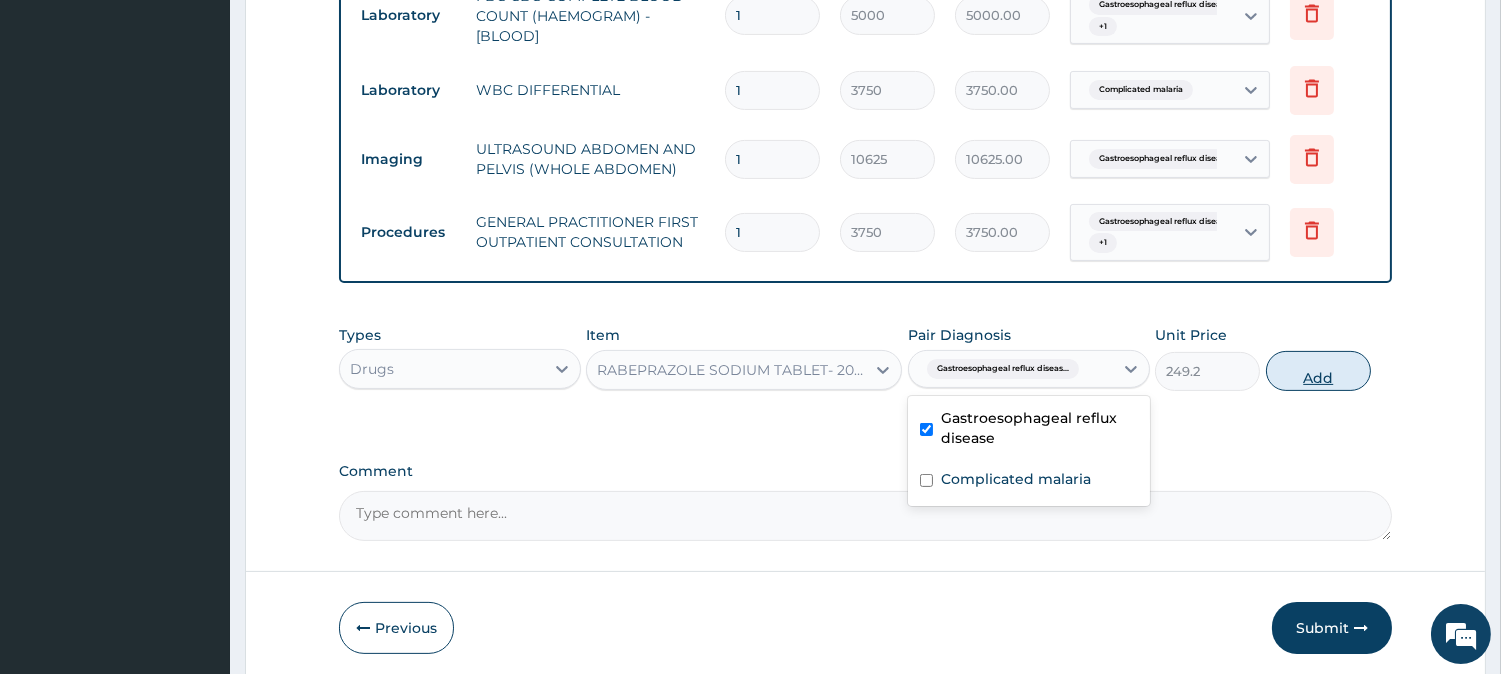 click on "Add" at bounding box center (1318, 371) 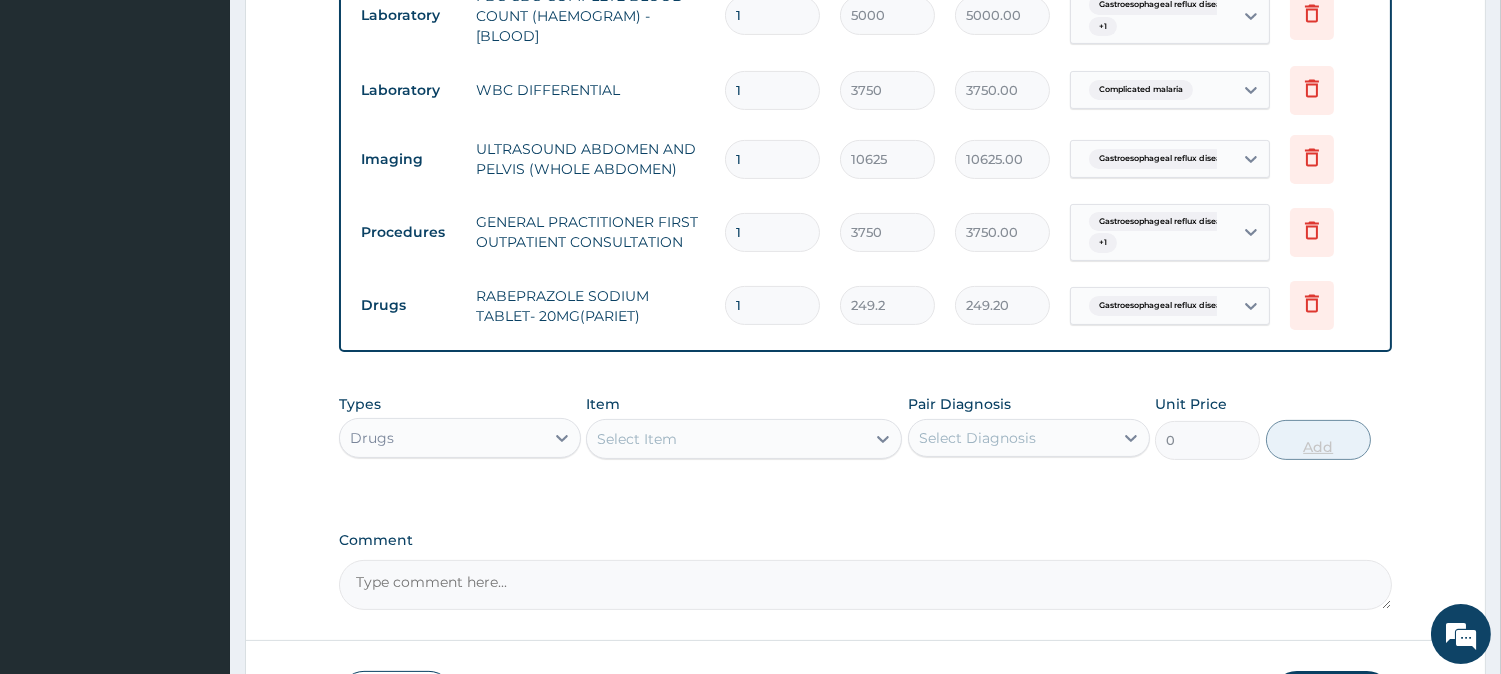 type on "10" 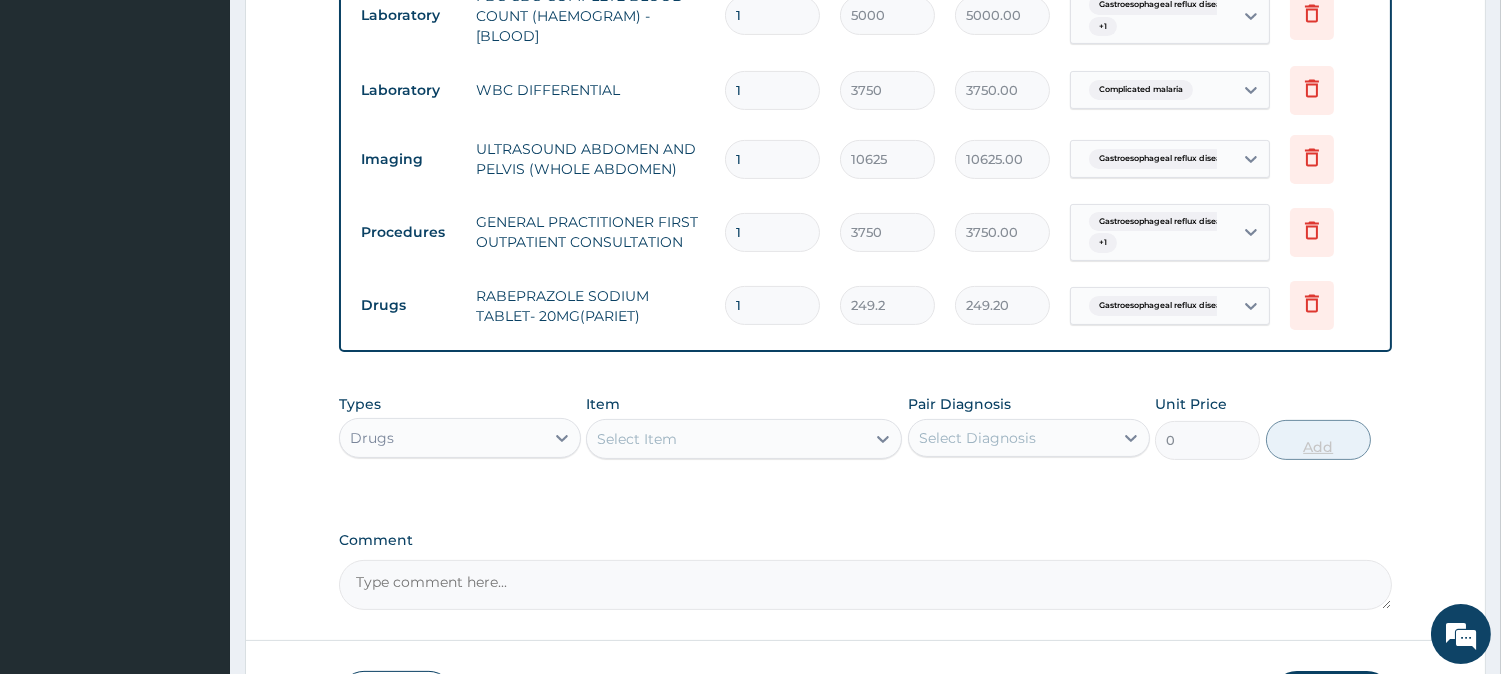 type on "2492.00" 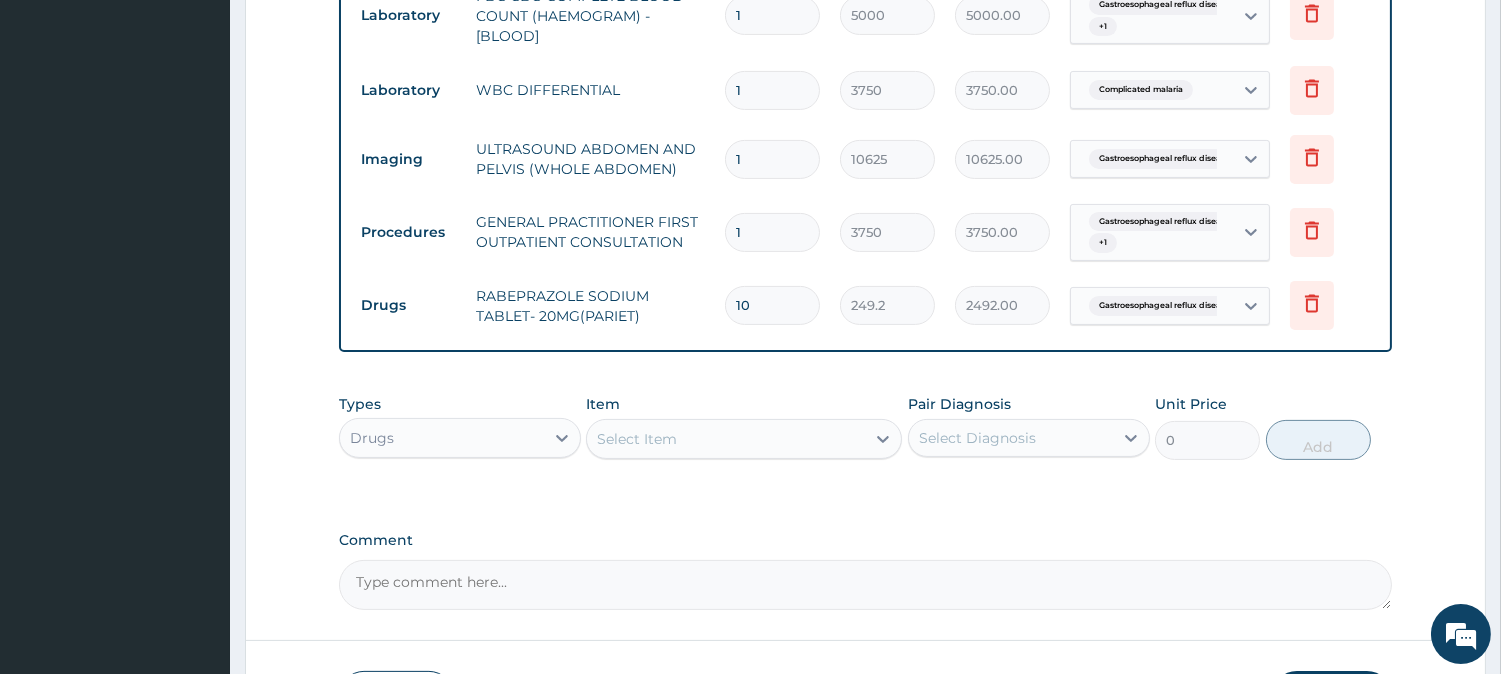 type on "10" 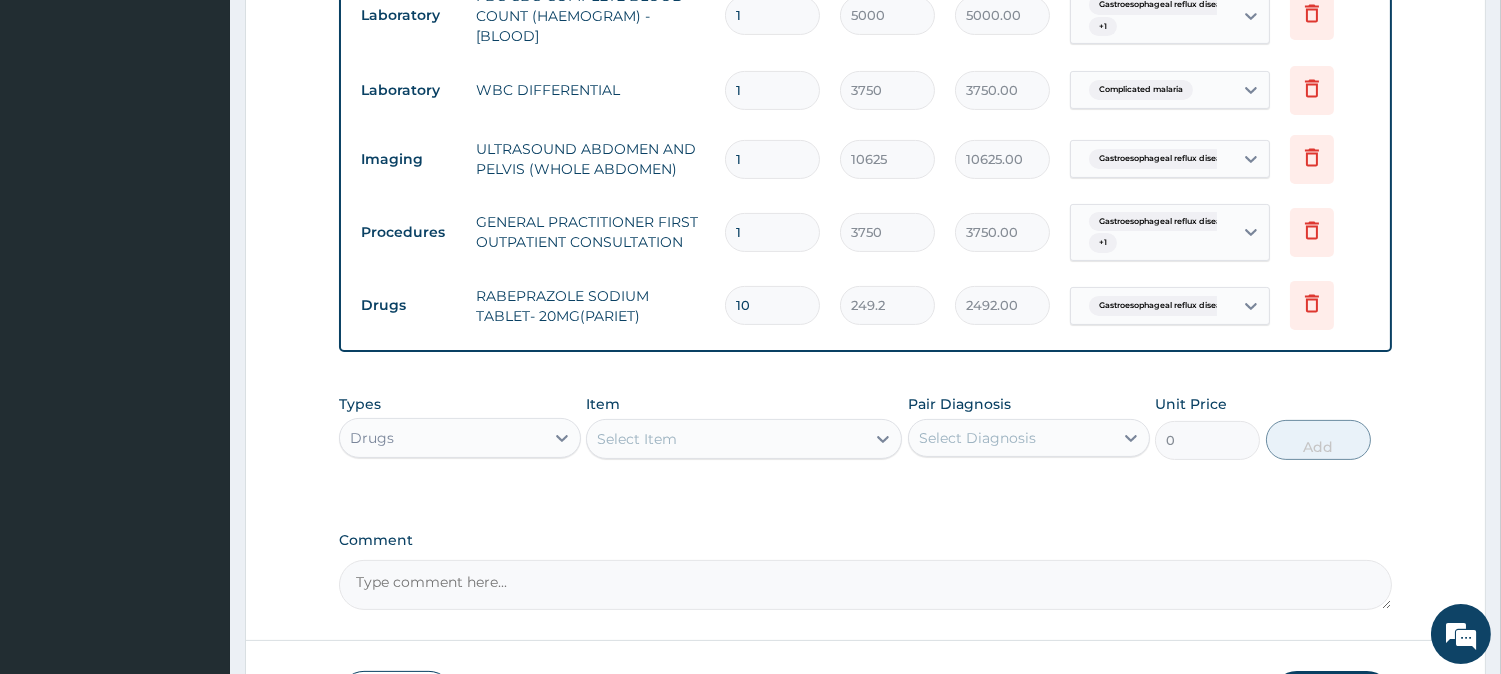 click on "Select Item" at bounding box center (726, 439) 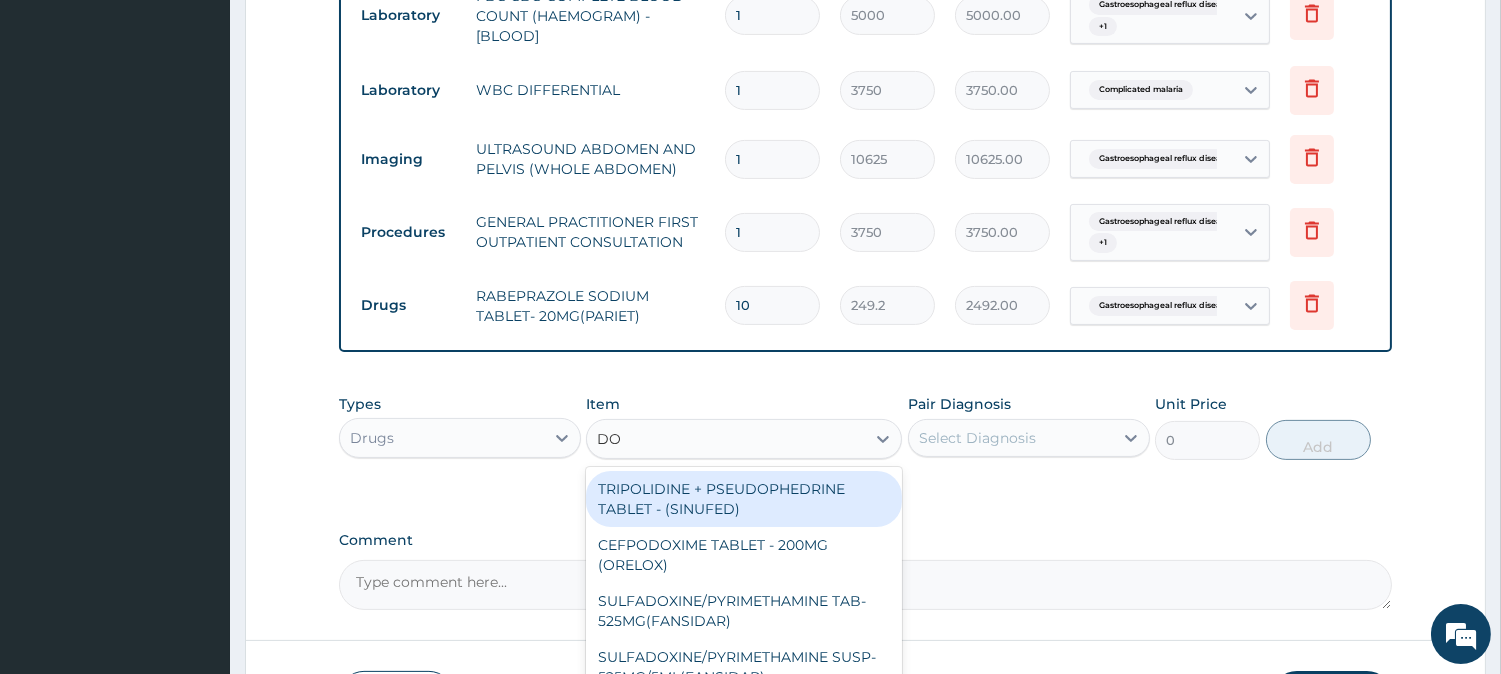 type on "DOM" 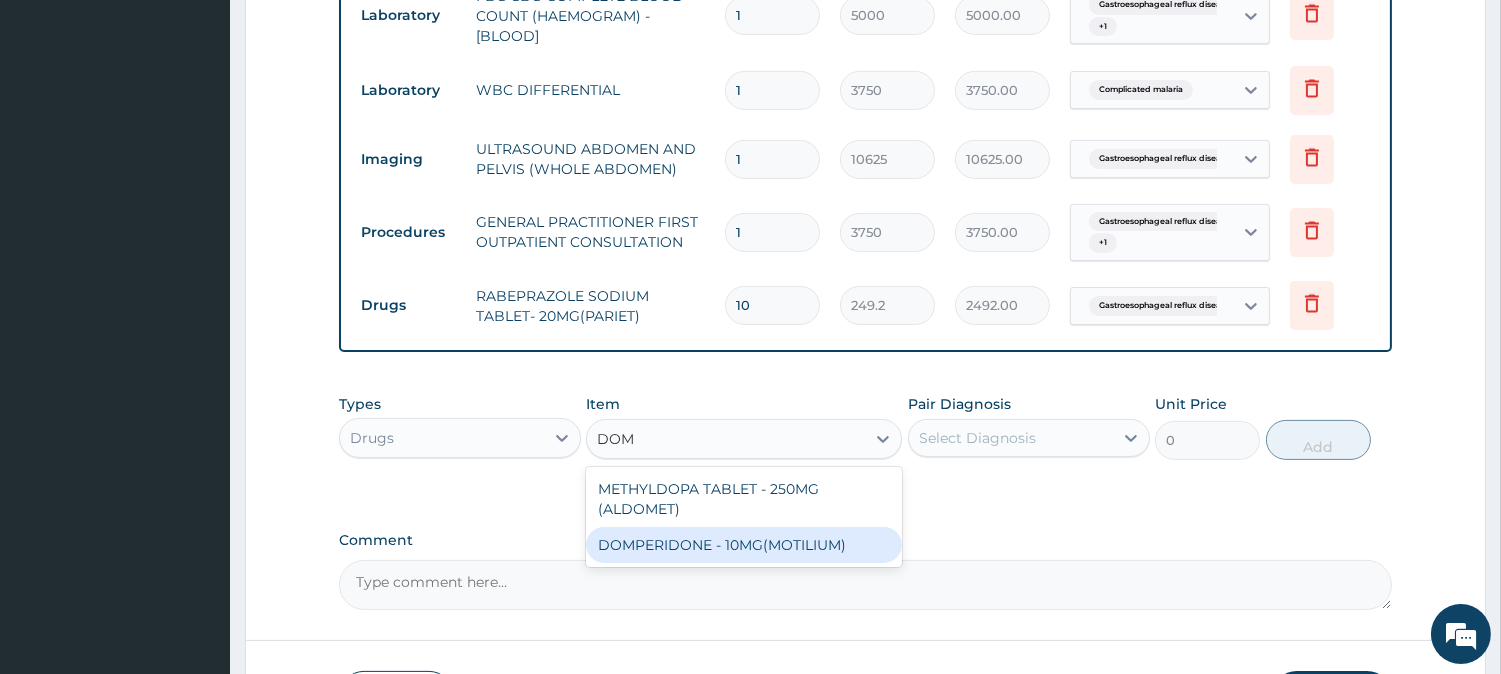 click on "DOMPERIDONE  - 10MG(MOTILIUM)" at bounding box center [744, 545] 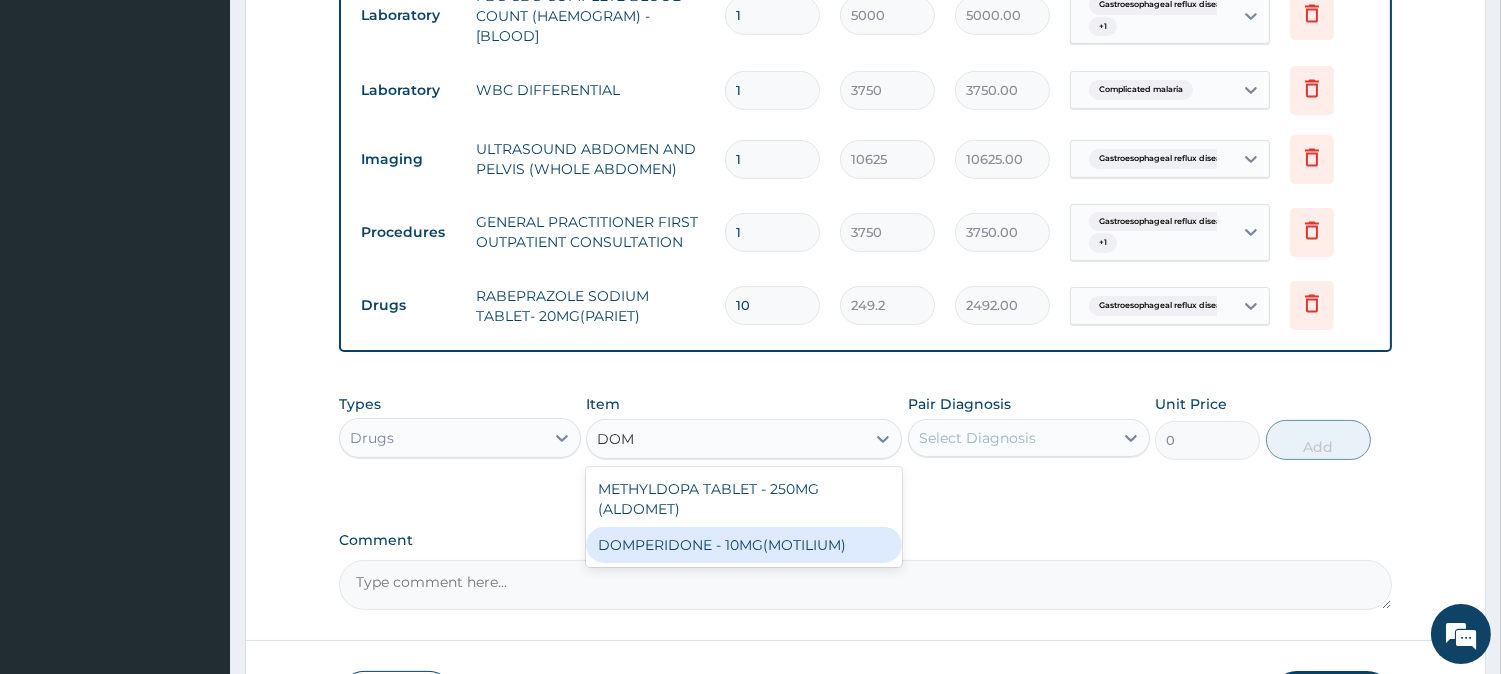 type 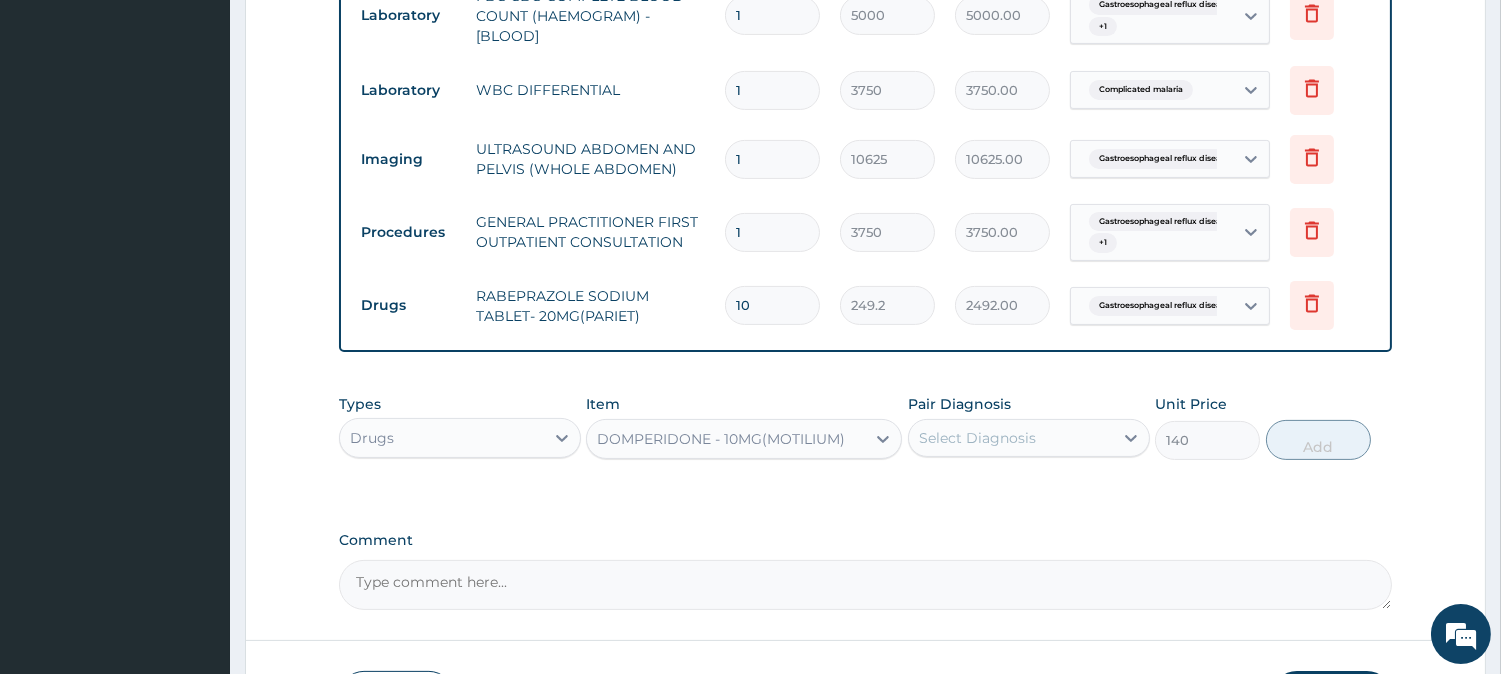 click on "Select Diagnosis" at bounding box center [977, 438] 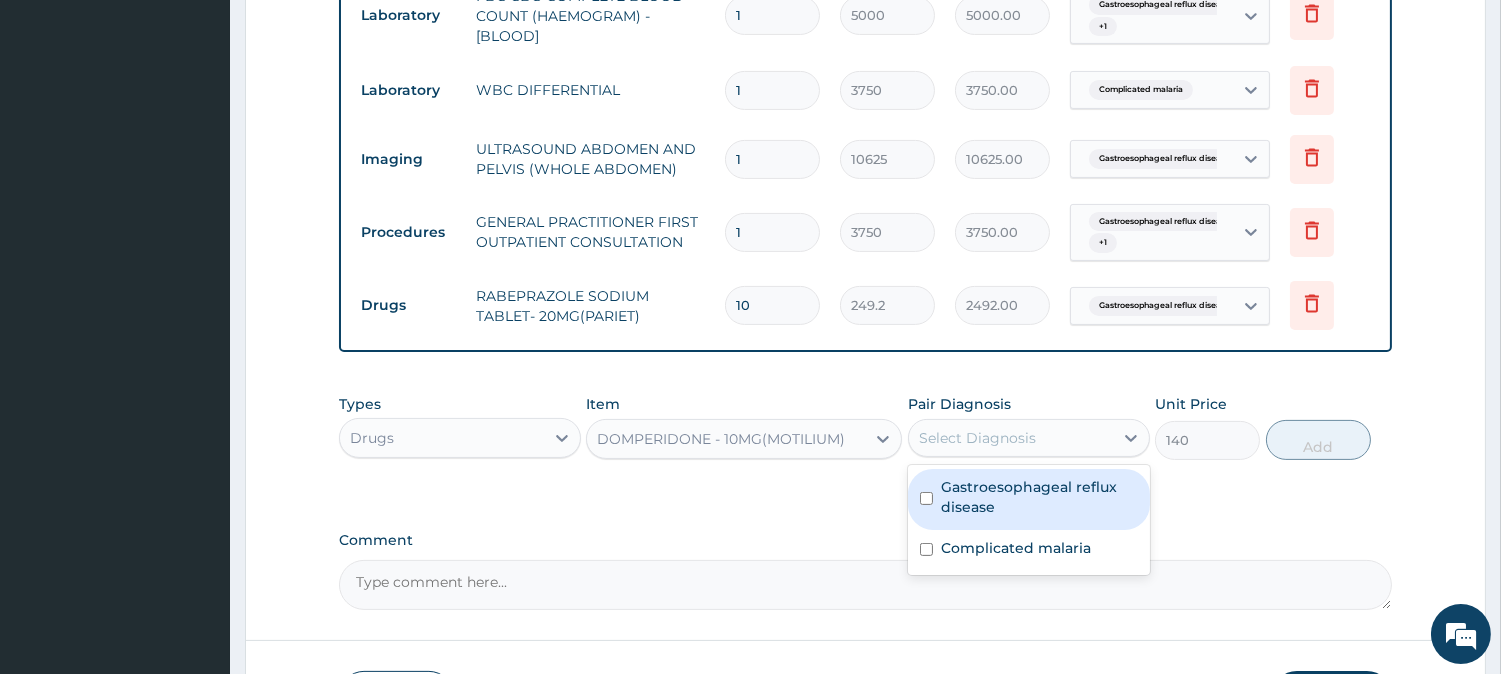 click on "Gastroesophageal reflux disease" at bounding box center (1039, 497) 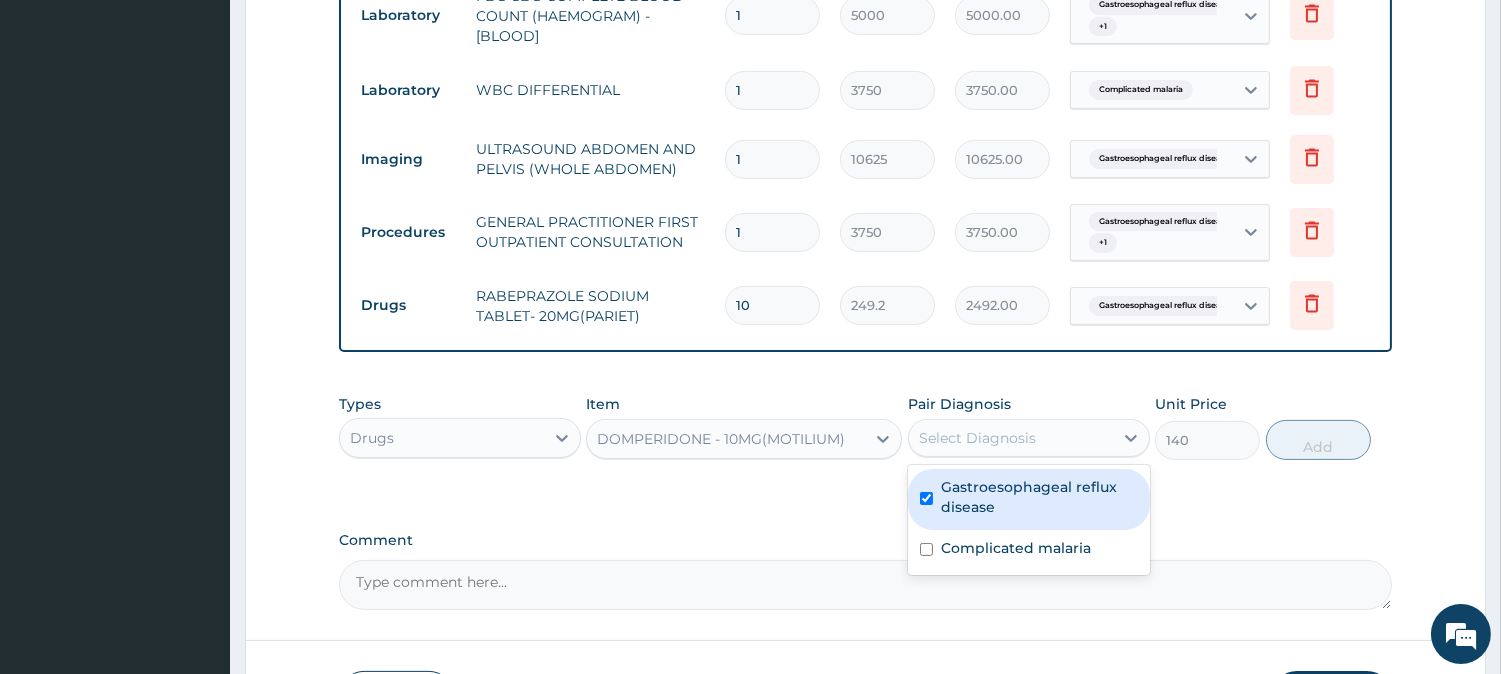 checkbox on "true" 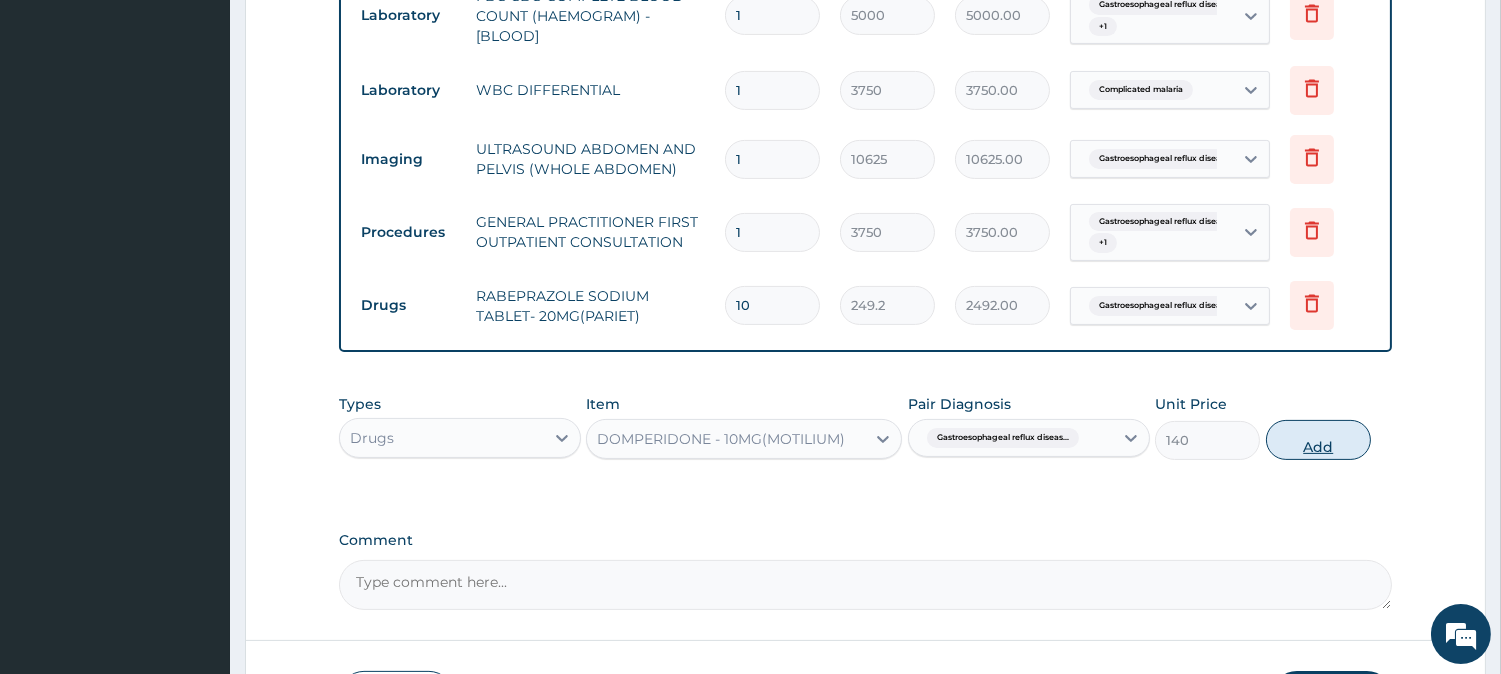 click on "Add" at bounding box center (1318, 440) 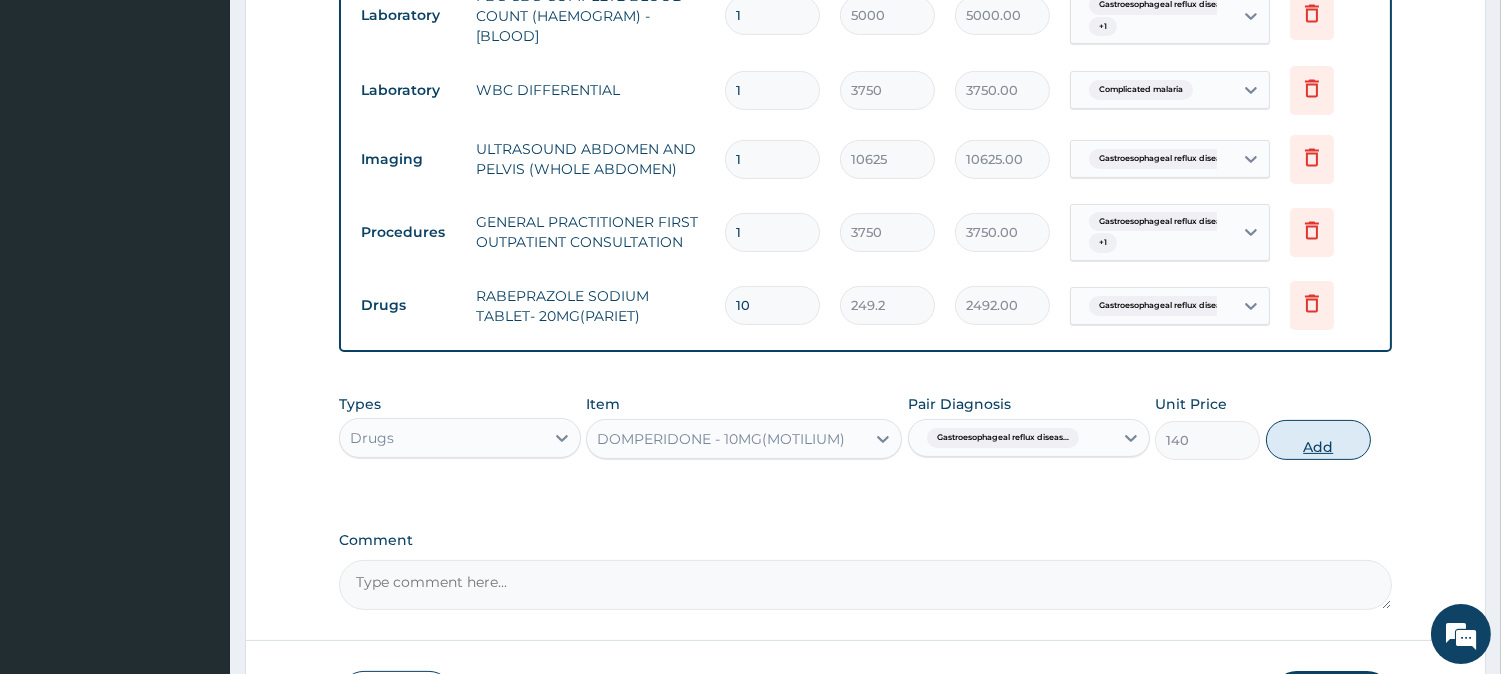 type on "0" 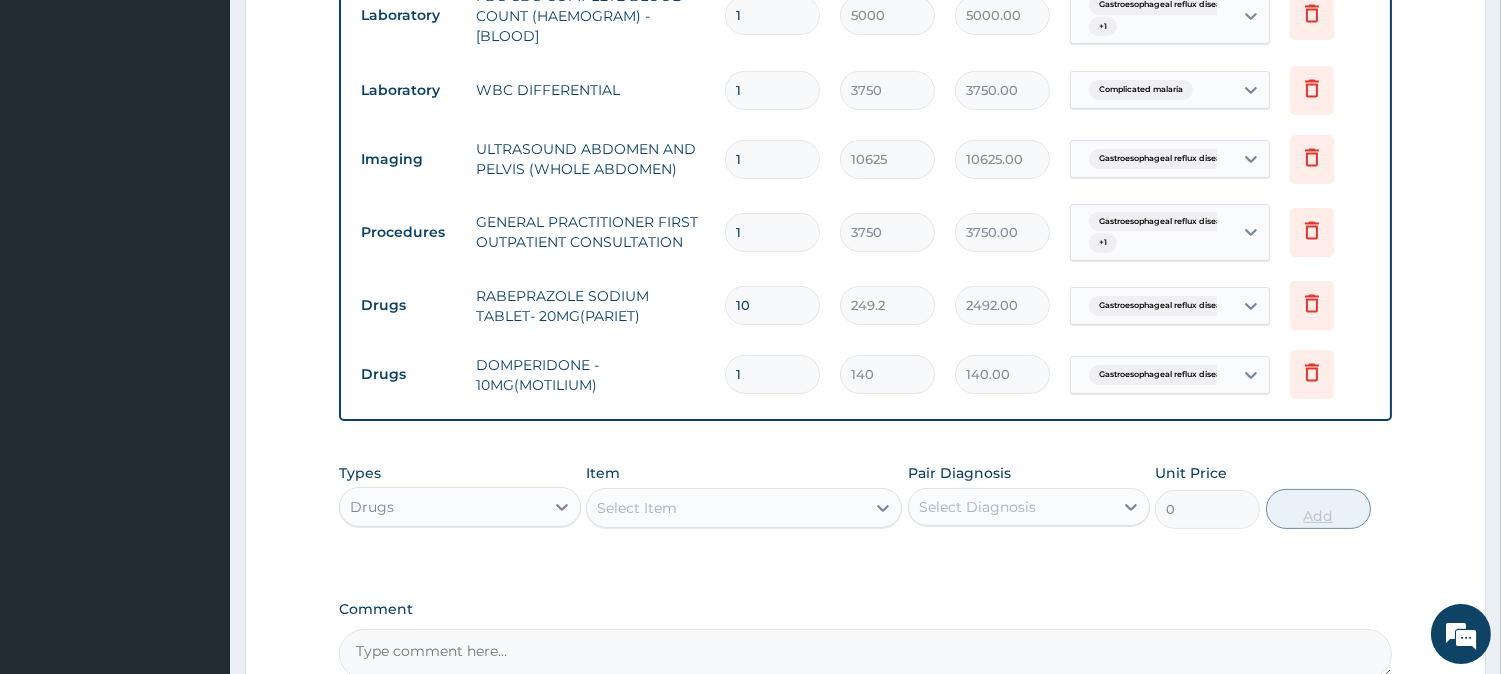 type on "10" 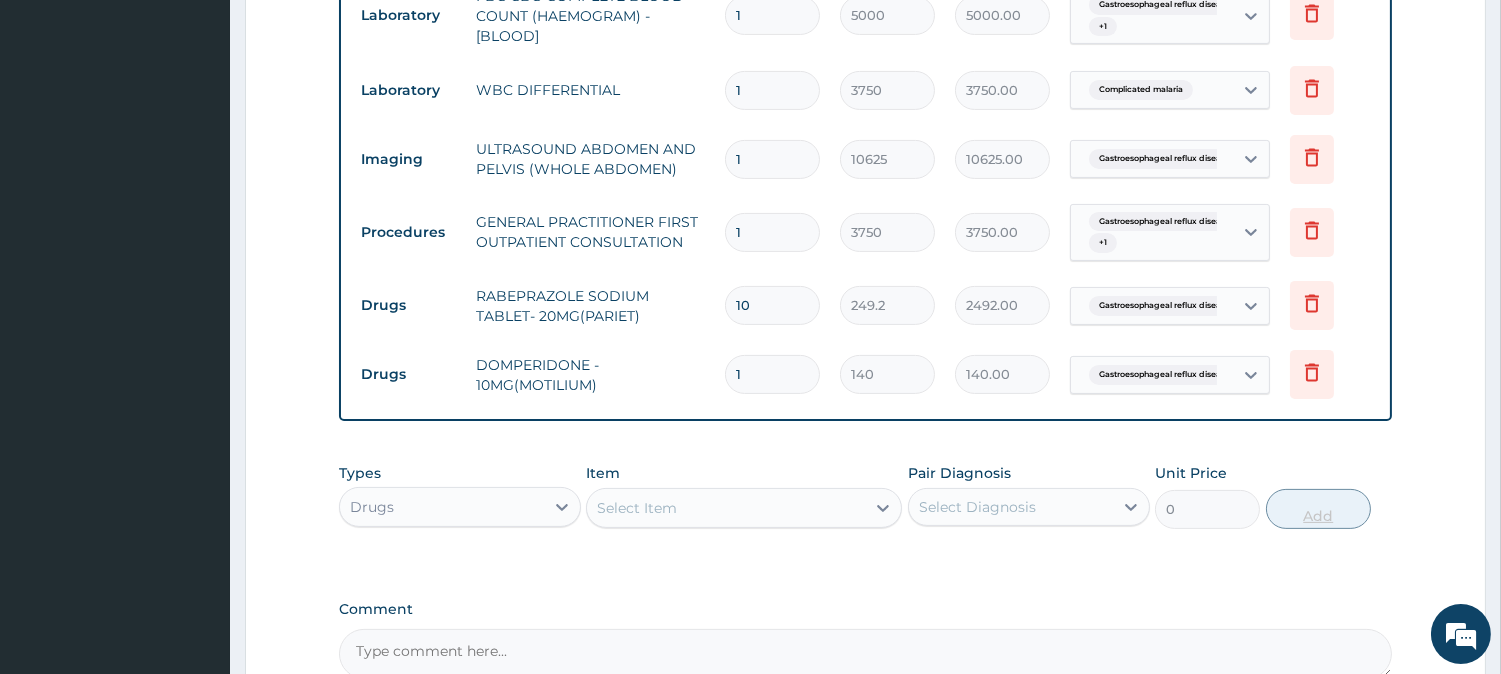 type on "1400.00" 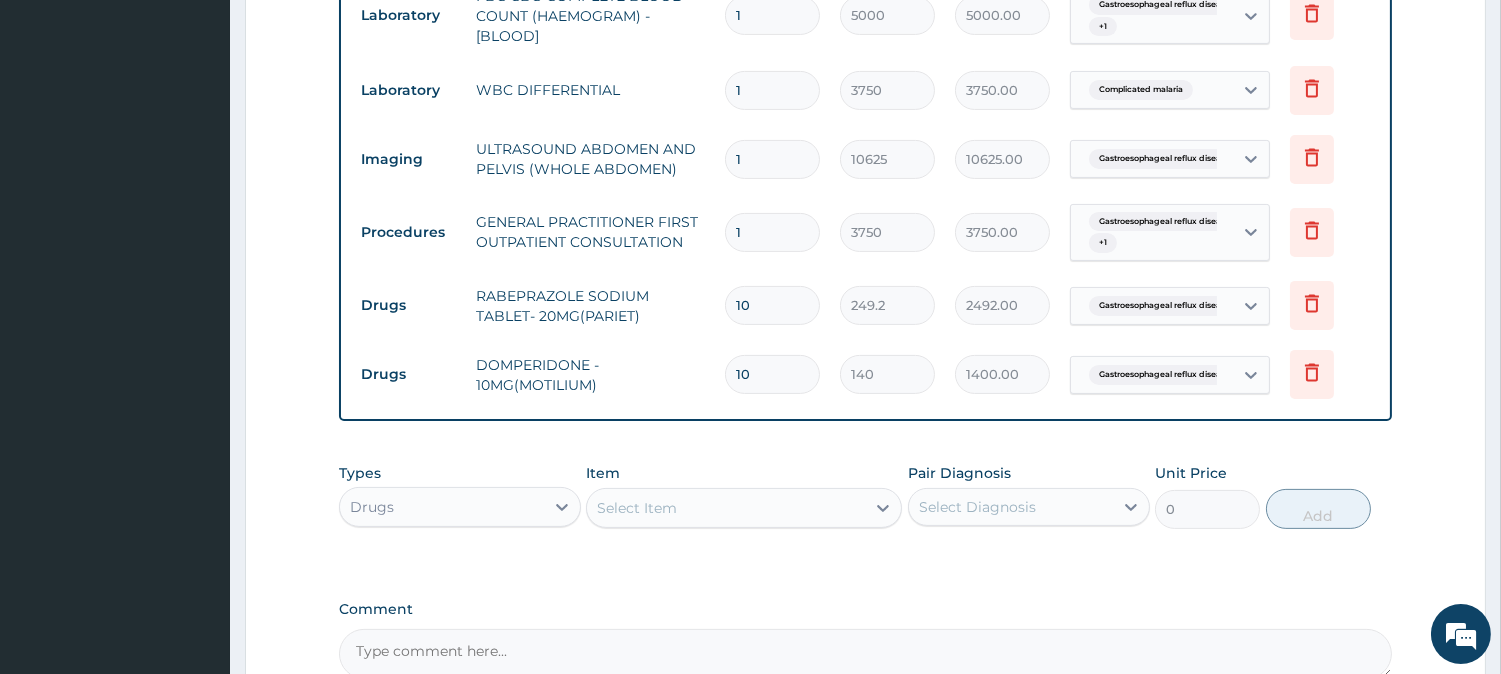 type on "10" 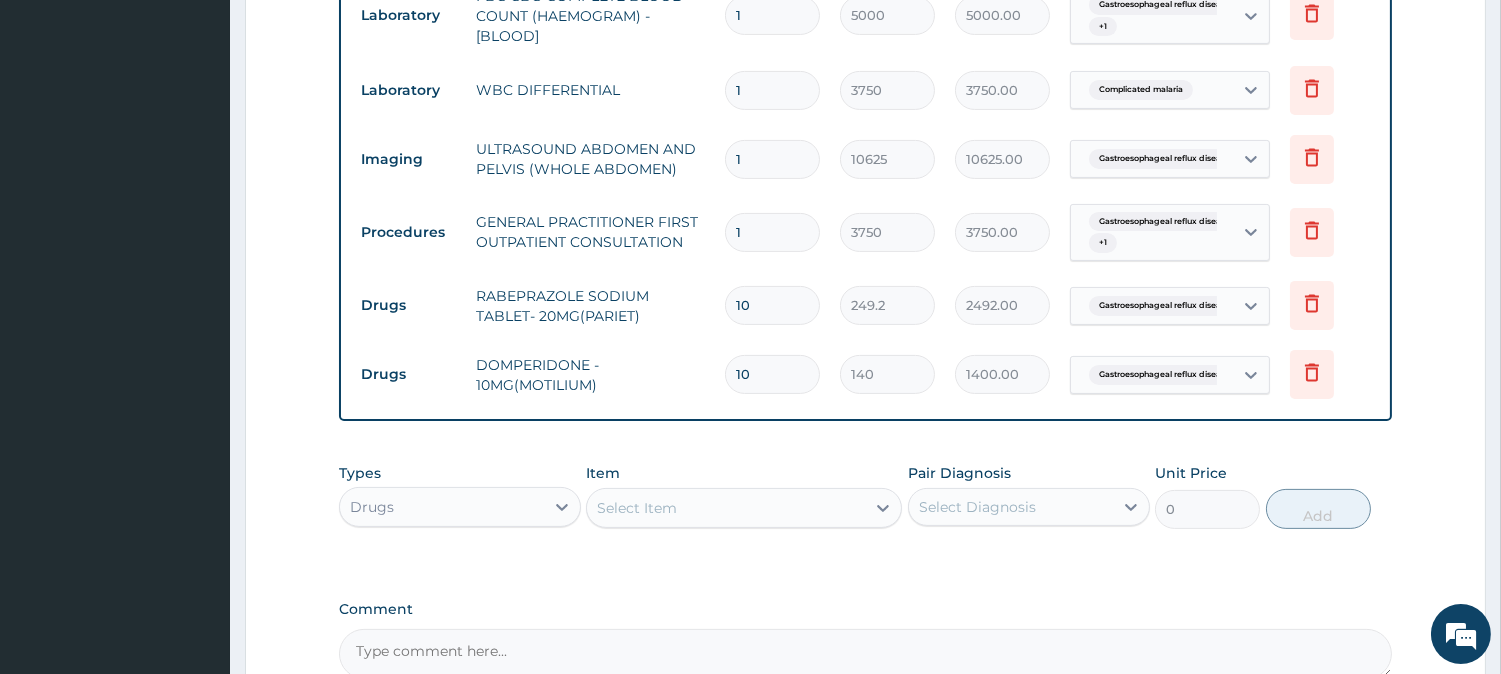 click on "Types Drugs Item Select Item Pair Diagnosis Select Diagnosis Unit Price 0 Add" at bounding box center [865, 511] 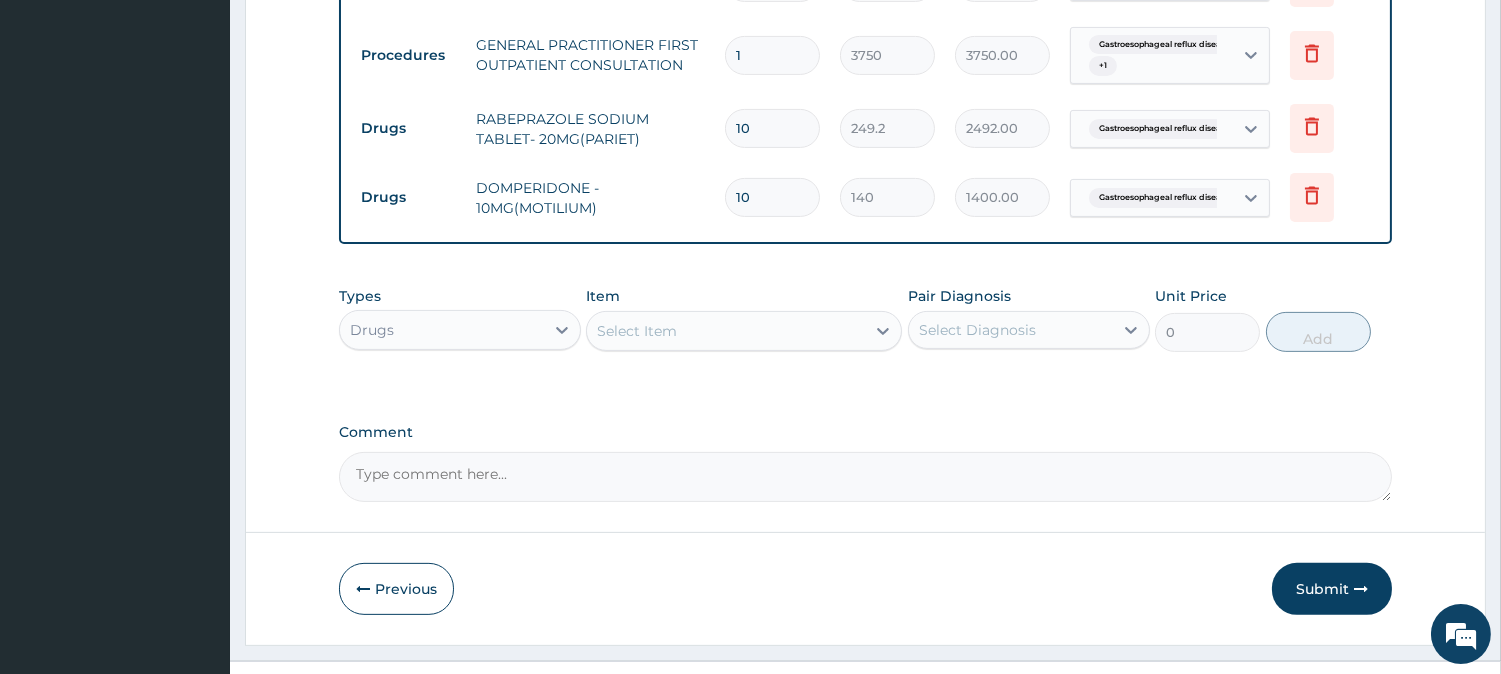 scroll, scrollTop: 1176, scrollLeft: 0, axis: vertical 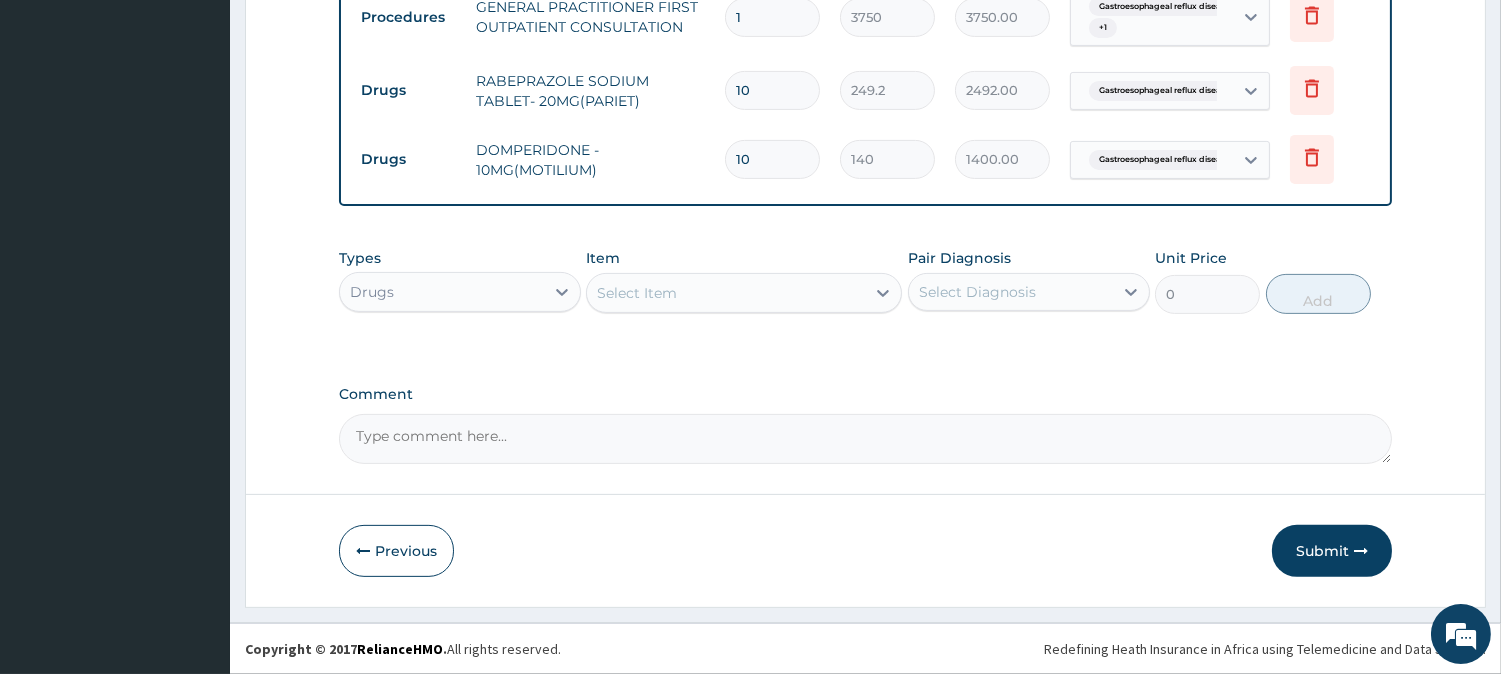 click on "Select Item" at bounding box center [726, 293] 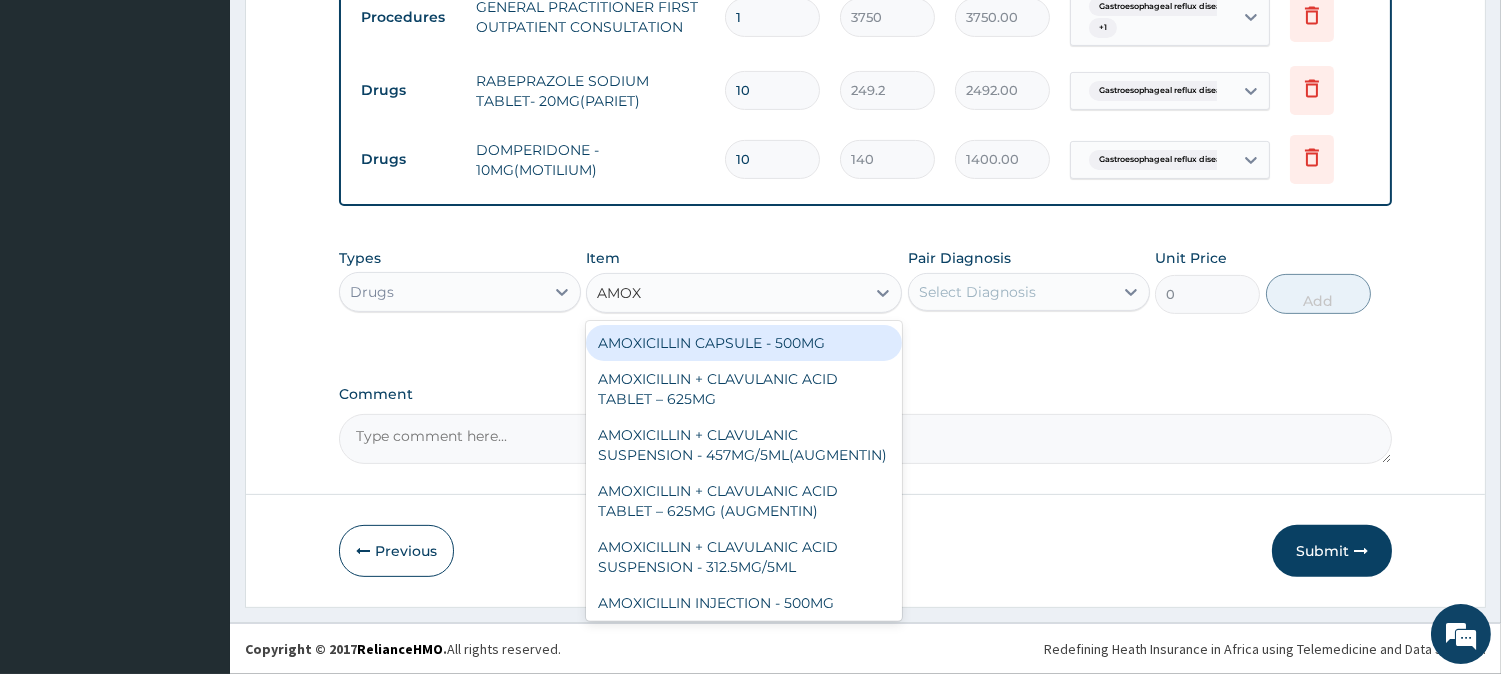 type on "AMOXI" 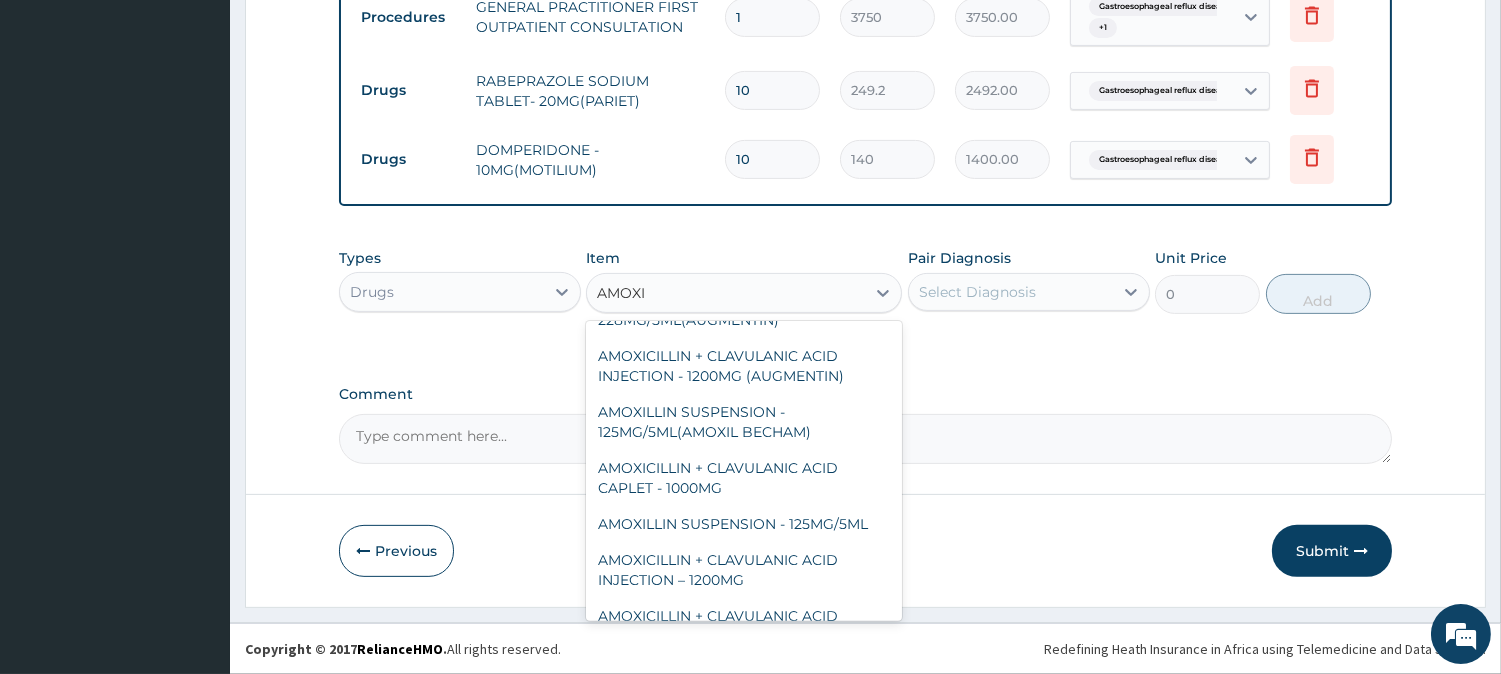 scroll, scrollTop: 524, scrollLeft: 0, axis: vertical 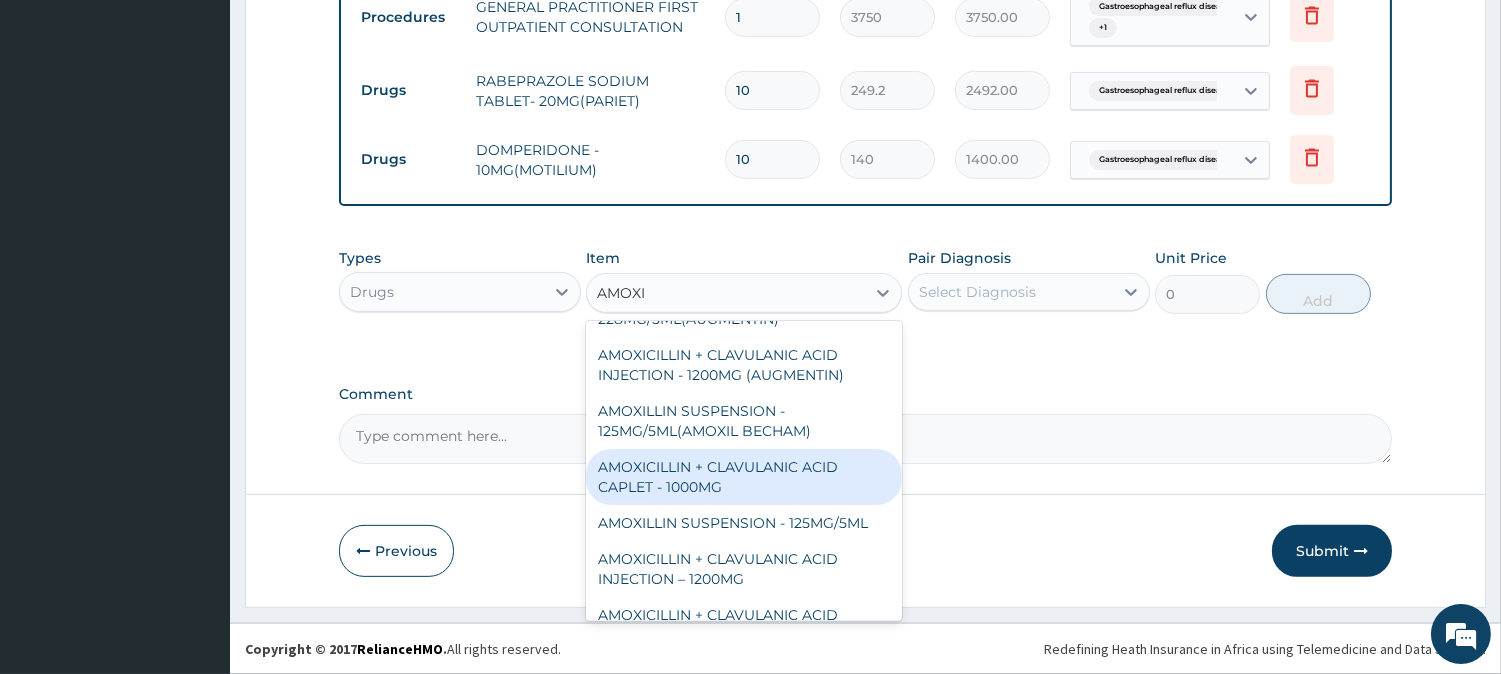 click on "AMOXICILLIN + CLAVULANIC ACID CAPLET - 1000MG" at bounding box center [744, 477] 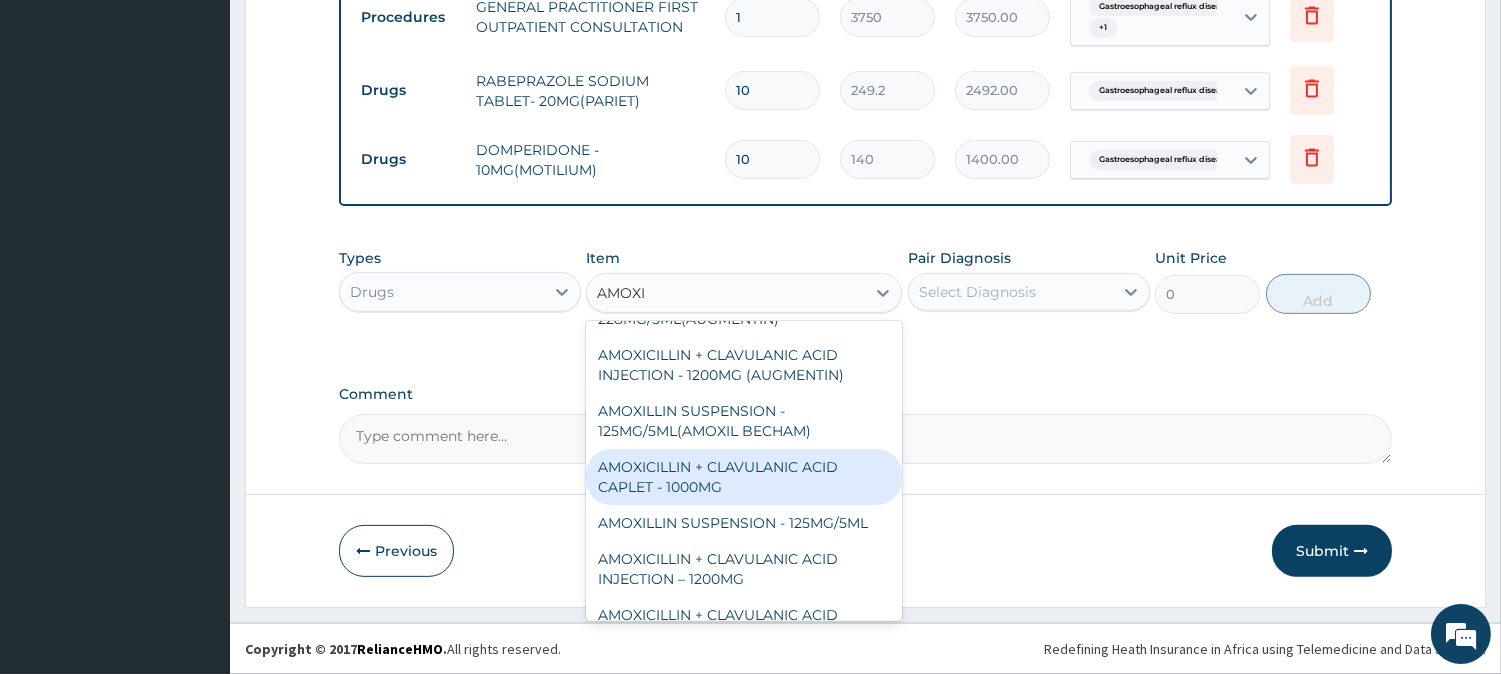 type 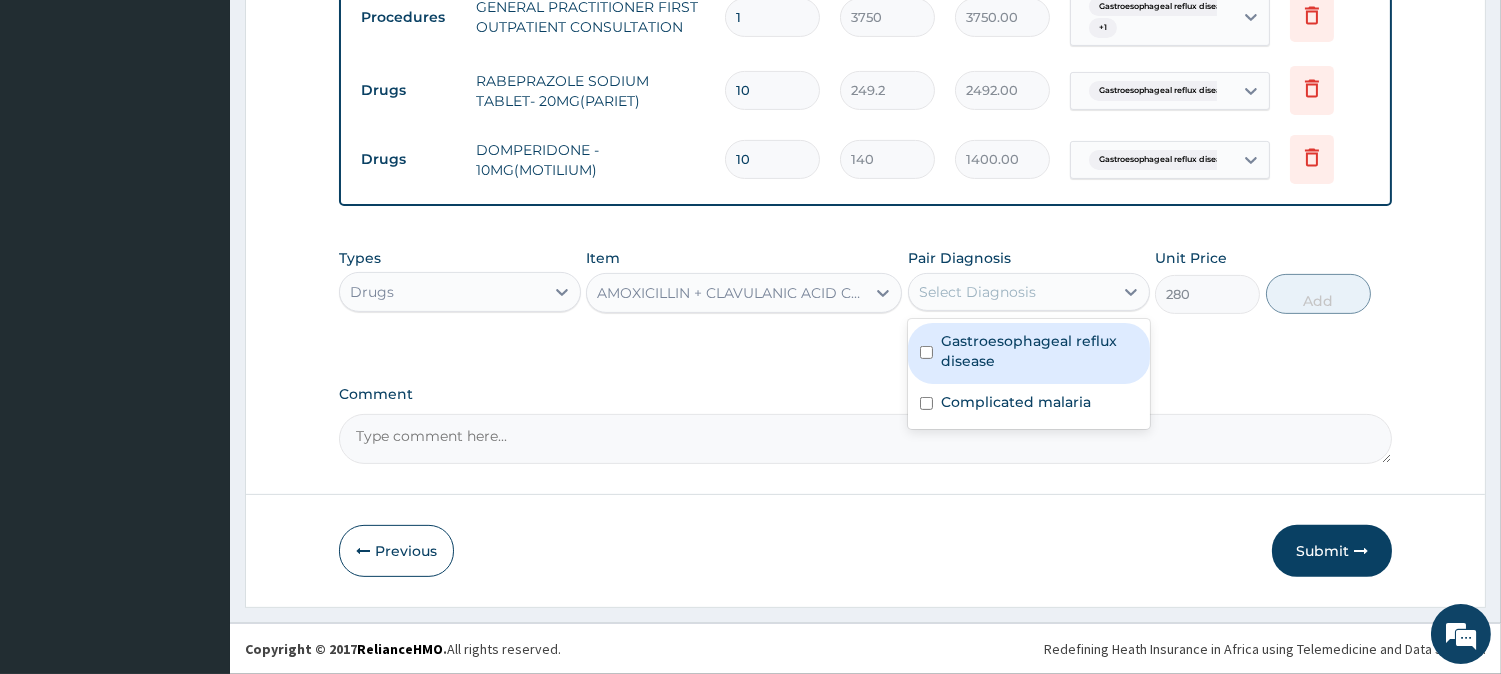 click on "Select Diagnosis" at bounding box center [977, 292] 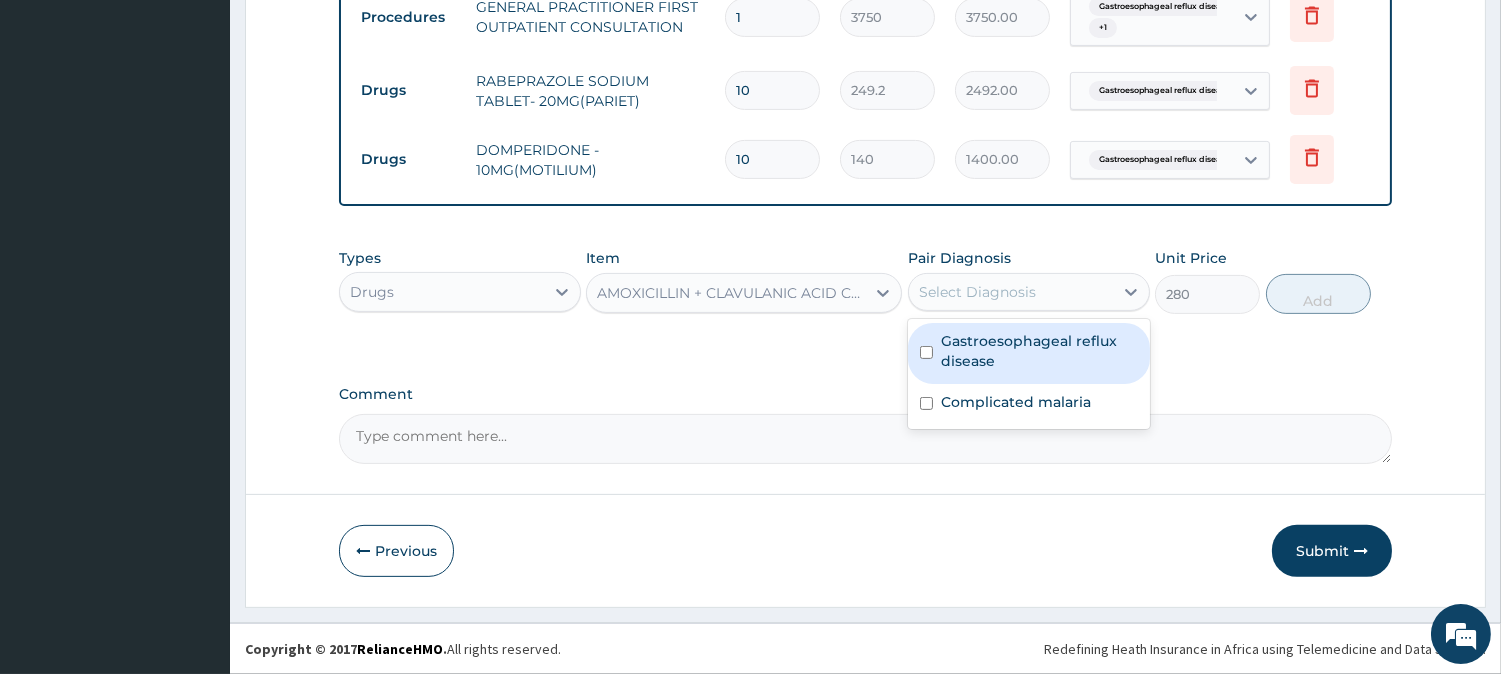 click on "Gastroesophageal reflux disease" at bounding box center (1039, 351) 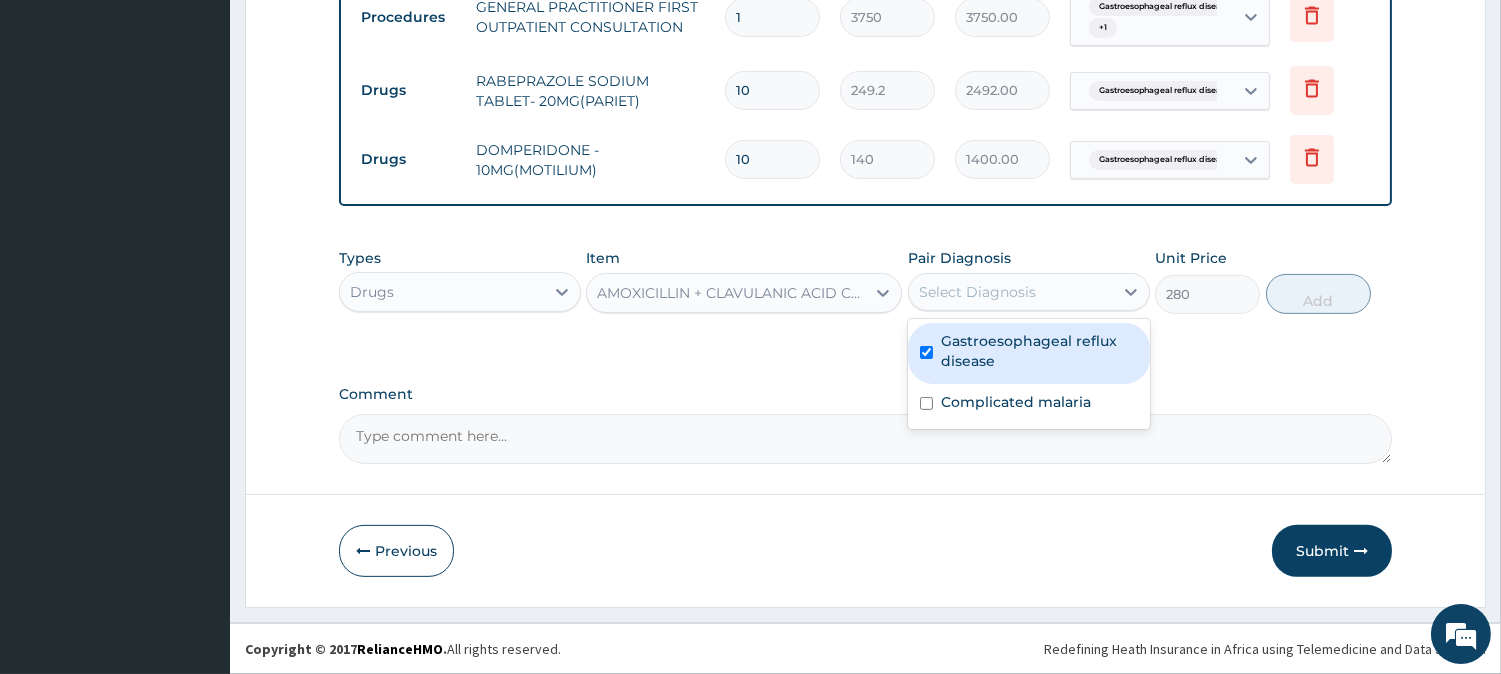 checkbox on "true" 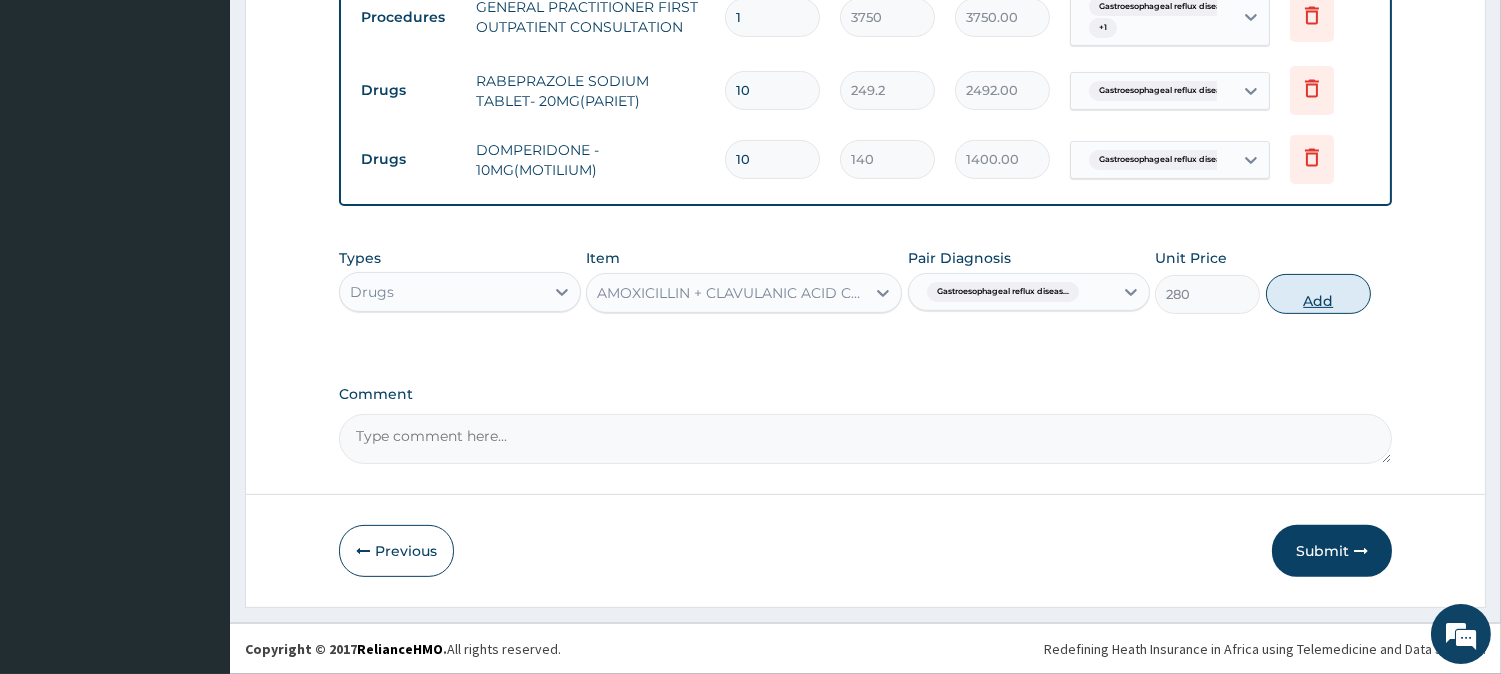 click on "Add" at bounding box center (1318, 294) 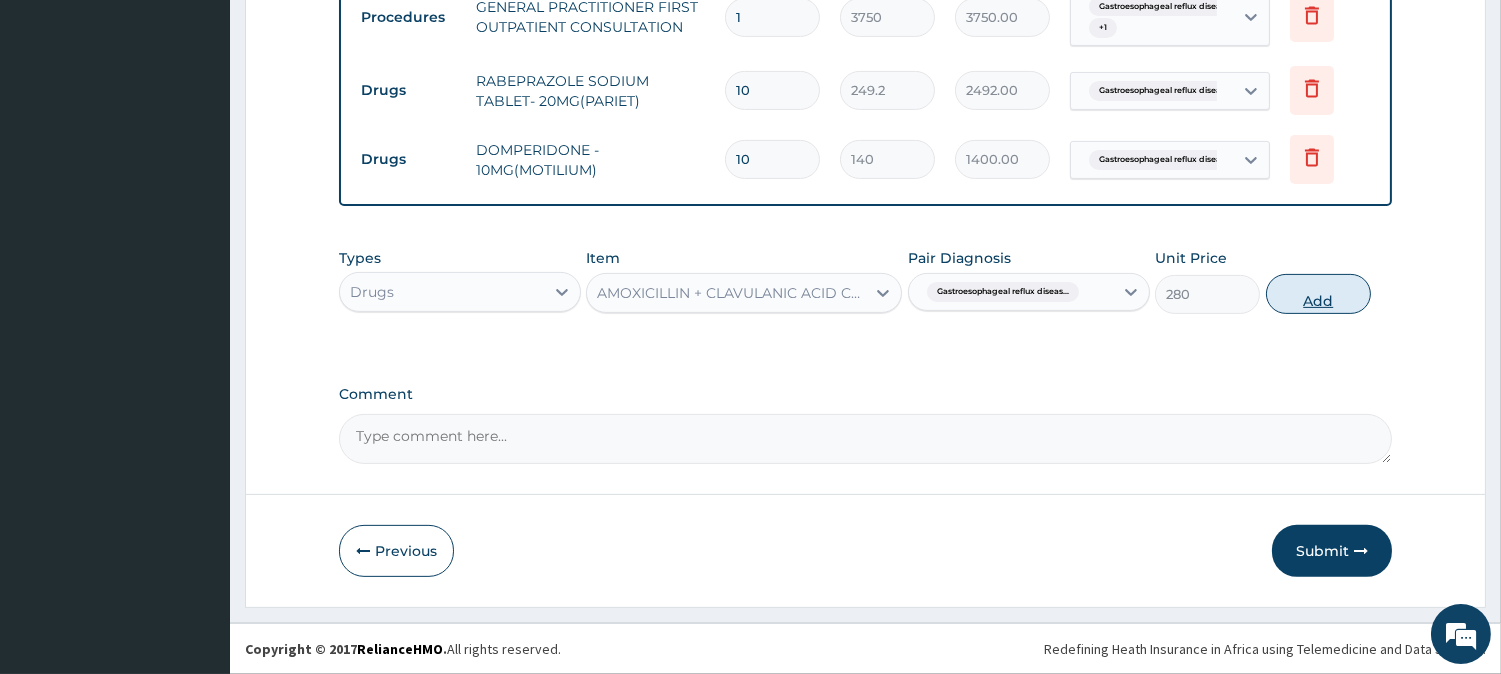 type on "0" 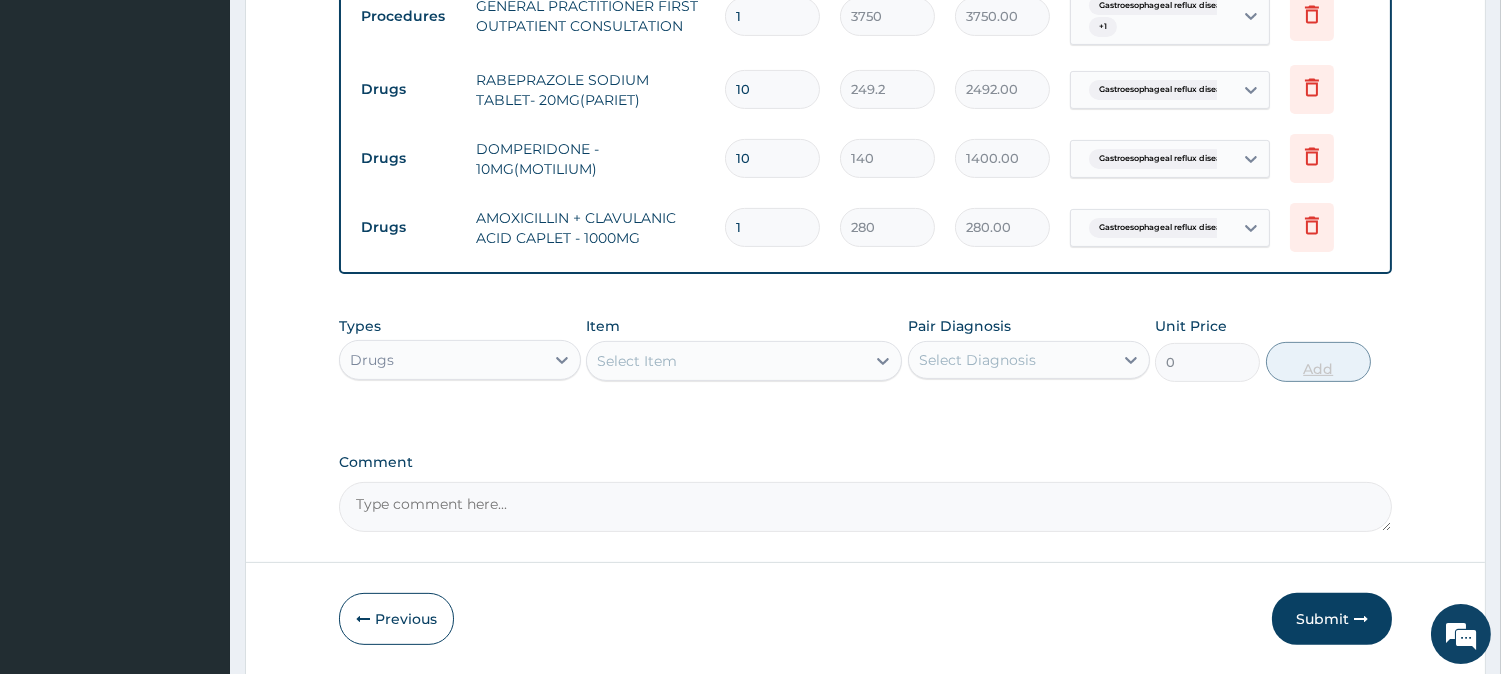 type on "14" 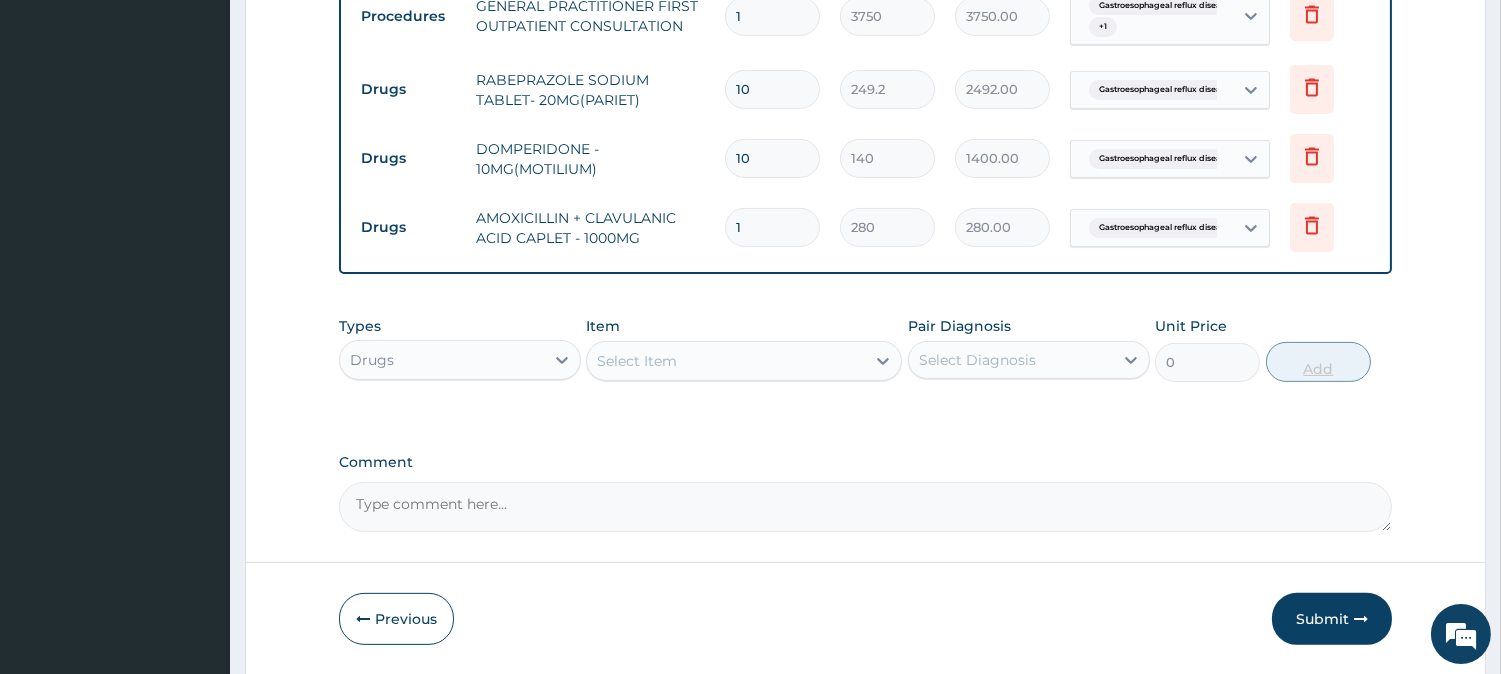 type on "3920.00" 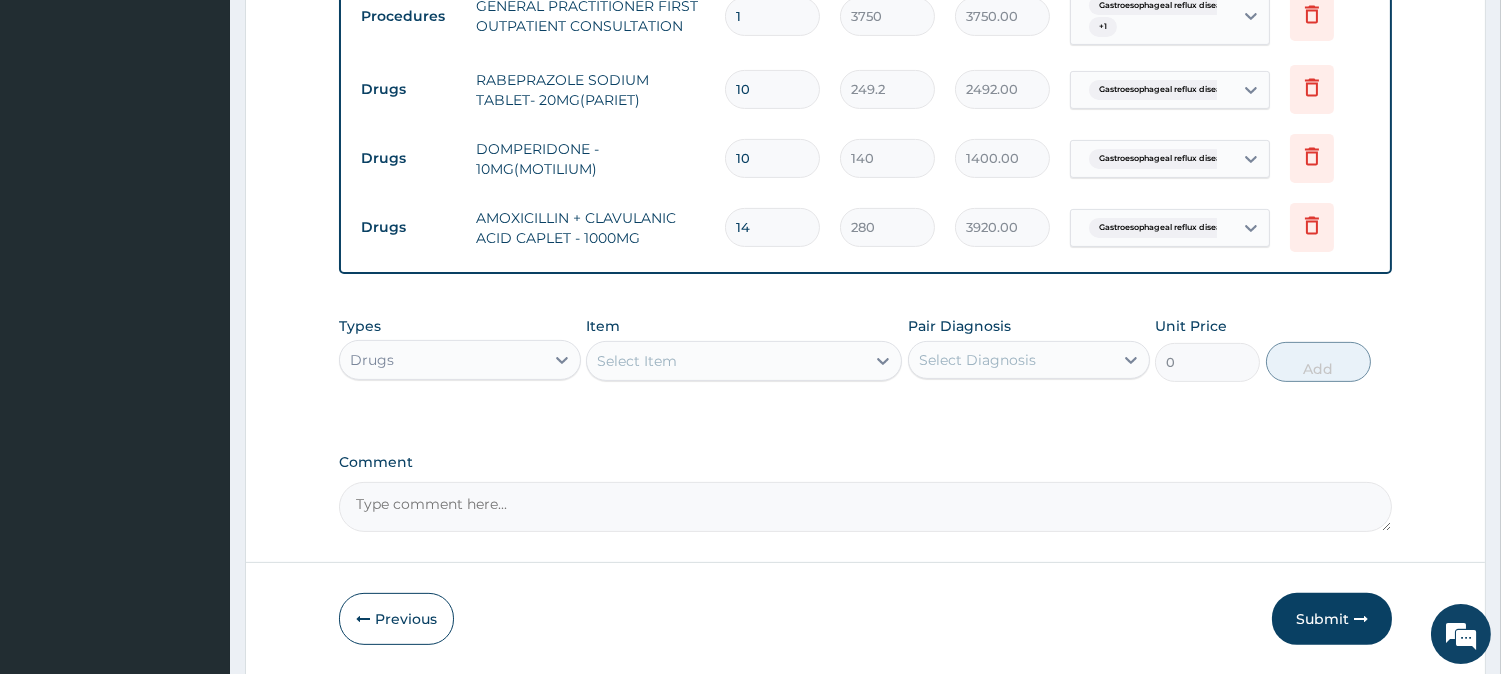 type on "14" 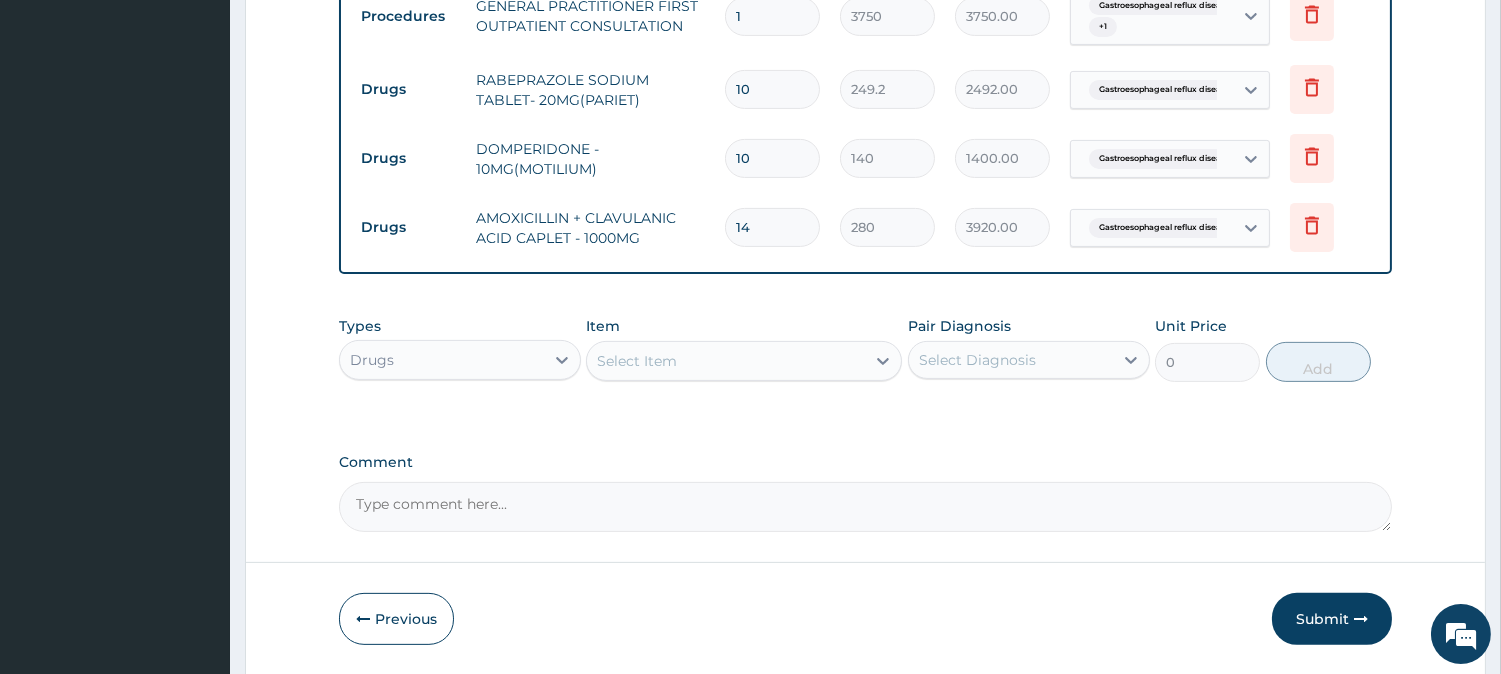 click on "Select Item" at bounding box center (637, 361) 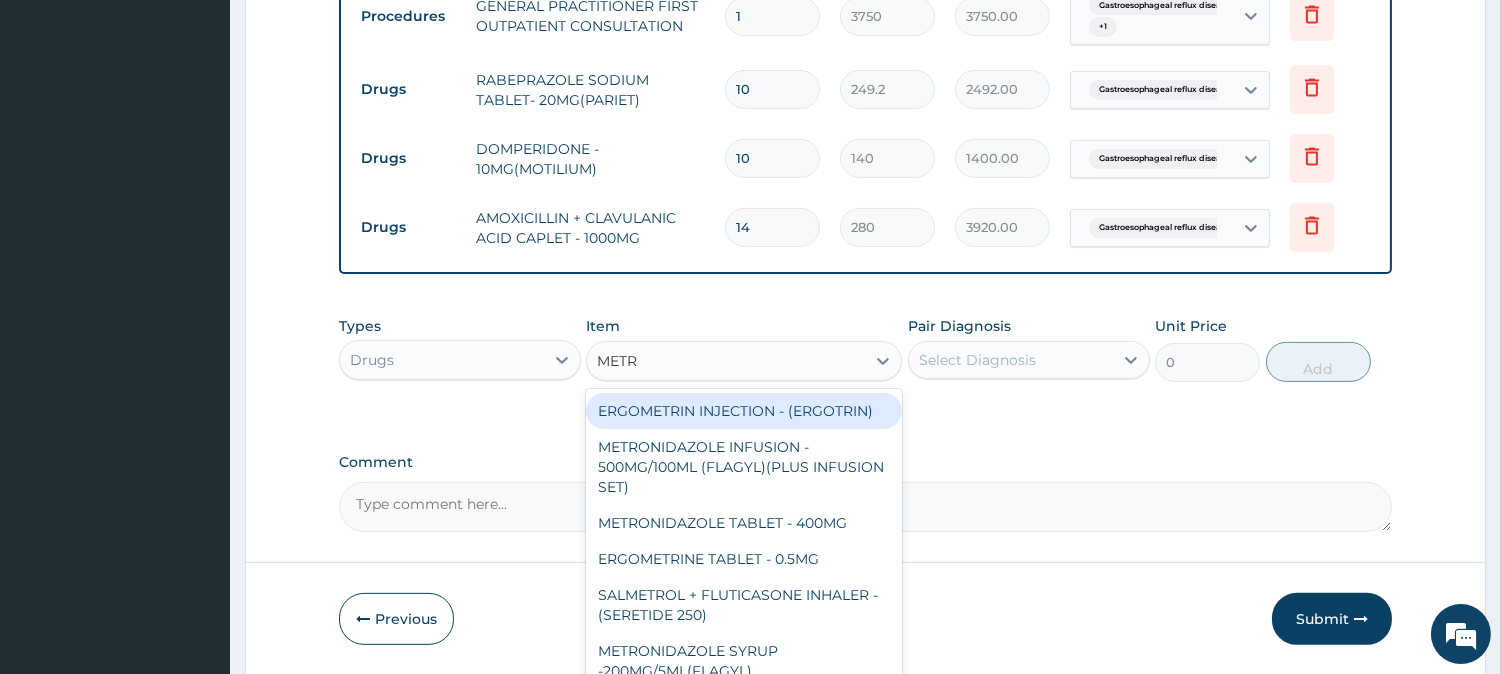 type on "METRO" 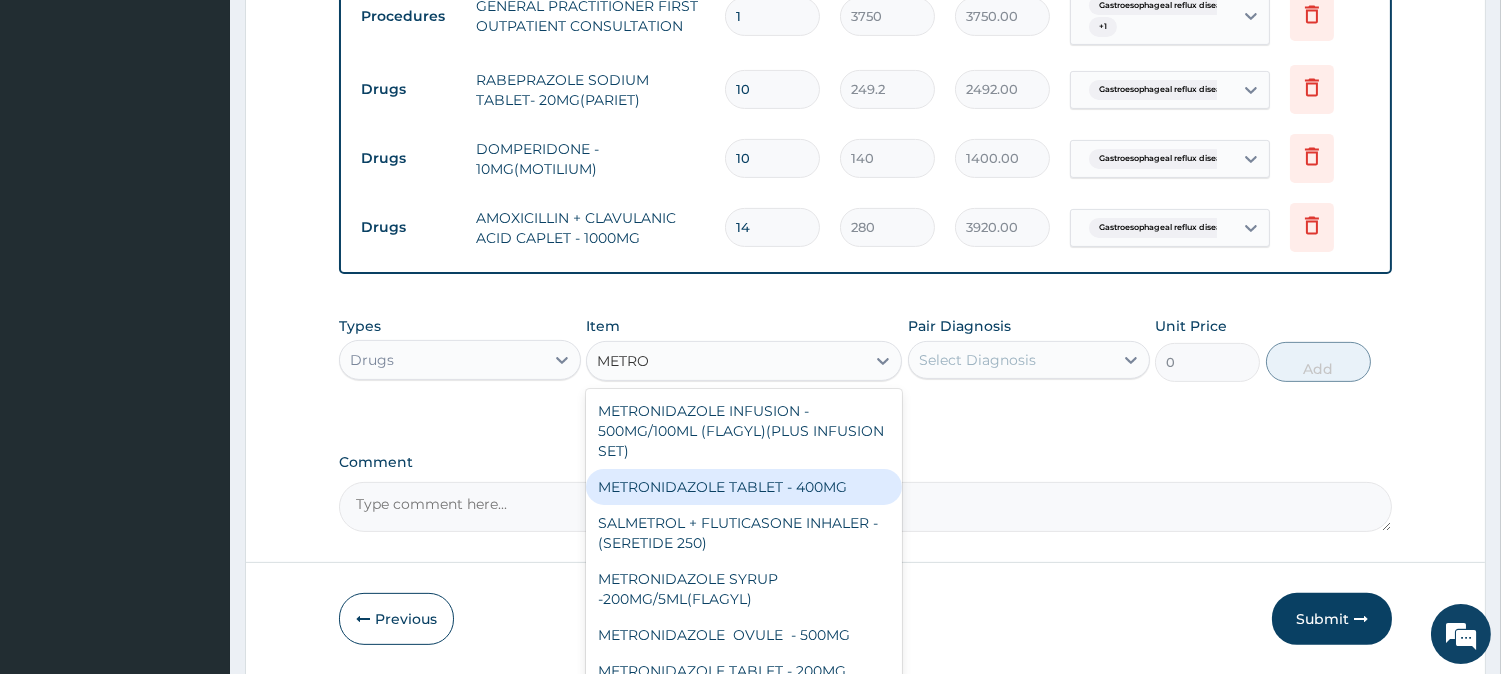 click on "METRONIDAZOLE TABLET - 400MG" at bounding box center (744, 487) 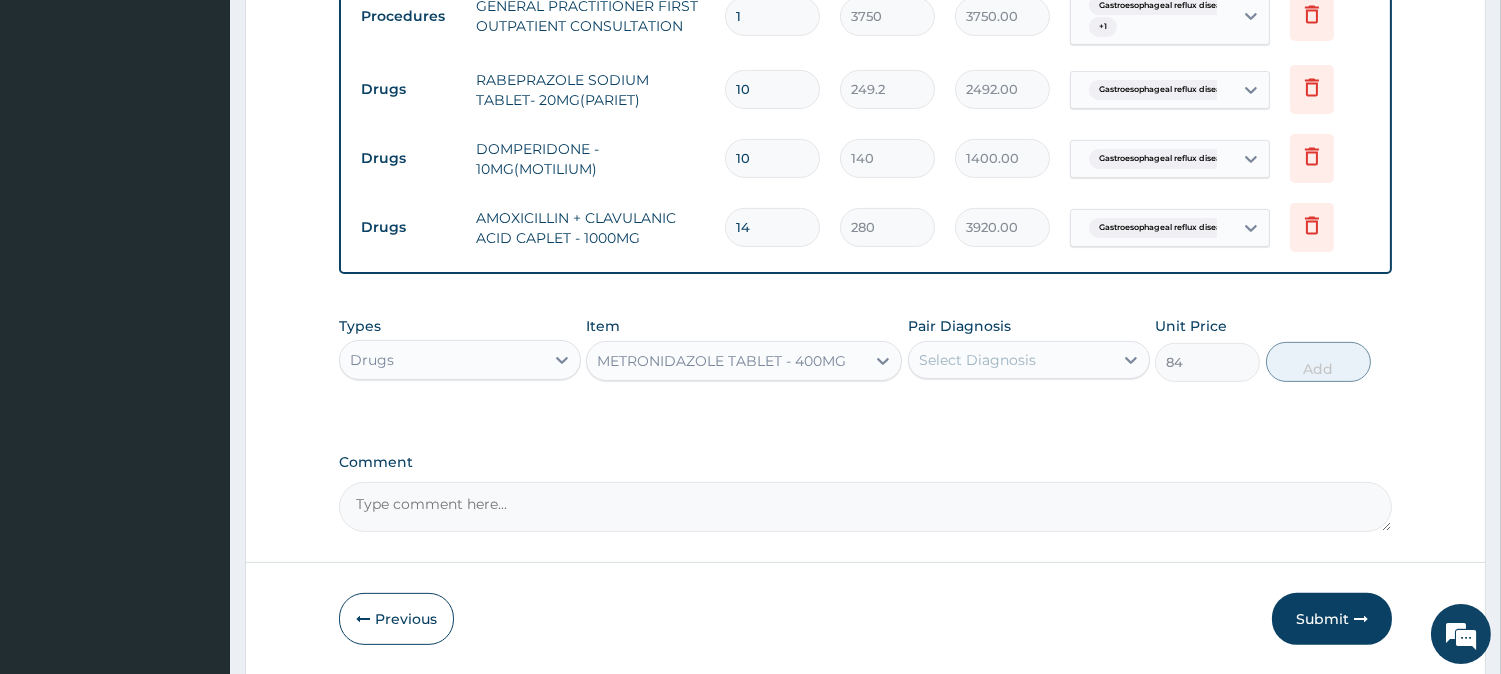 click on "Select Diagnosis" at bounding box center [1011, 360] 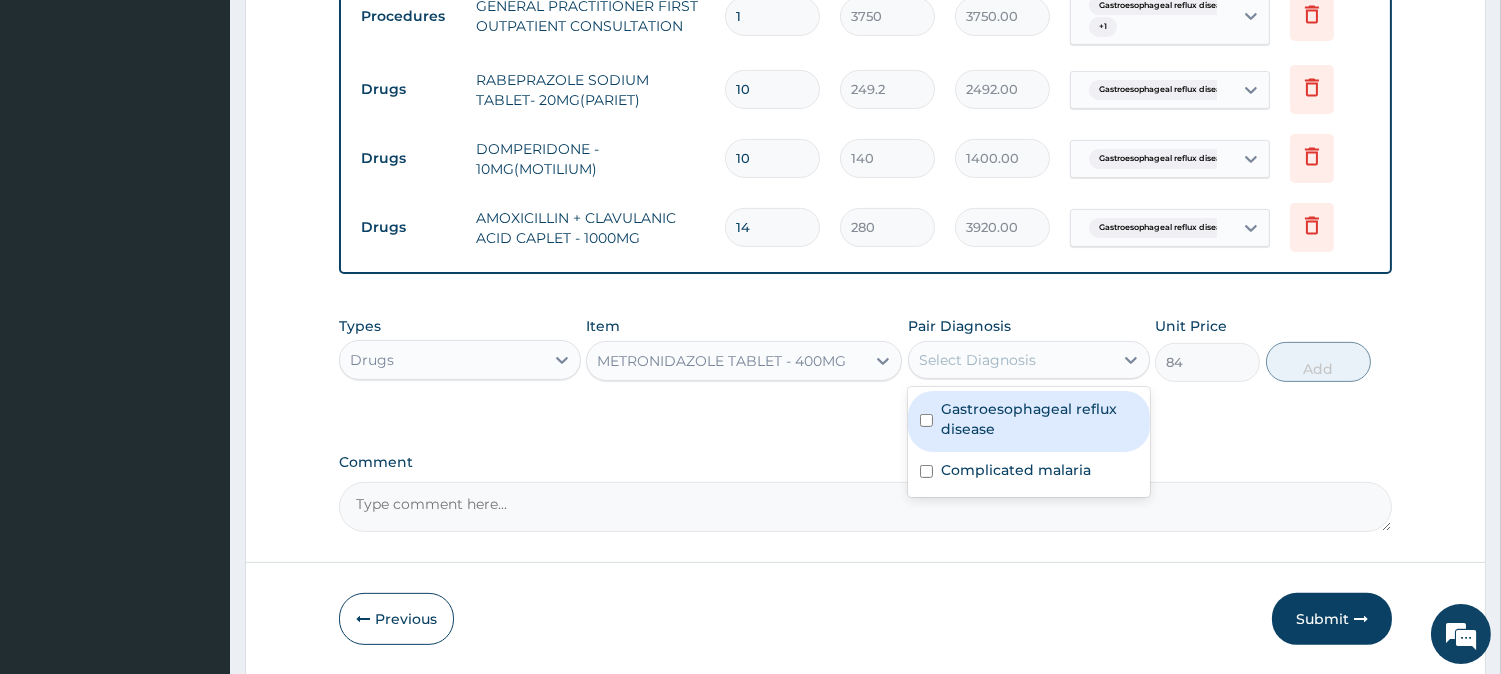 click on "Gastroesophageal reflux disease" at bounding box center (1039, 419) 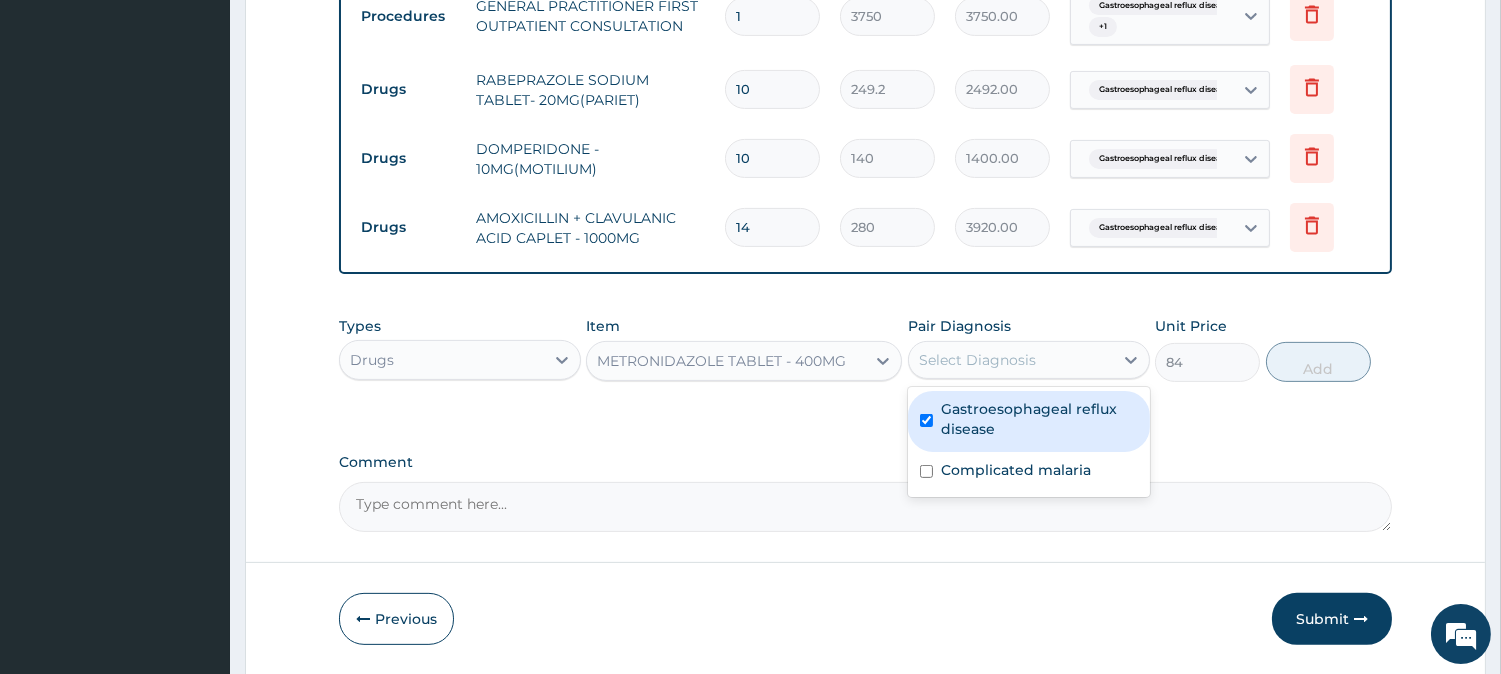checkbox on "true" 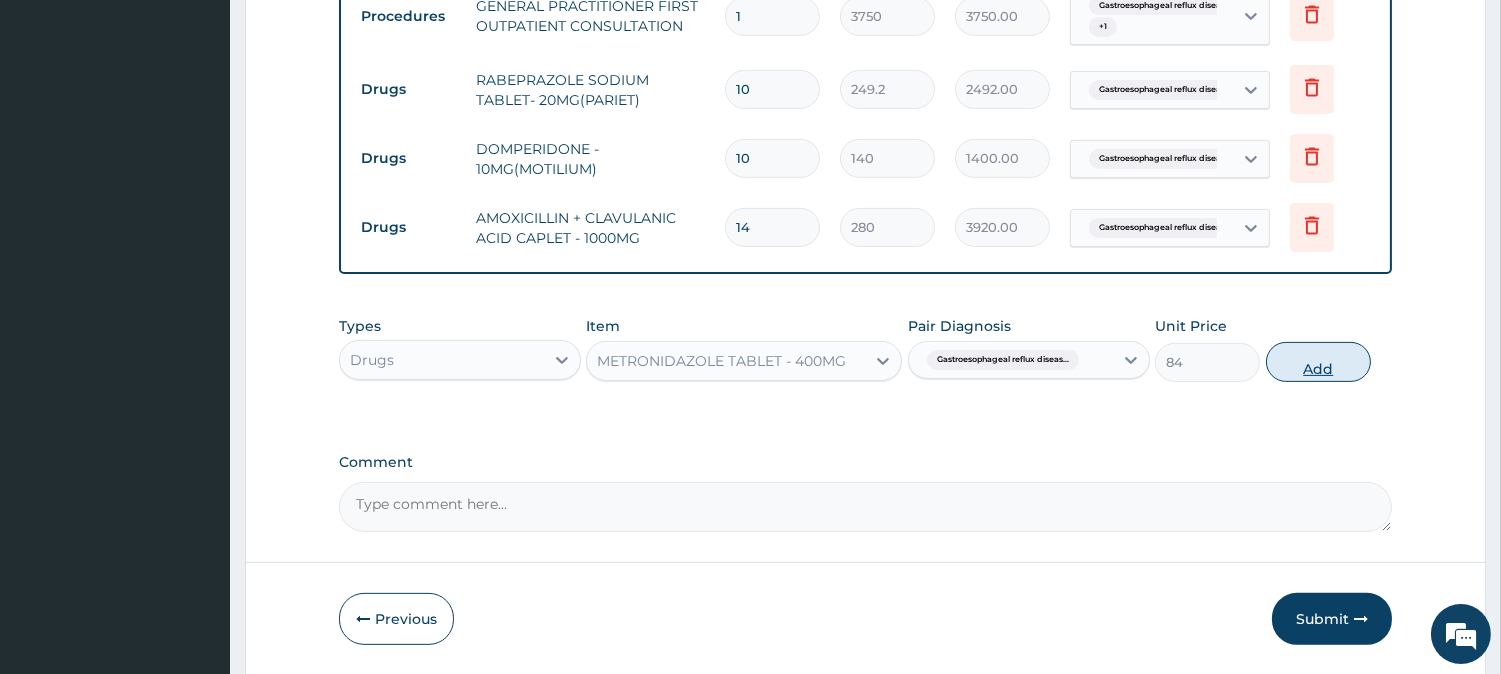 click on "Add" at bounding box center (1318, 362) 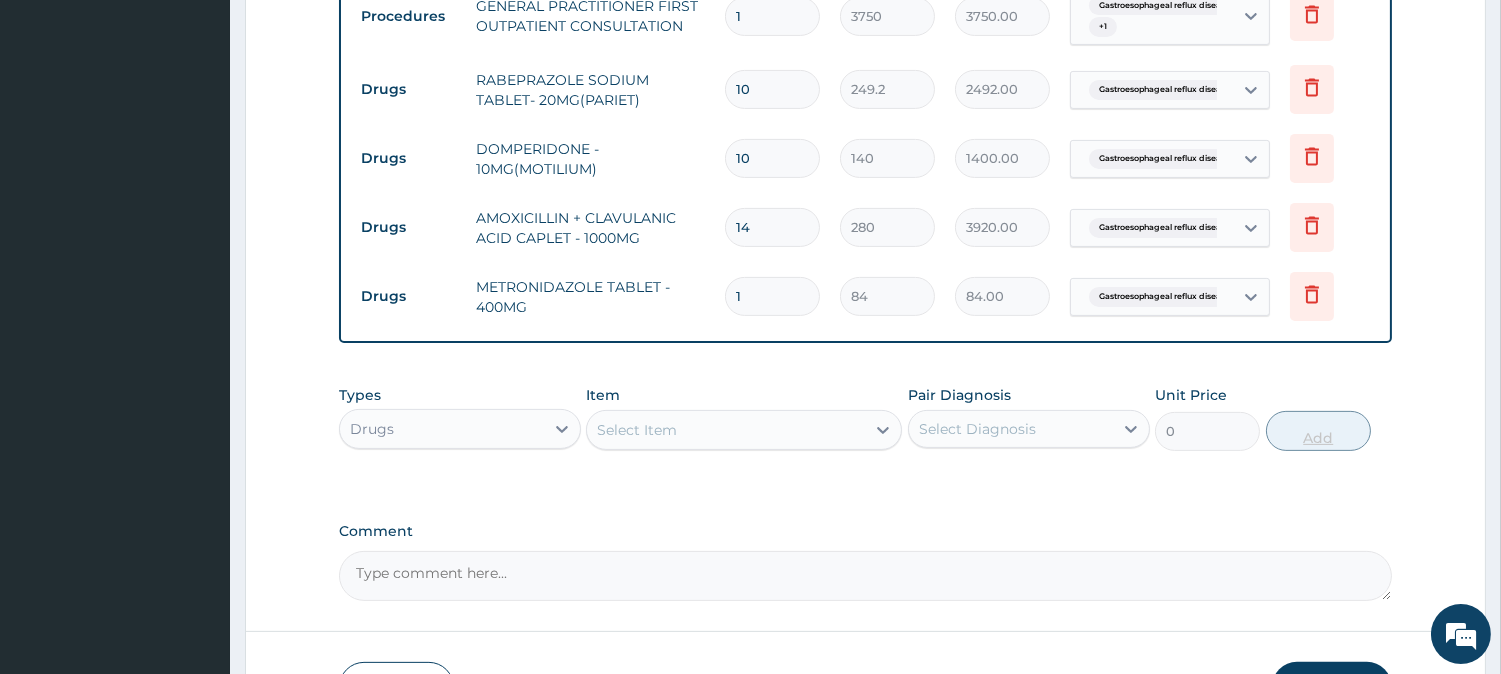 type on "15" 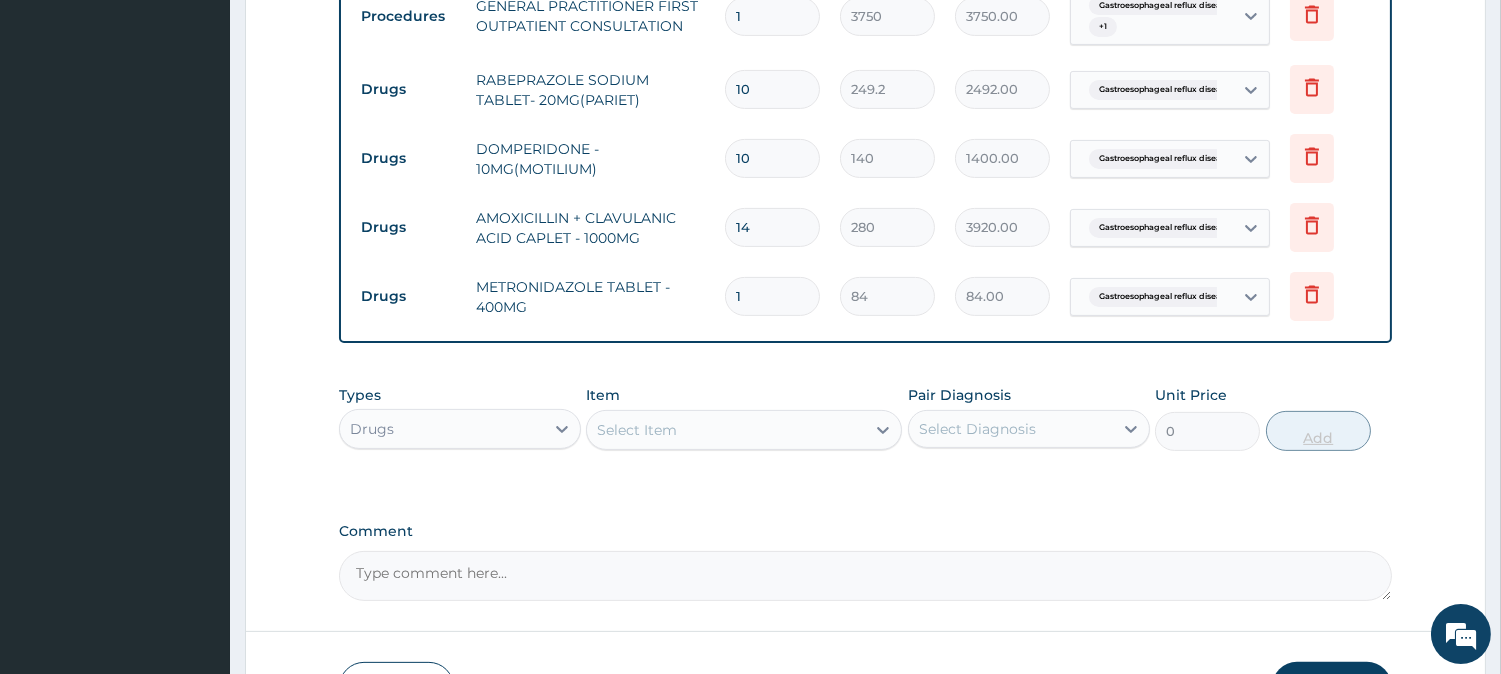 type on "1260.00" 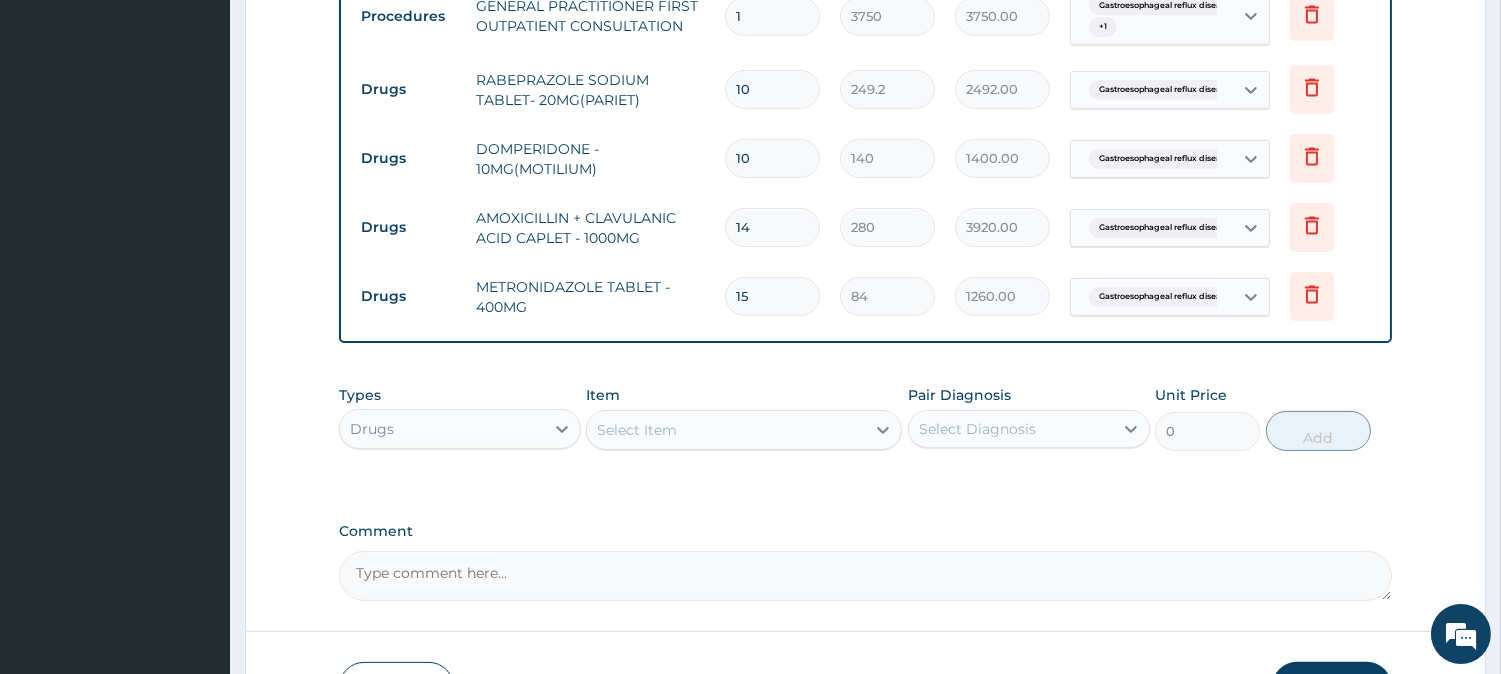 type on "15" 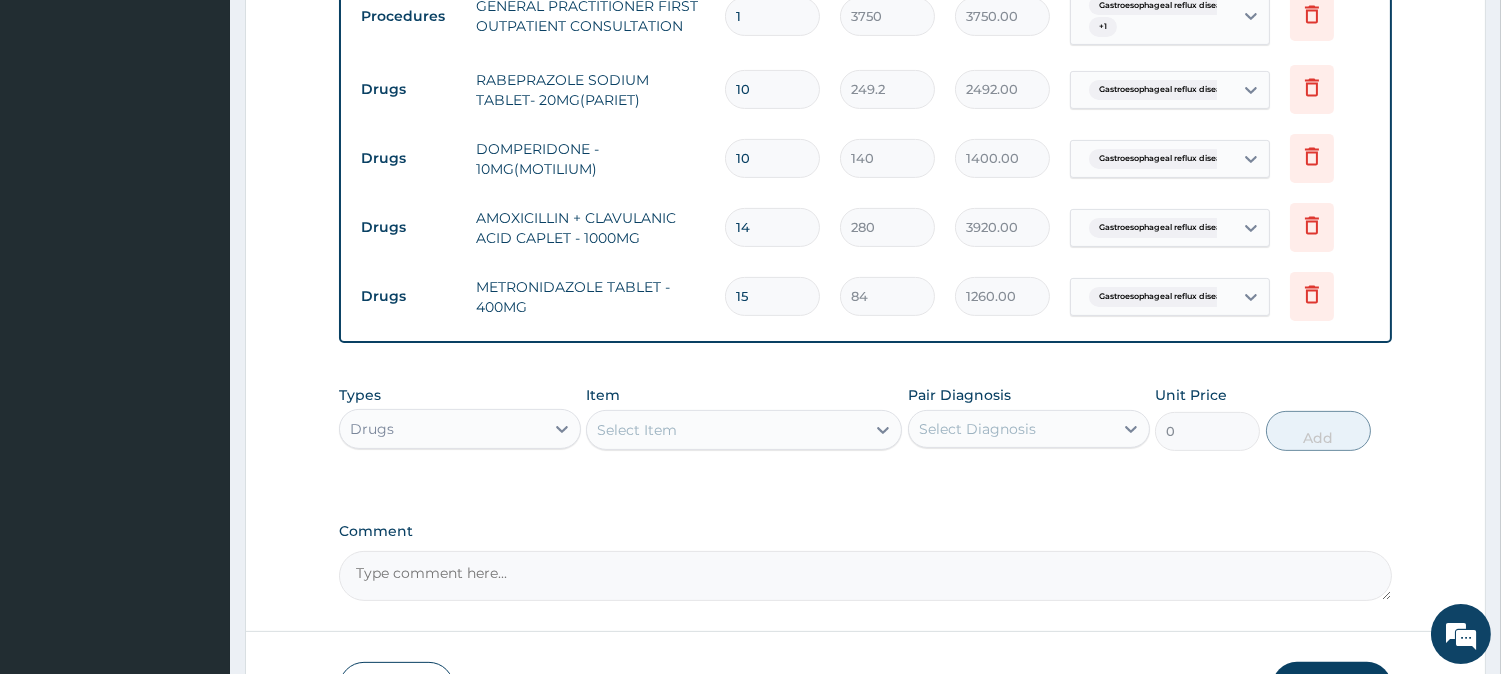 click on "Select Item" at bounding box center (637, 430) 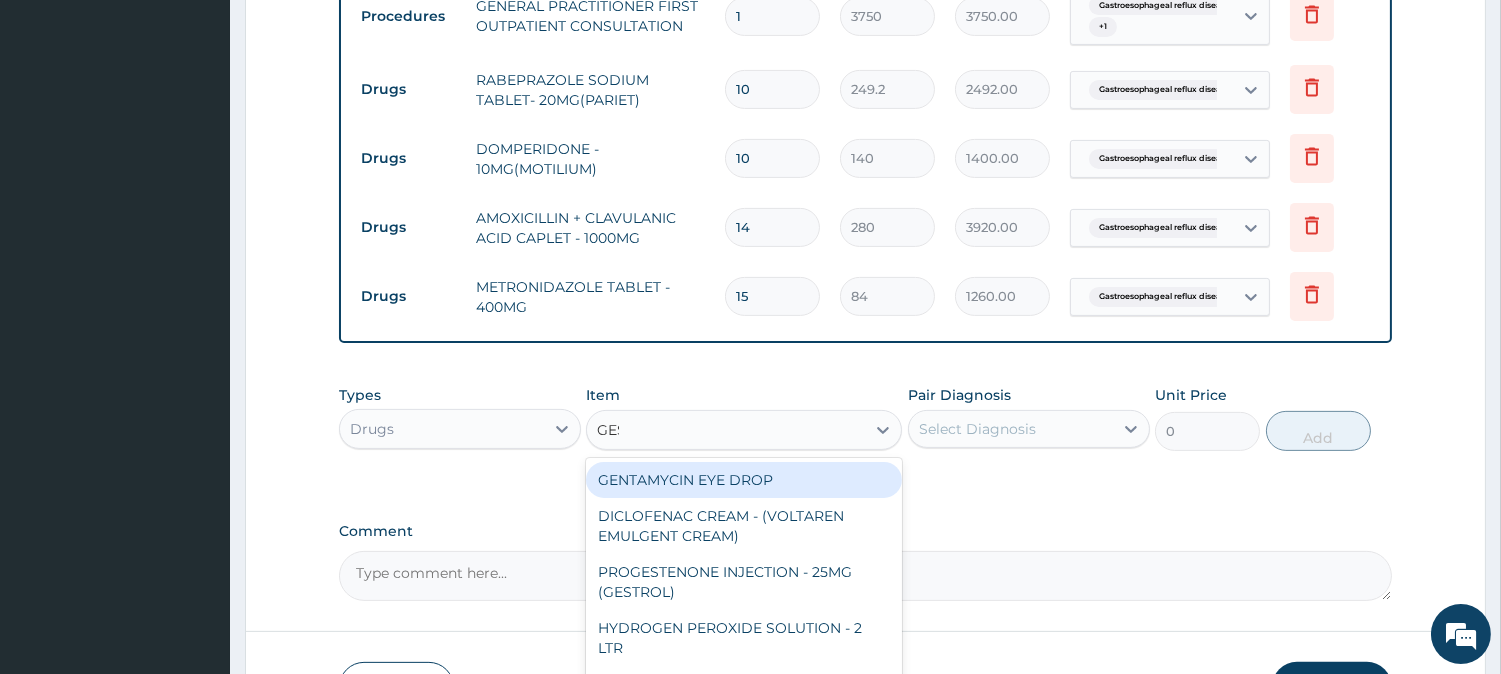 type on "GEST" 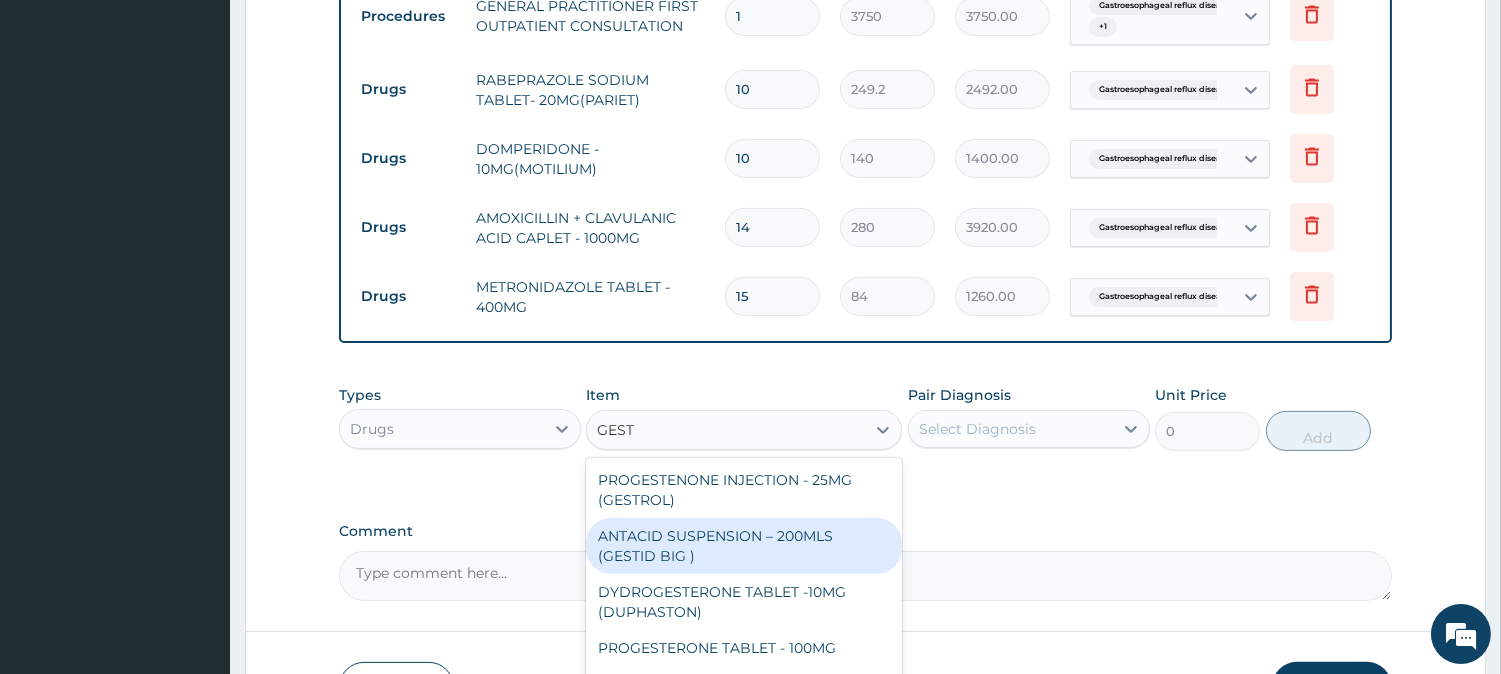 click on "ANTACID SUSPENSION – 200MLS (GESTID BIG )" at bounding box center (744, 546) 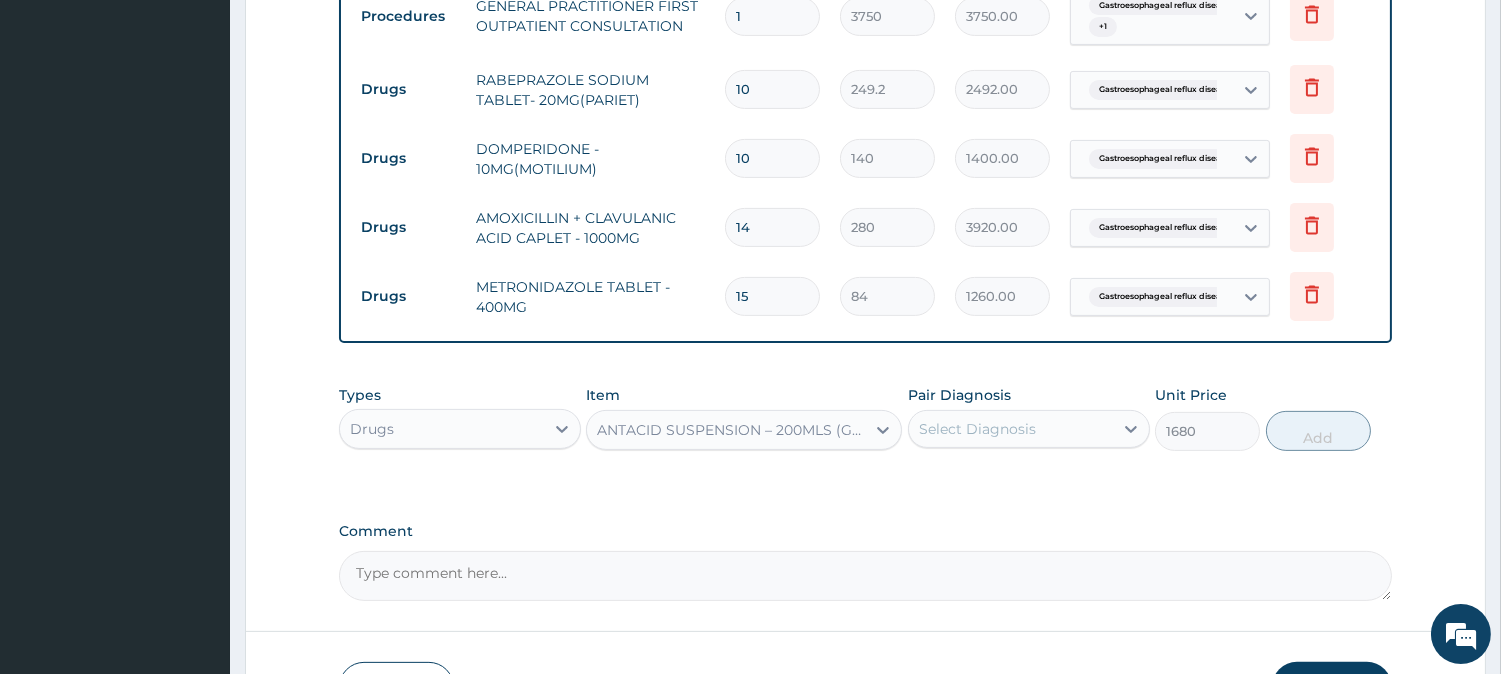 click on "Select Diagnosis" at bounding box center (1029, 429) 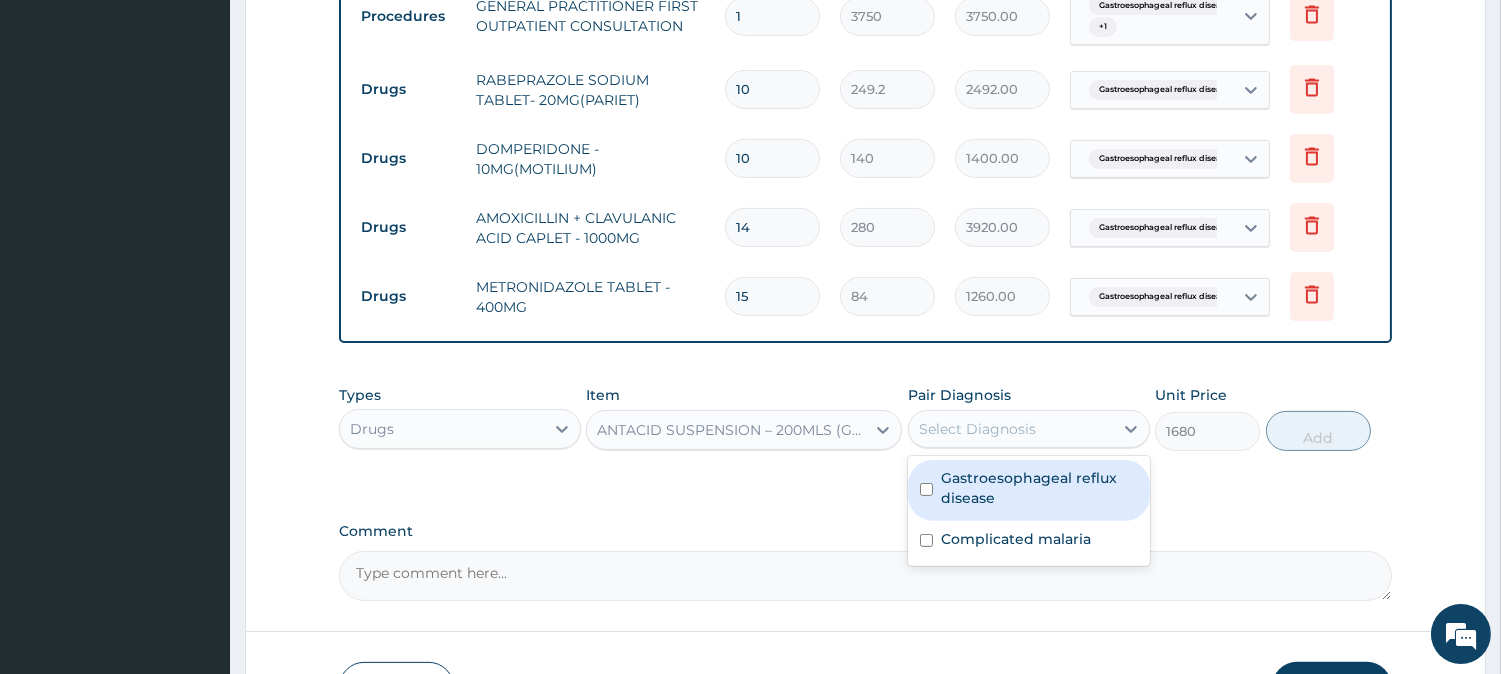 click on "Gastroesophageal reflux disease" at bounding box center [1039, 488] 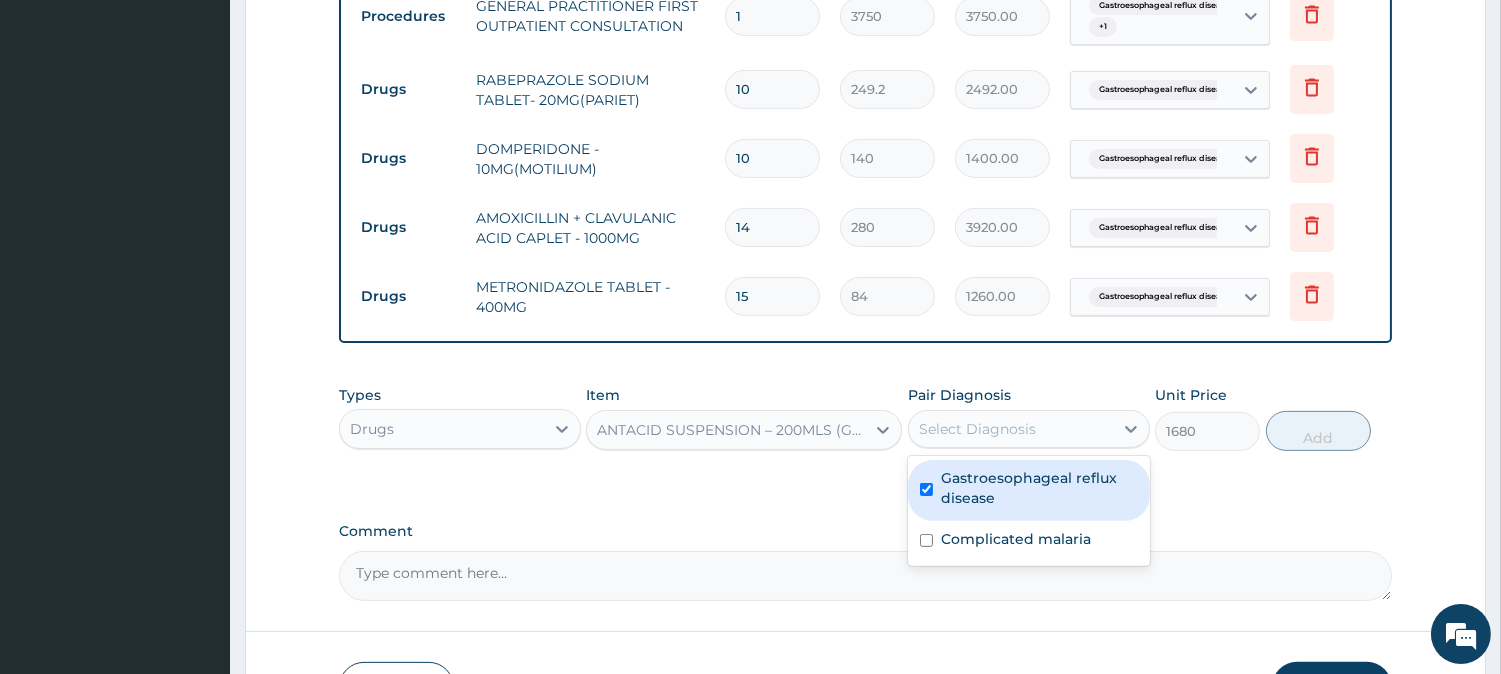checkbox on "true" 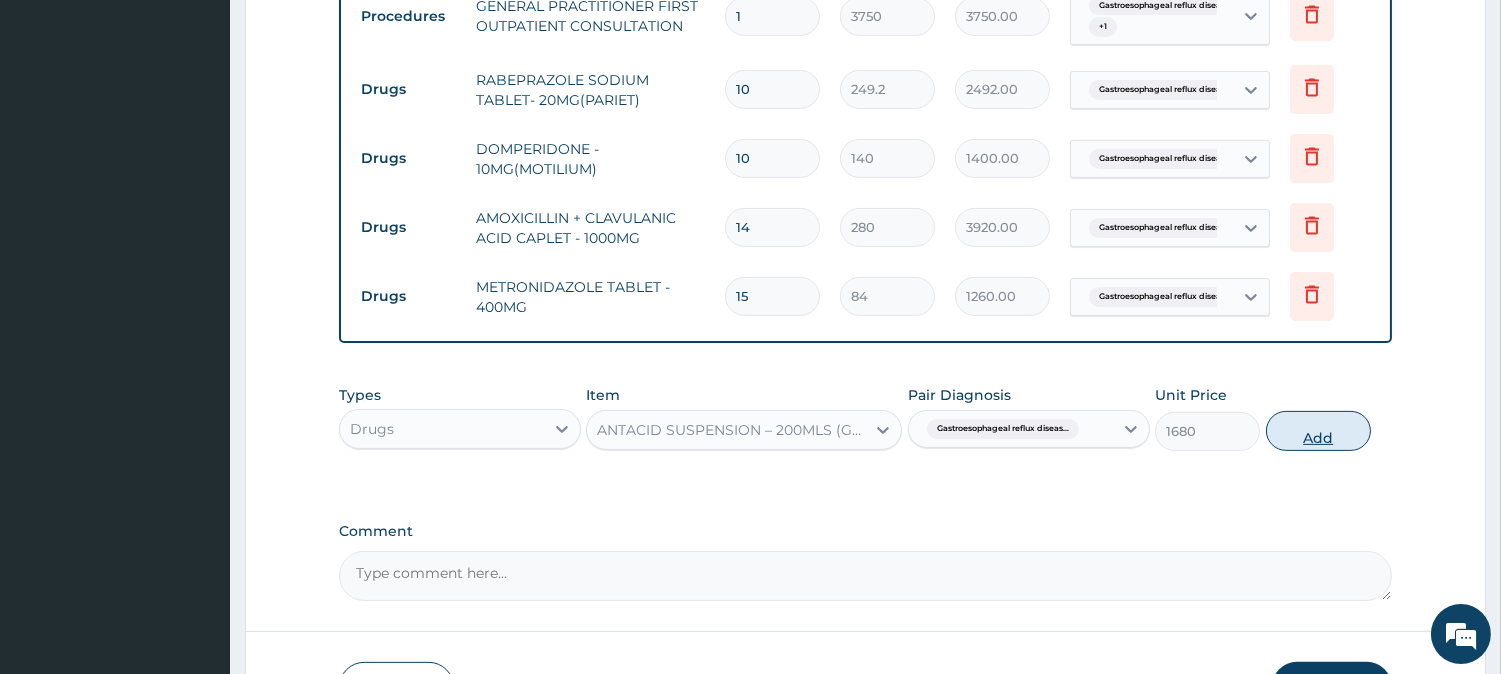 click on "Add" at bounding box center [1318, 431] 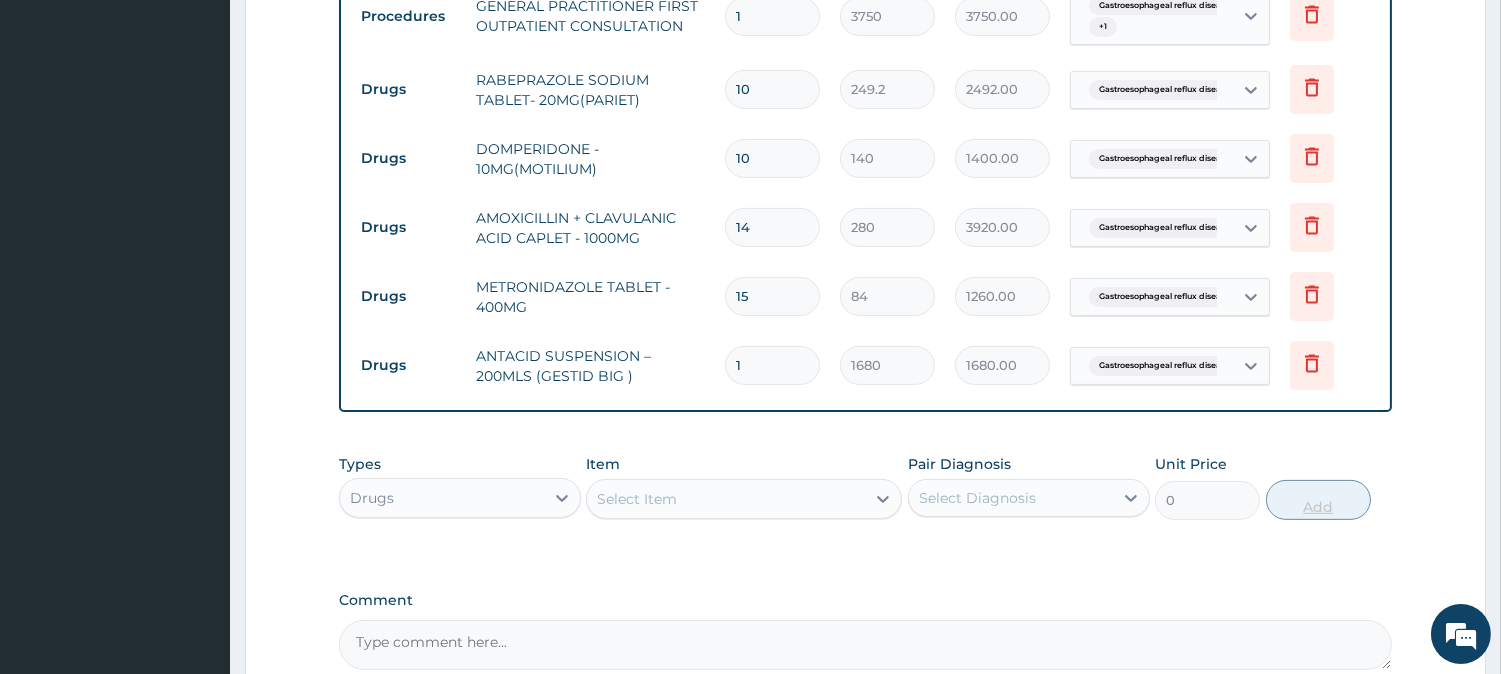 type 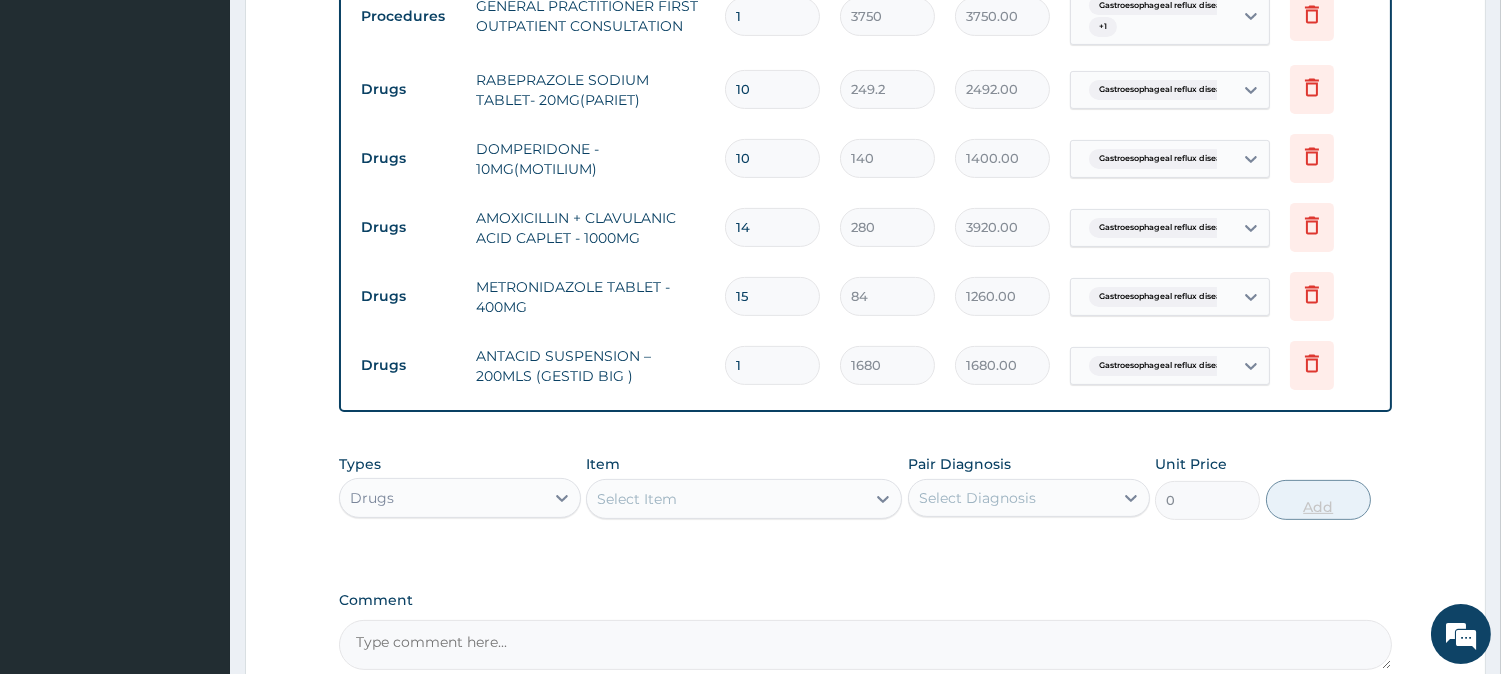 type on "0.00" 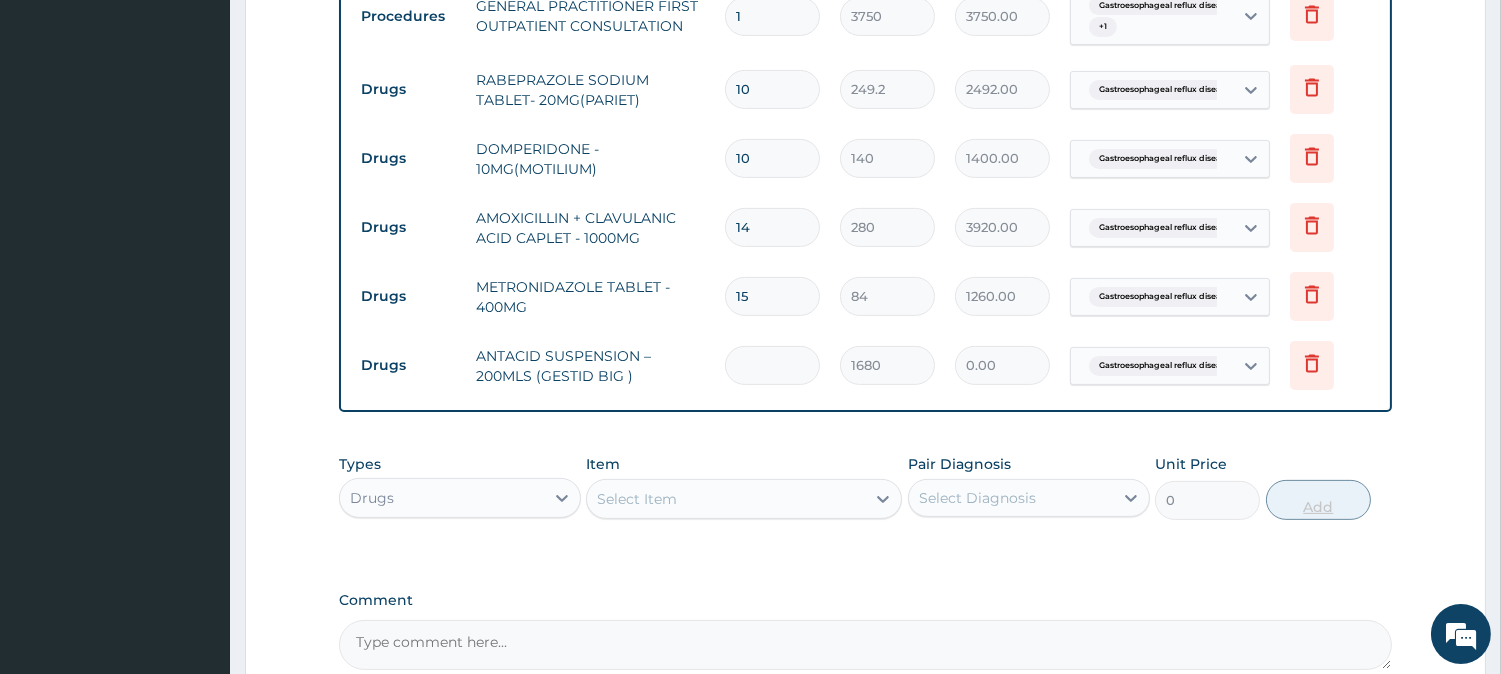 type on "2" 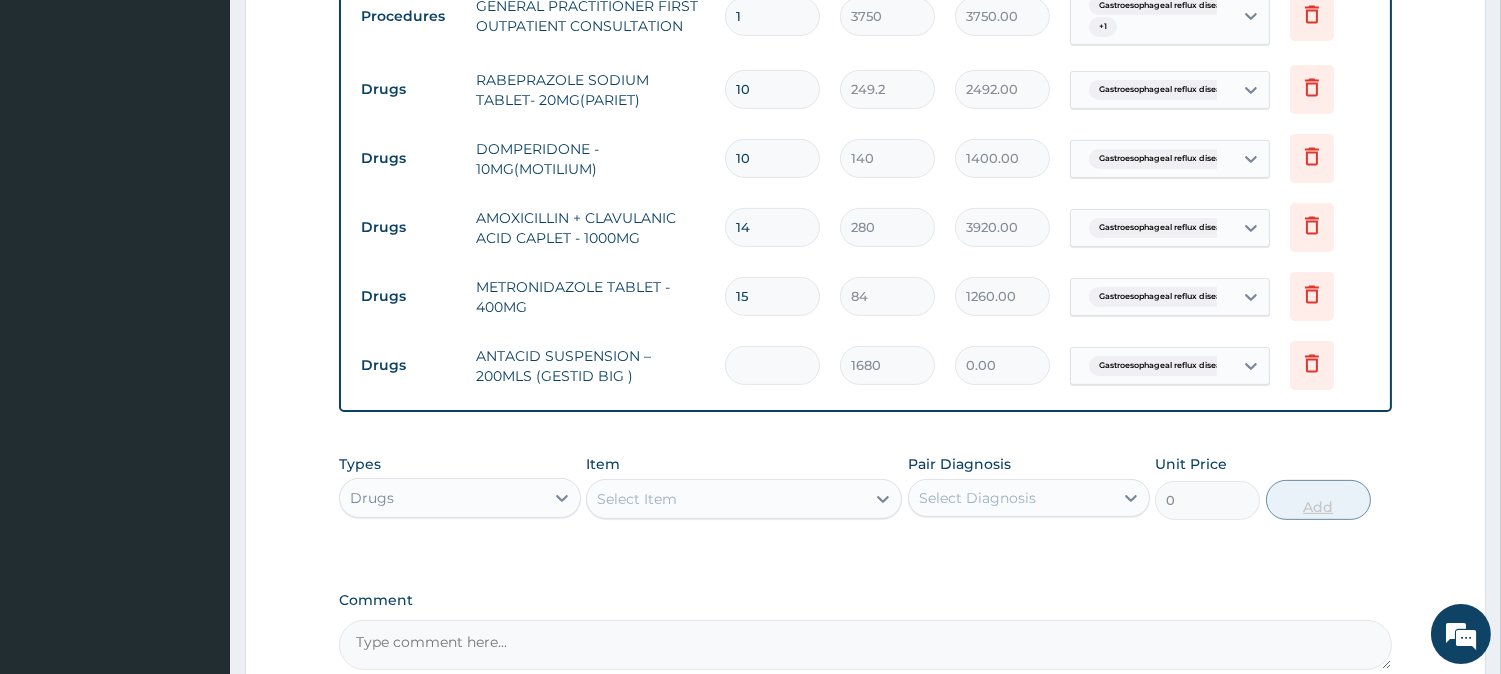 type on "3360.00" 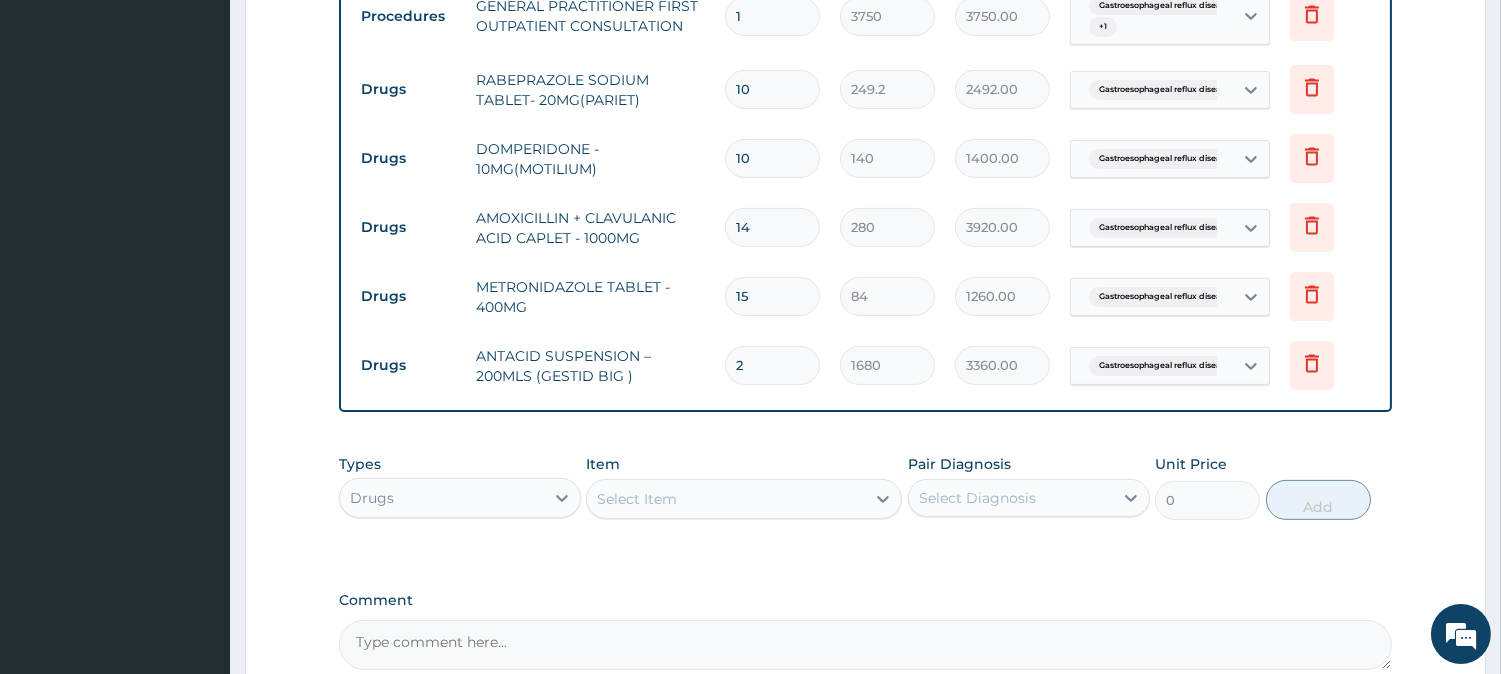 type on "2" 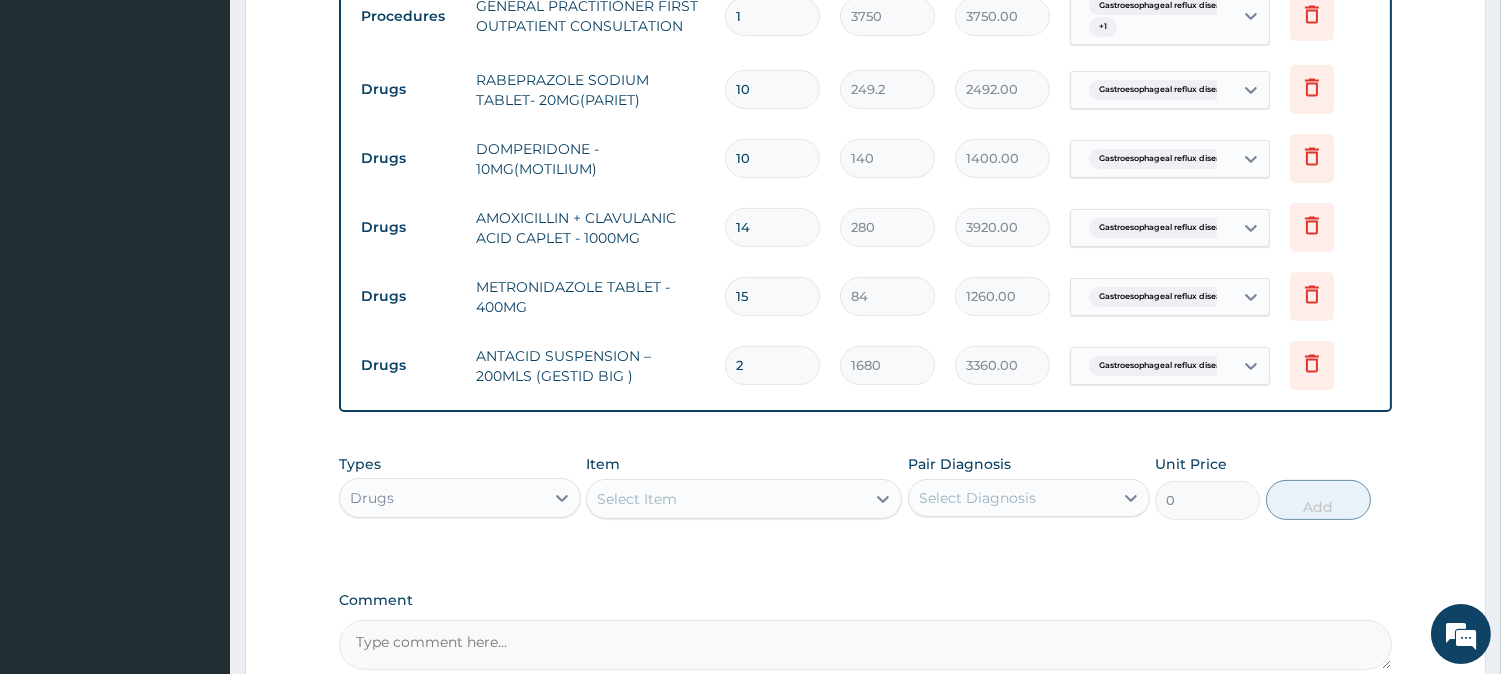 click on "Select Item" at bounding box center [726, 499] 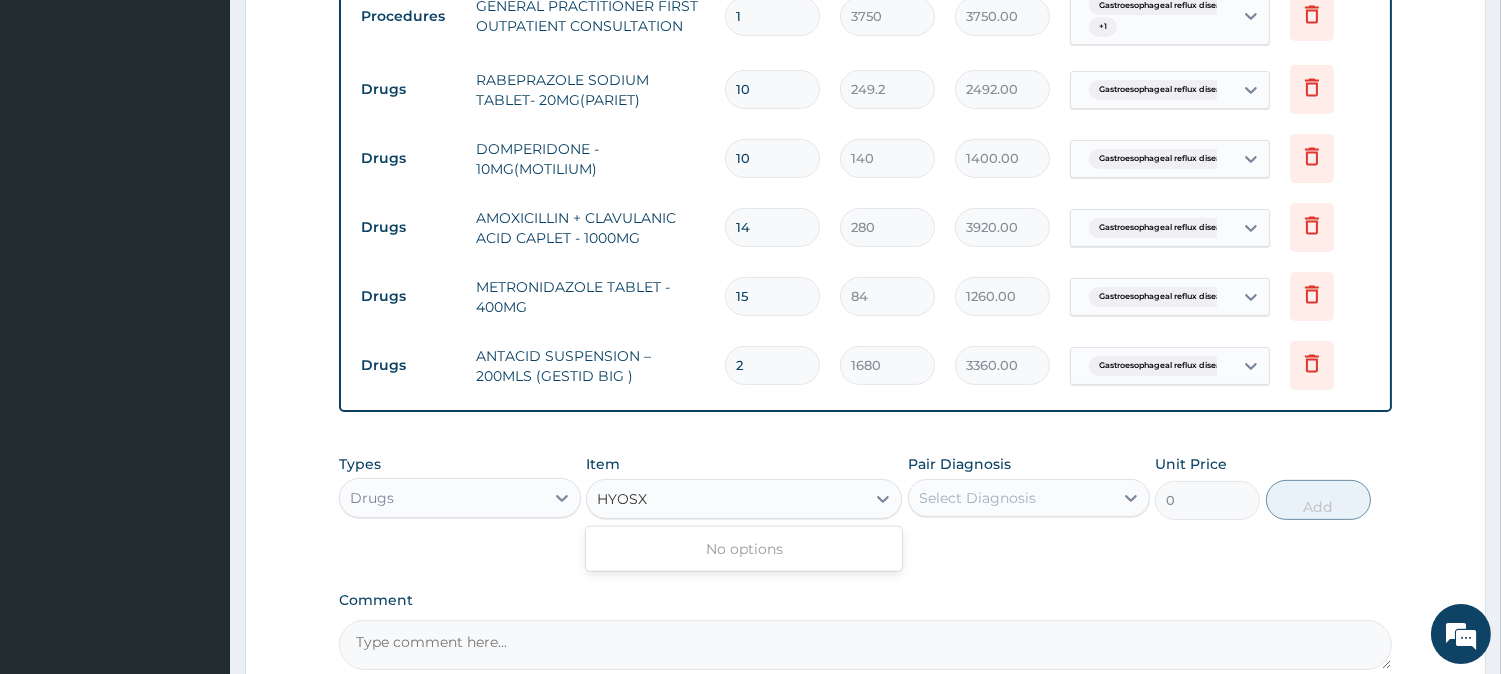 type on "HYOS" 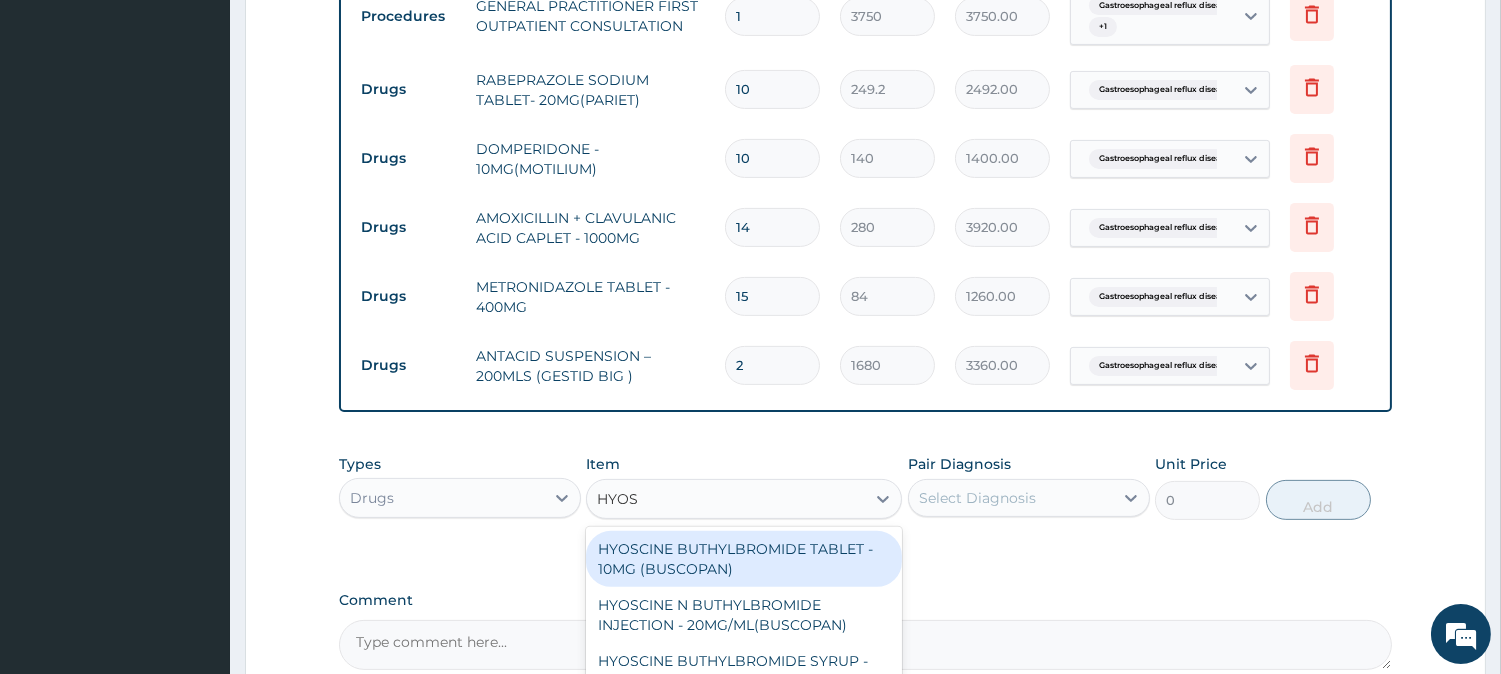 click on "HYOSCINE BUTHYLBROMIDE TABLET - 10MG (BUSCOPAN)" at bounding box center [744, 559] 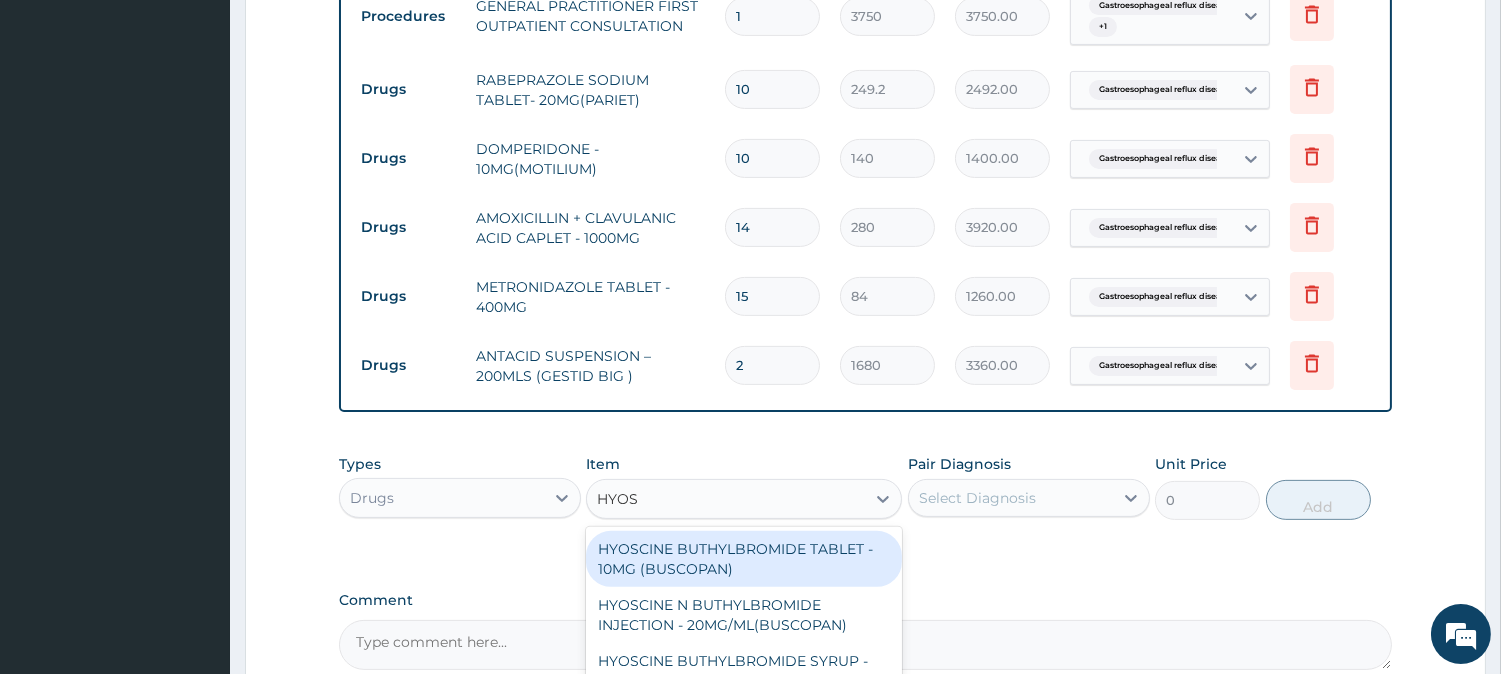 type 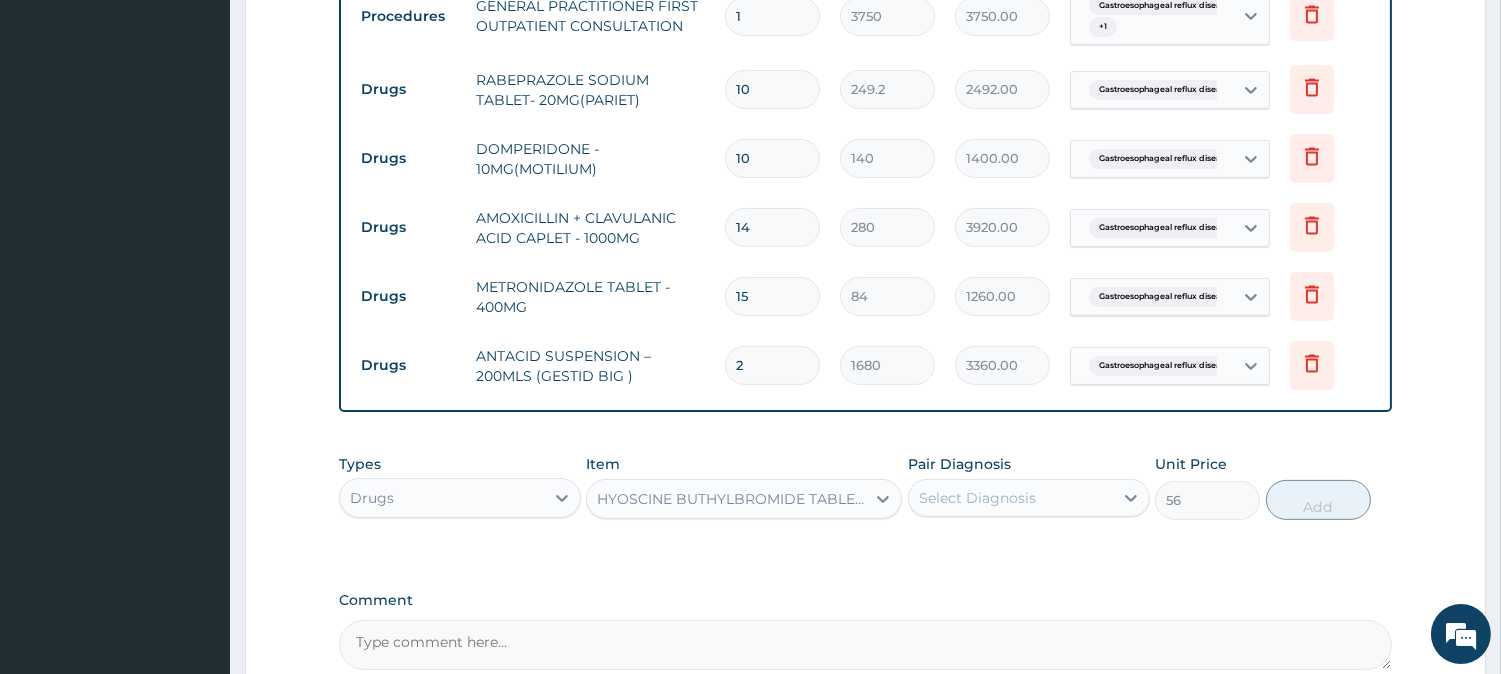 click on "Select Diagnosis" at bounding box center (977, 498) 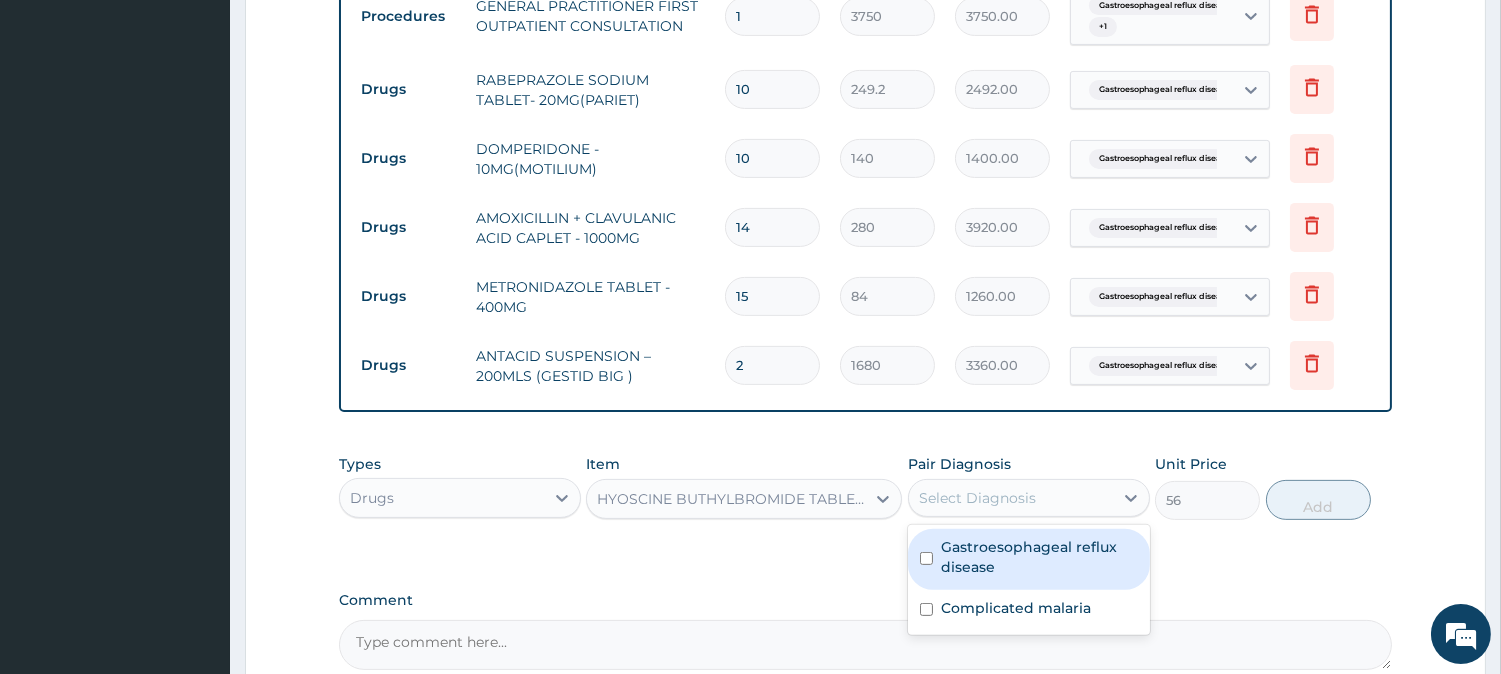 click on "Gastroesophageal reflux disease" at bounding box center [1039, 557] 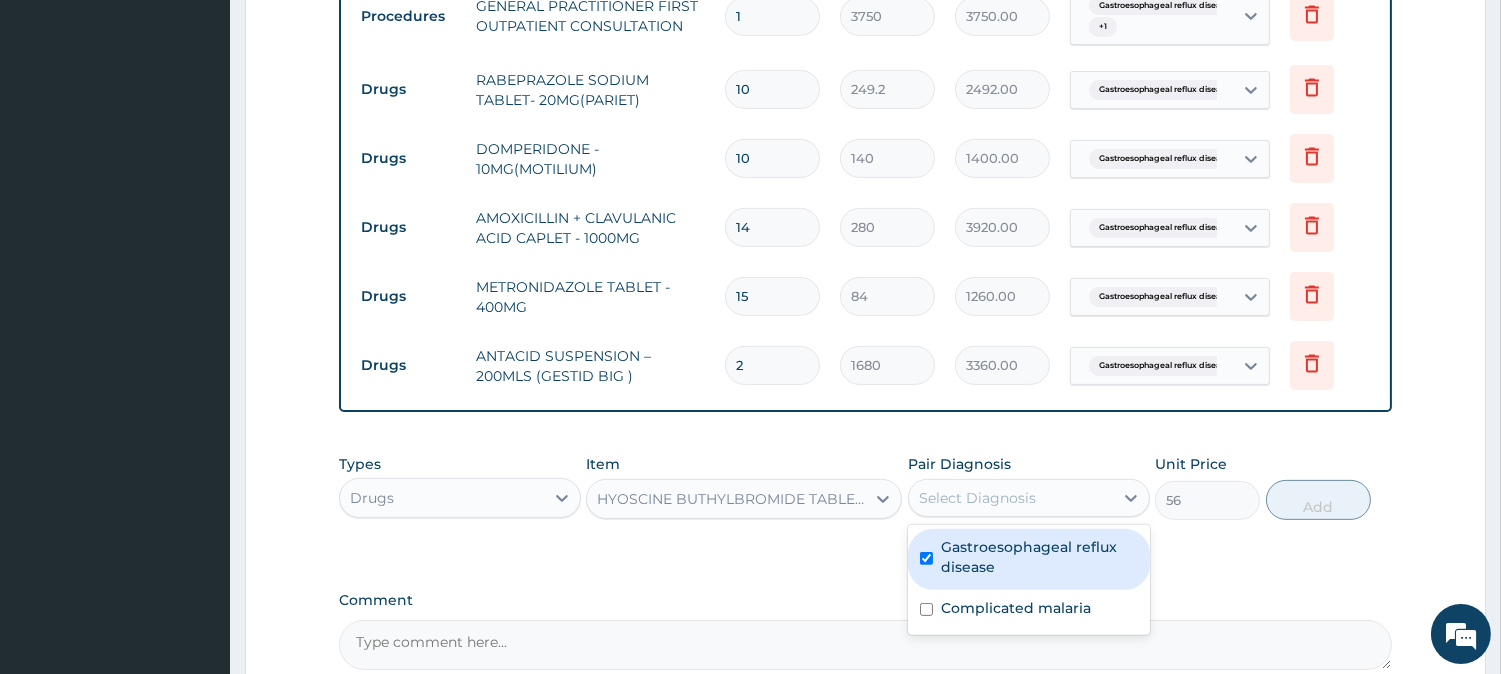 checkbox on "true" 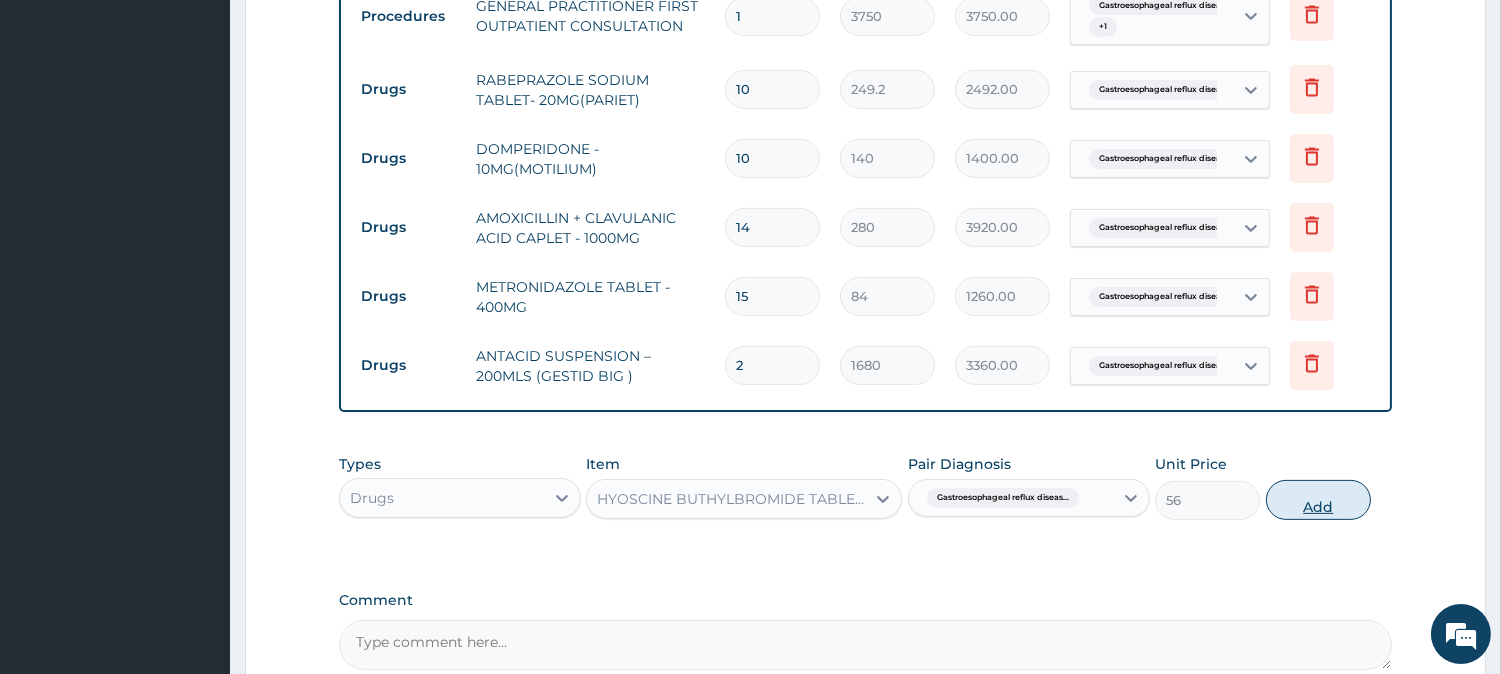 click on "Add" at bounding box center [1318, 500] 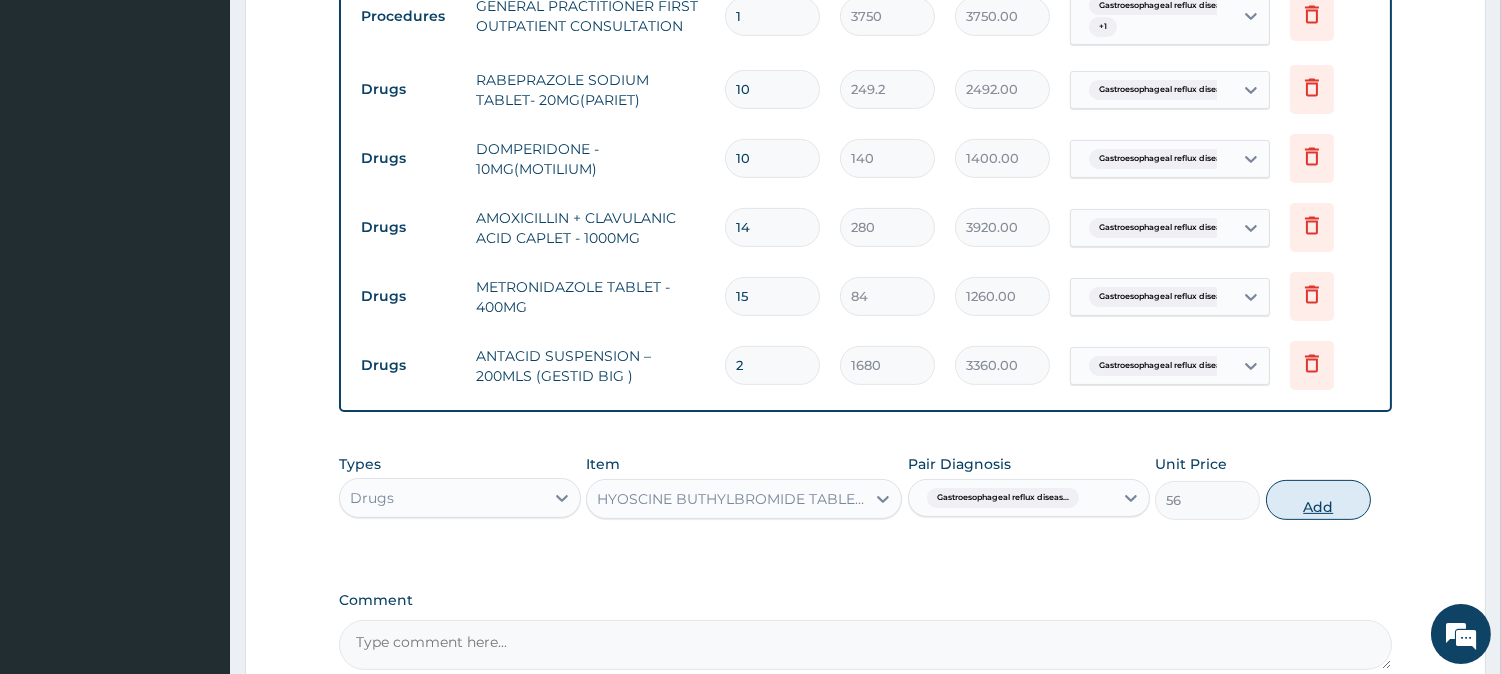 type on "0" 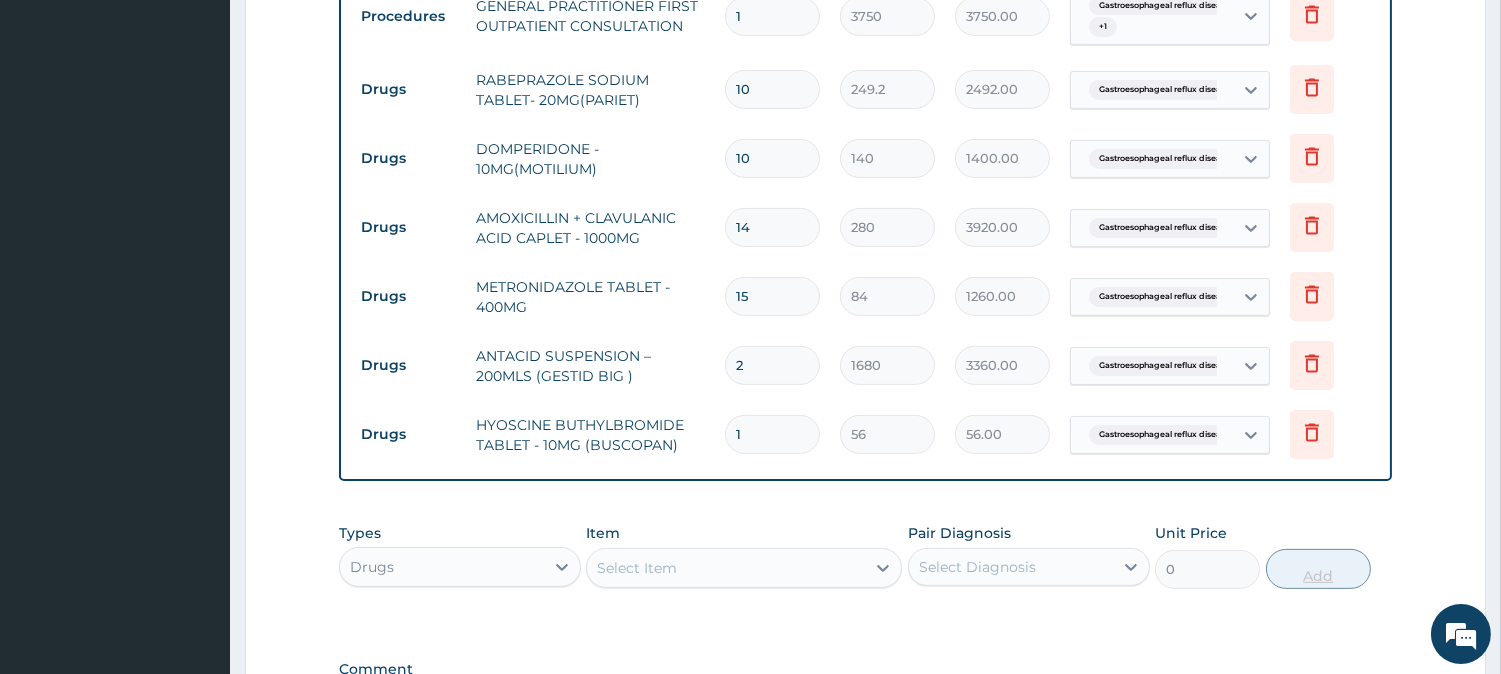 type on "10" 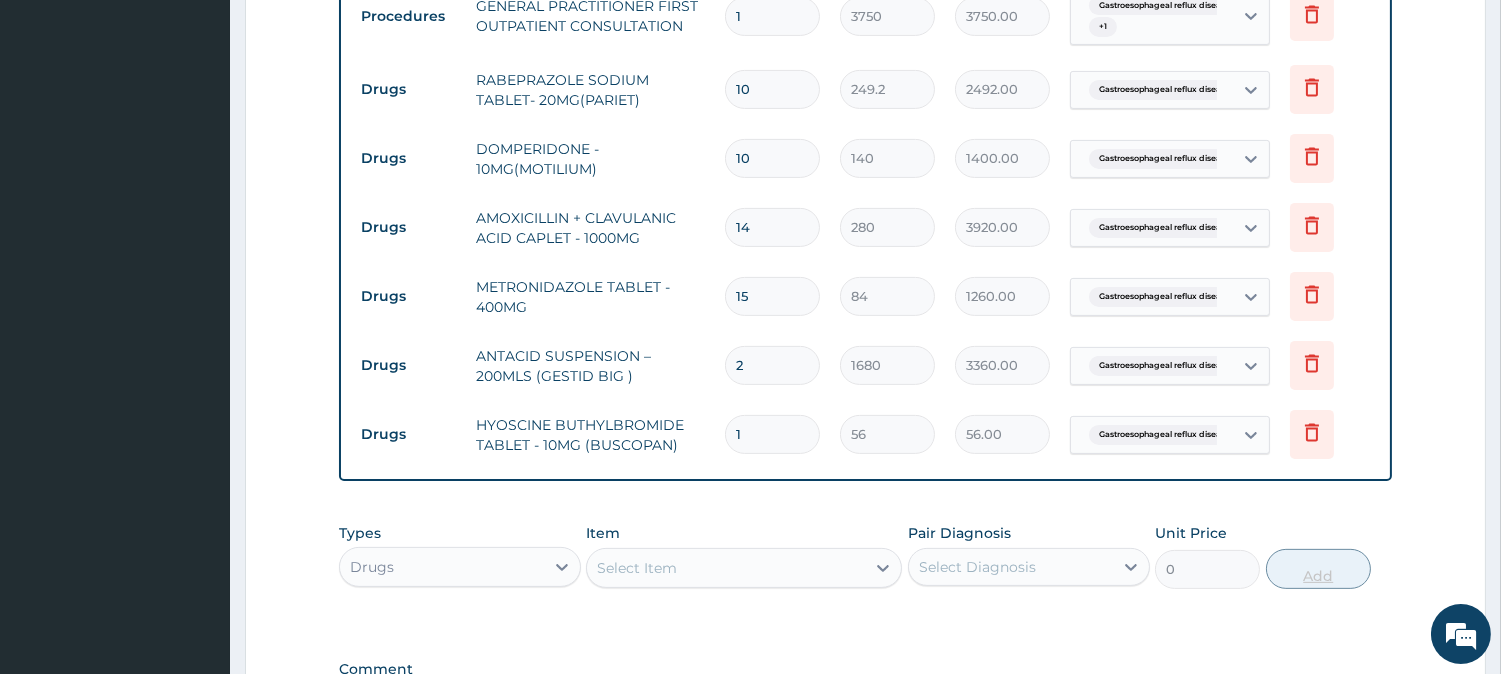 type on "560.00" 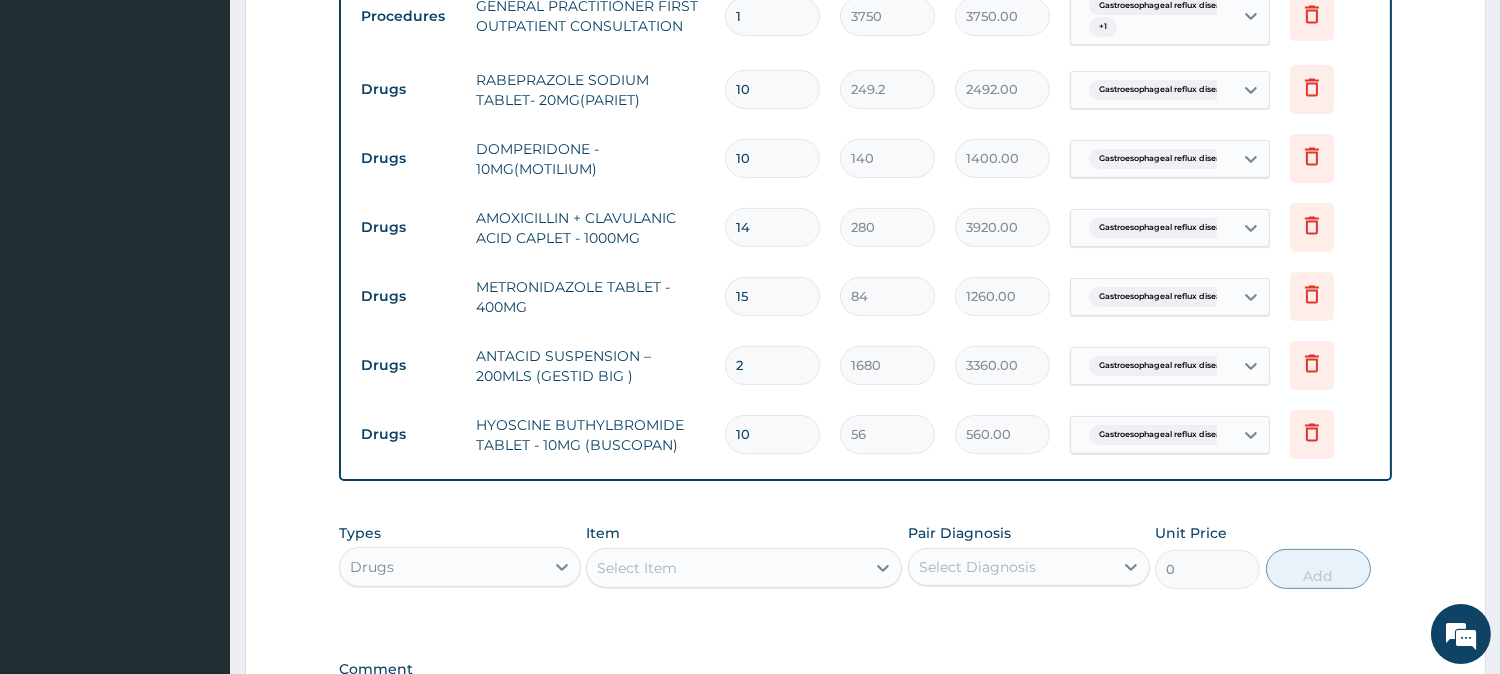 type on "10" 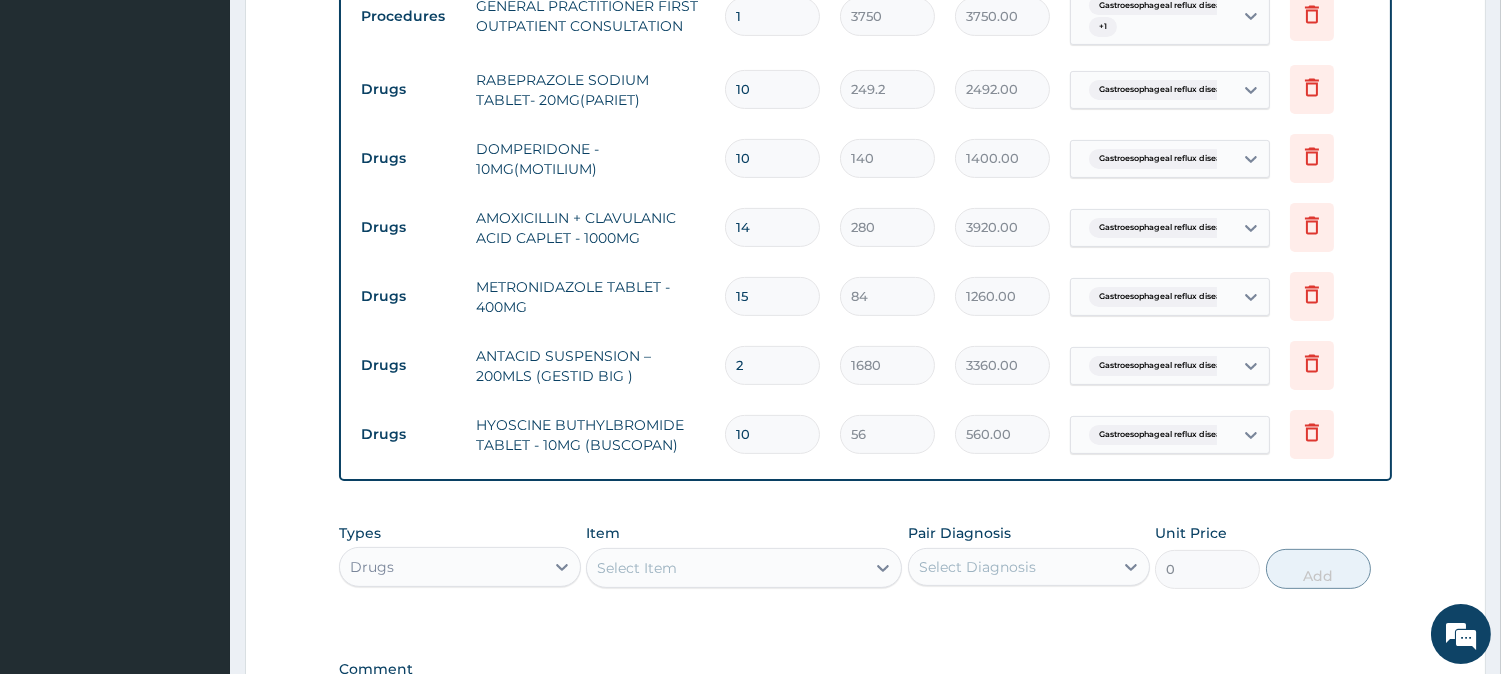 click on "Select Item" at bounding box center (744, 568) 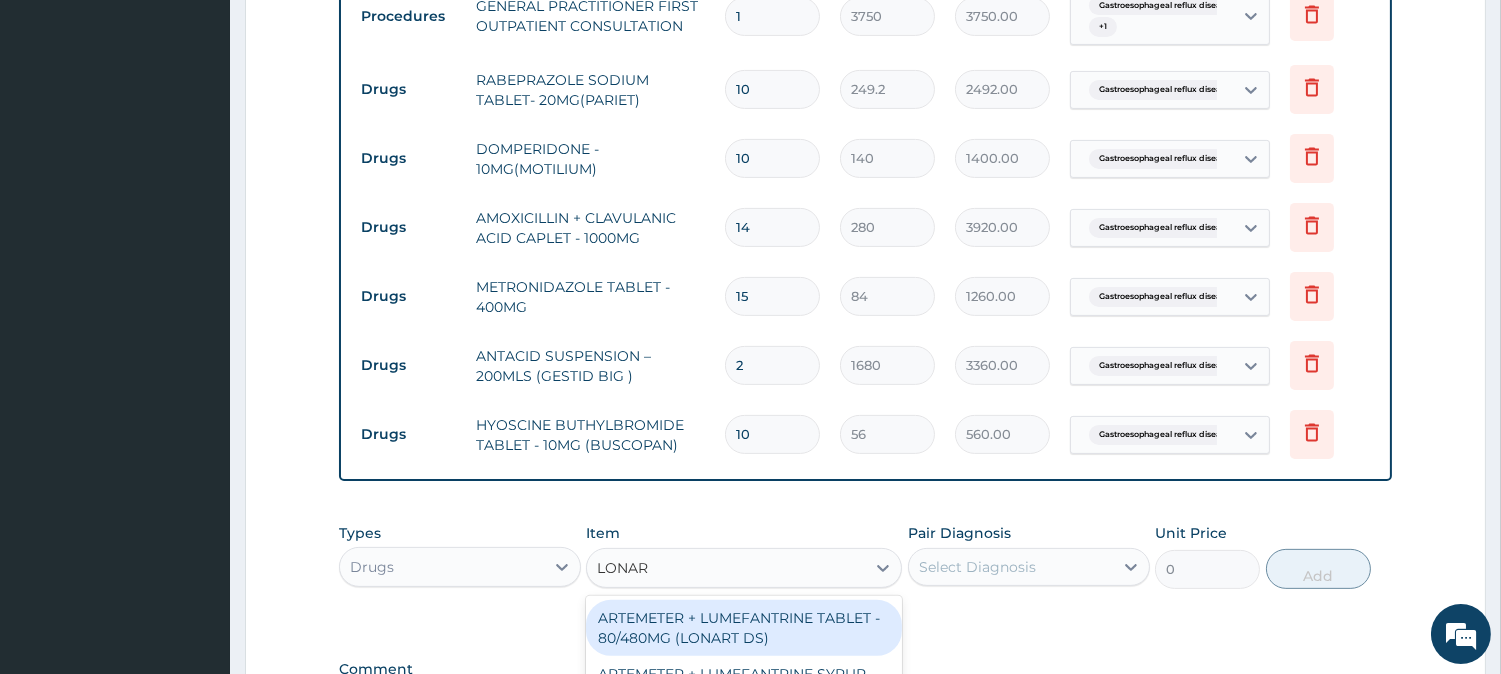 type on "LONART" 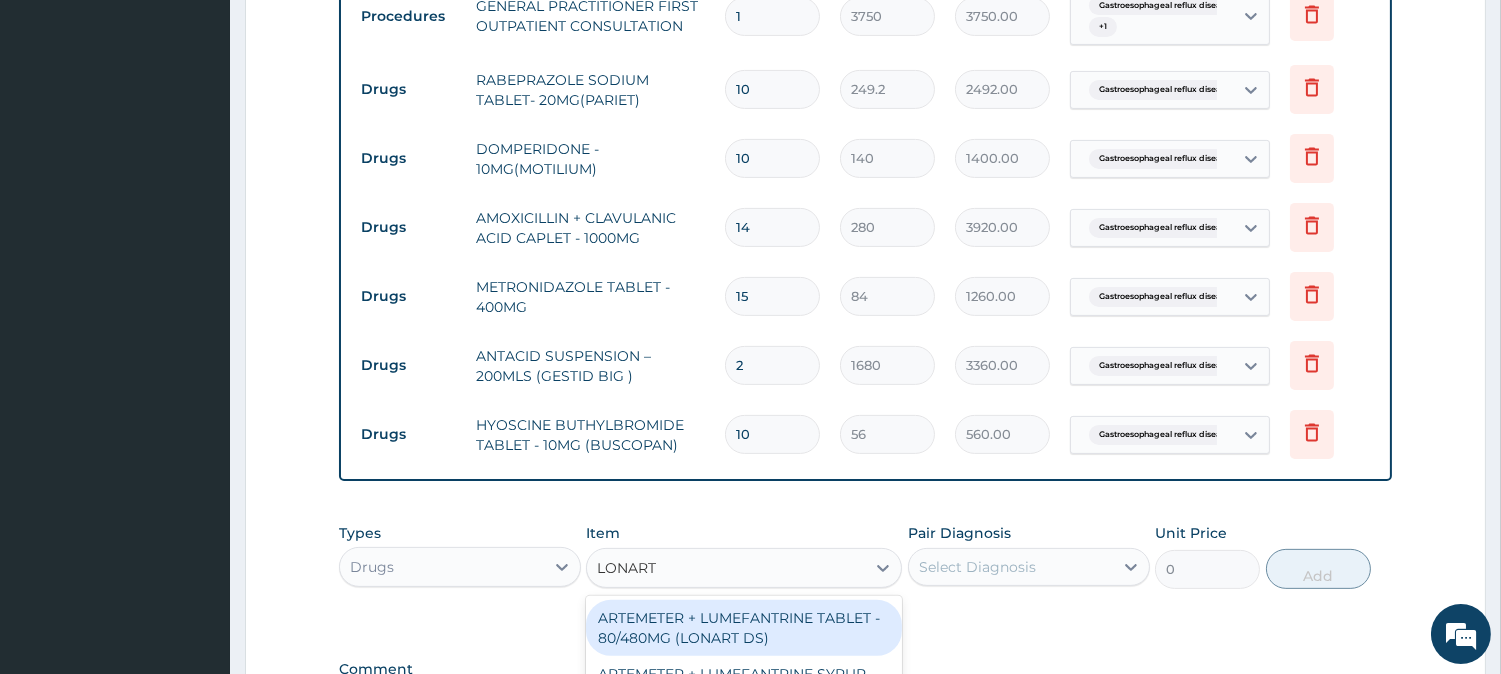 click on "ARTEMETER + LUMEFANTRINE TABLET -  80/480MG (LONART DS)" at bounding box center [744, 628] 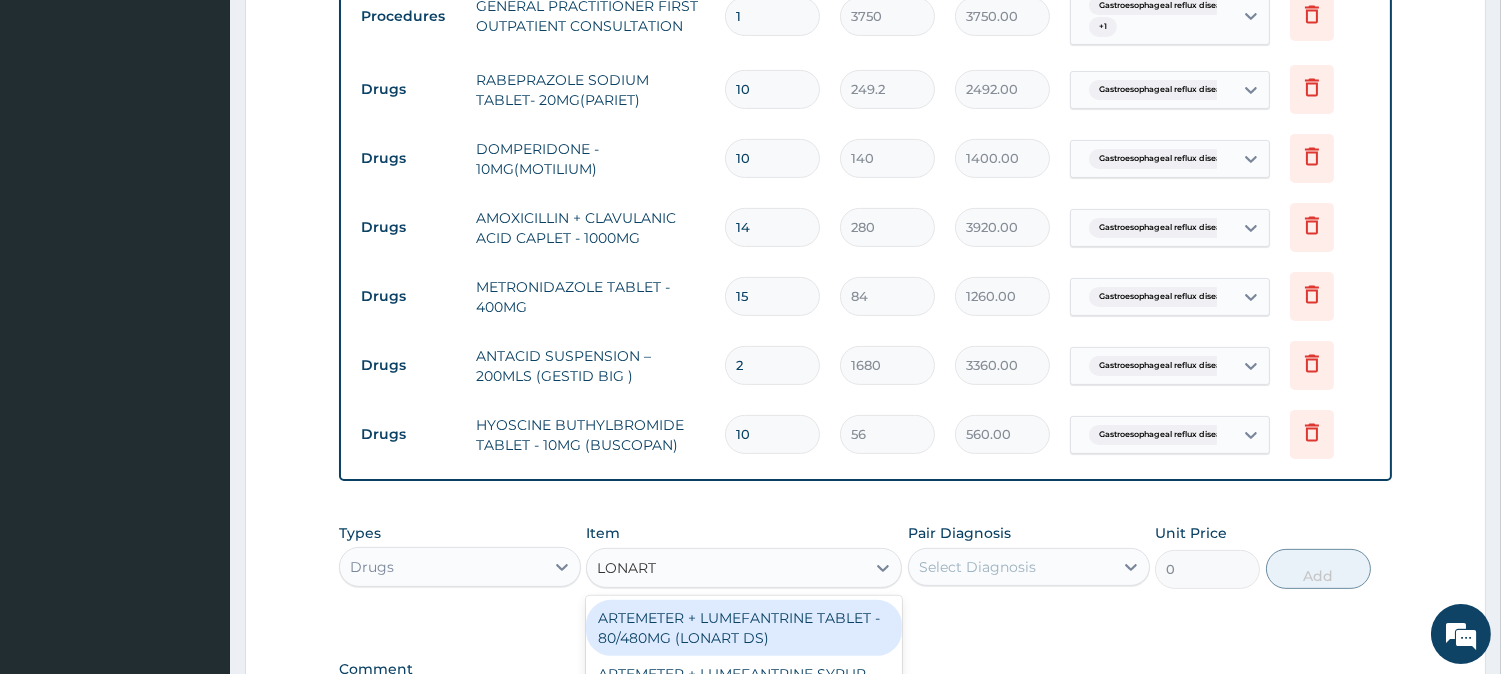 type 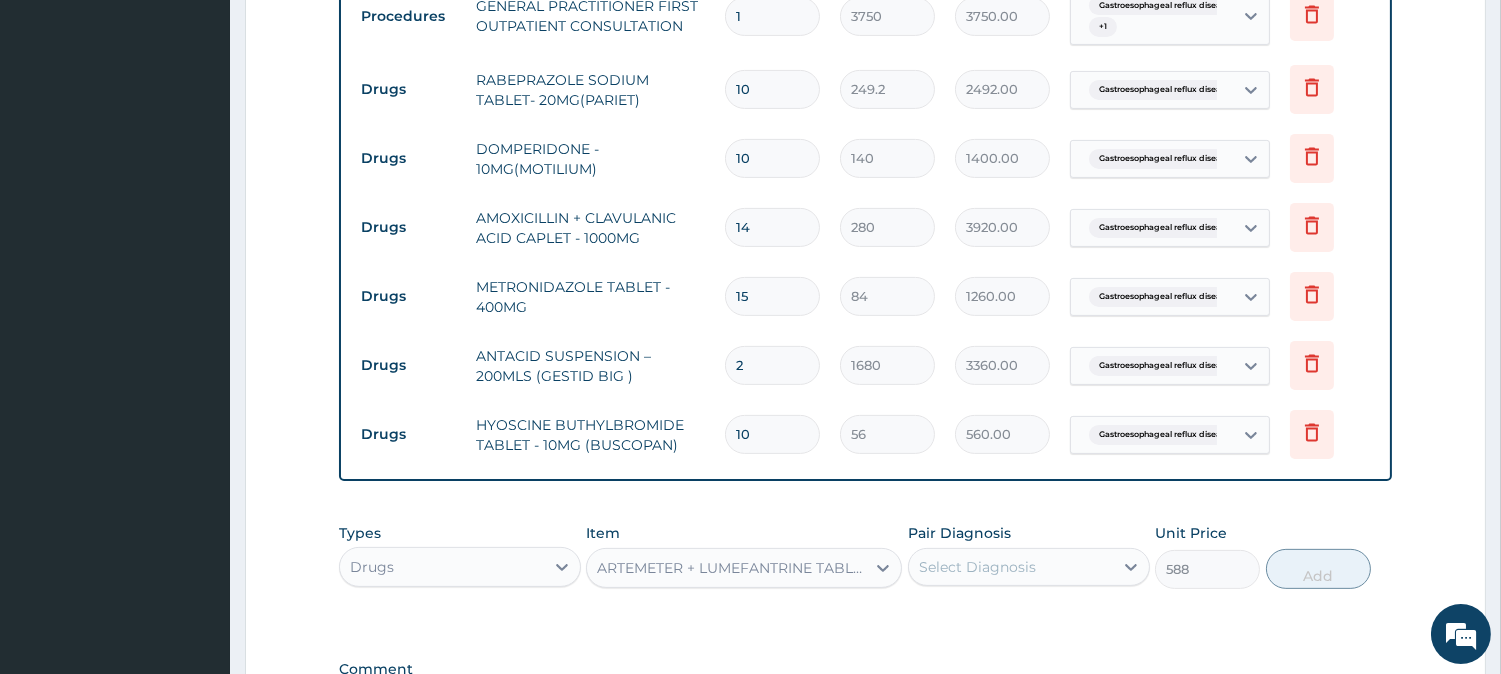 click on "Select Diagnosis" at bounding box center (1011, 567) 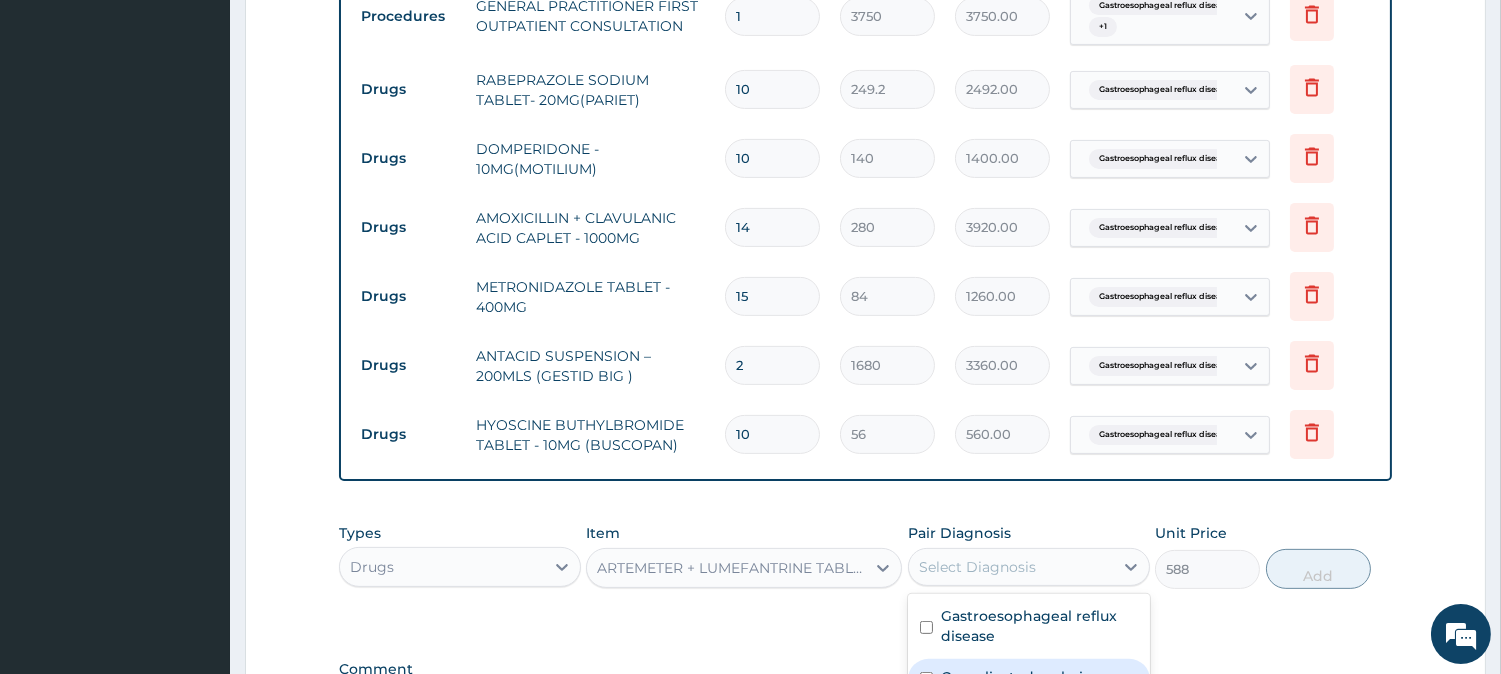 click on "Complicated malaria" at bounding box center (1029, 679) 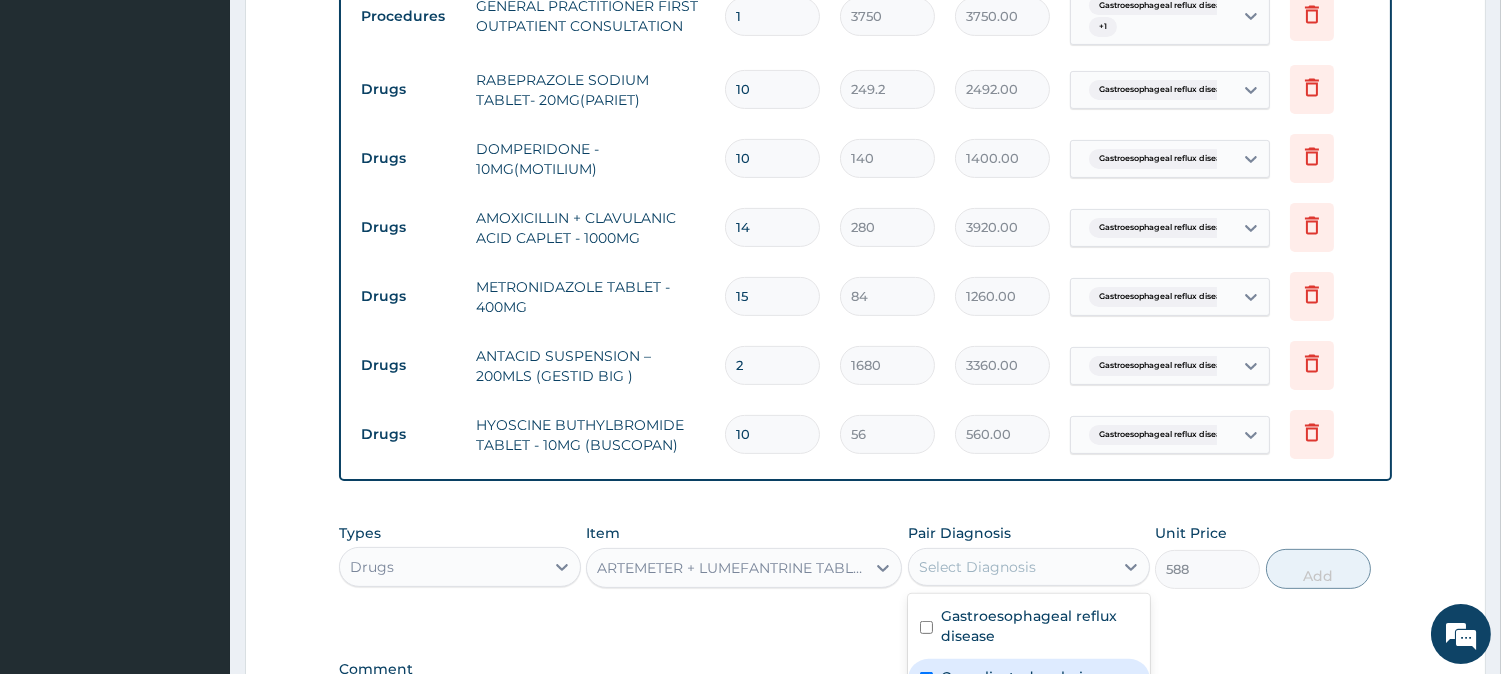 checkbox on "true" 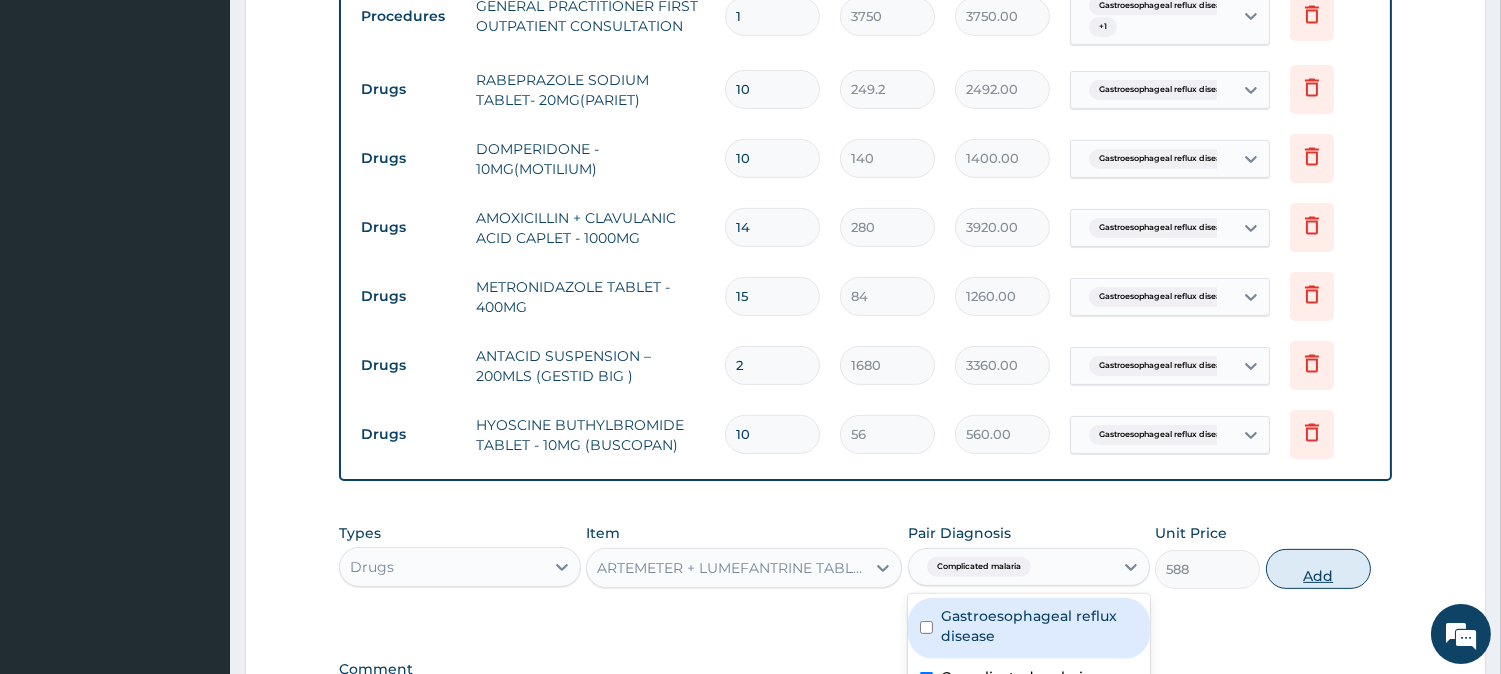 click on "Add" at bounding box center [1318, 569] 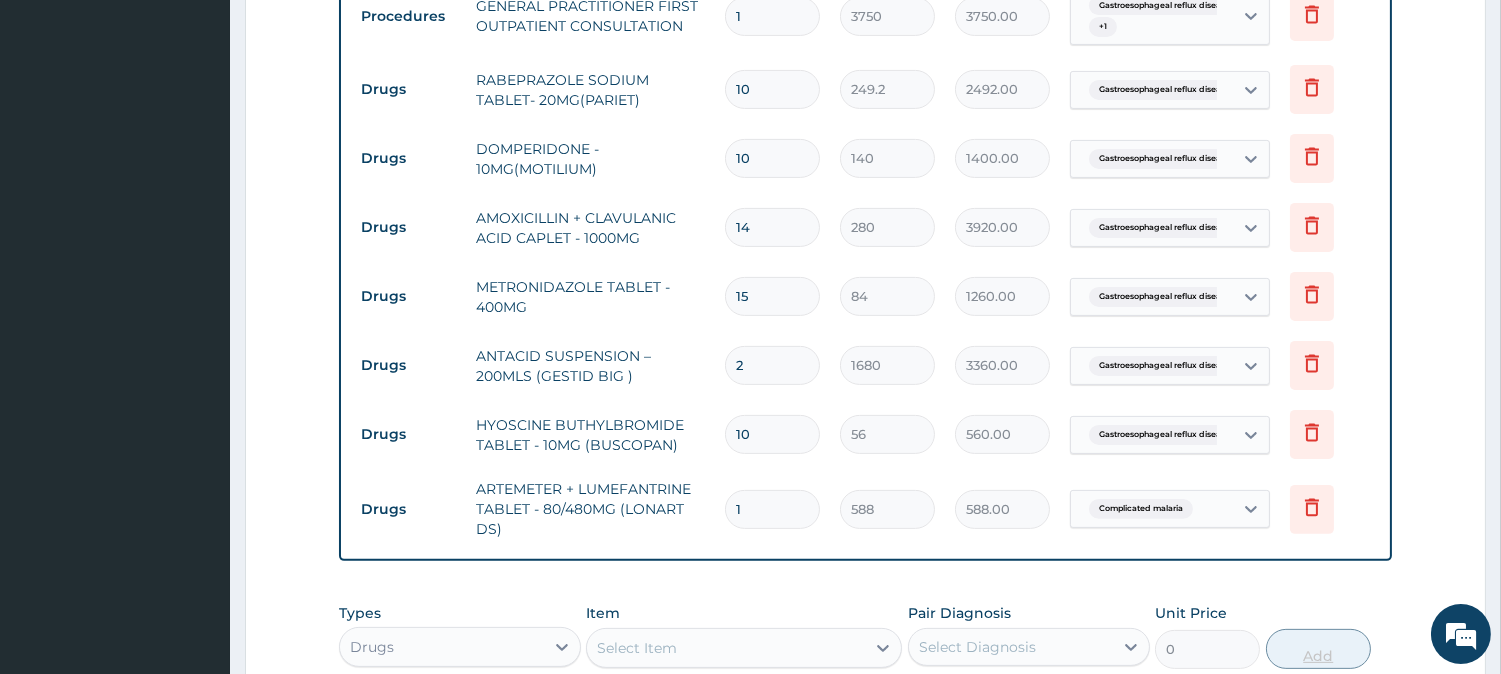 type 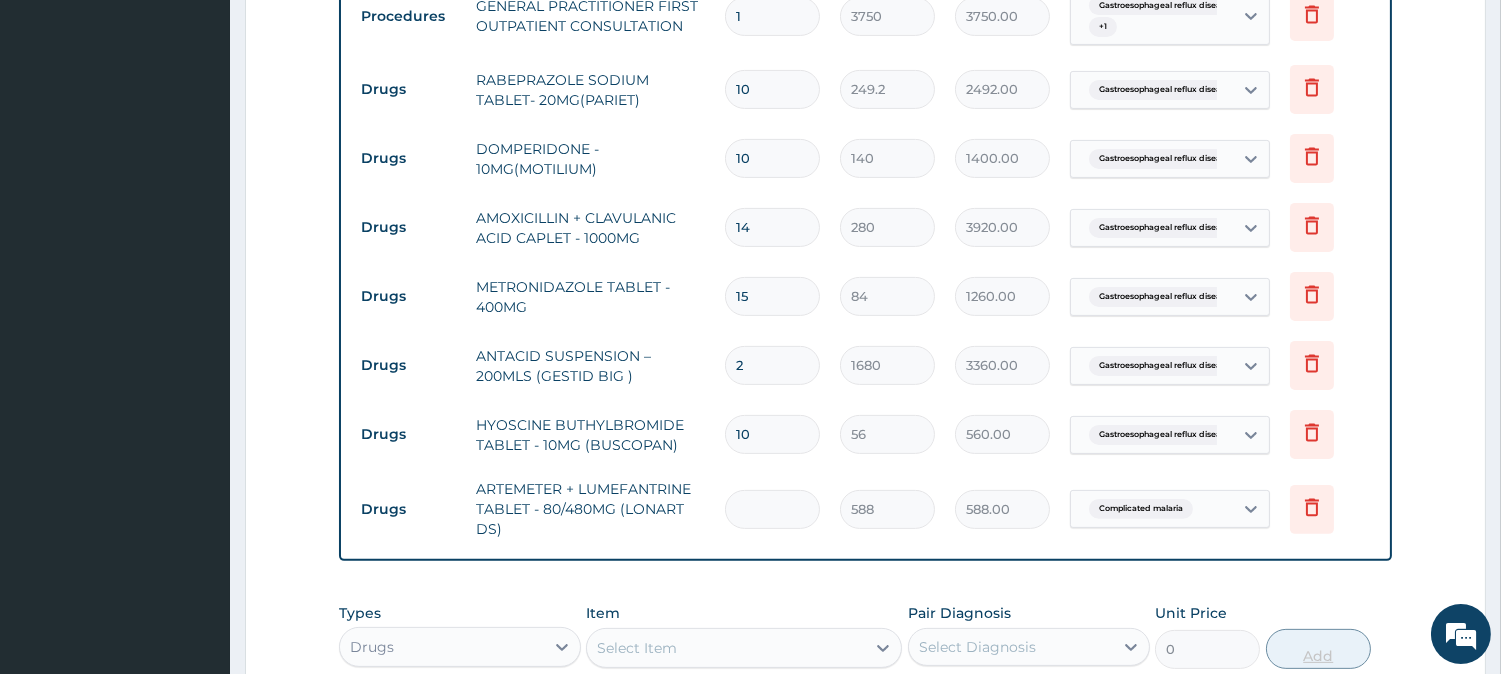 type on "0.00" 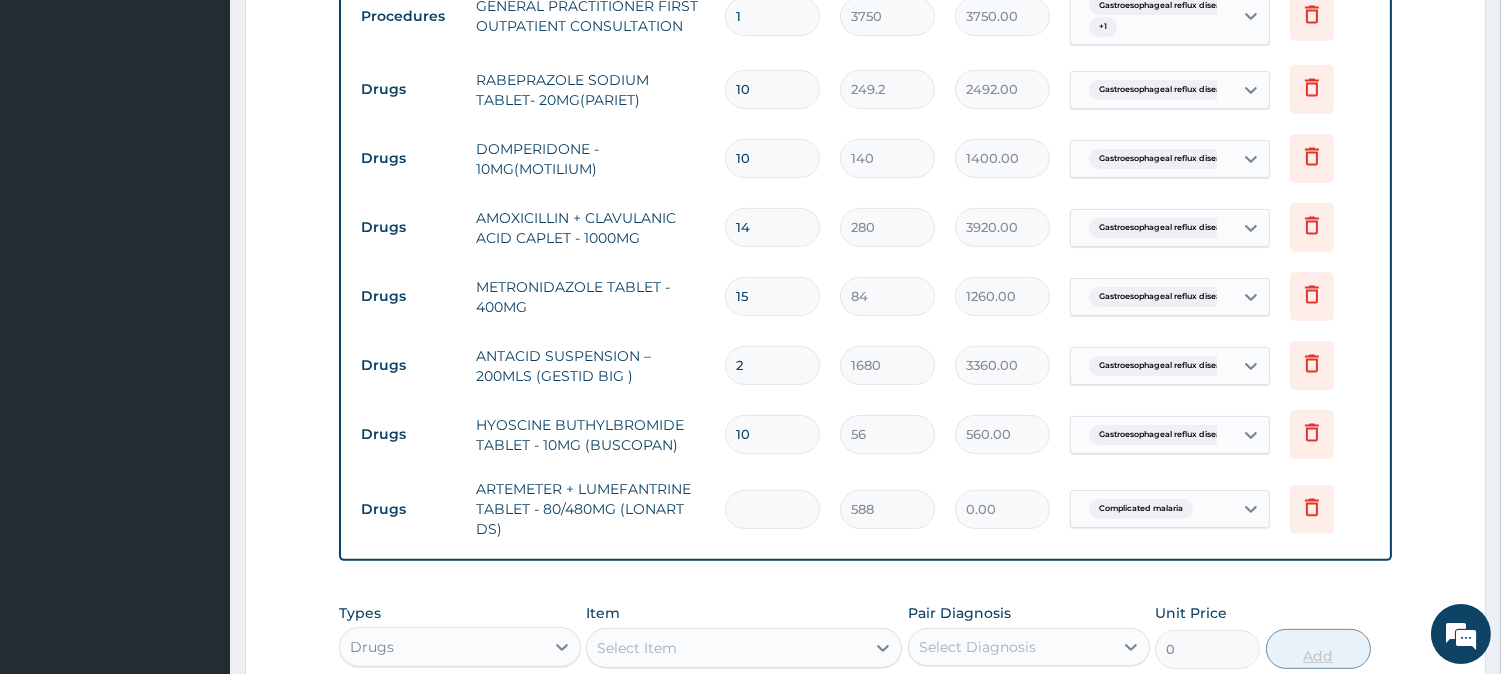 type on "6" 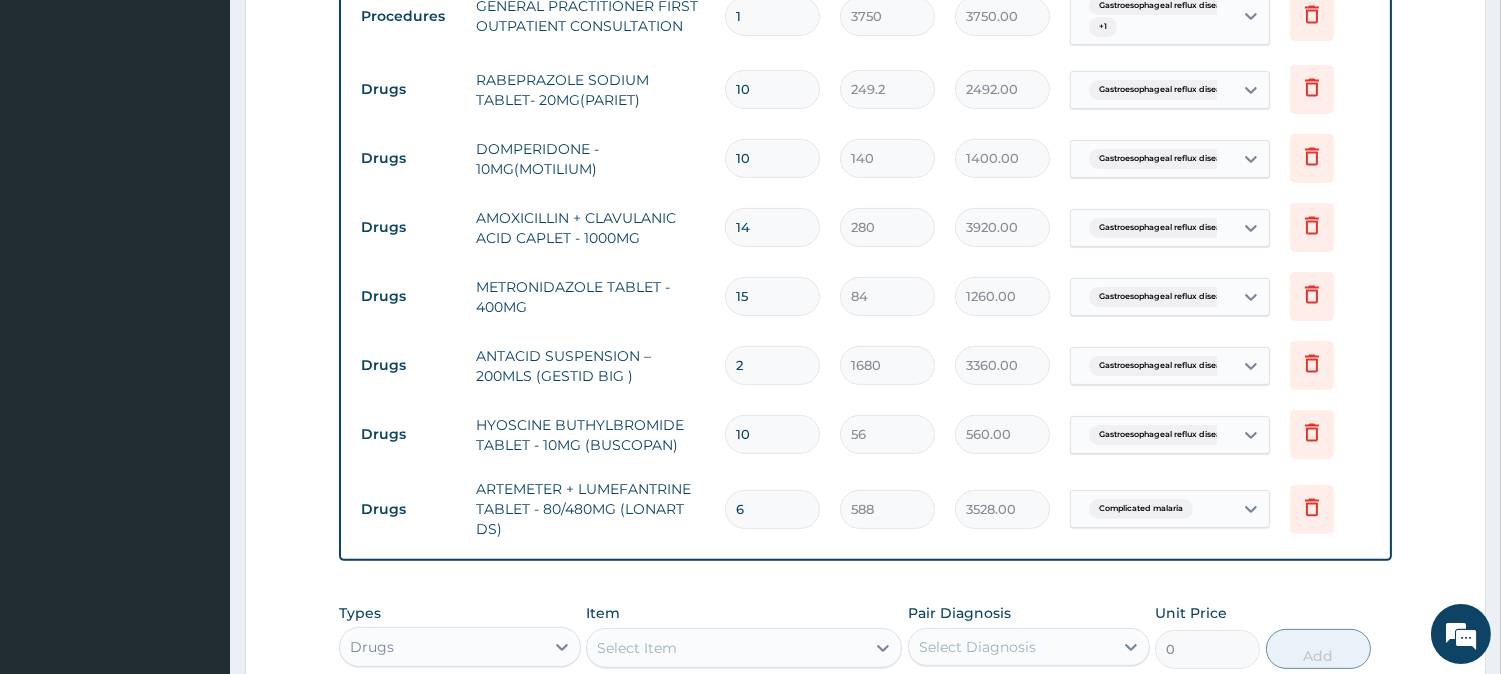 type on "5" 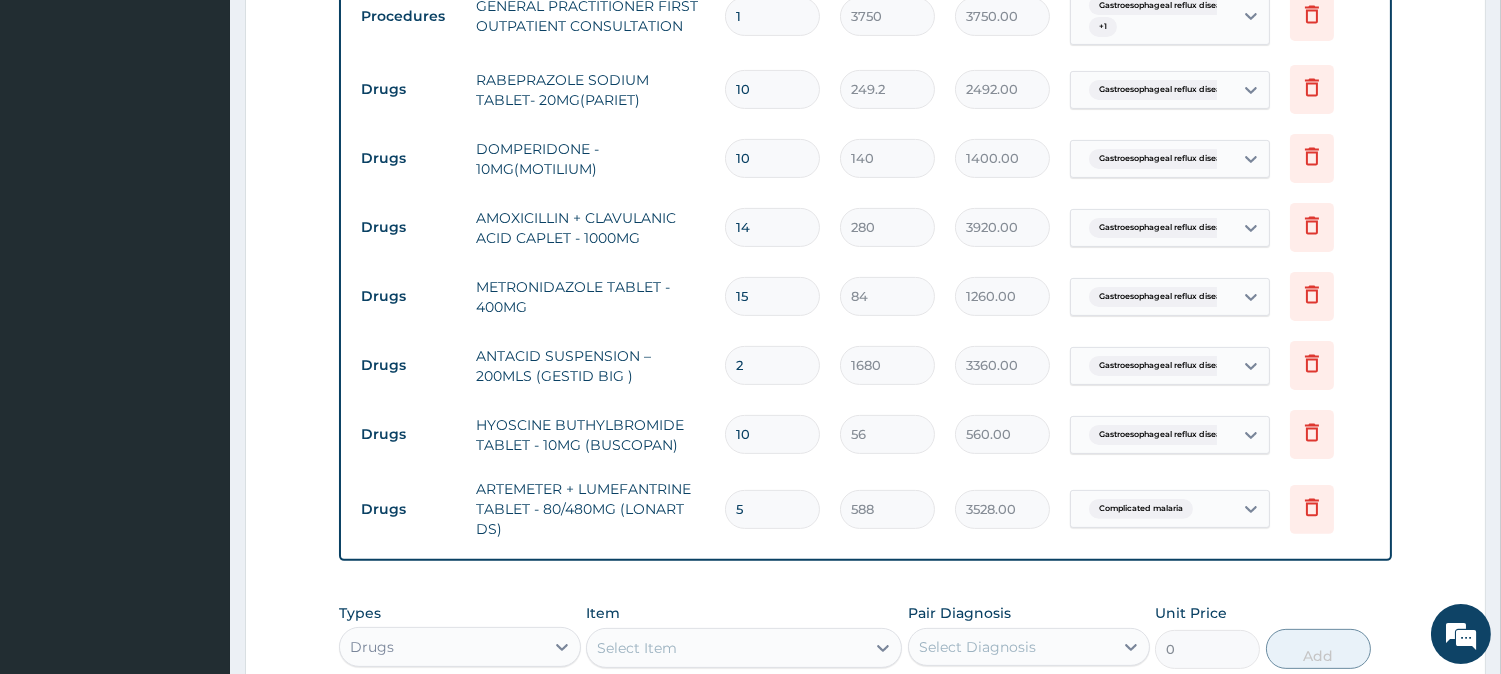 type on "2940.00" 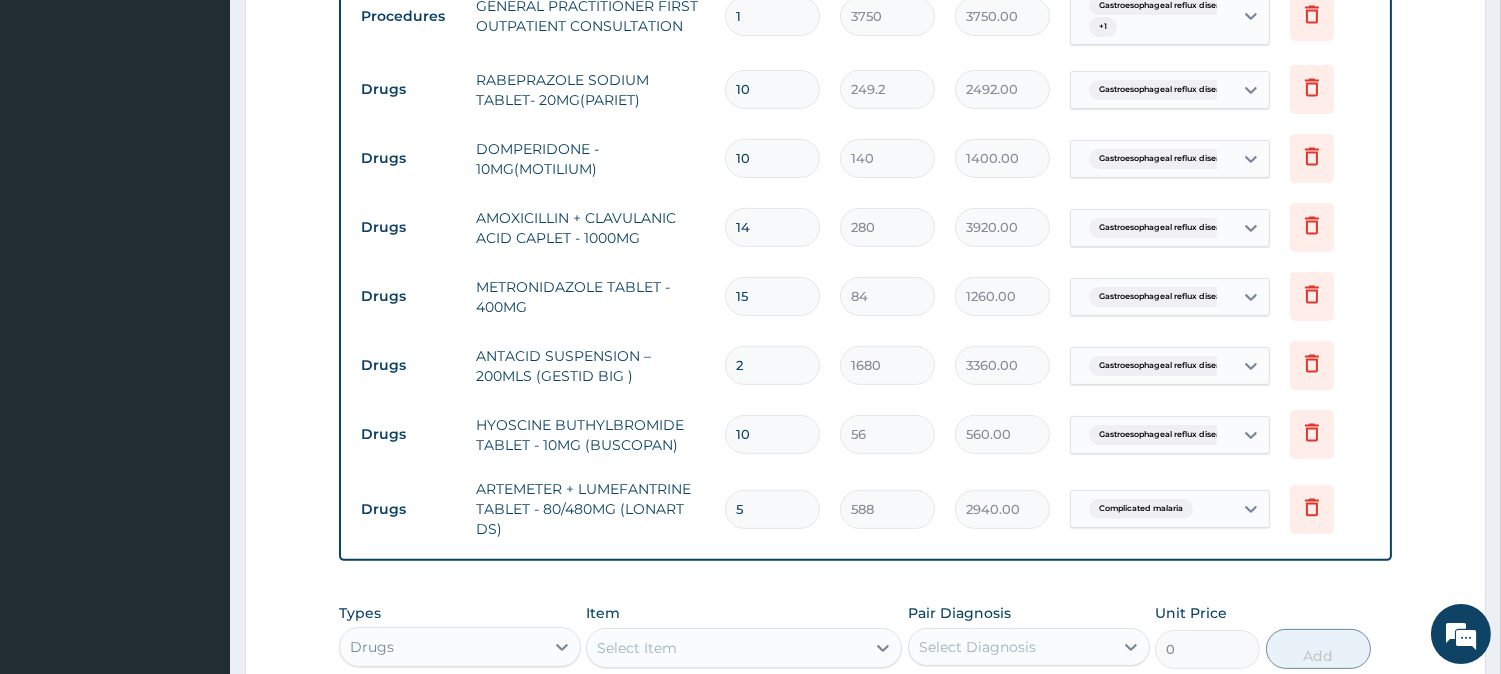 type on "4" 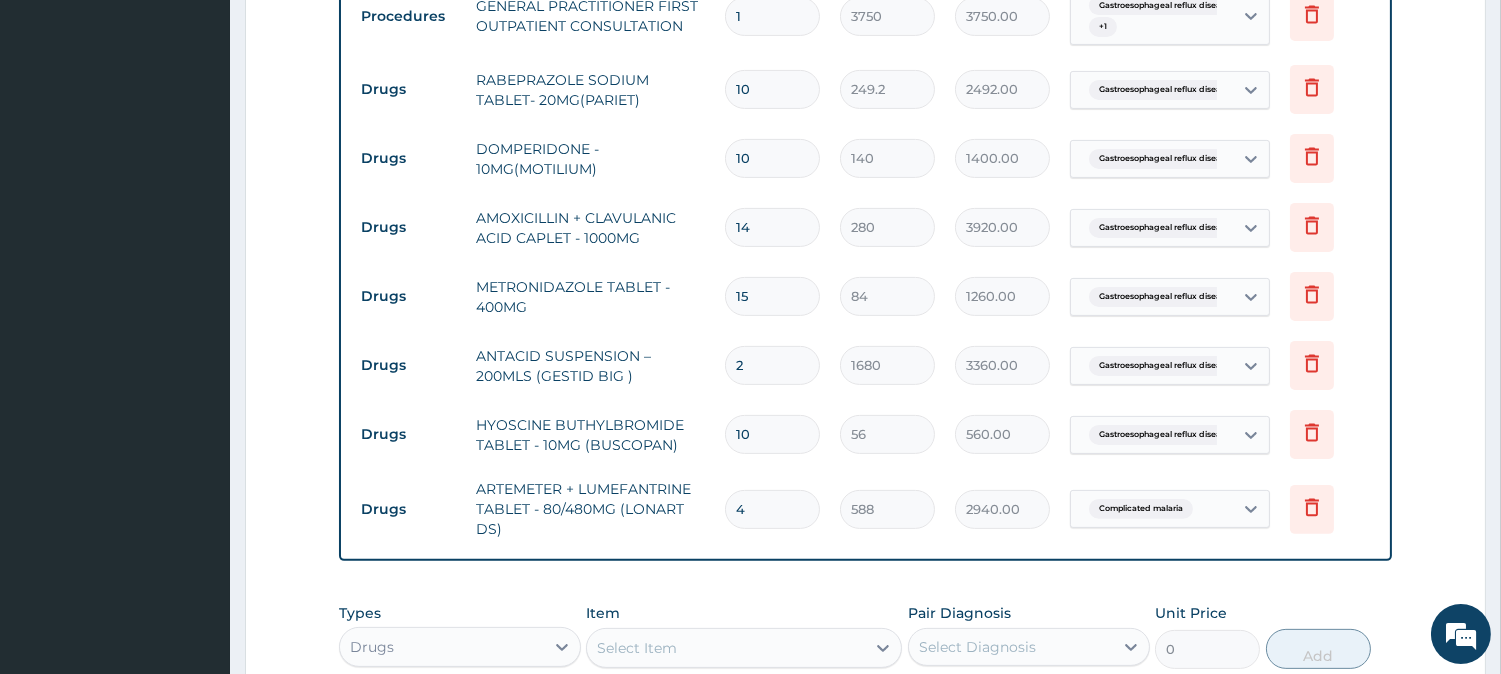 type on "2352.00" 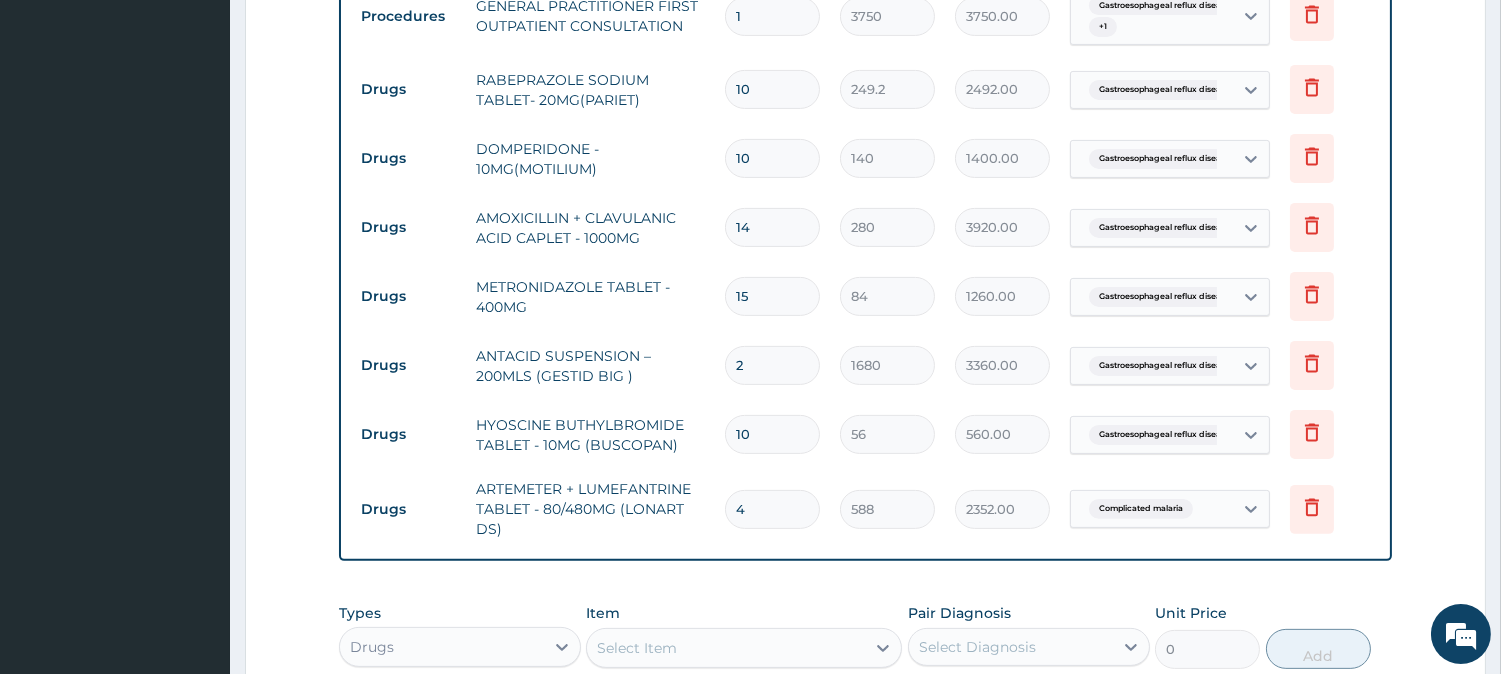 type on "3" 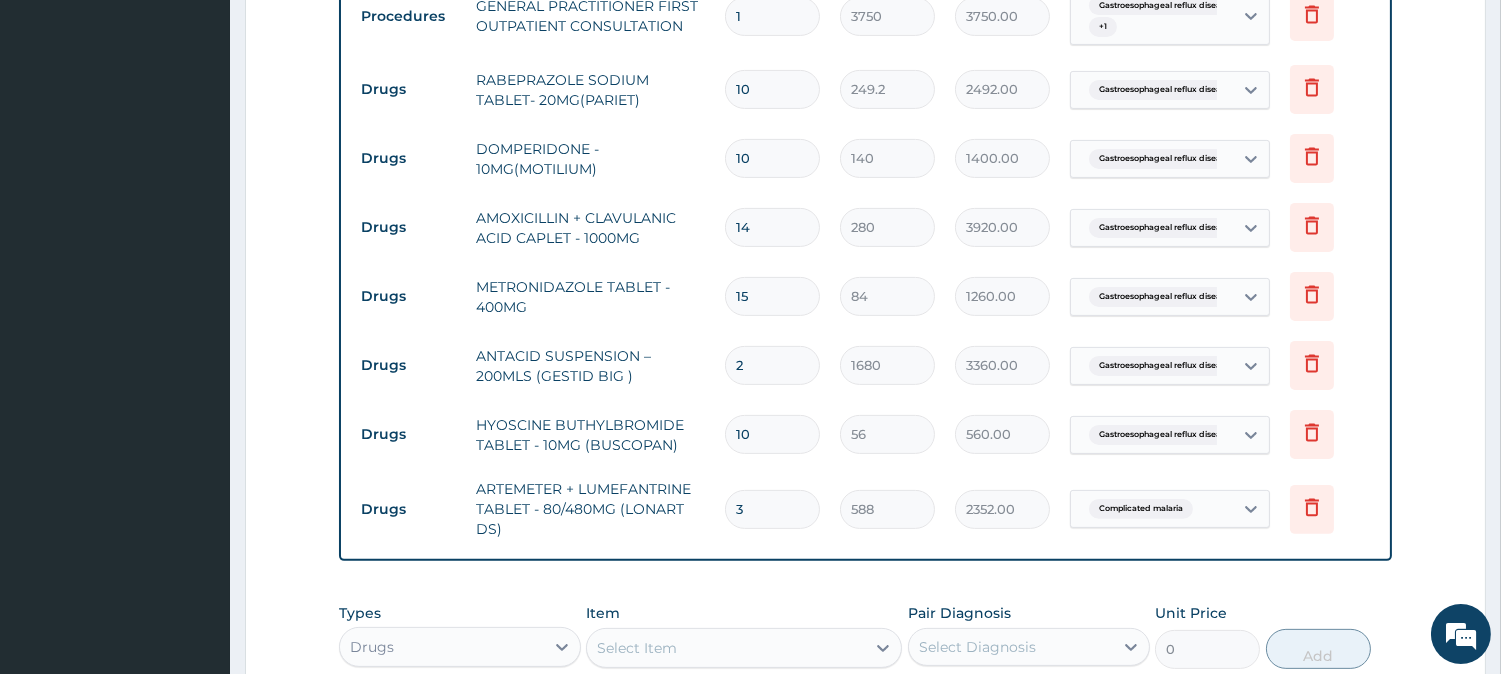 type on "1764.00" 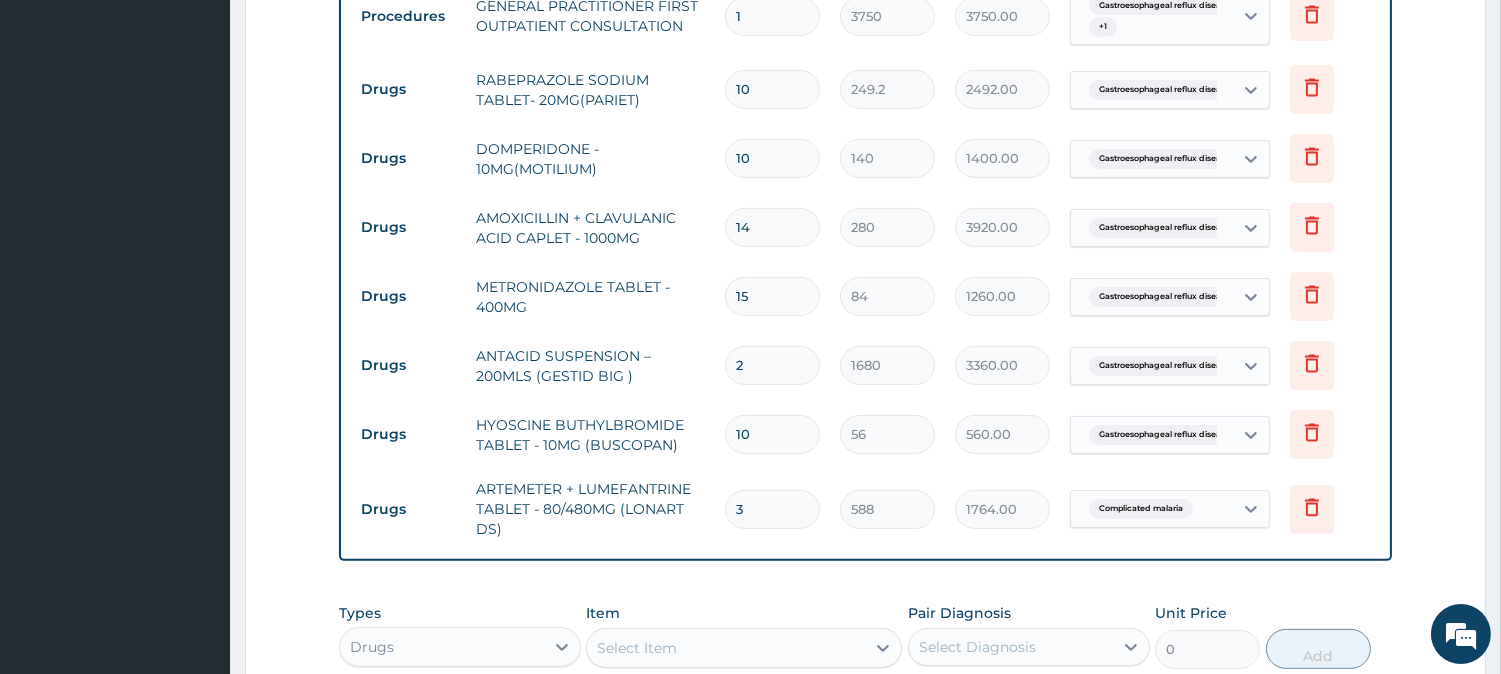 type on "2" 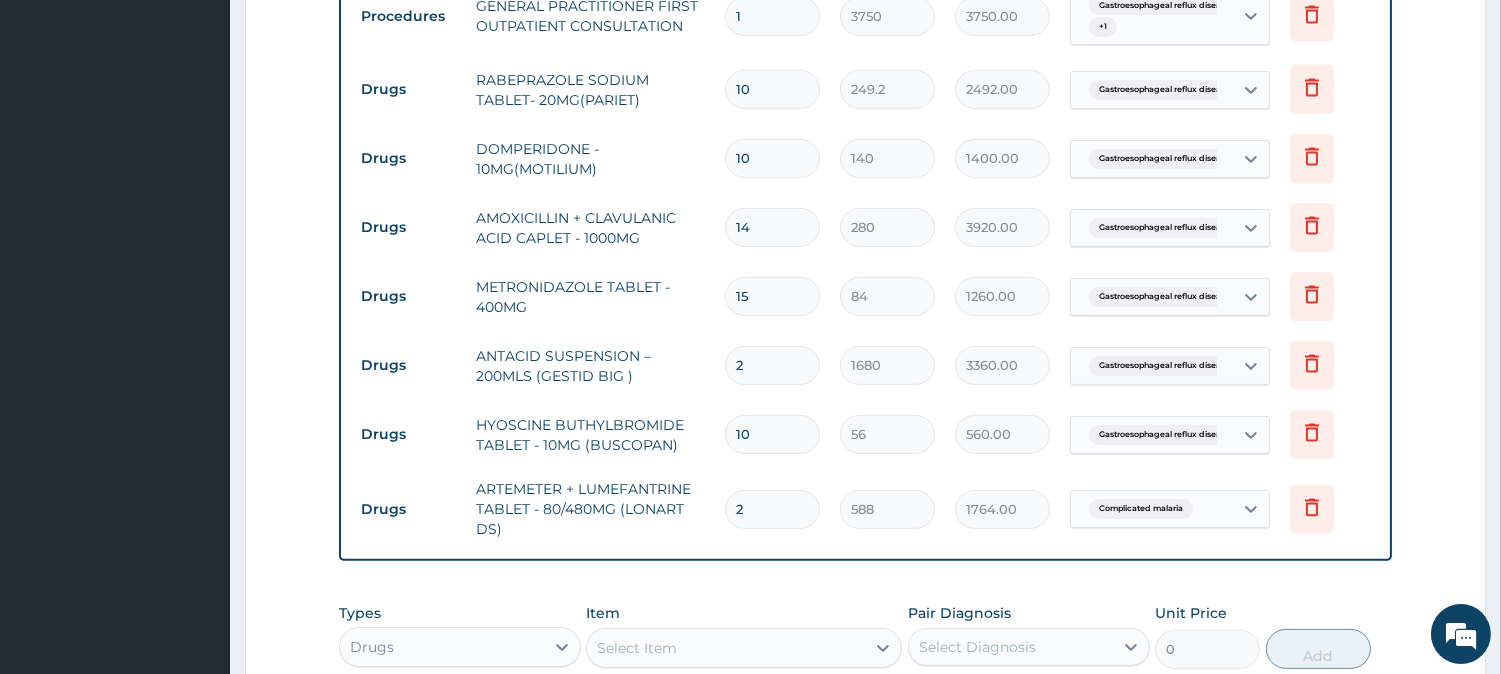 type on "1176.00" 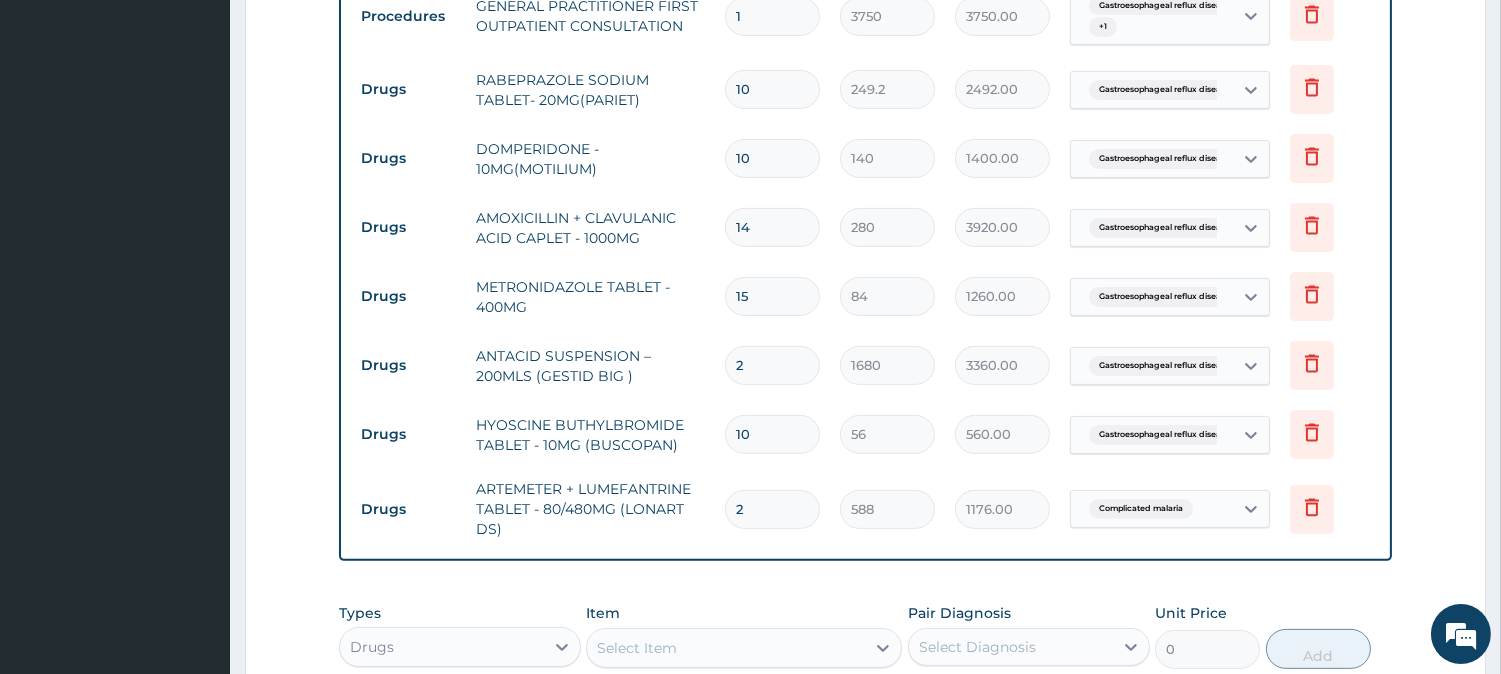 type on "3" 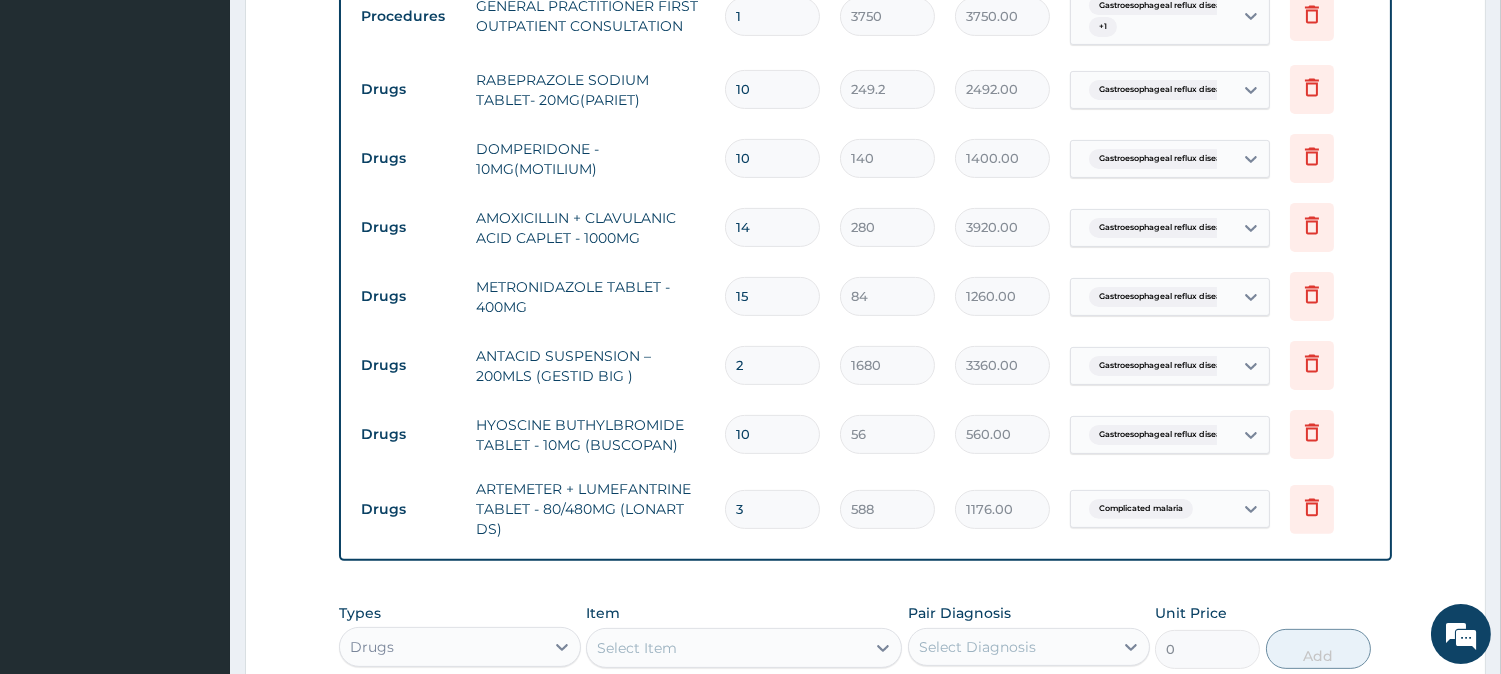 type on "1764.00" 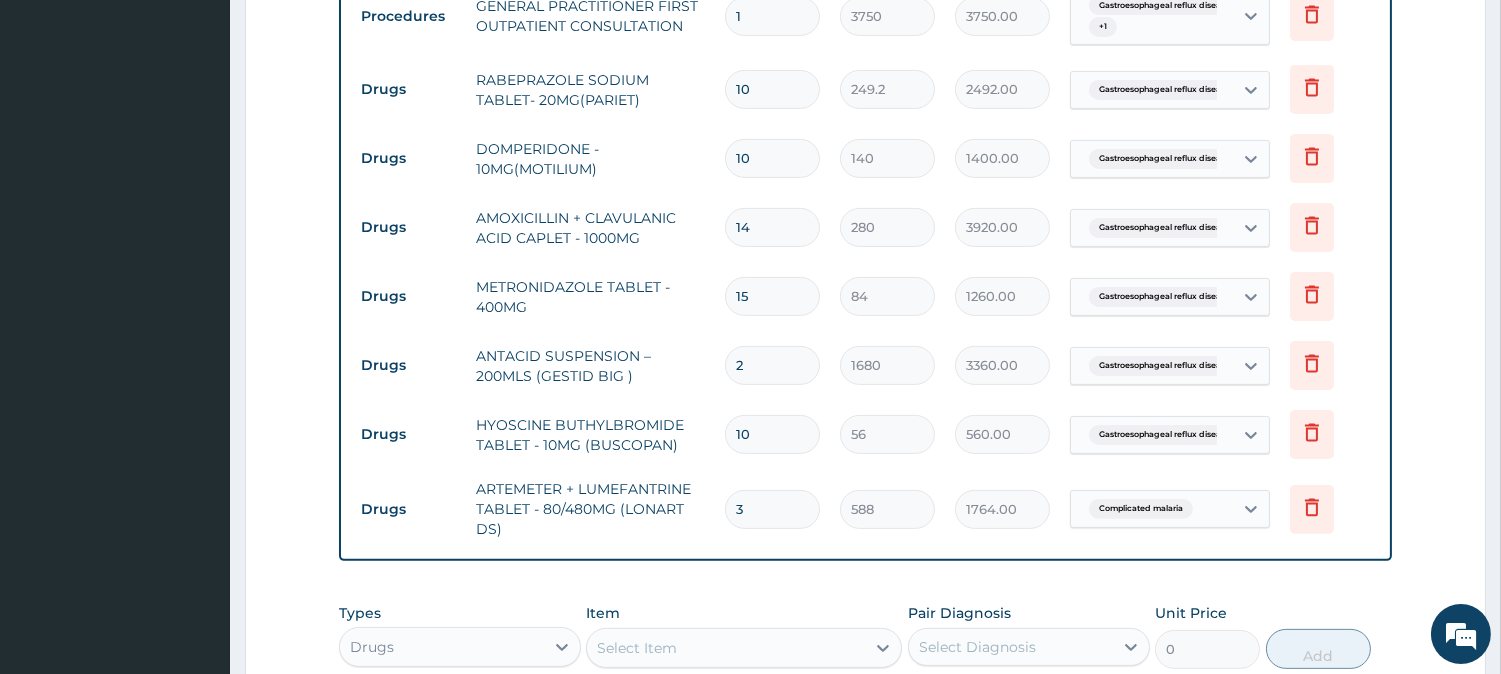 type on "4" 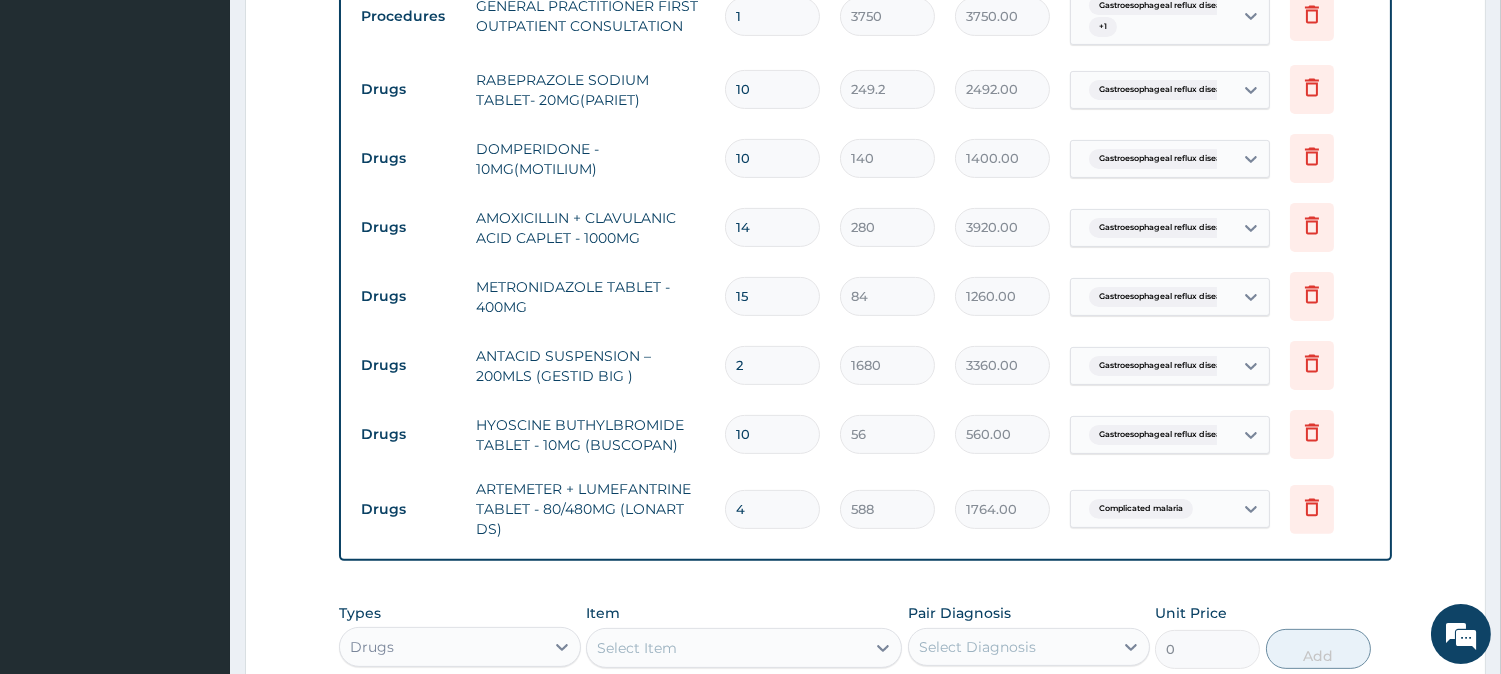 type on "2352.00" 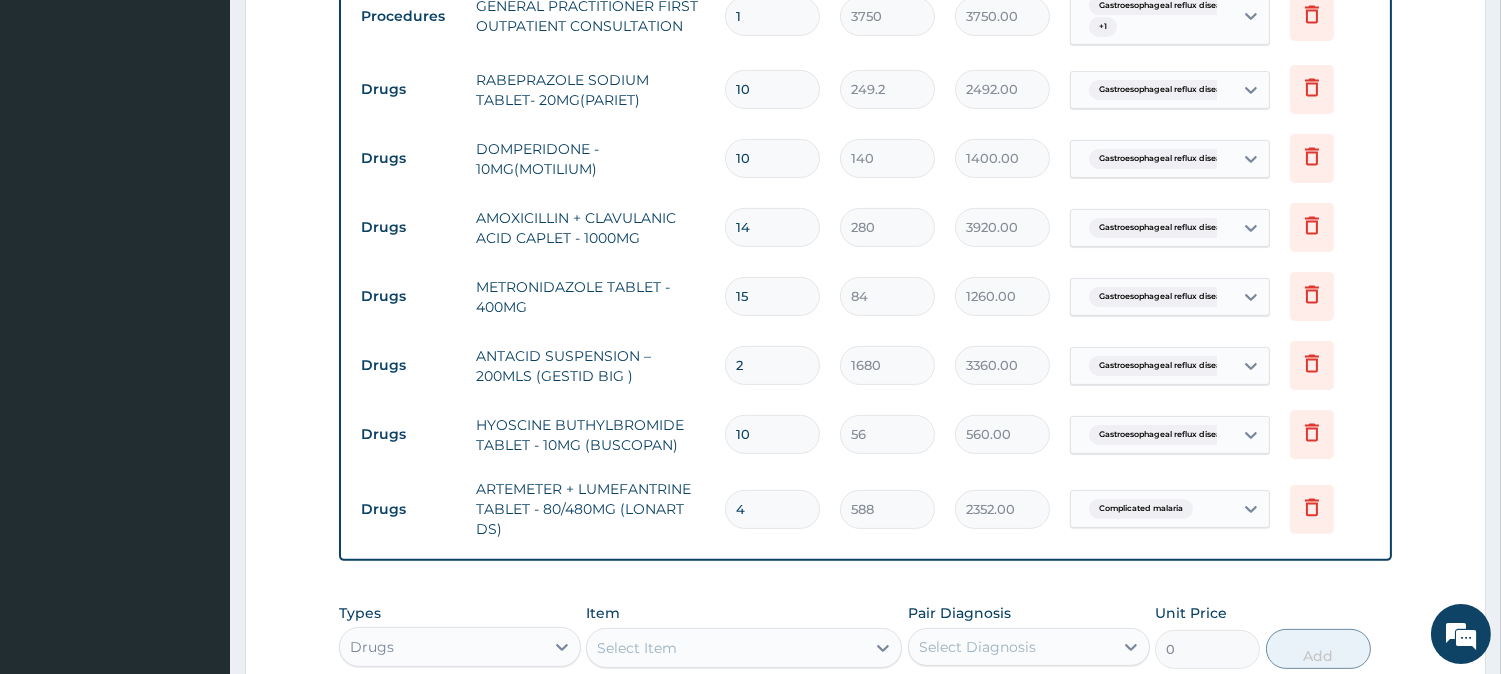 type on "5" 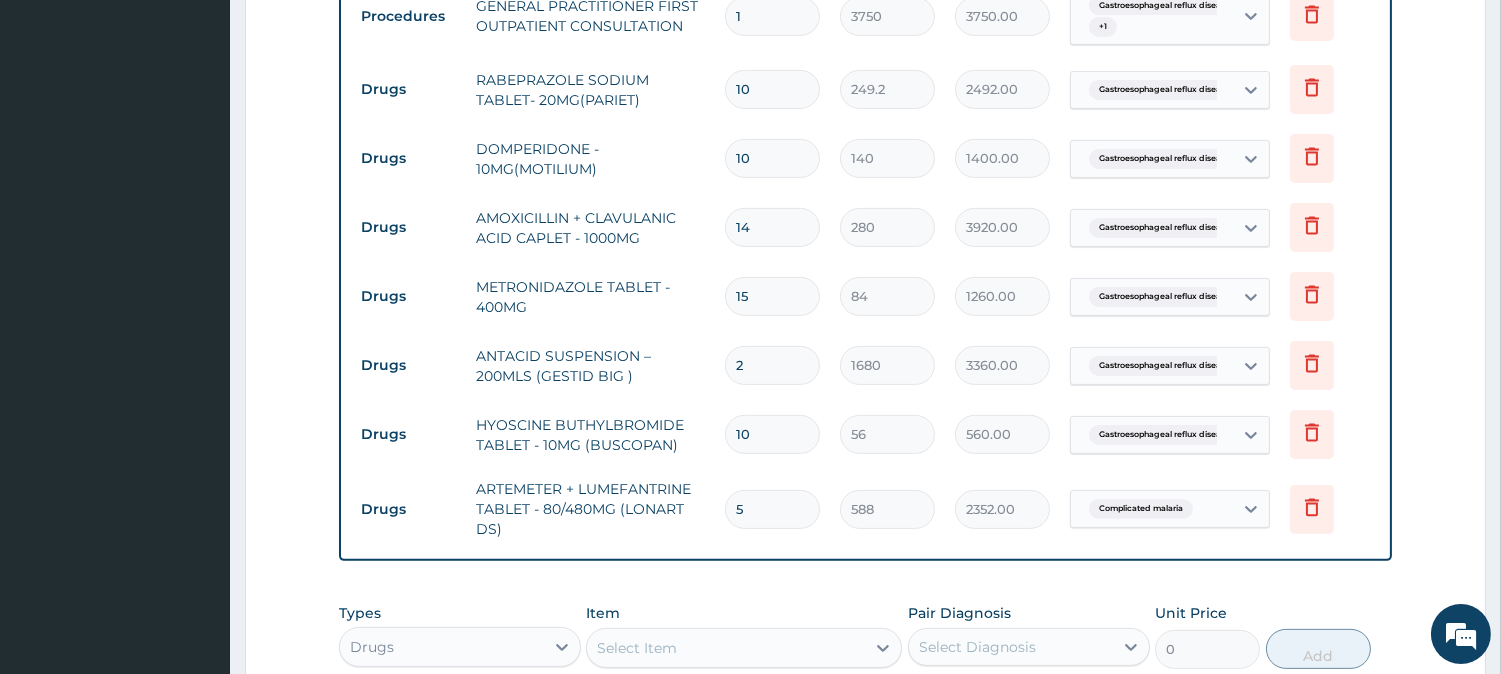 type on "2940.00" 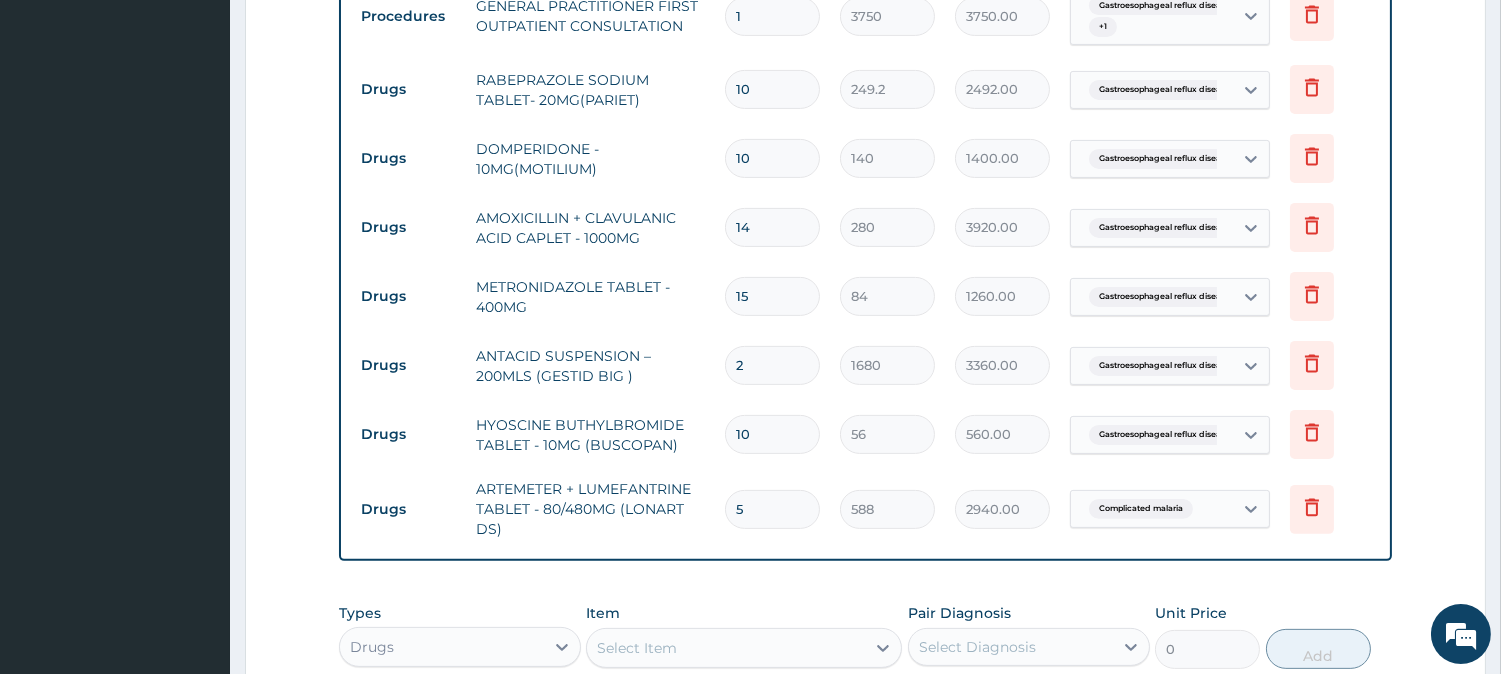 type on "6" 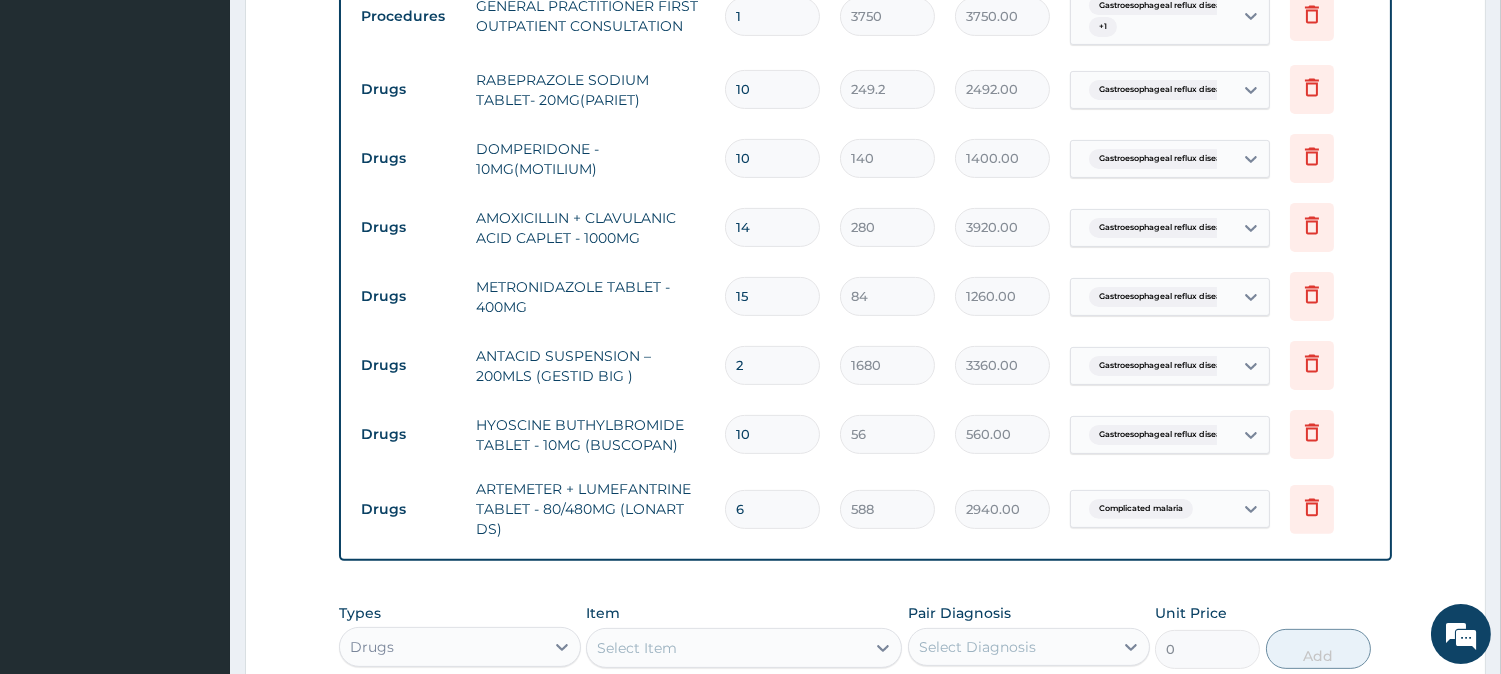 type on "3528.00" 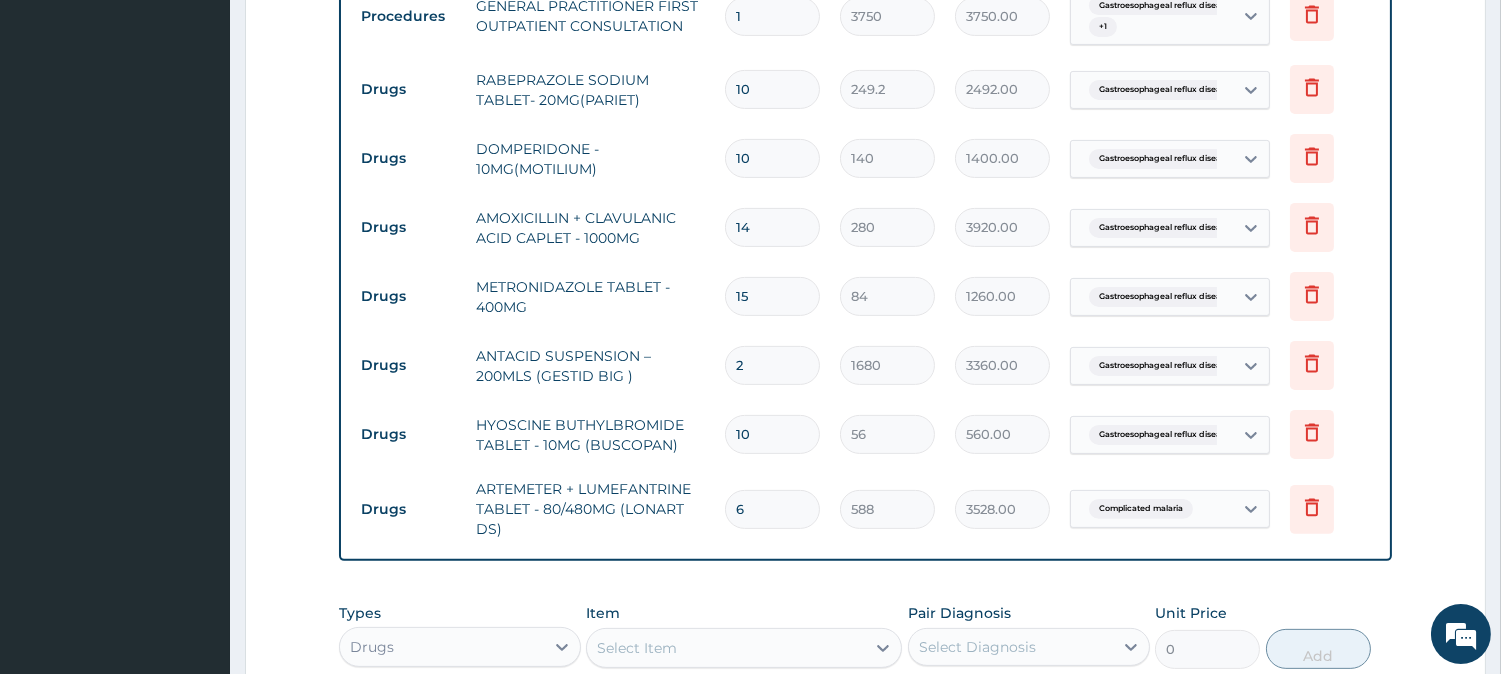 click on "PA Code / Prescription Code Enter Code(Secondary Care Only) Encounter Date DD-MM-YYYY Important Notice Please enter PA codes before entering items that are not attached to a PA code   All diagnoses entered must be linked to a claim item. Diagnosis & Claim Items that are visible but inactive cannot be edited because they were imported from an already approved PA code. Diagnosis Gastroesophageal reflux disease Confirmed Complicated malaria Confirmed NB: All diagnosis must be linked to a claim item Claim Items Type Name Quantity Unit Price Total Price Pair Diagnosis Actions Laboratory STOOL, OCCULT BLOOD - [STOOL] 1 3500 3500.00 Gastroesophageal reflux diseas... Delete Laboratory MICROSCOPY, CULTURE & SENSITIVITY [STOOL] 1 5000 5000.00 Gastroesophageal reflux diseas... Delete Laboratory FBC CBC-COMPLETE BLOOD COUNT (HAEMOGRAM) - [BLOOD] 1 5000 5000.00 Gastroesophageal reflux diseas...  + 1 Delete Laboratory WBC DIFFERENTIAL 1 3750 3750.00 Complicated malaria Delete Imaging 1 10625 10625.00 Delete Procedures 1  +" at bounding box center (865, -83) 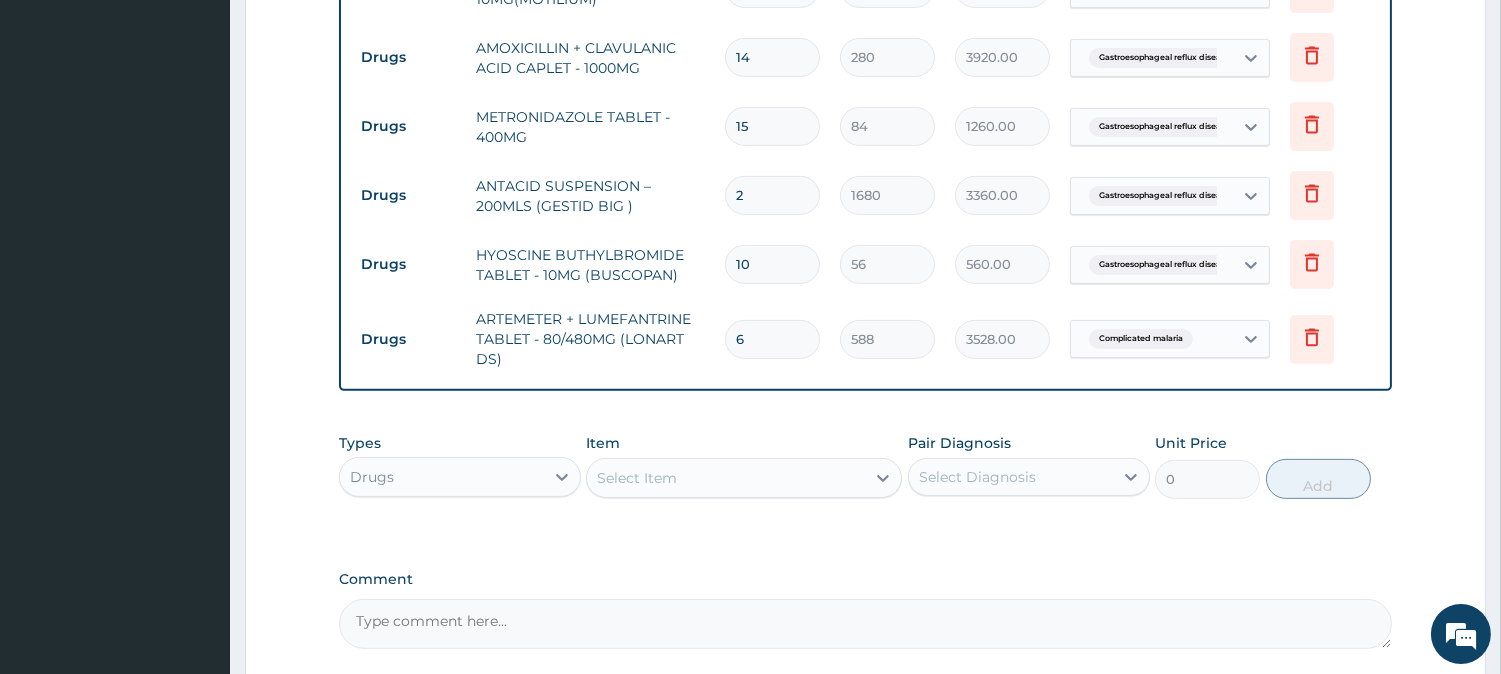 scroll, scrollTop: 1354, scrollLeft: 0, axis: vertical 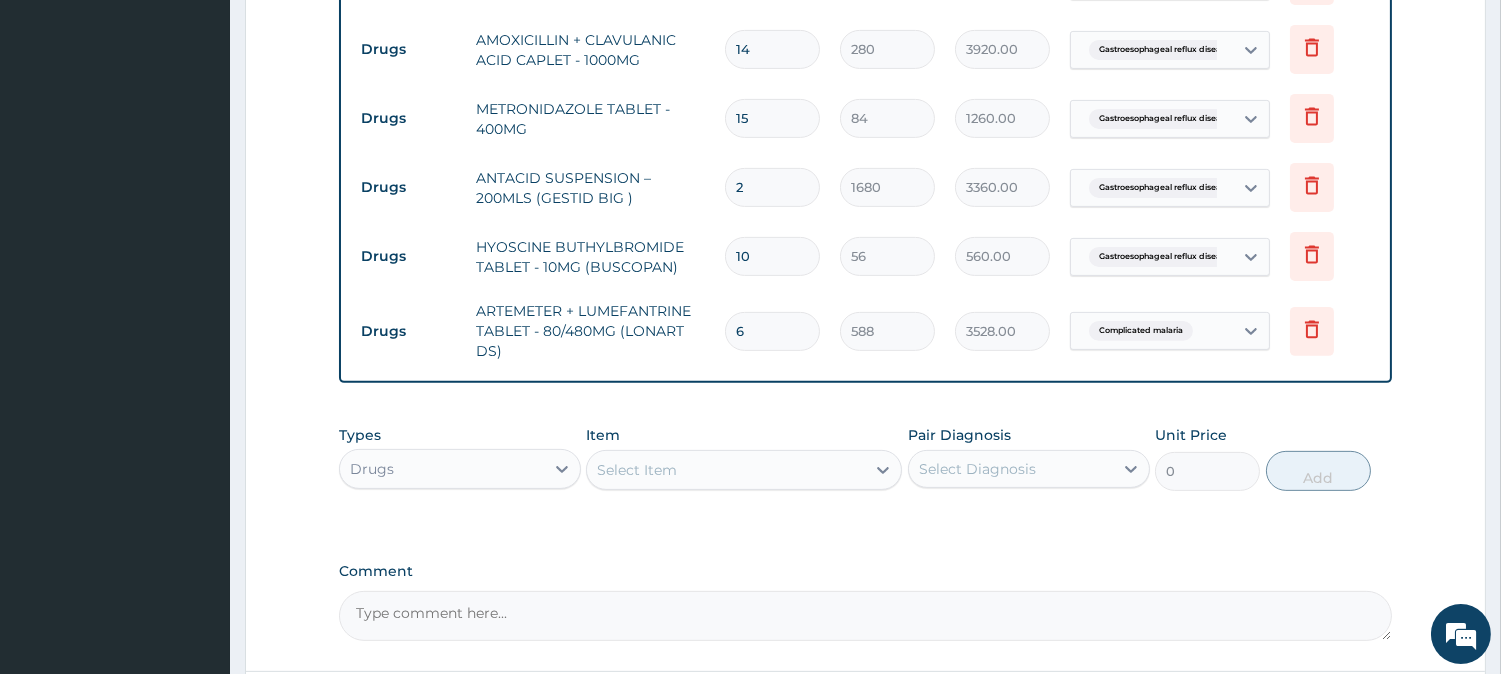 click on "Select Item" at bounding box center (726, 470) 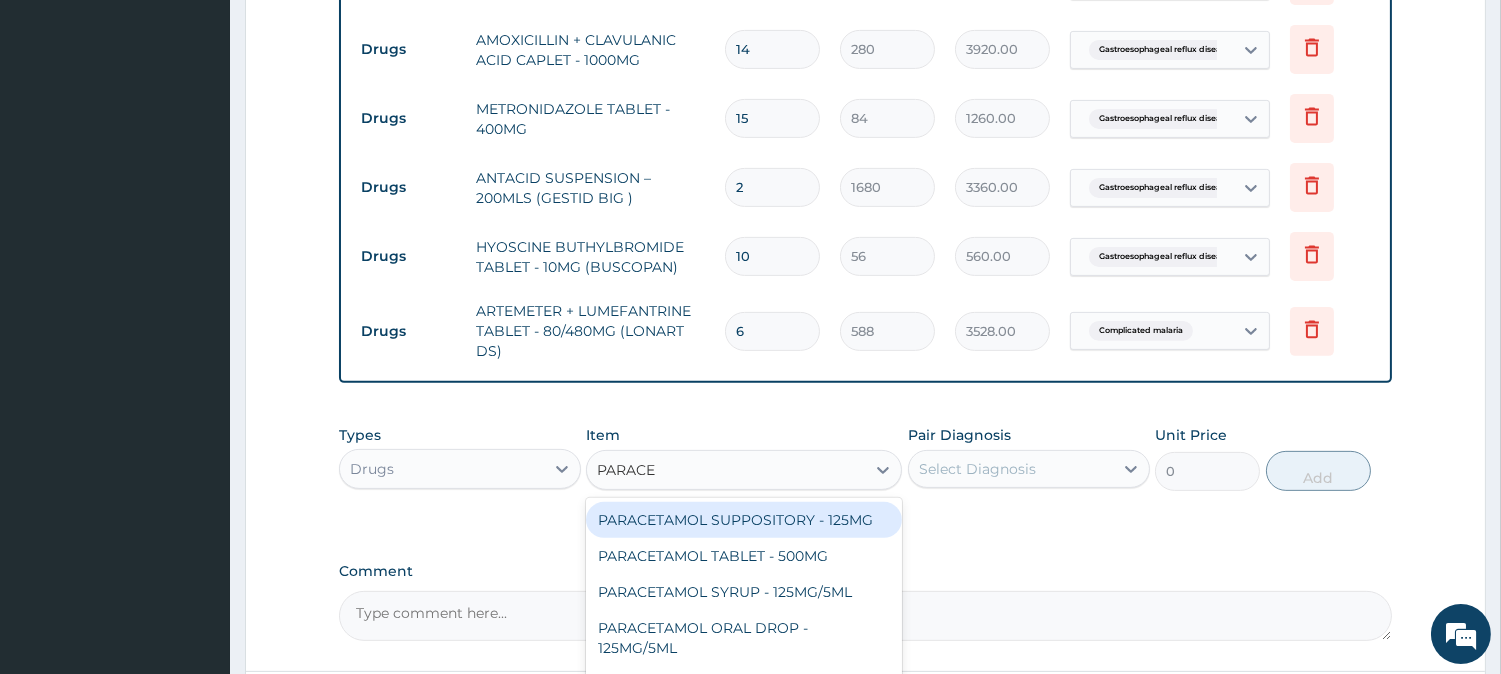 type on "PARACET" 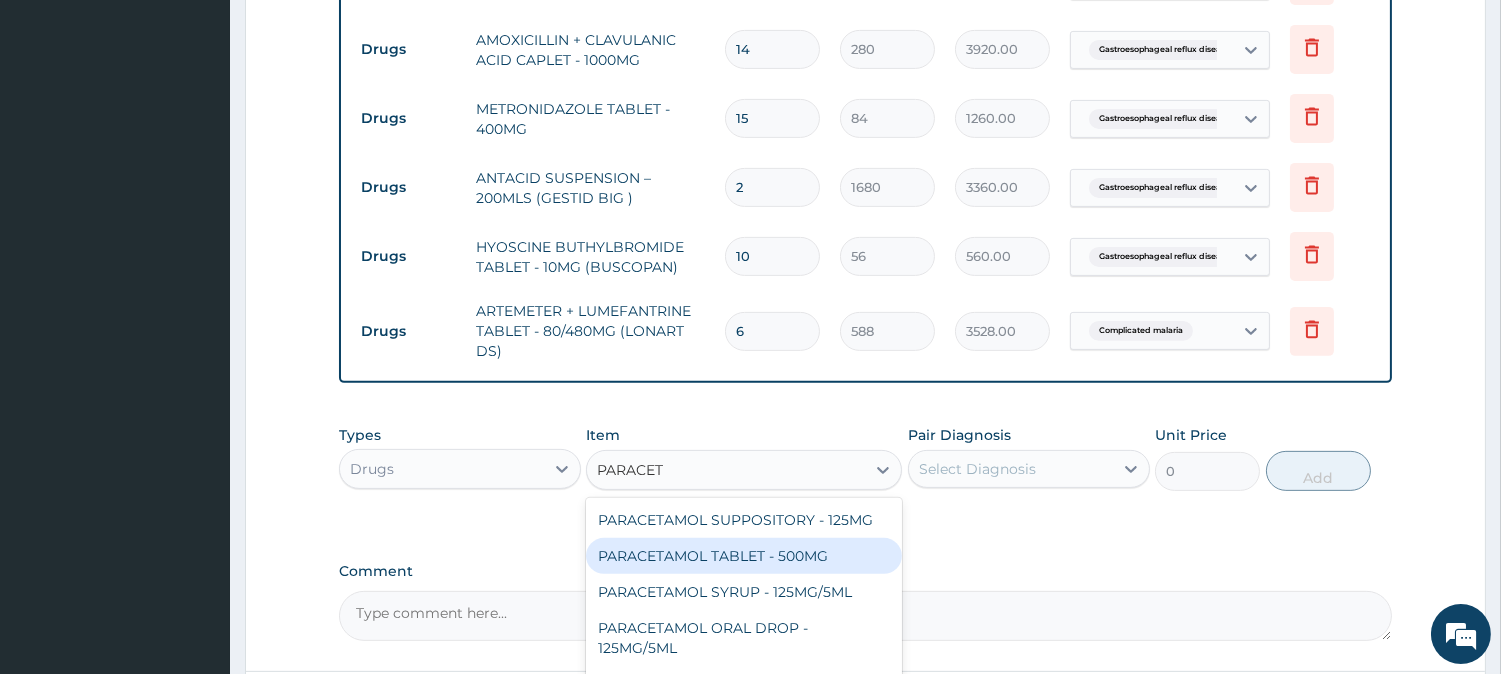 click on "PARACETAMOL TABLET - 500MG" at bounding box center [744, 556] 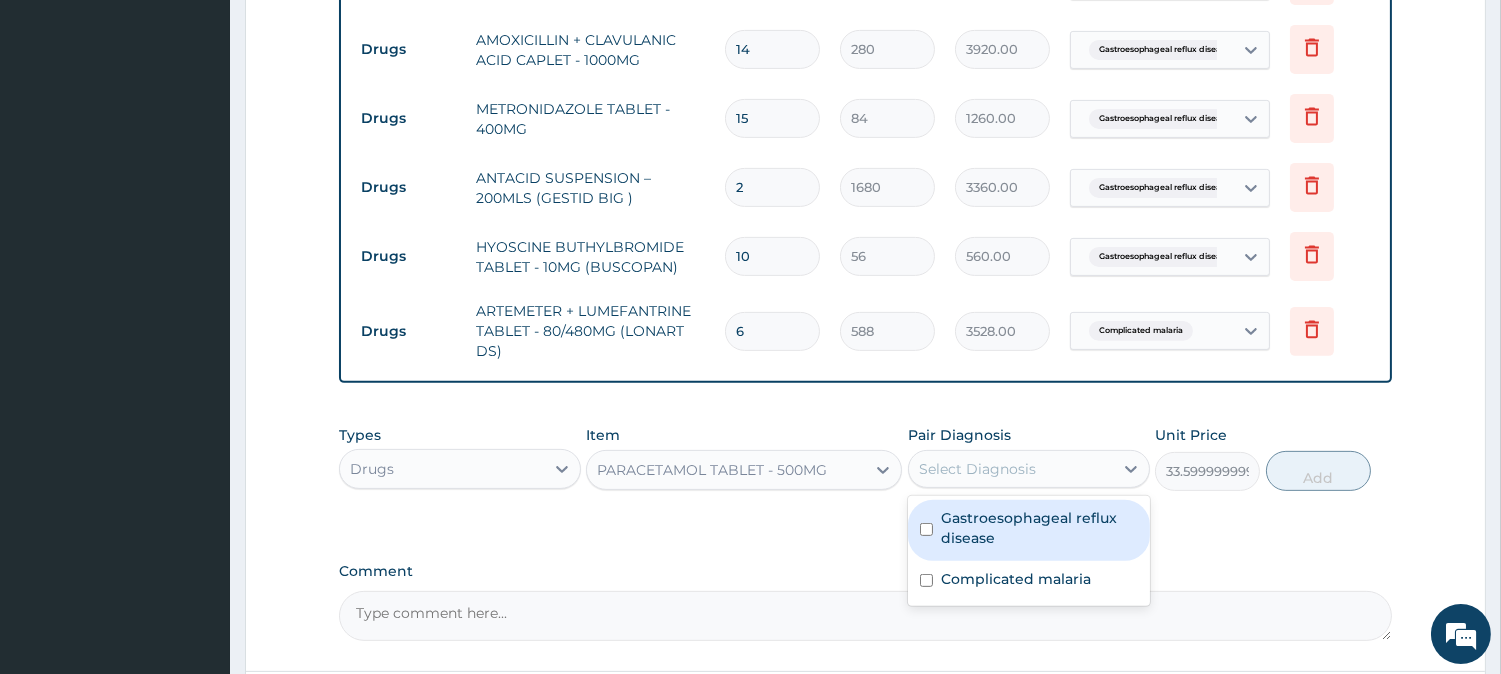click on "Select Diagnosis" at bounding box center (977, 469) 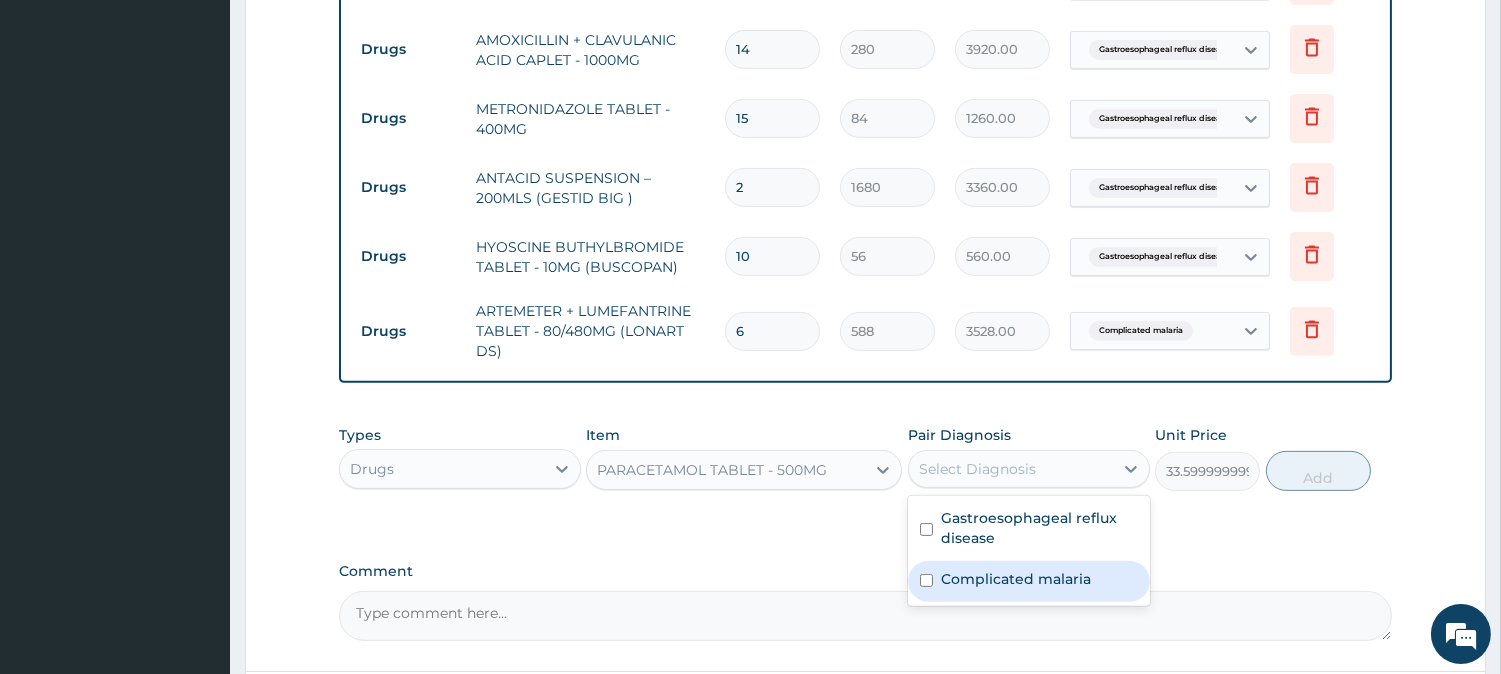 click on "Complicated malaria" at bounding box center (1029, 581) 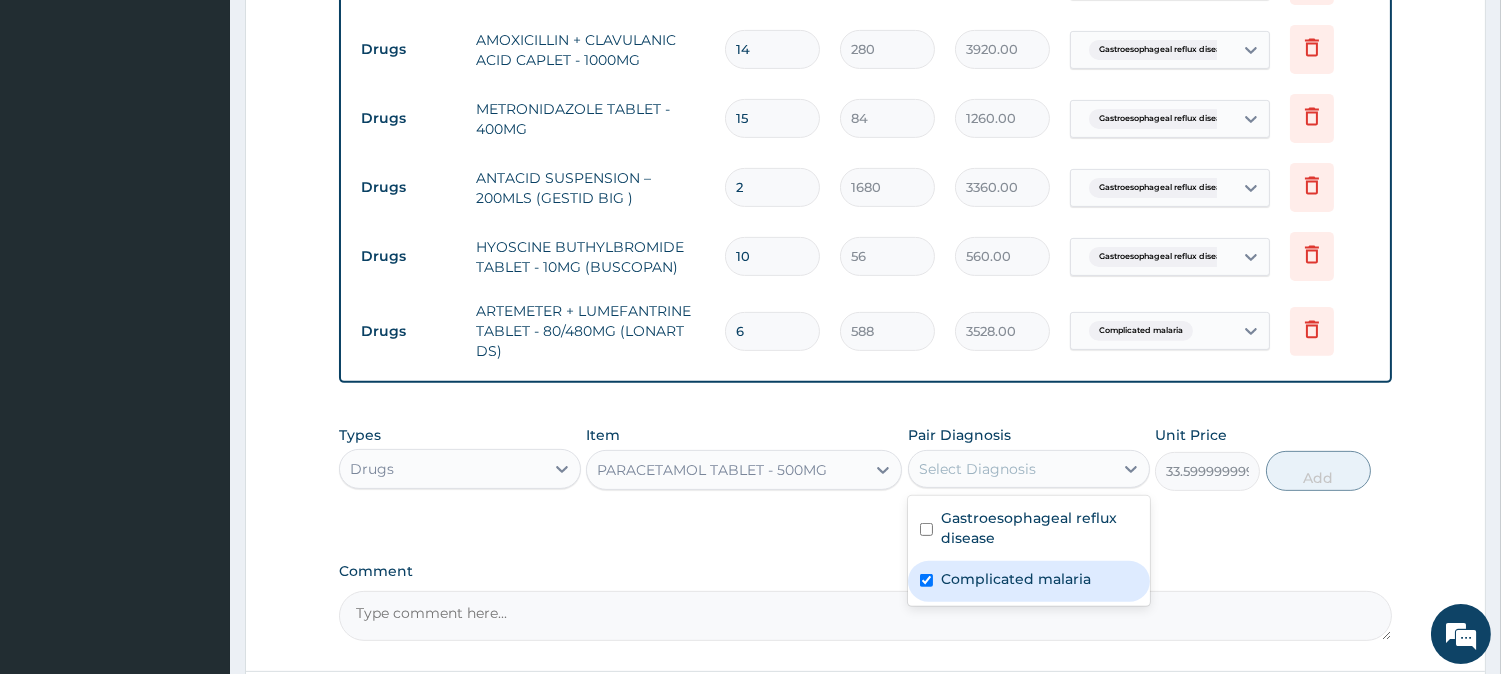 checkbox on "true" 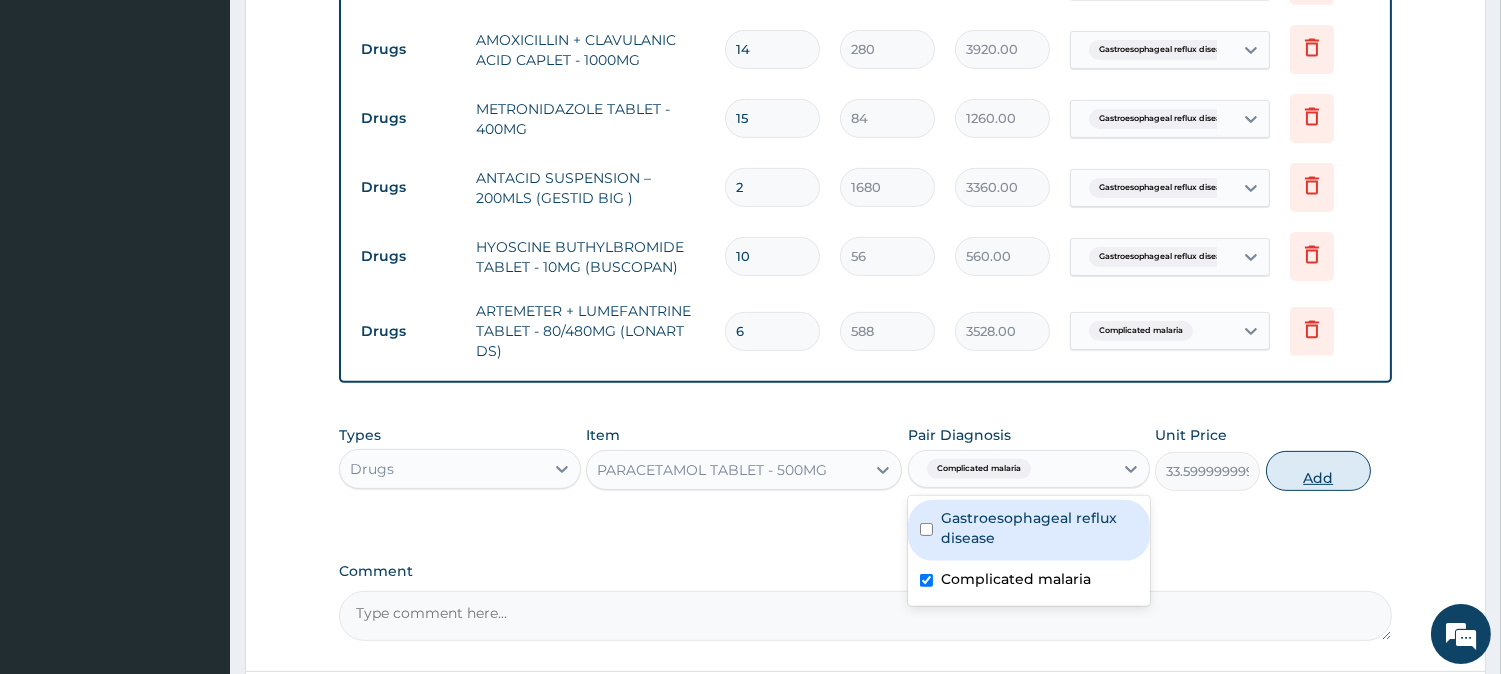 click on "Add" at bounding box center [1318, 471] 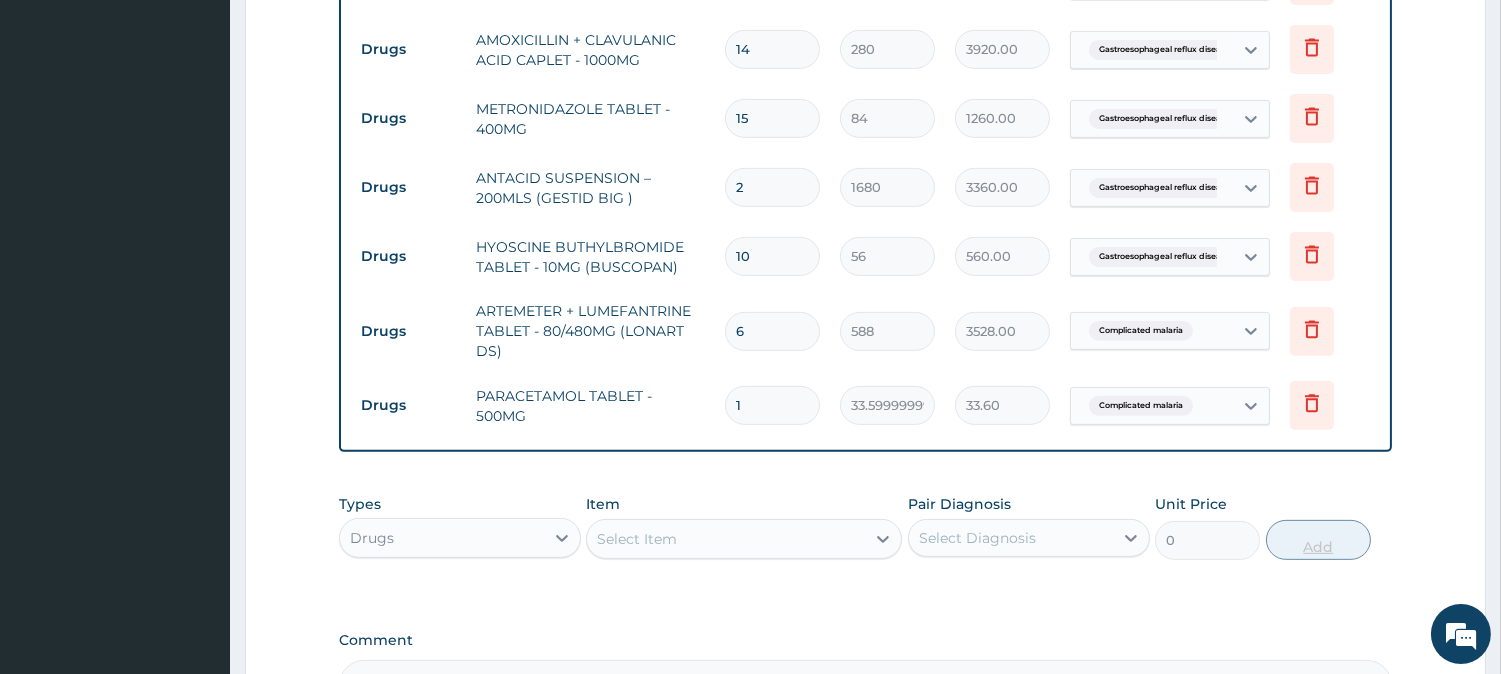type on "18" 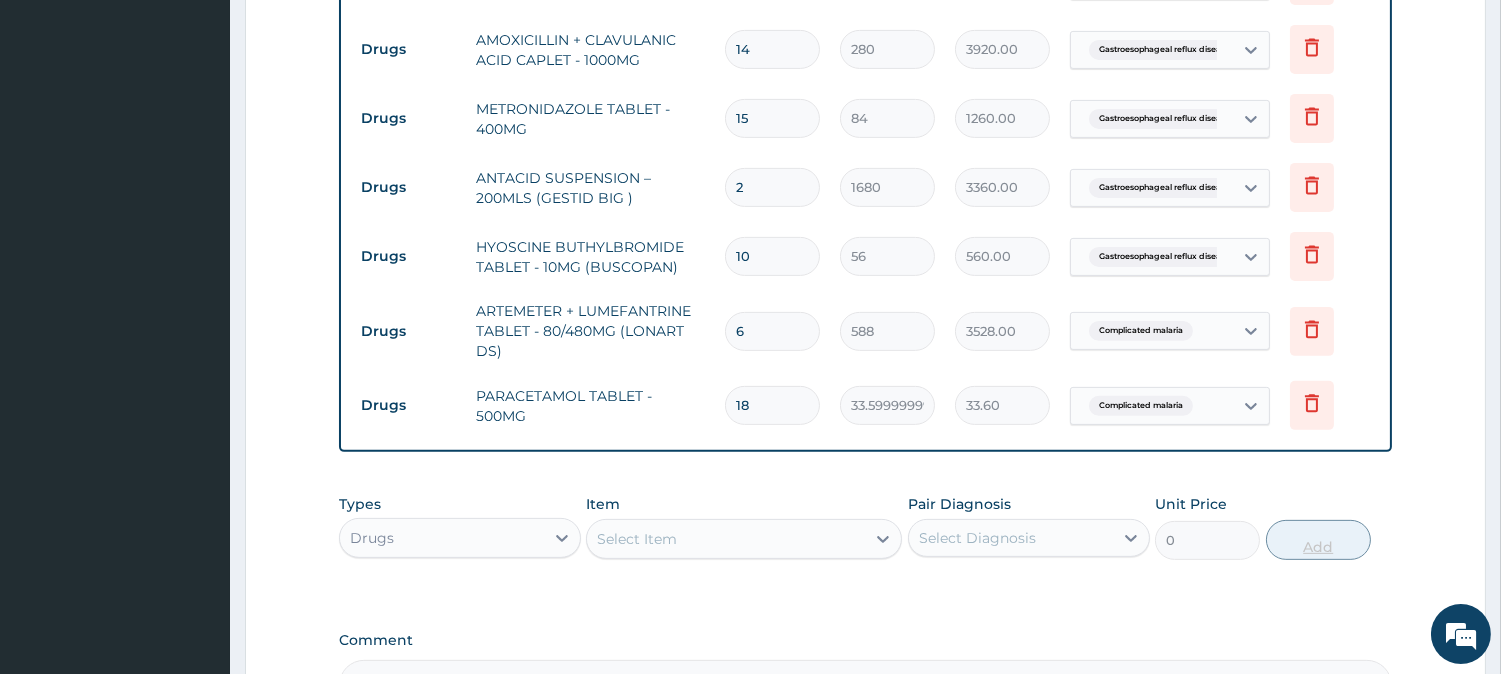 type on "604.80" 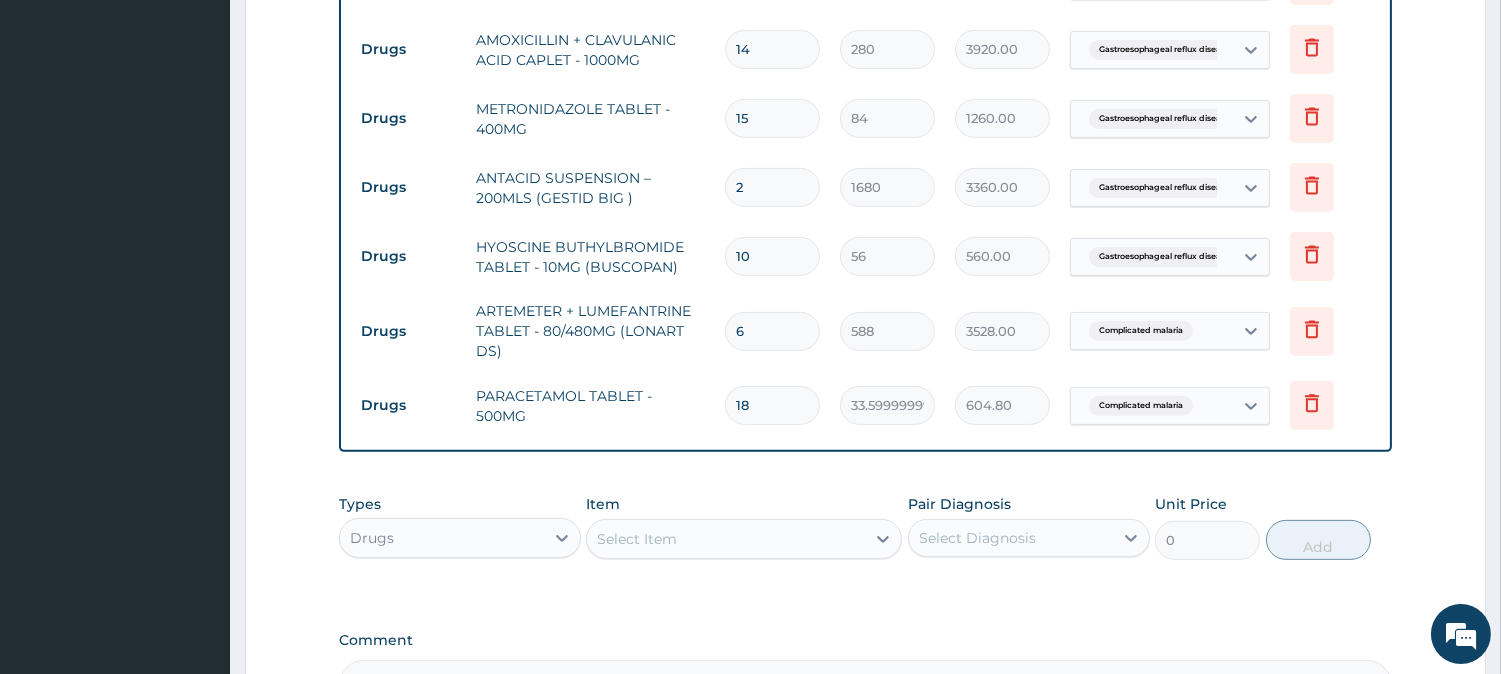 type on "18" 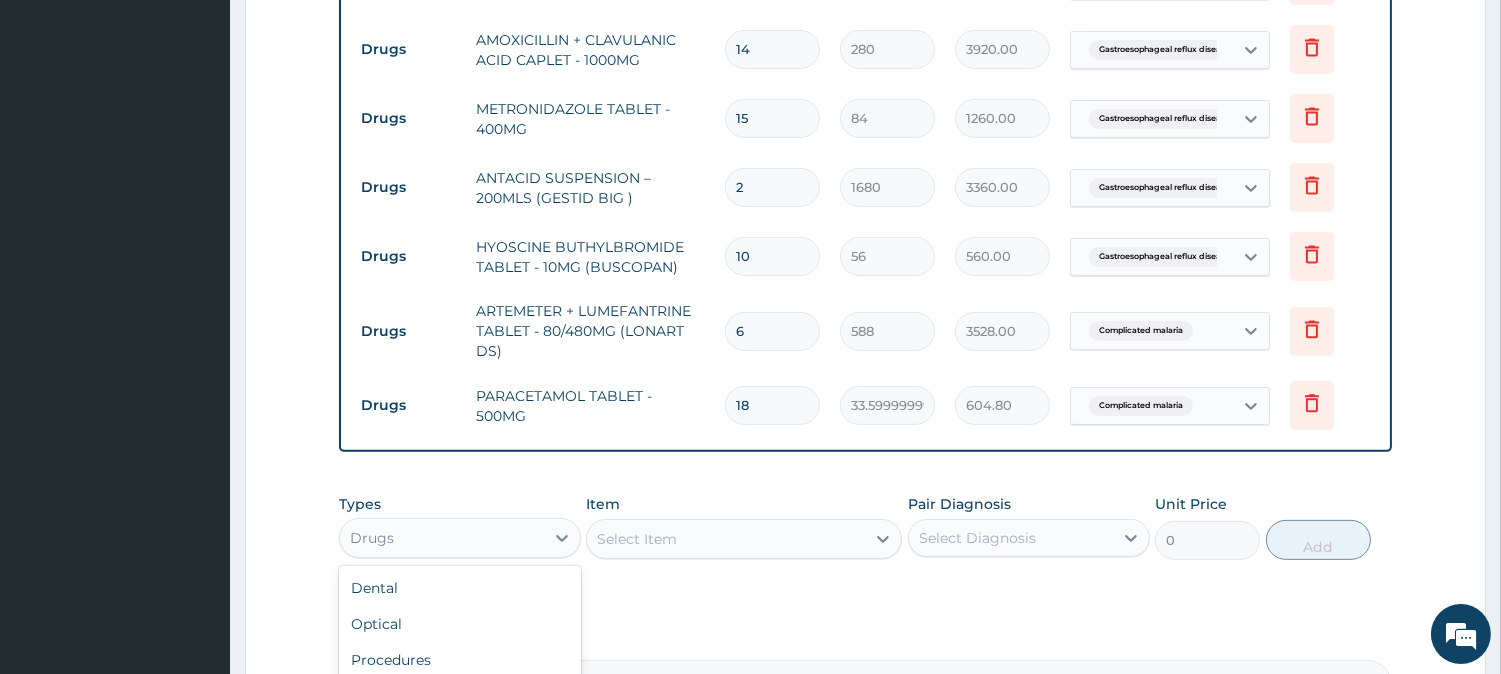 click on "Drugs" at bounding box center (442, 538) 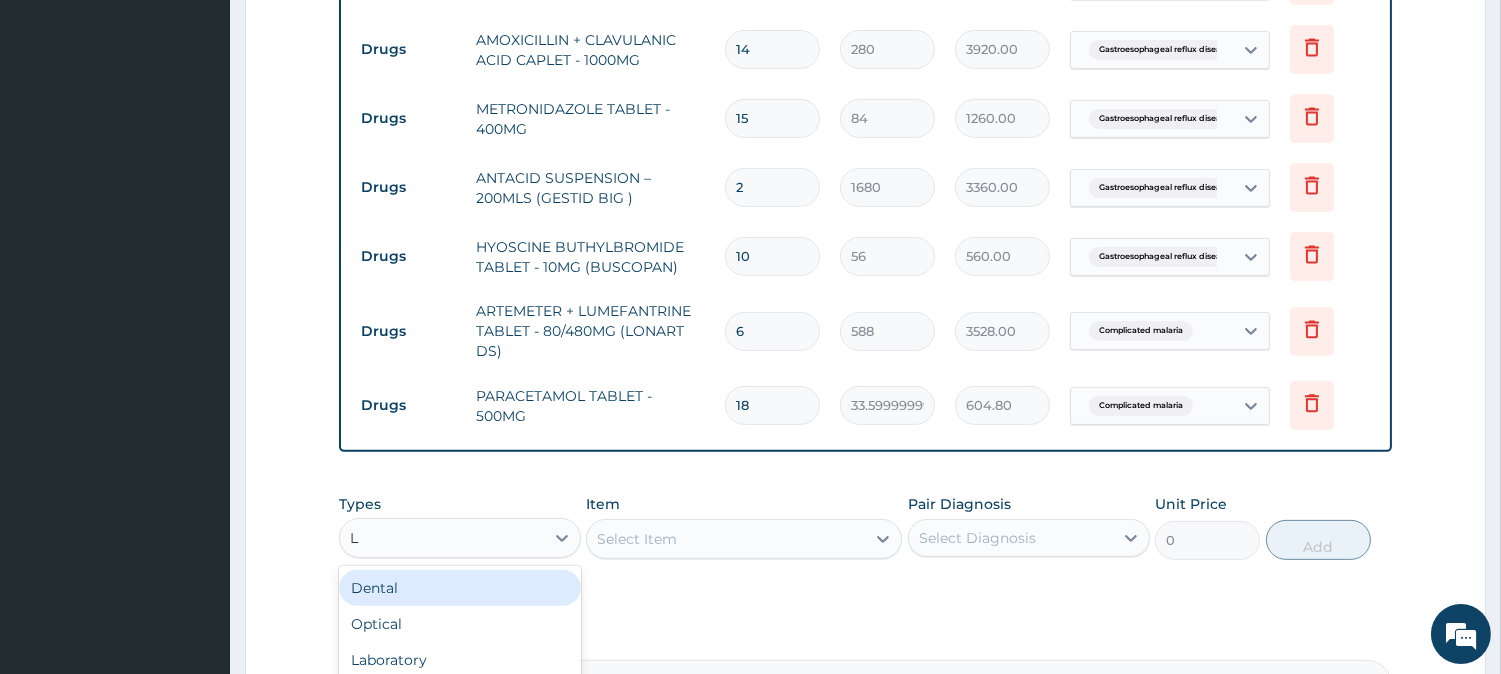 type on "LA" 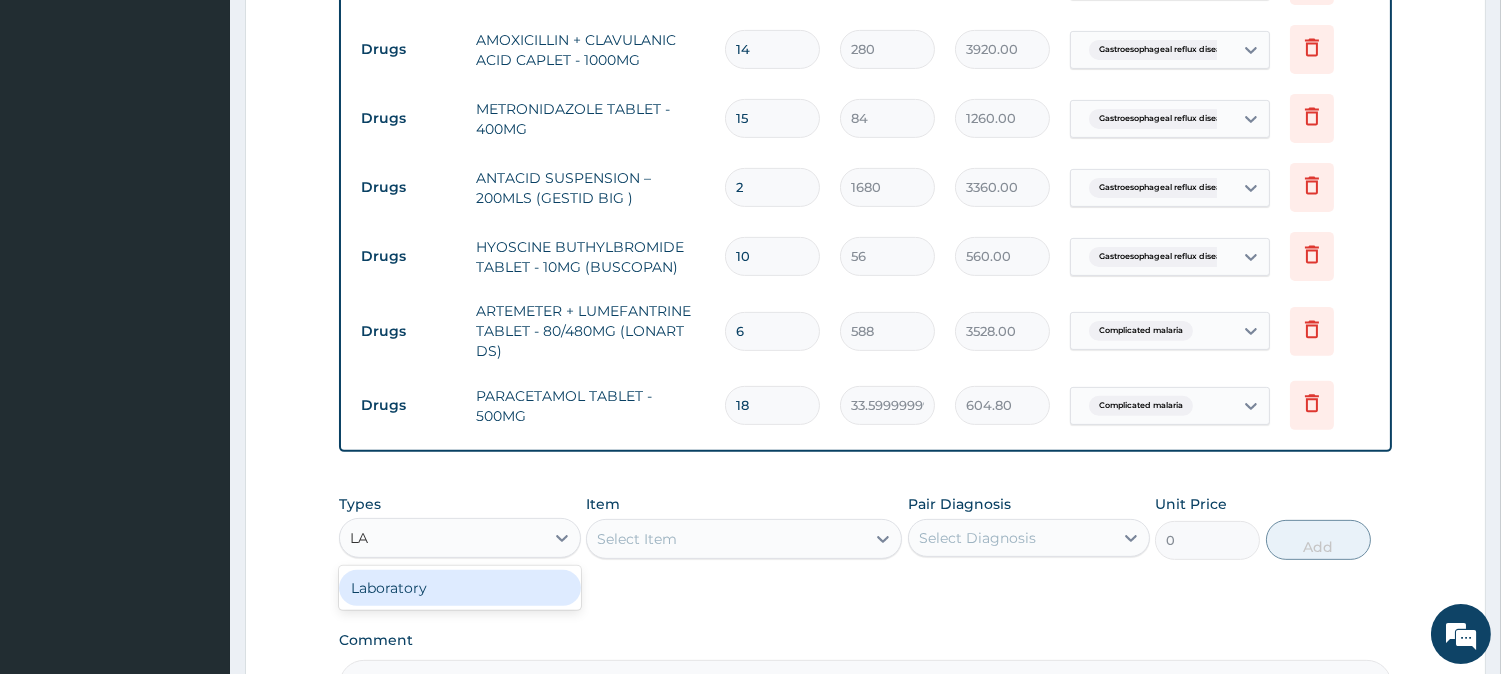 click on "Laboratory" at bounding box center (460, 588) 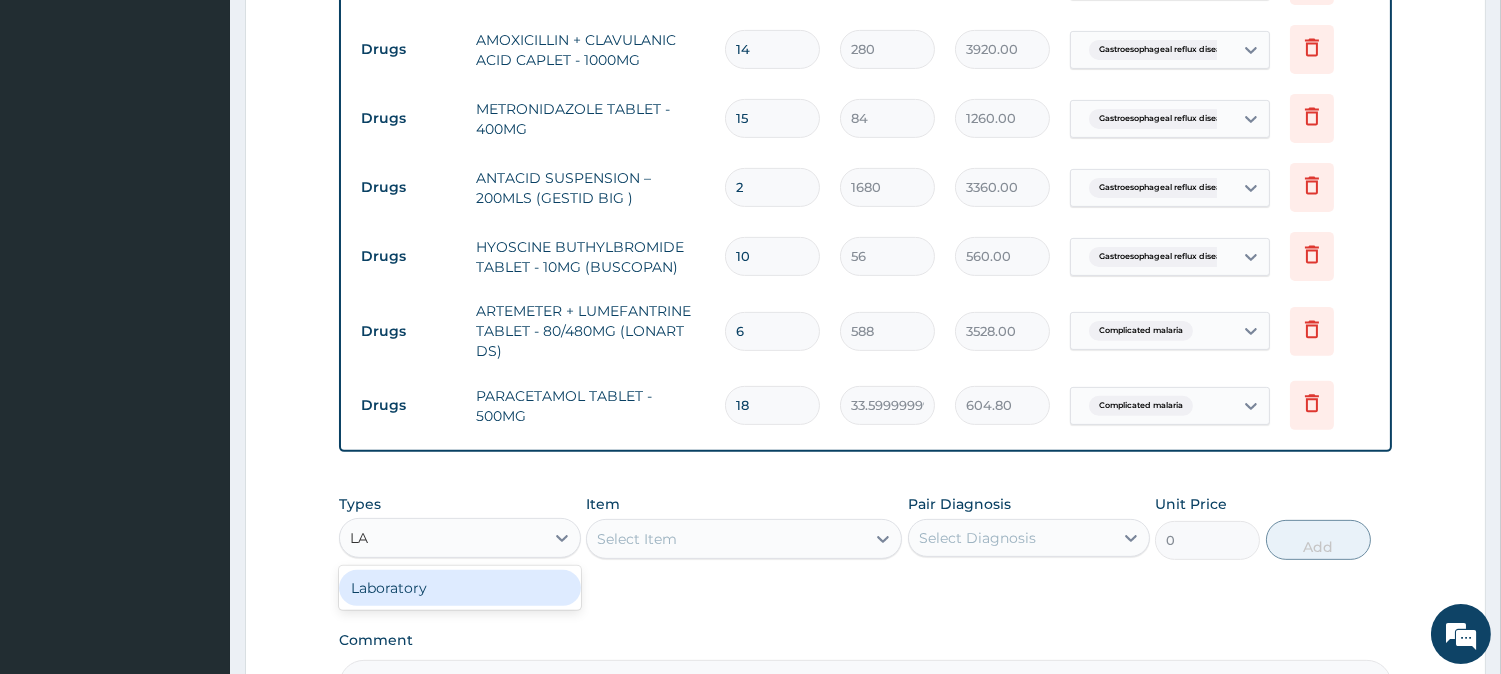 type 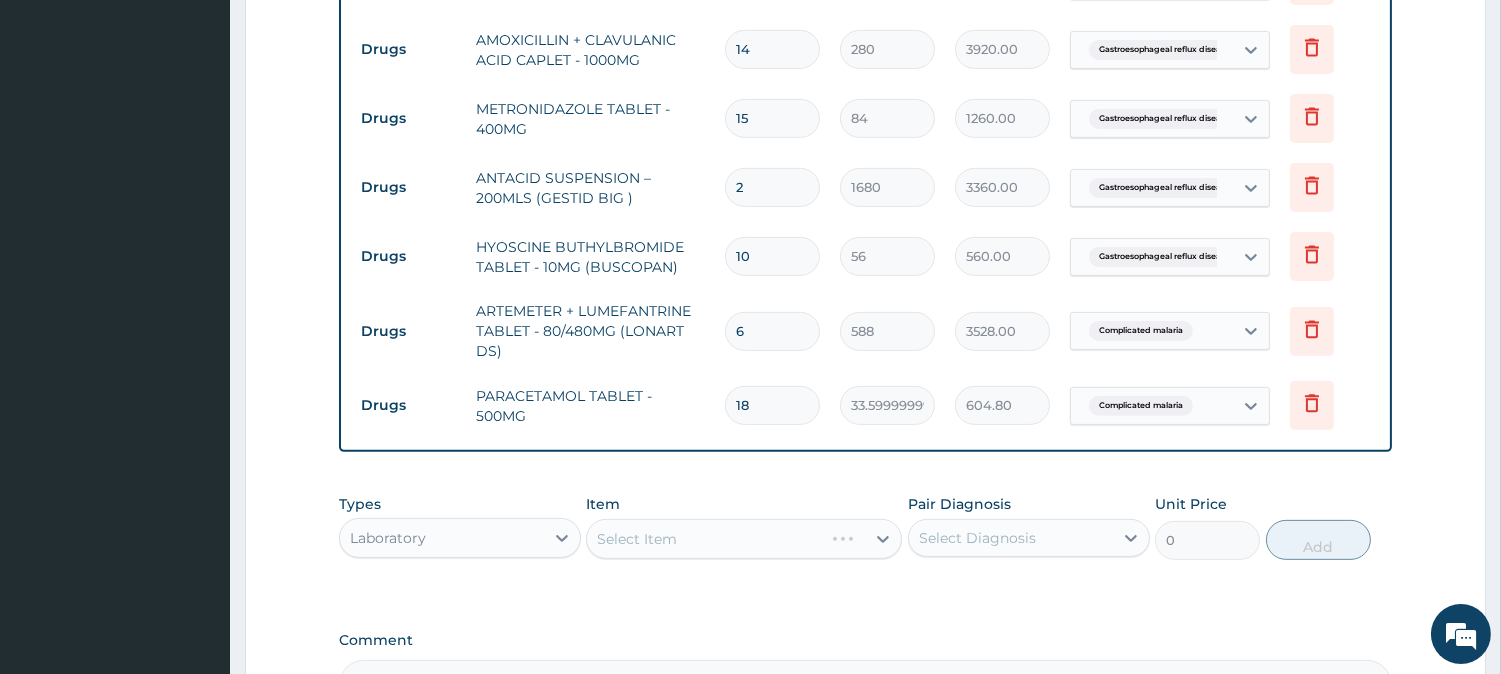 click on "Select Item" at bounding box center (744, 539) 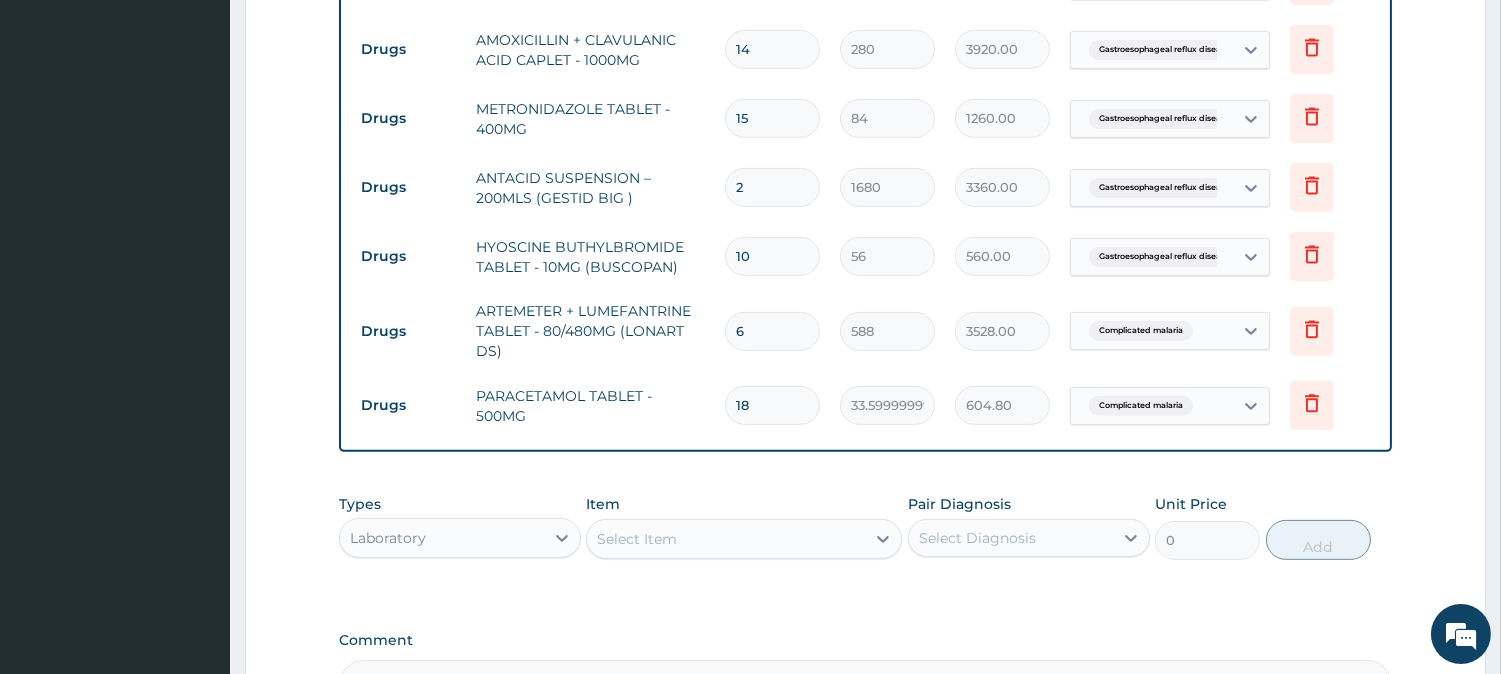 click on "Select Item" at bounding box center [726, 539] 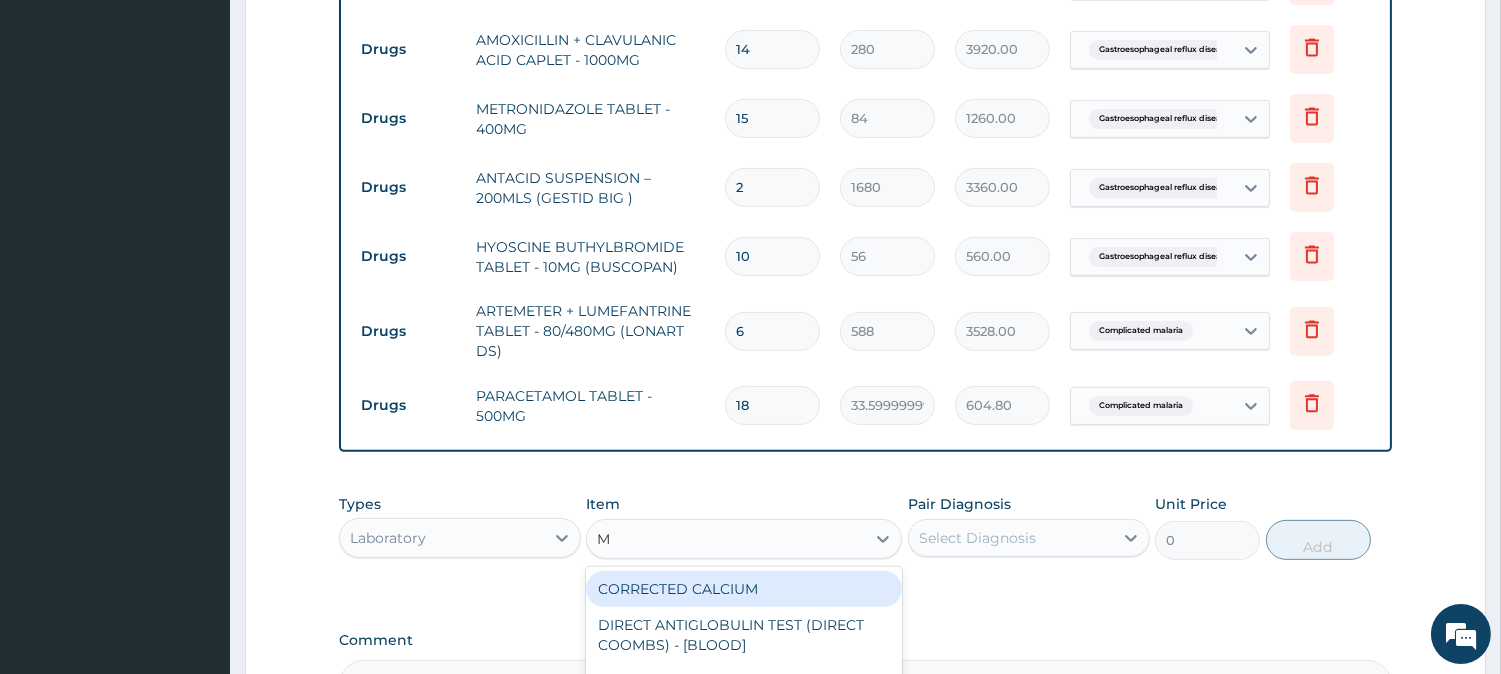 type on "MP" 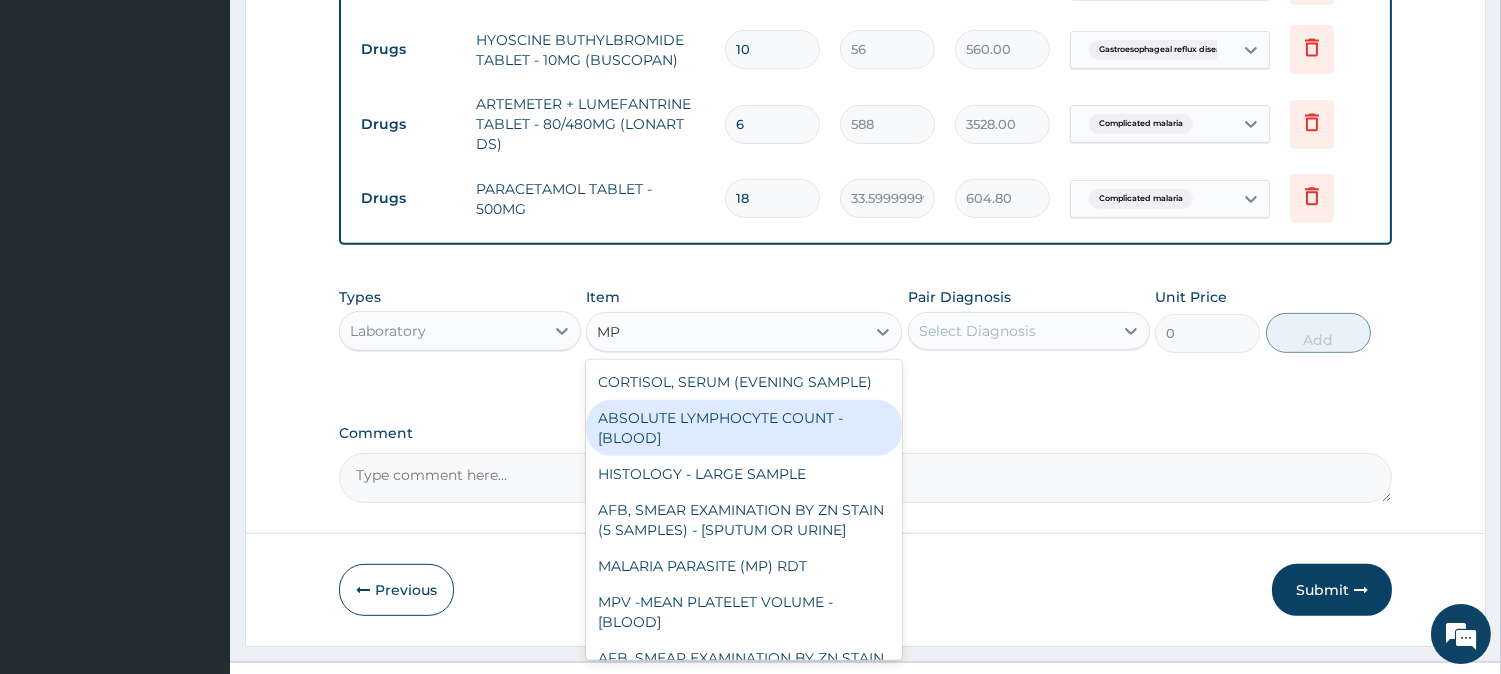 scroll, scrollTop: 1604, scrollLeft: 0, axis: vertical 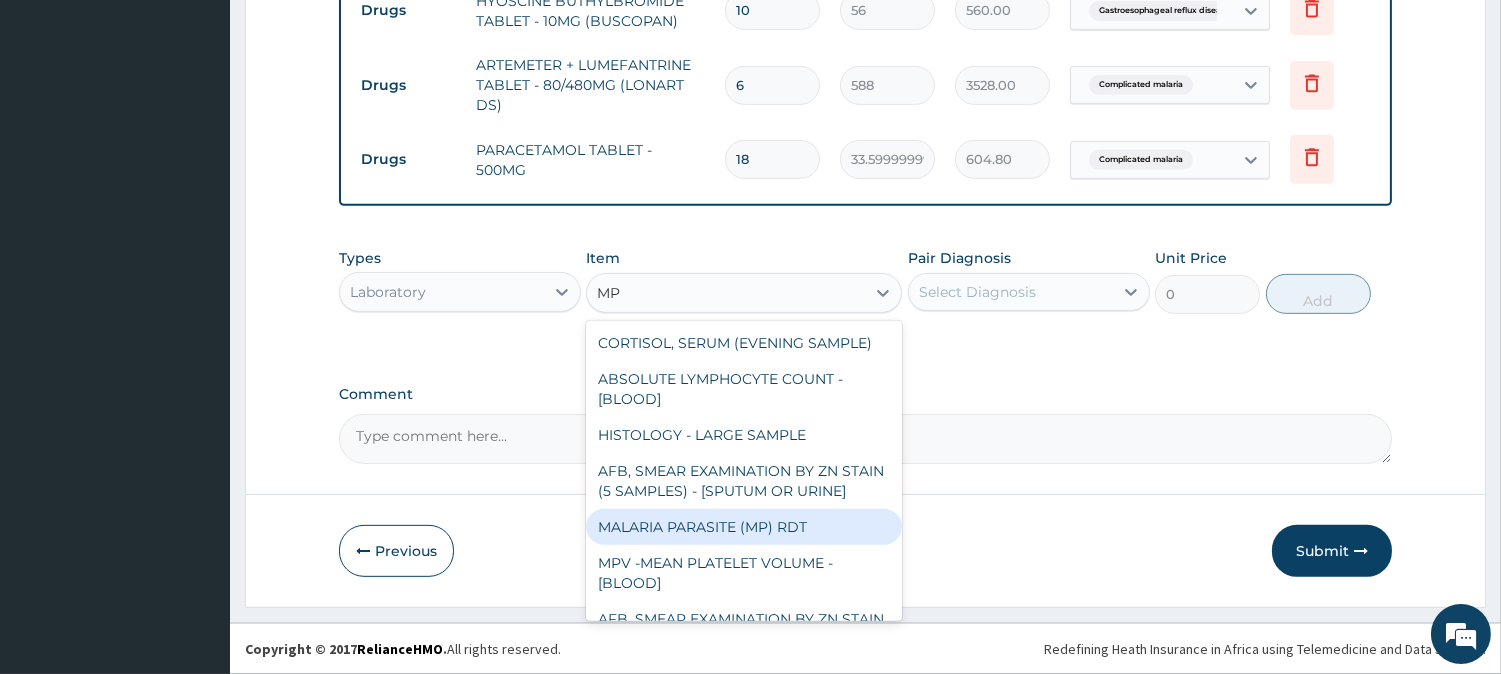 click on "MALARIA PARASITE (MP) RDT" at bounding box center (744, 527) 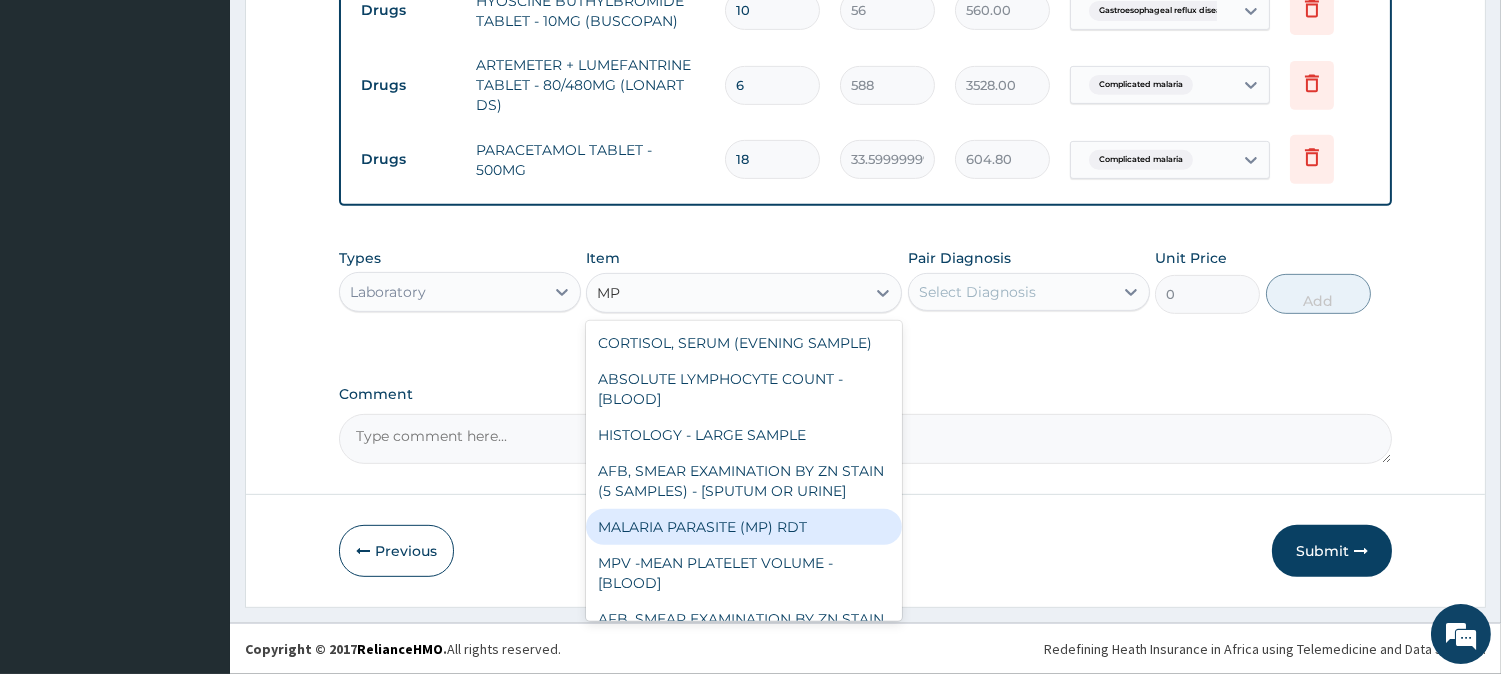 type 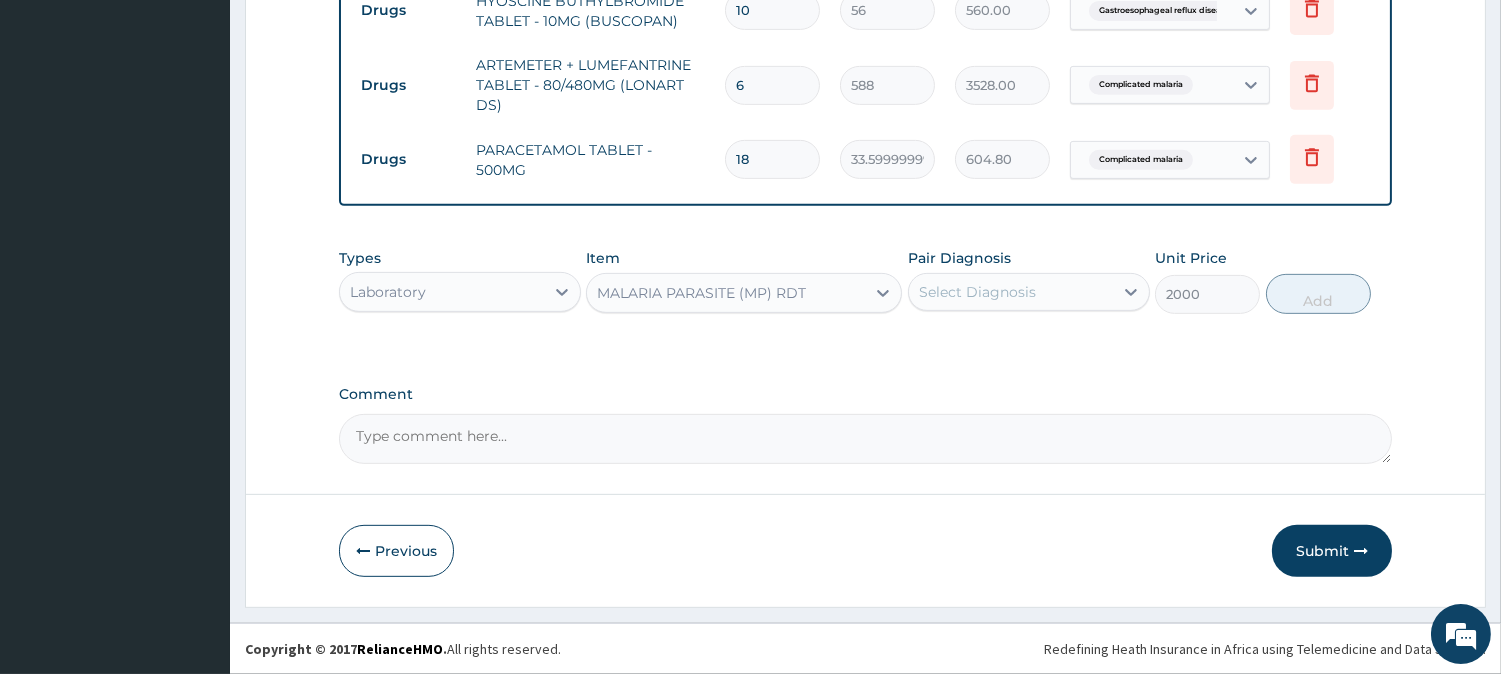 click on "Select Diagnosis" at bounding box center (977, 292) 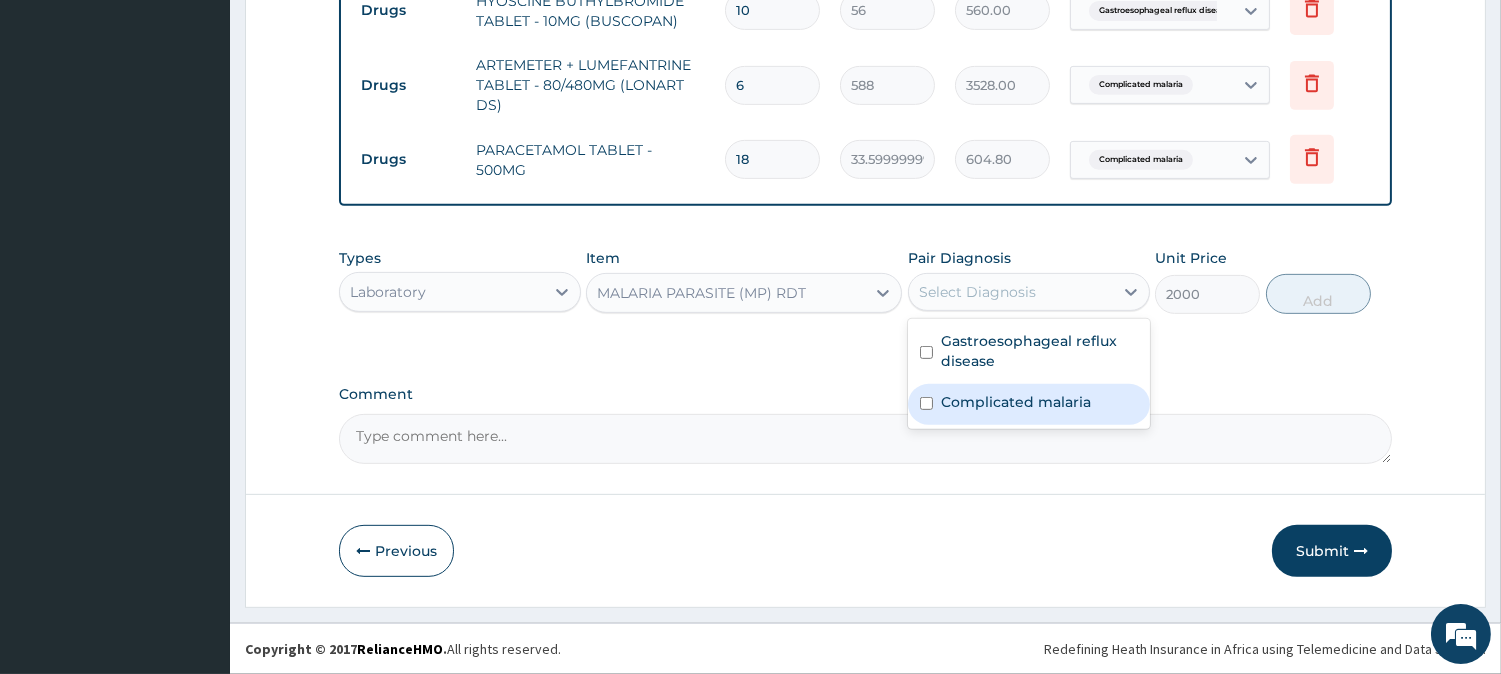 click on "Complicated malaria" at bounding box center (1016, 402) 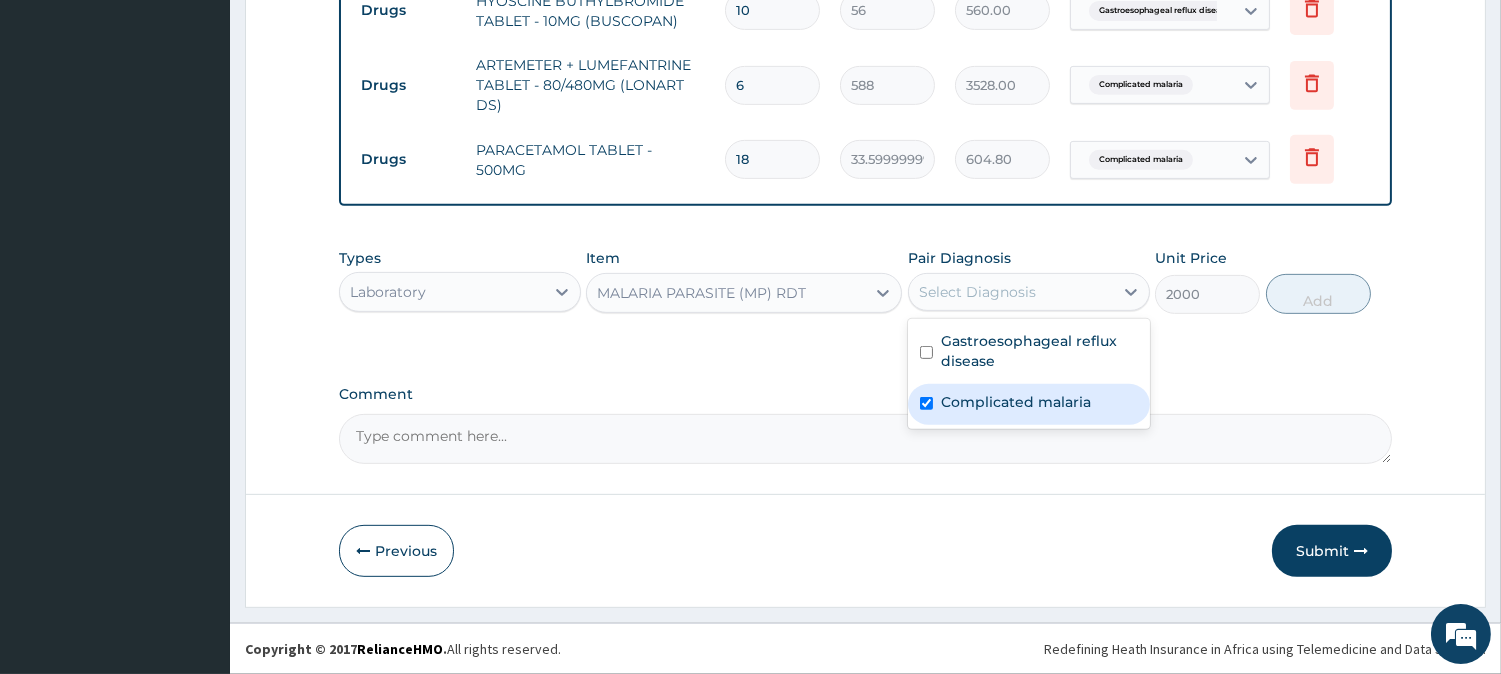 checkbox on "true" 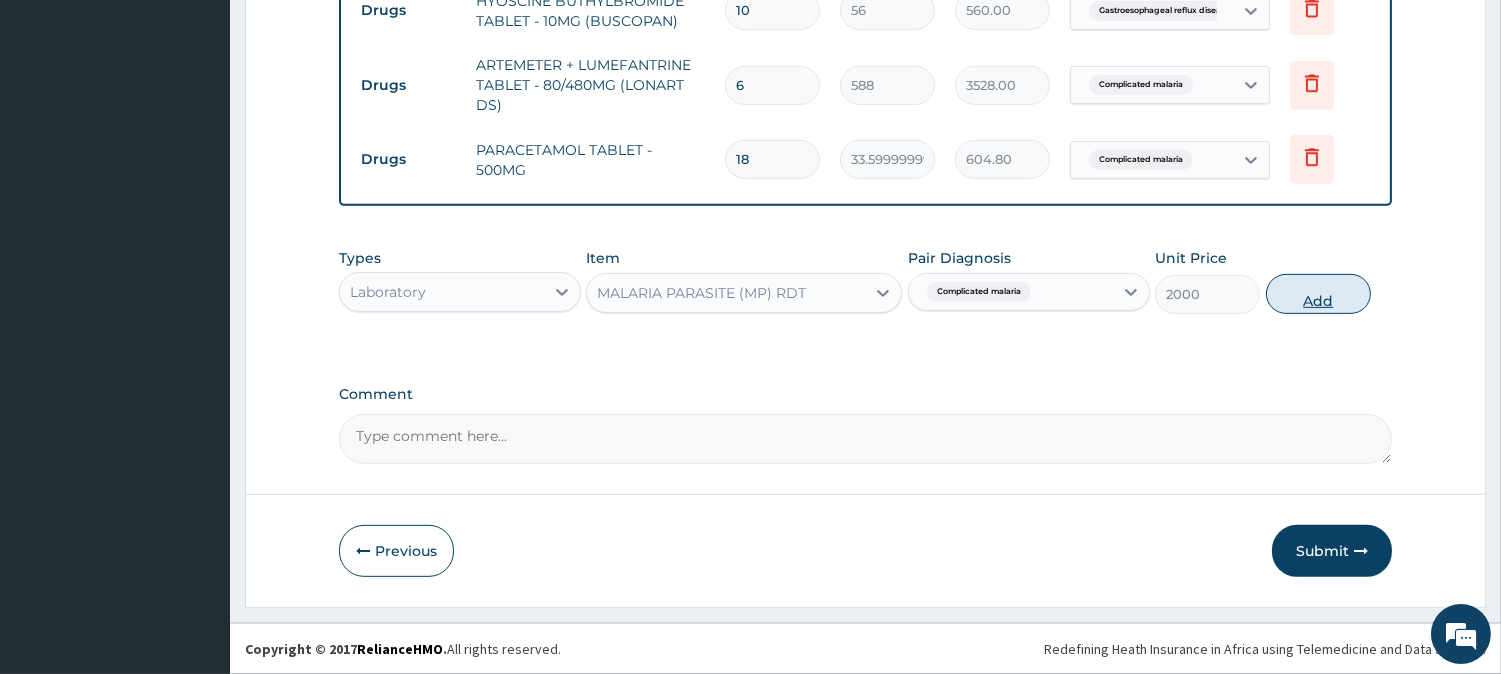 click on "Add" at bounding box center [1318, 294] 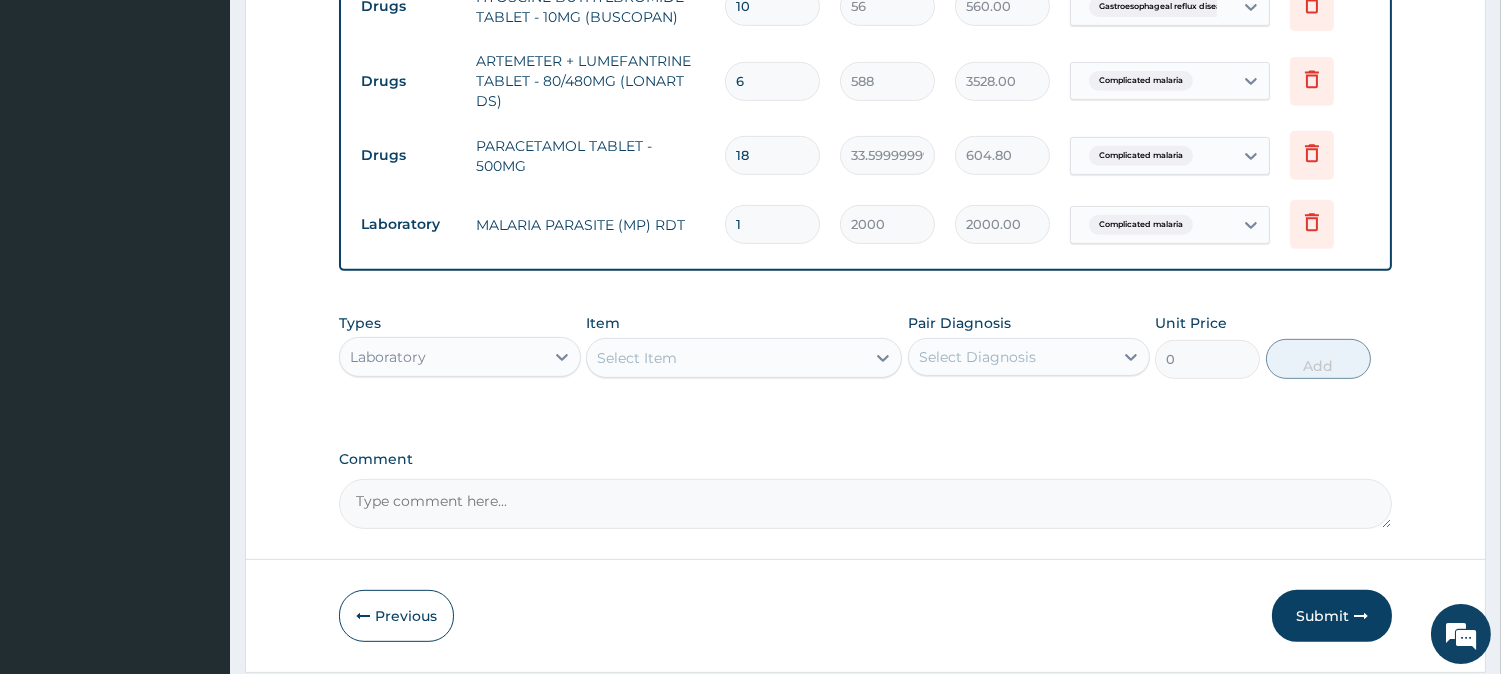 click on "Select Item" at bounding box center [726, 358] 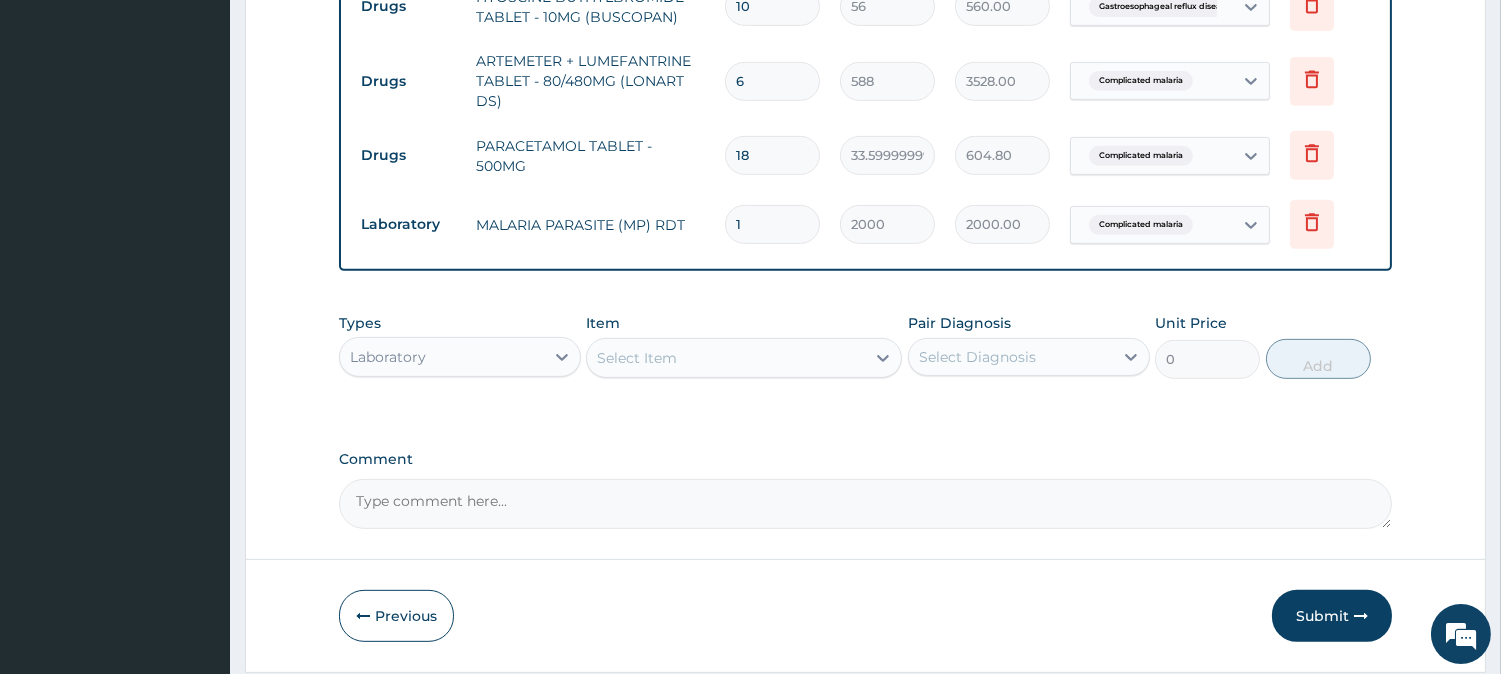 click on "Item Select Item" at bounding box center (744, 346) 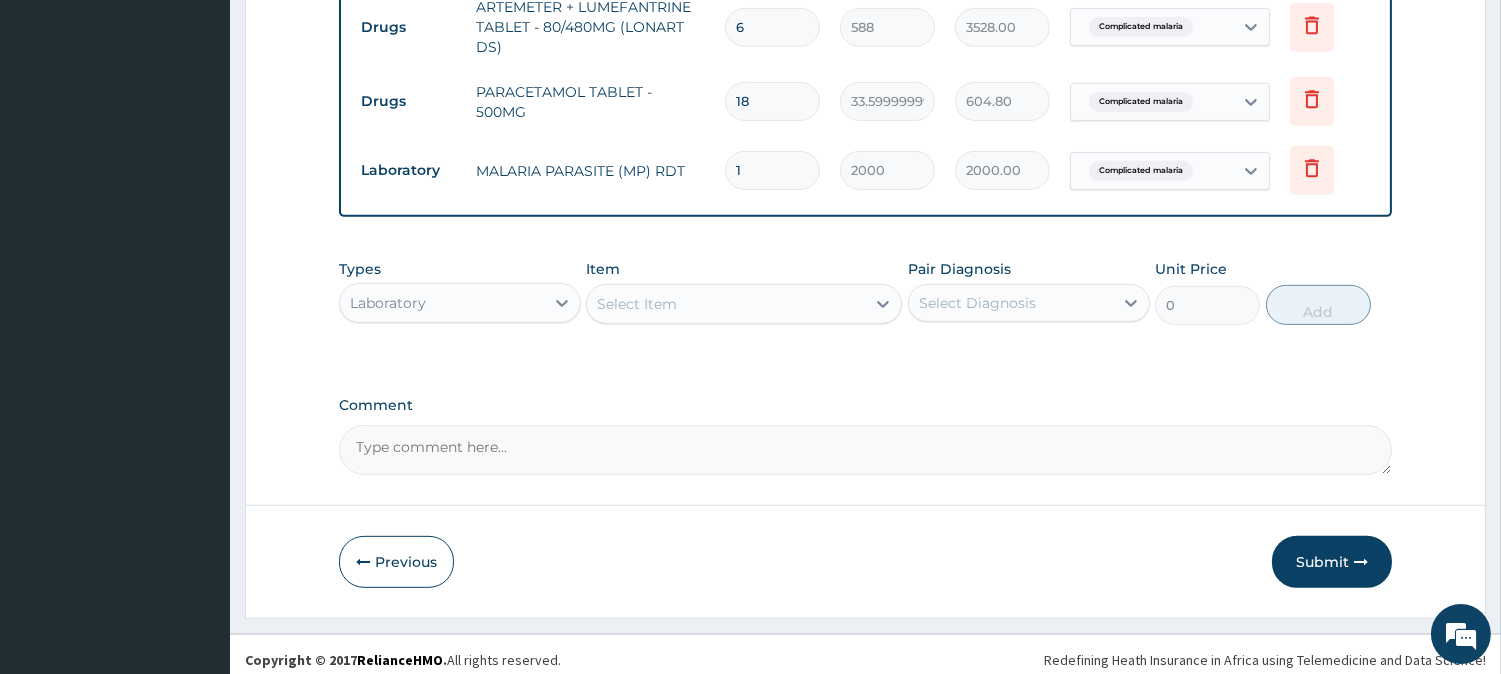 scroll, scrollTop: 1673, scrollLeft: 0, axis: vertical 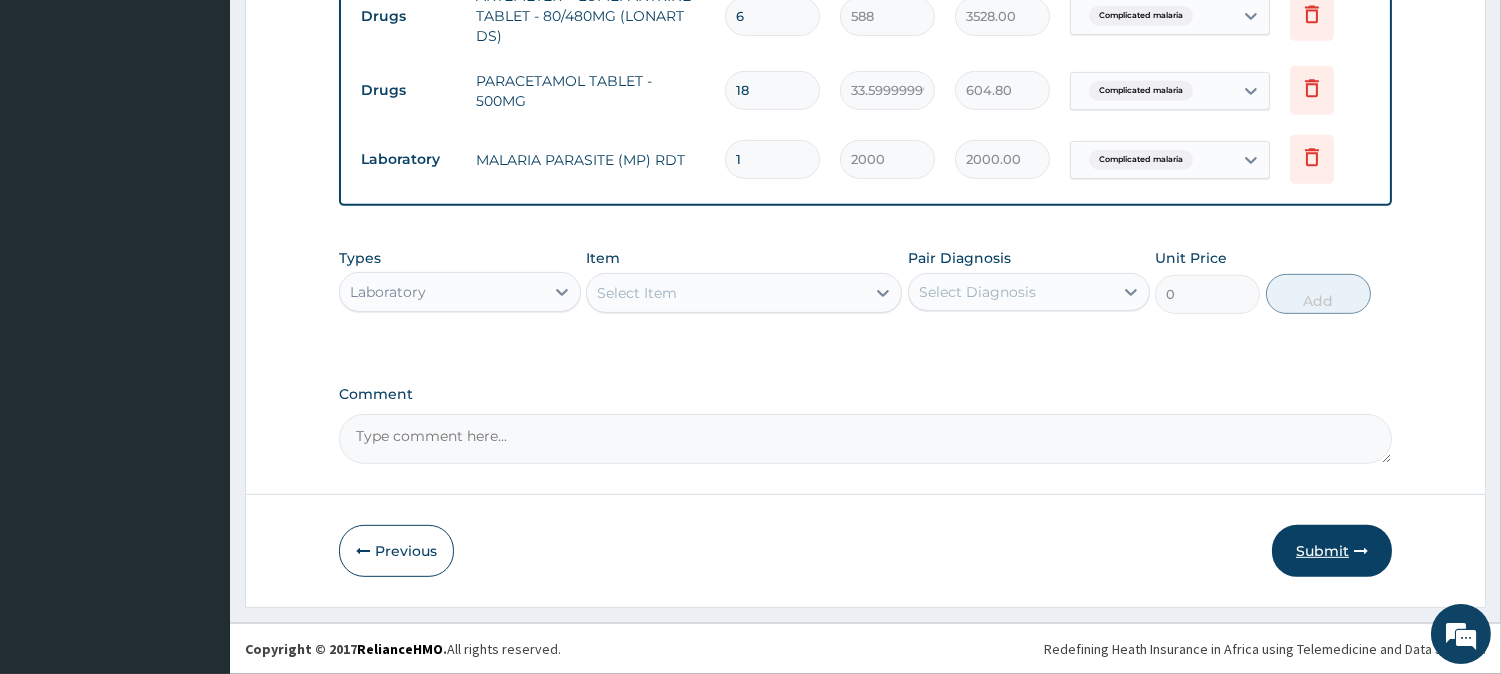 click on "Submit" at bounding box center [1332, 551] 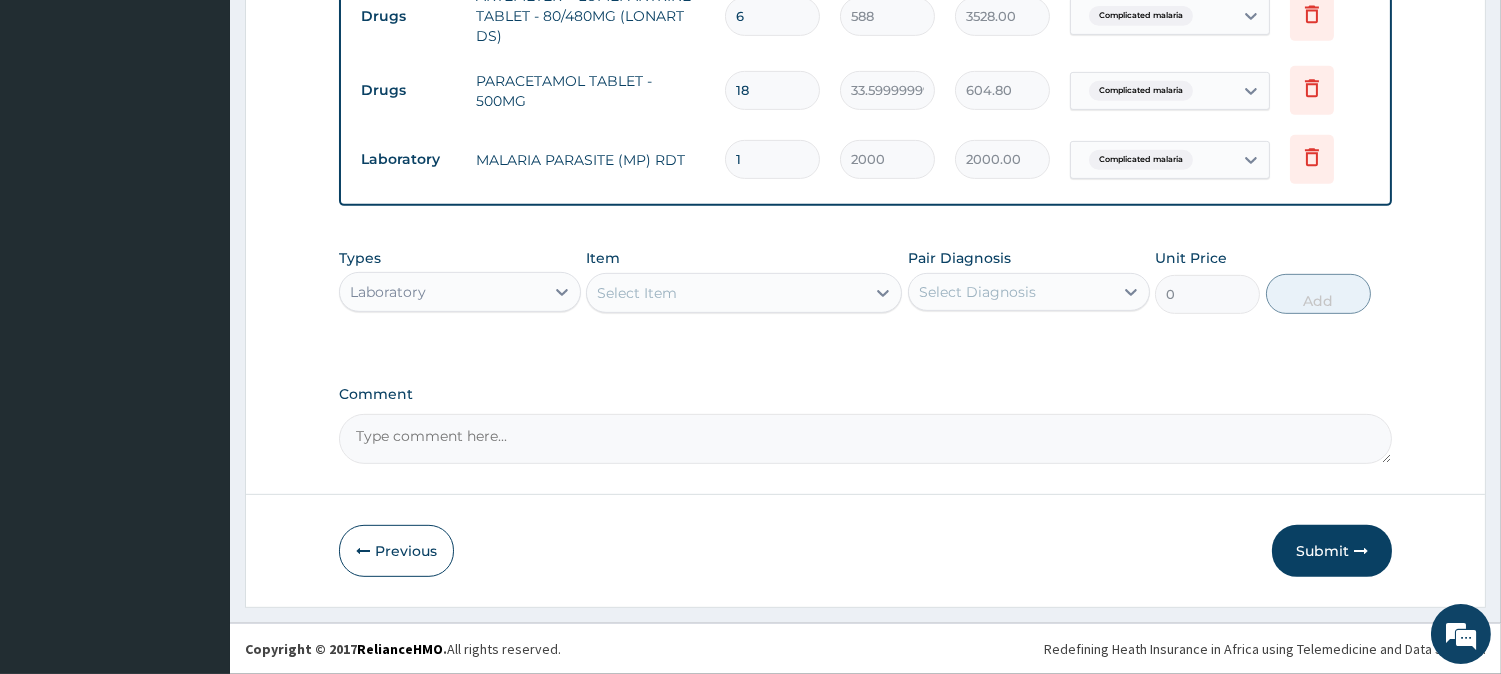 scroll, scrollTop: 1083, scrollLeft: 0, axis: vertical 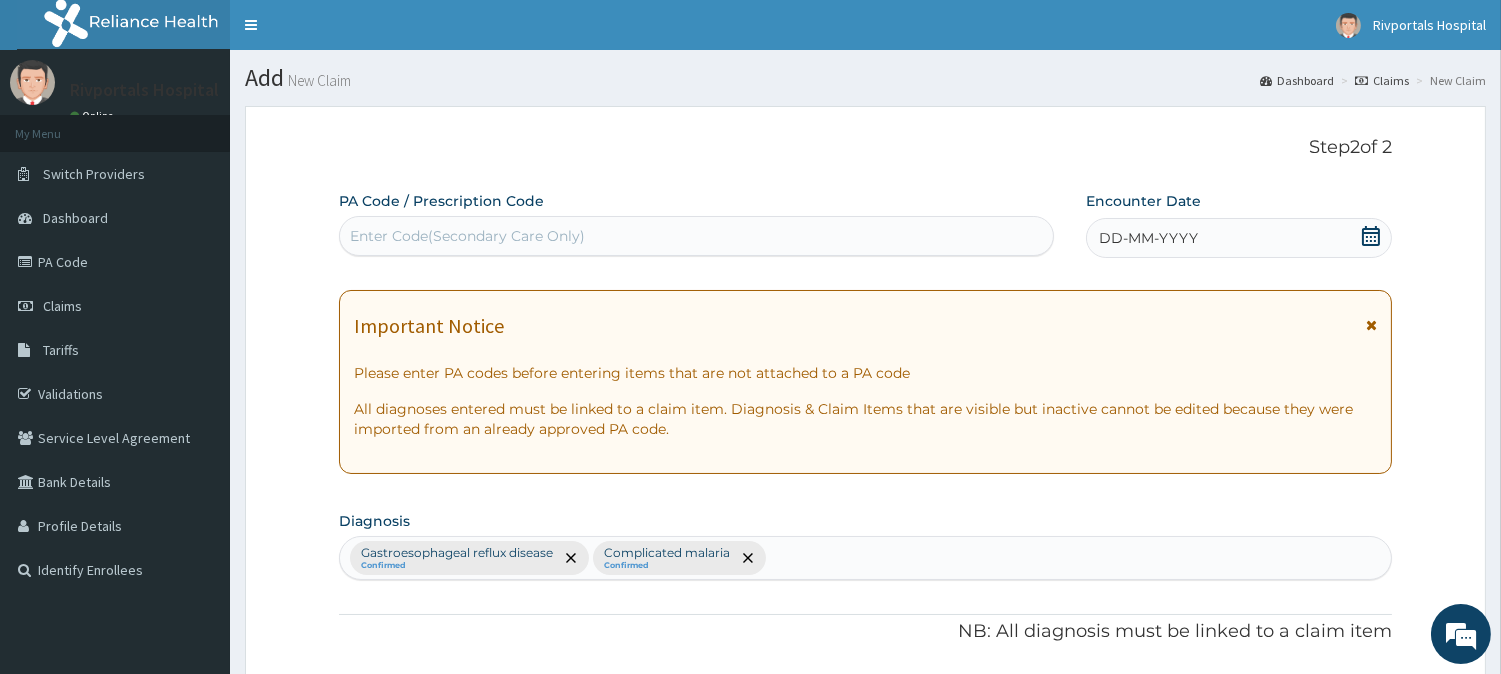 click on "DD-MM-YYYY" at bounding box center [1239, 238] 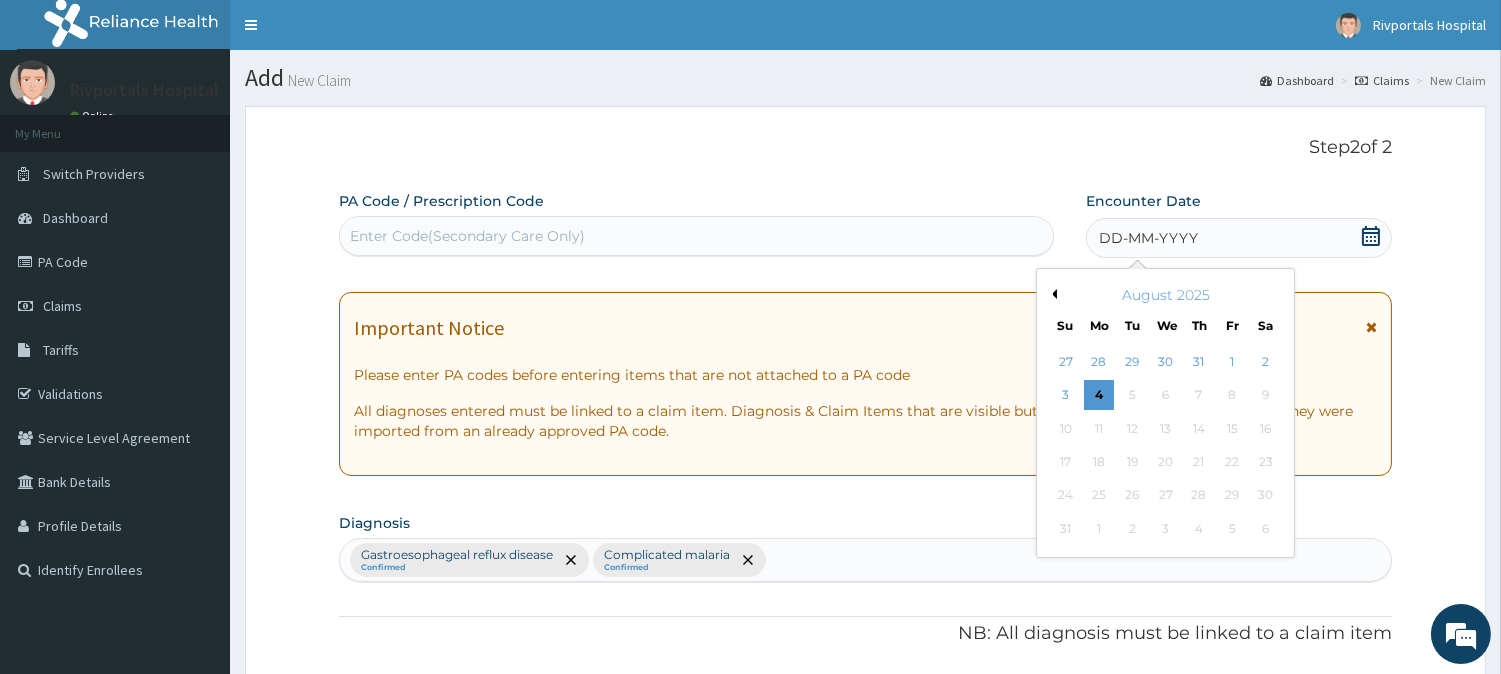 click on "Previous Month" at bounding box center [1052, 294] 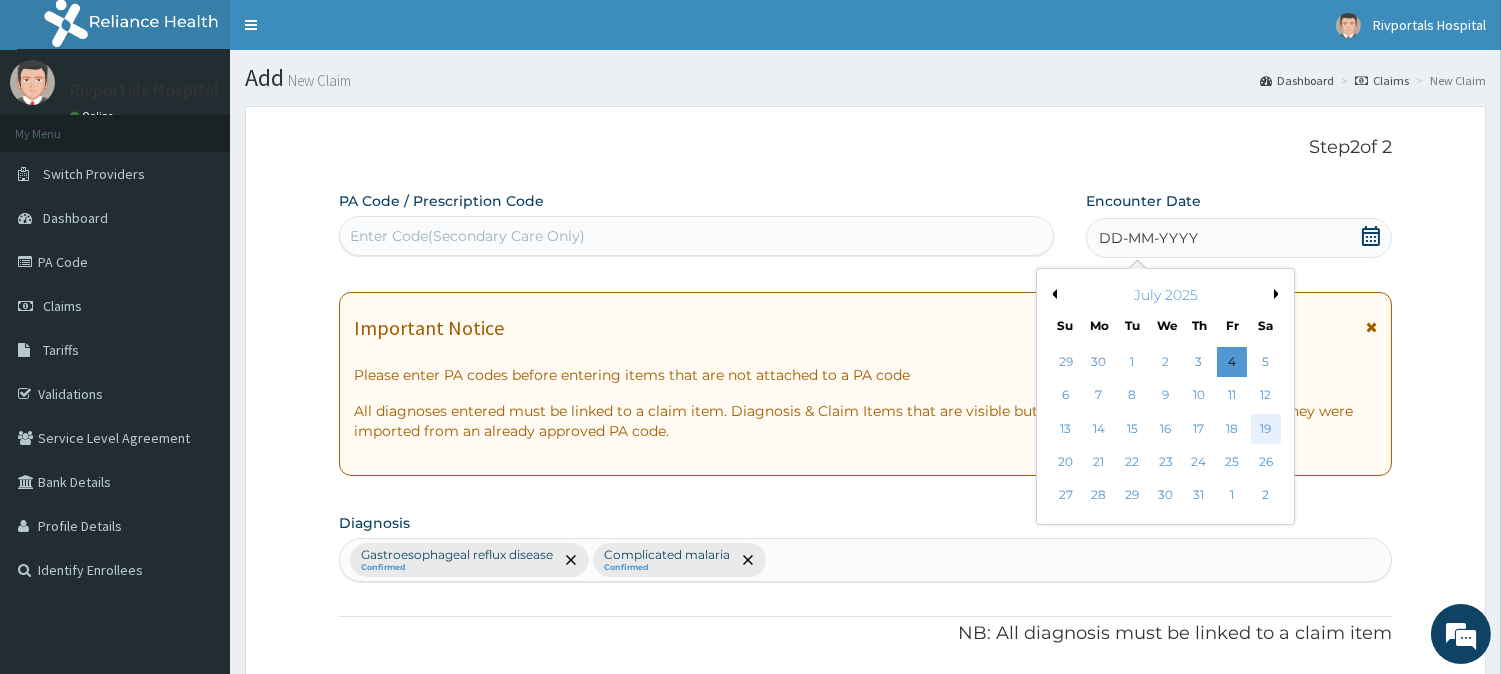 click on "19" at bounding box center (1265, 429) 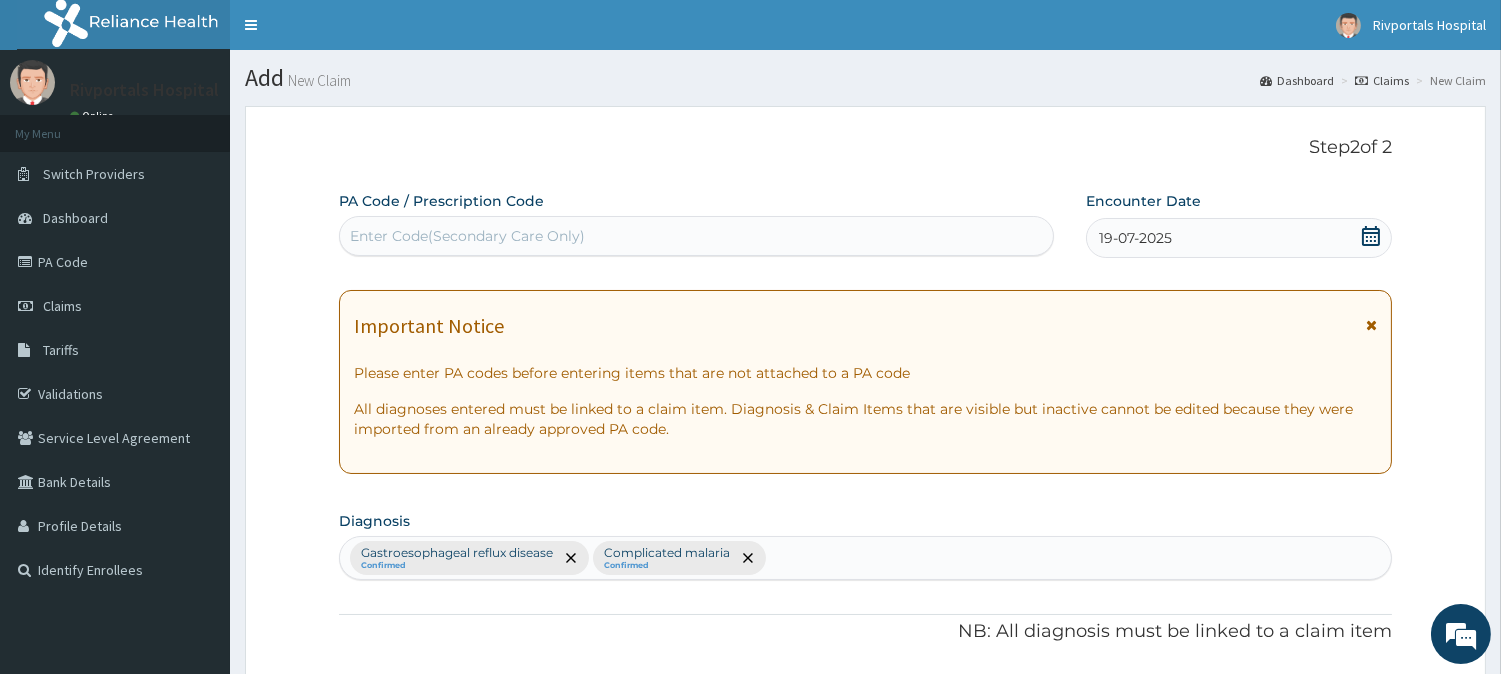 click on "Diagnosis Gastroesophageal reflux disease Confirmed Complicated malaria Confirmed" at bounding box center [865, 543] 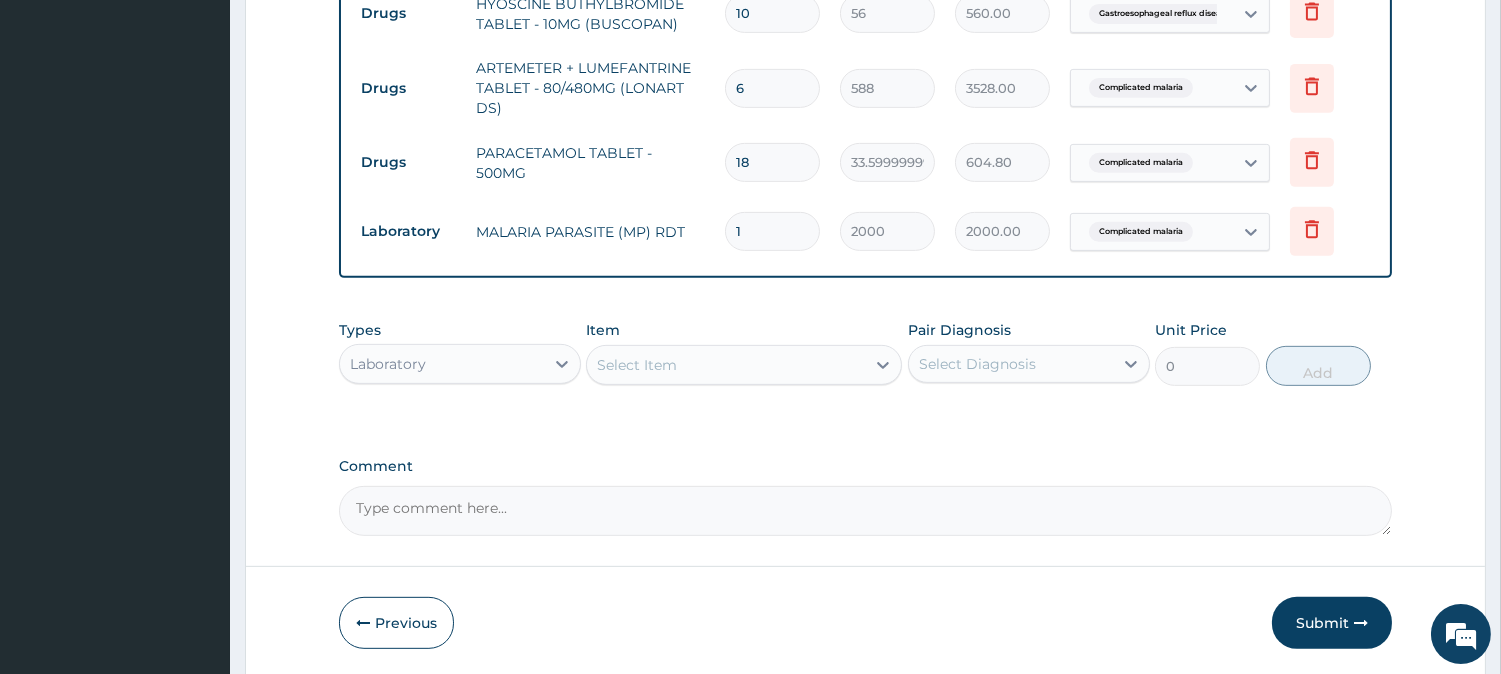 scroll, scrollTop: 1673, scrollLeft: 0, axis: vertical 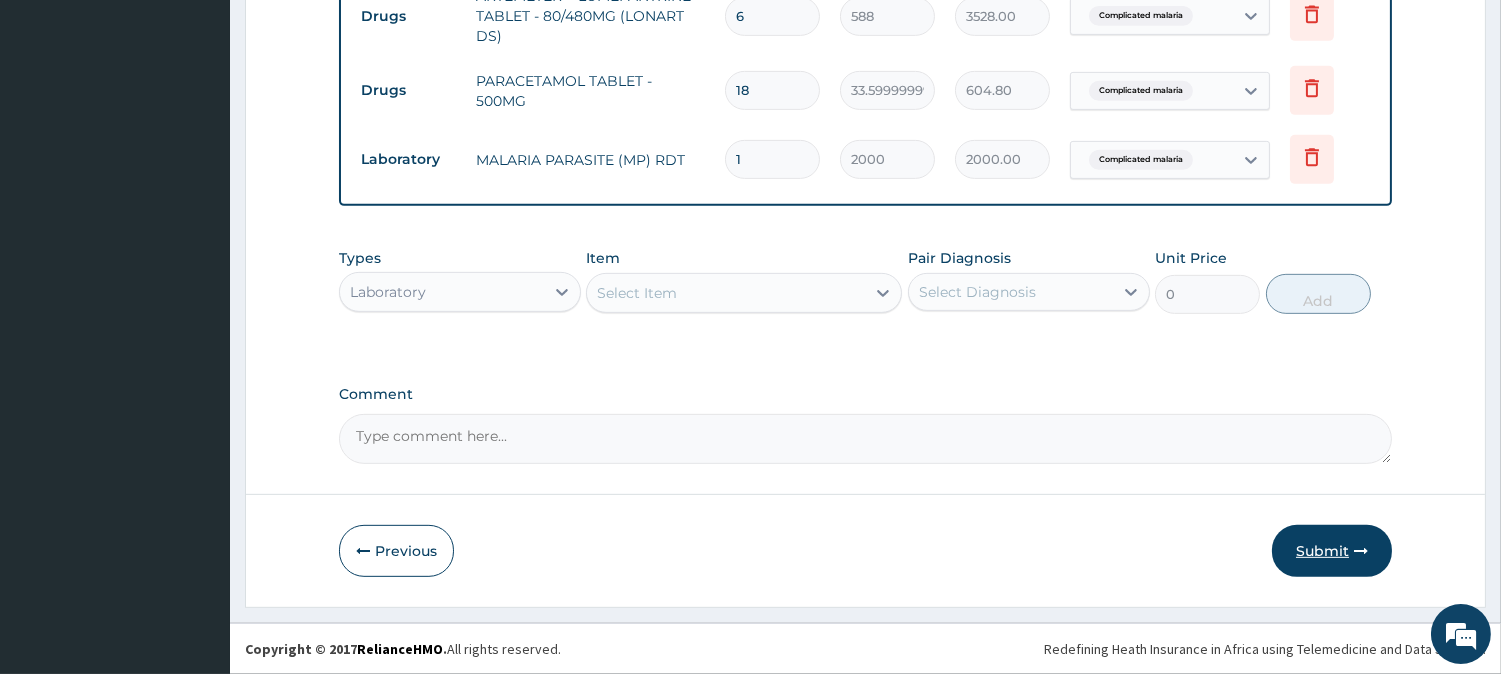 click on "Submit" at bounding box center [1332, 551] 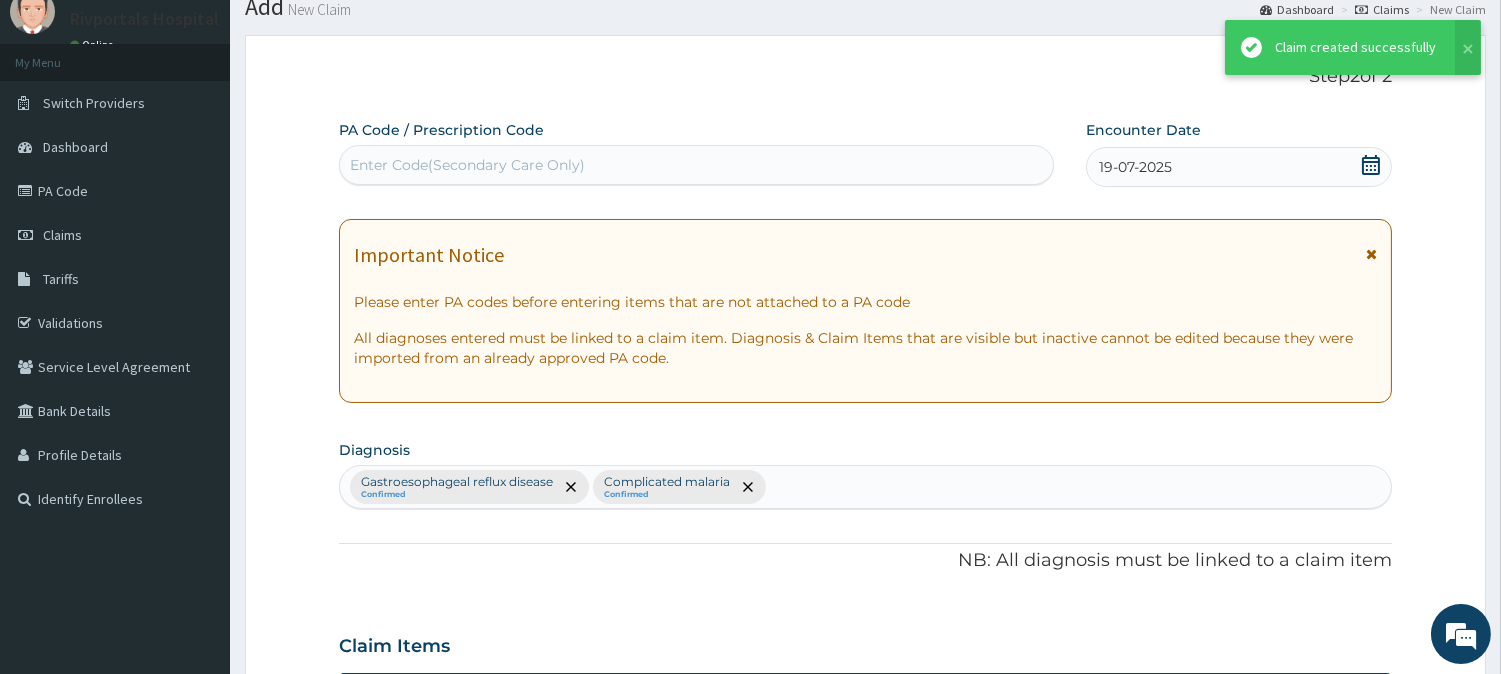 scroll, scrollTop: 1673, scrollLeft: 0, axis: vertical 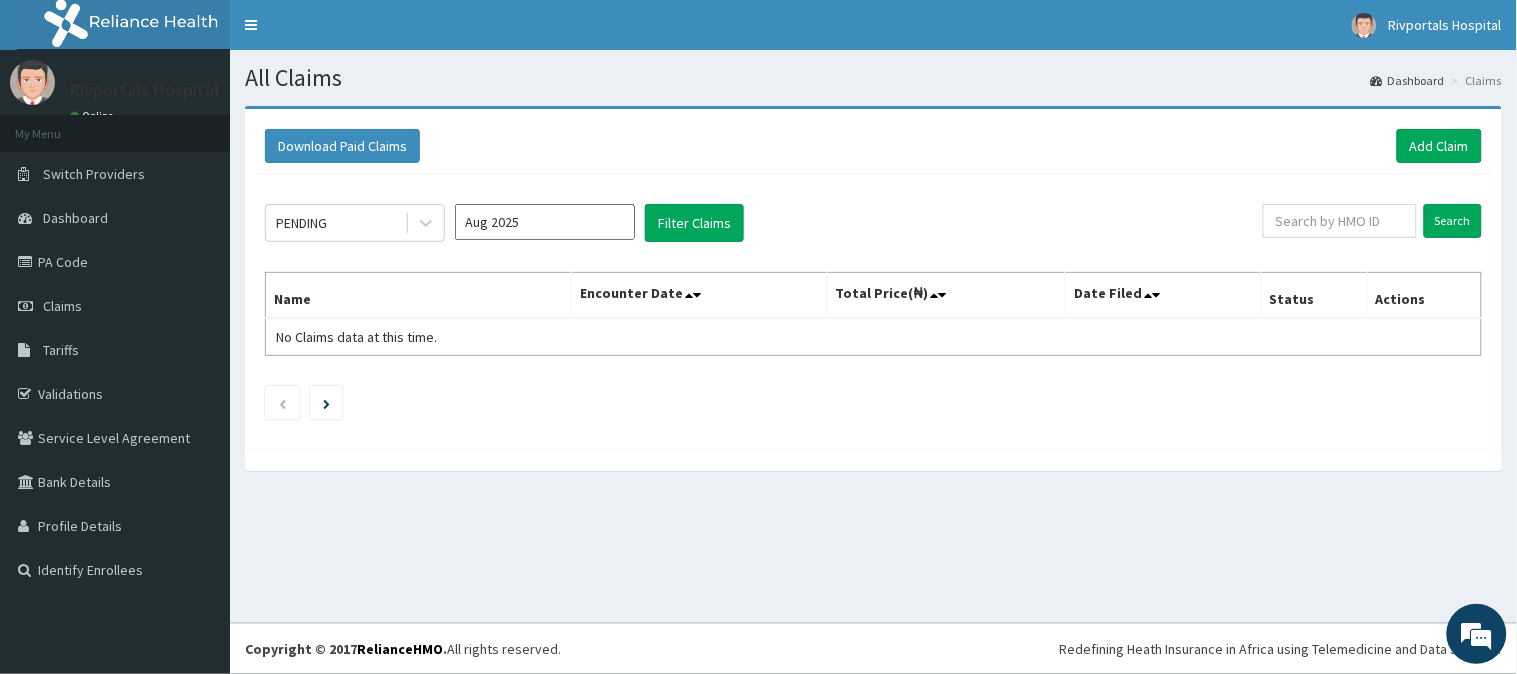 click on "Aug 2025" at bounding box center [545, 222] 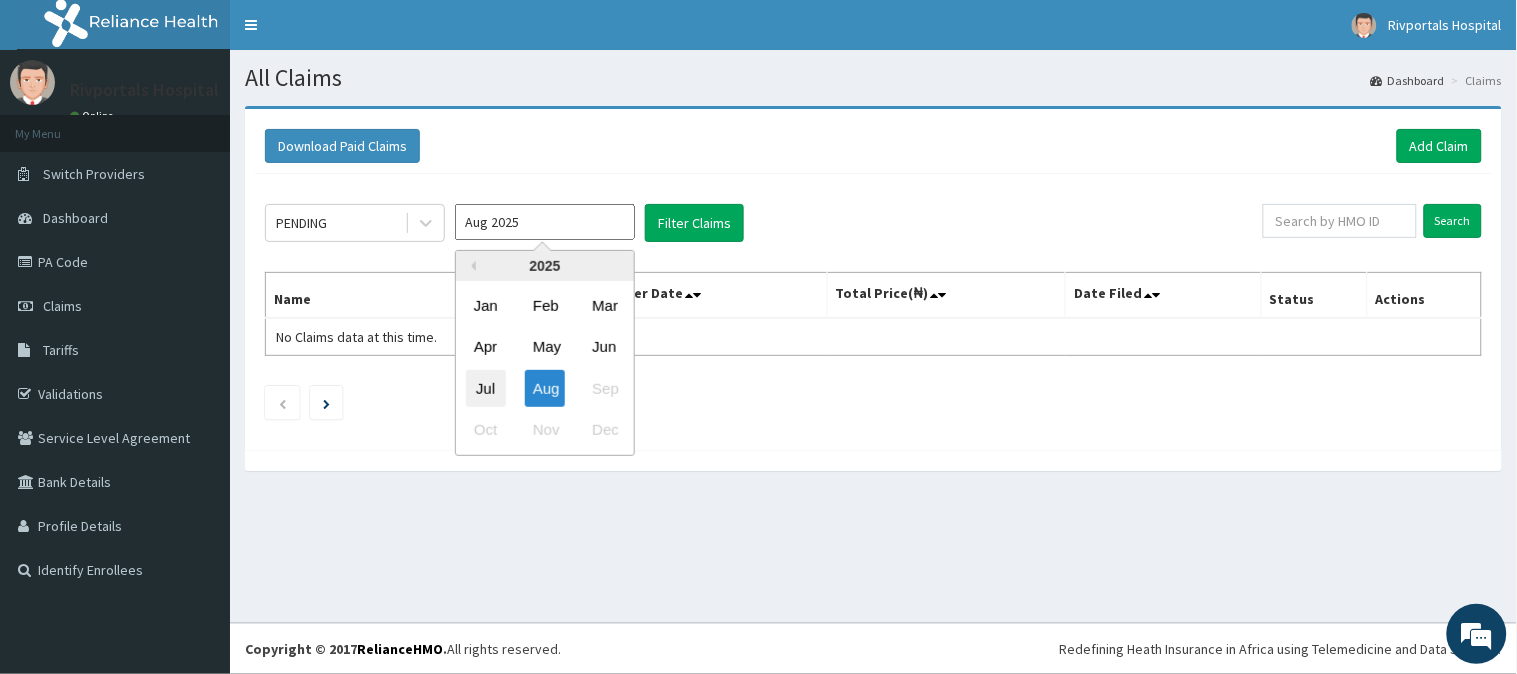 click on "Jul" at bounding box center (486, 388) 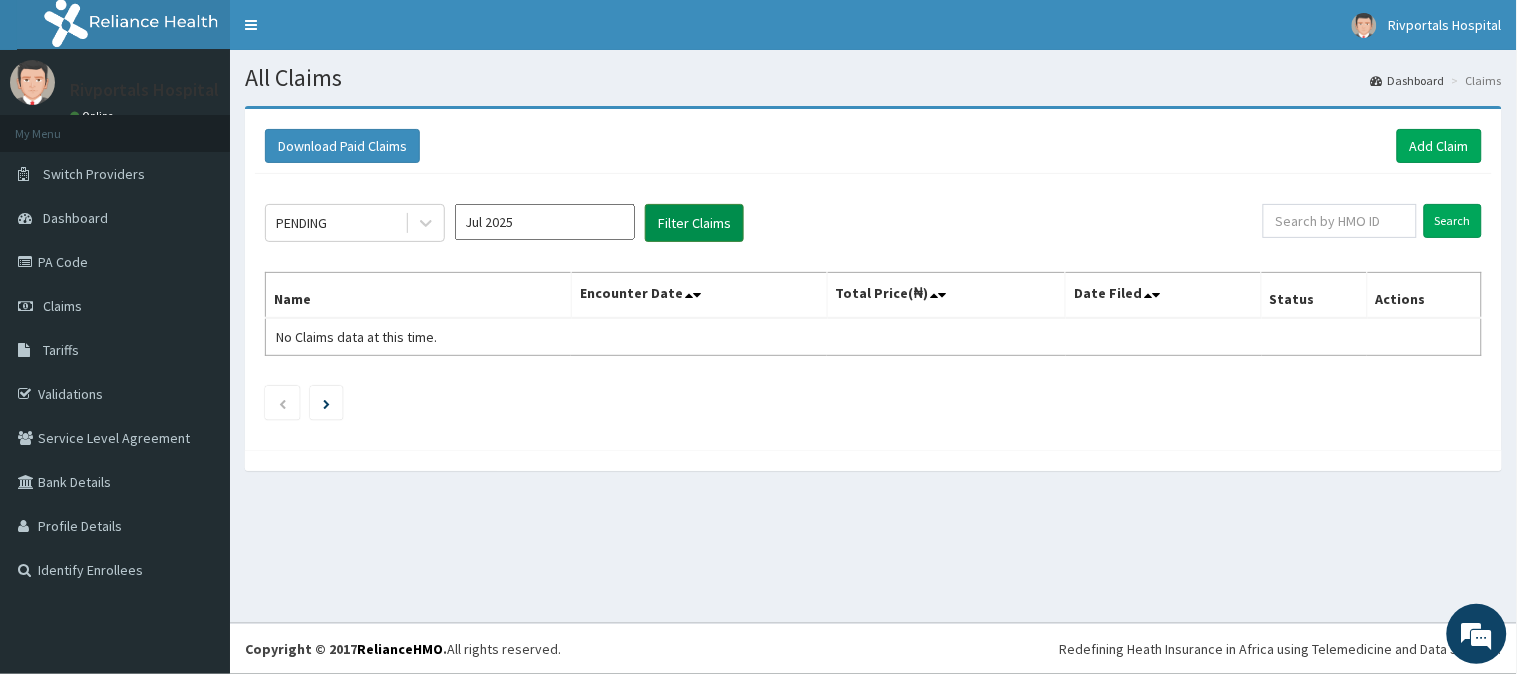 click on "Filter Claims" at bounding box center [694, 223] 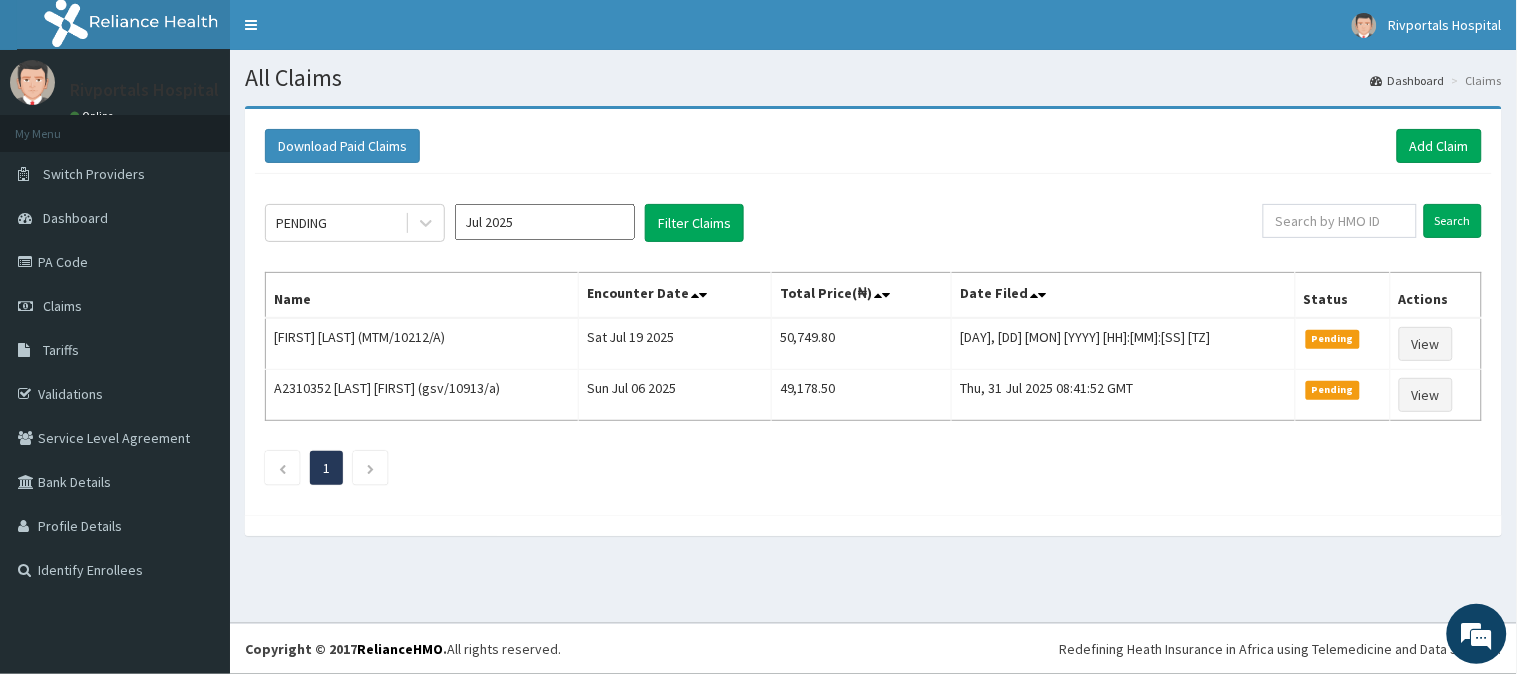 click on "1" at bounding box center (873, 468) 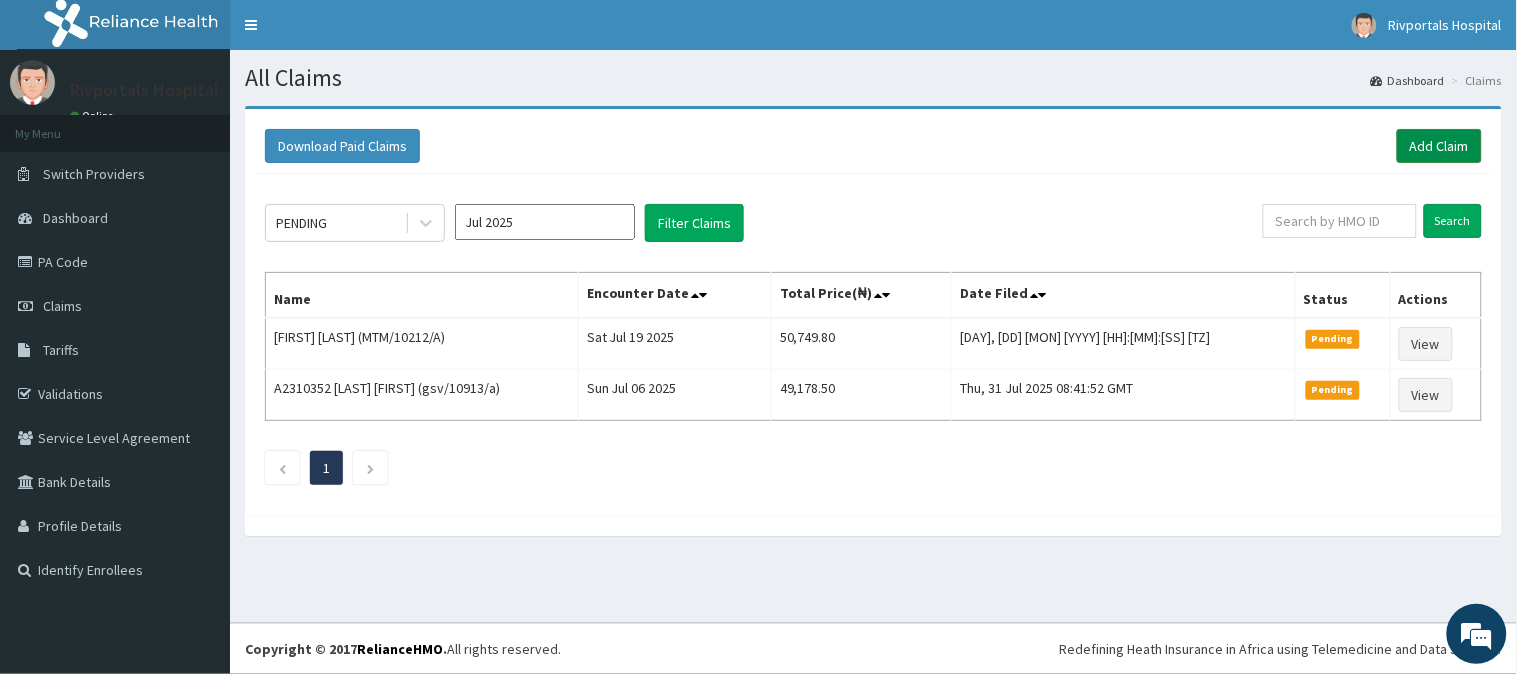 click on "Add Claim" at bounding box center [1439, 146] 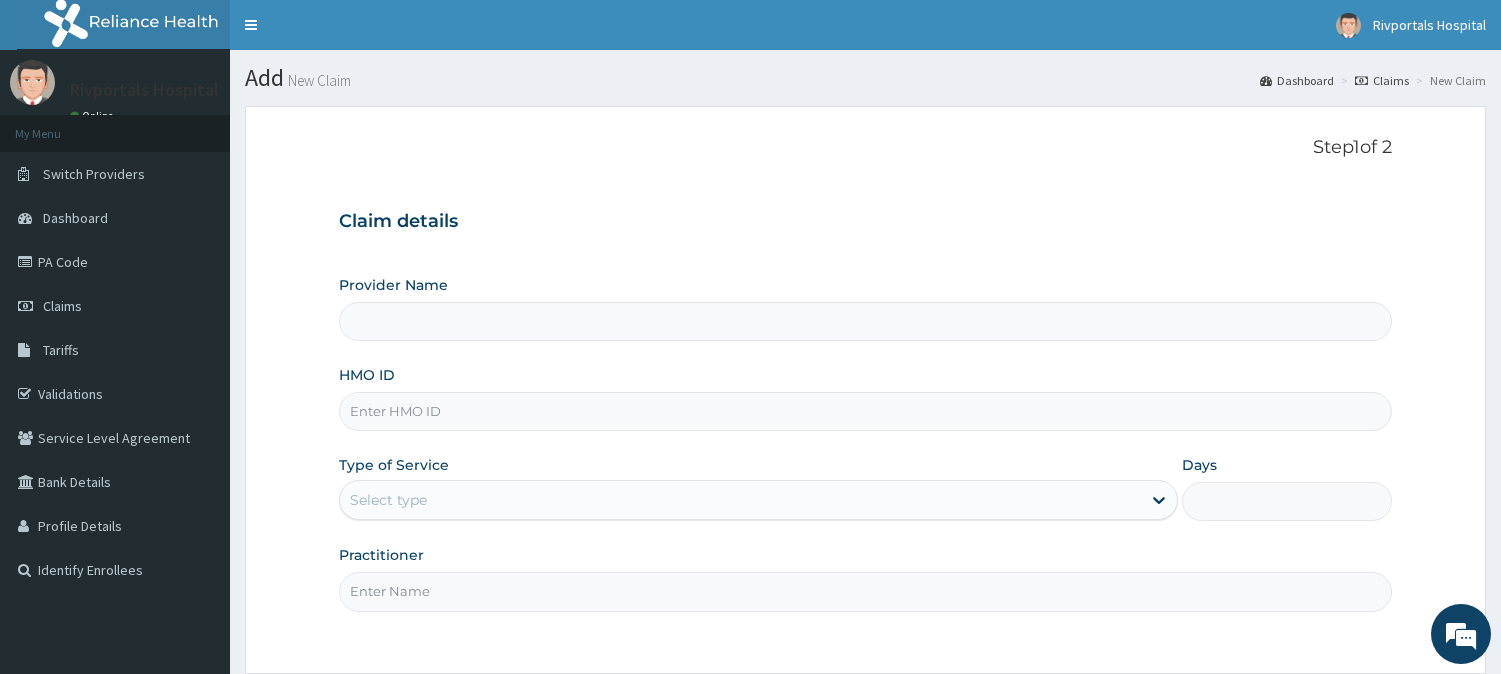 scroll, scrollTop: 0, scrollLeft: 0, axis: both 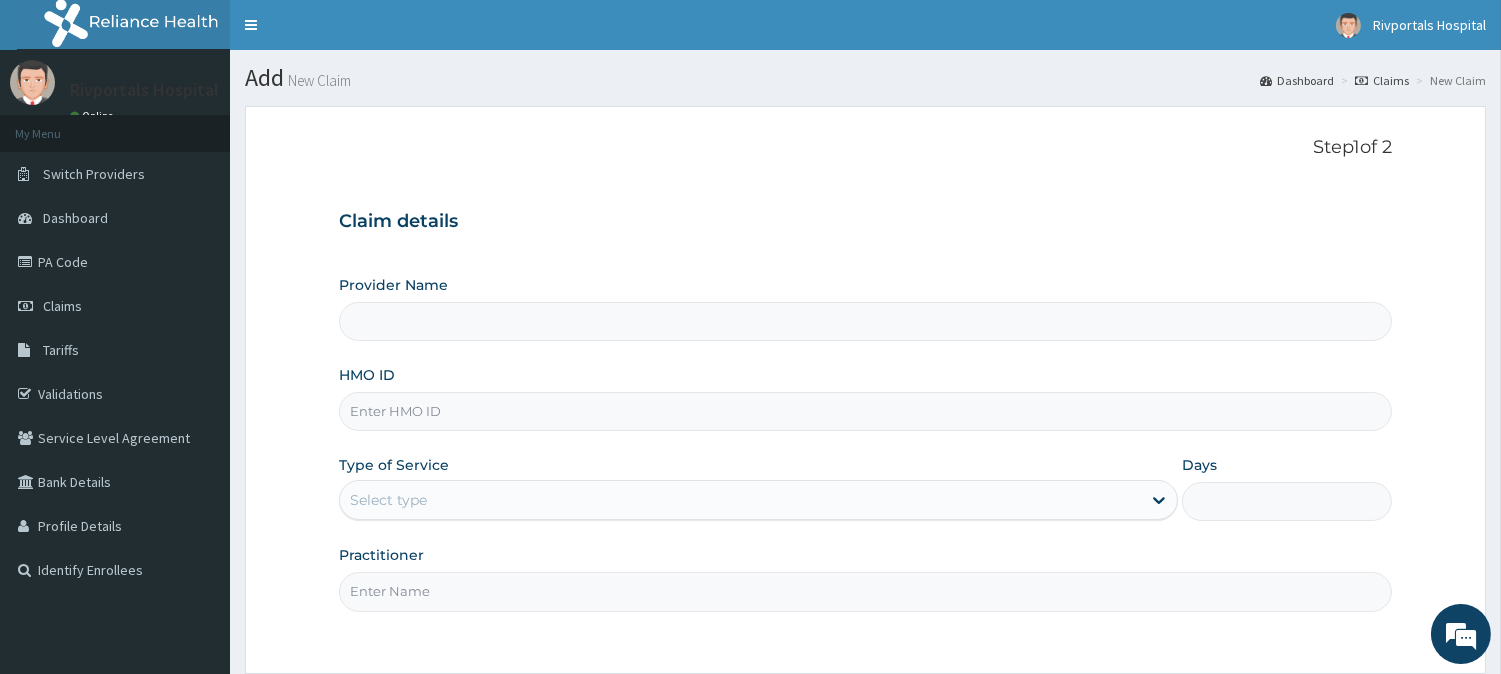 type on "Rivportals Hospital" 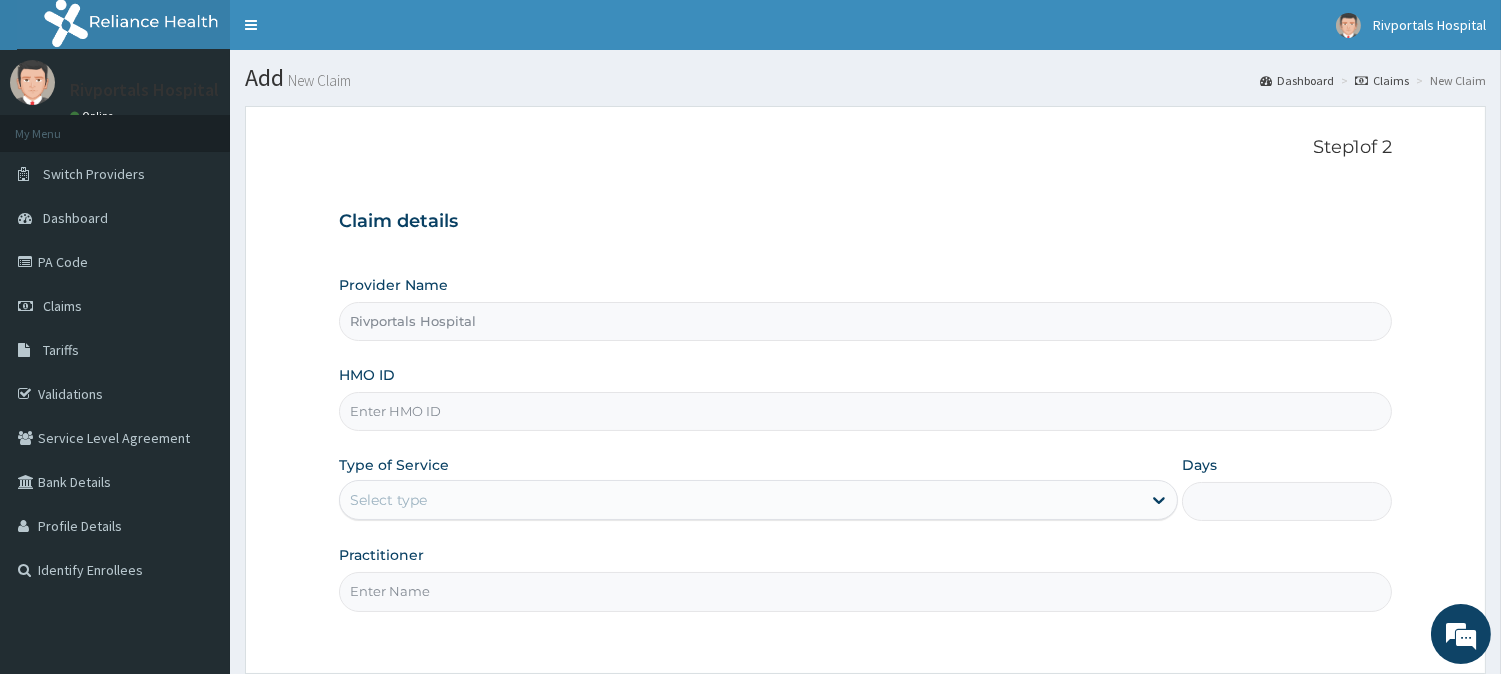 scroll, scrollTop: 0, scrollLeft: 0, axis: both 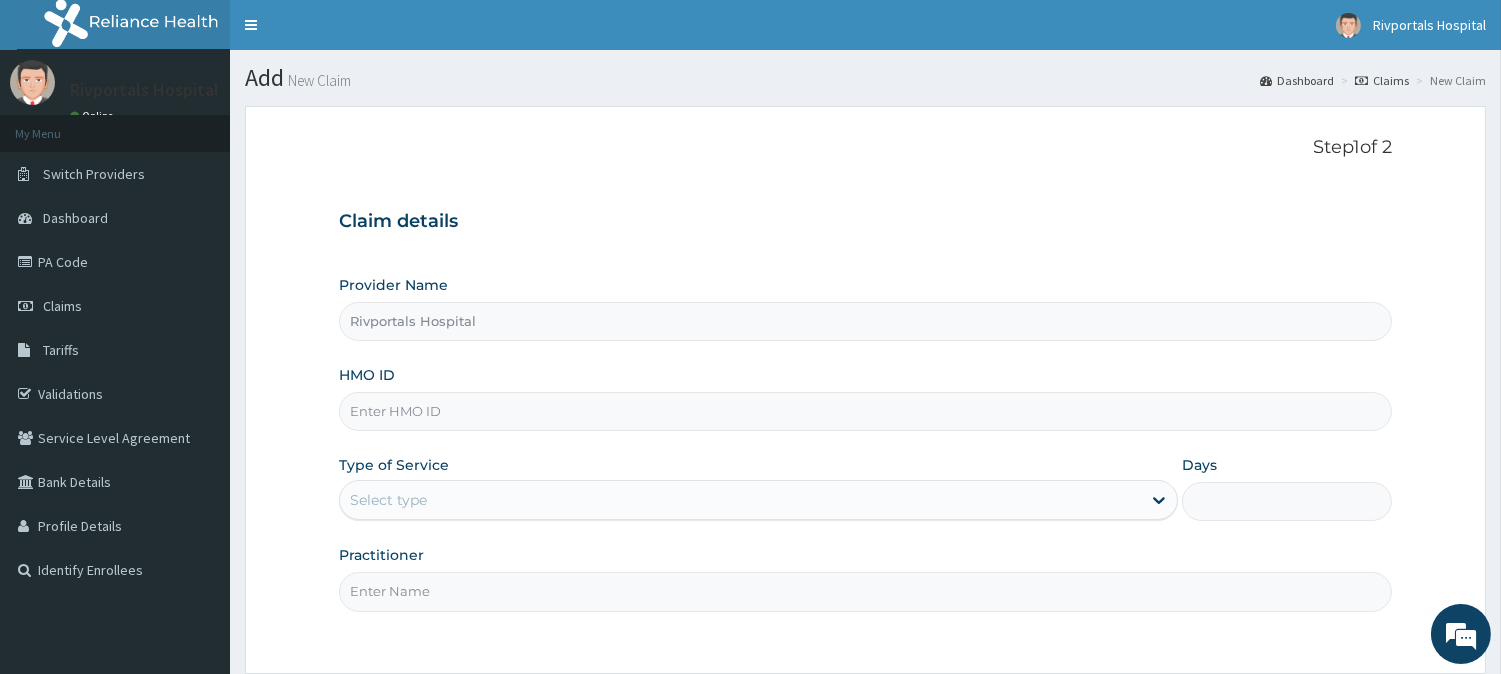 click on "HMO ID" at bounding box center (865, 411) 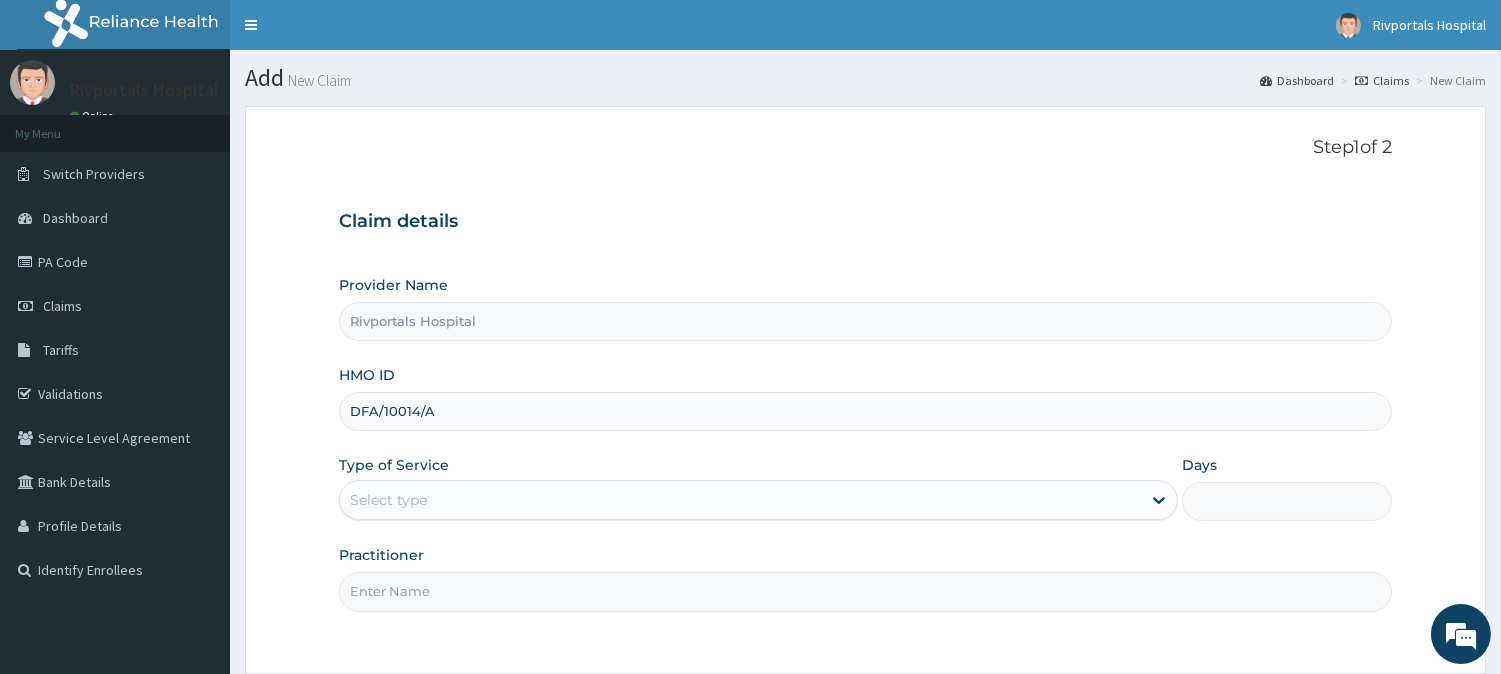 type on "DFA/10014/A" 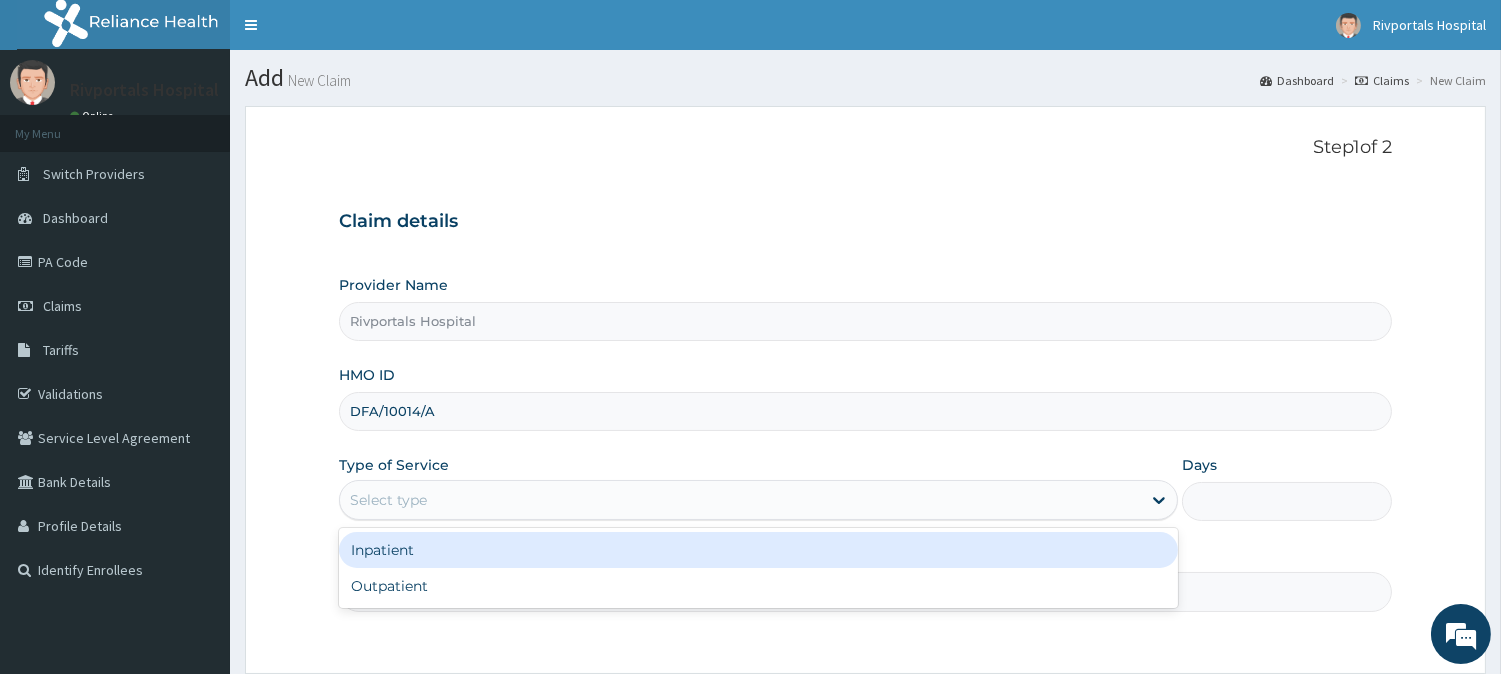 click on "Select type" at bounding box center (740, 500) 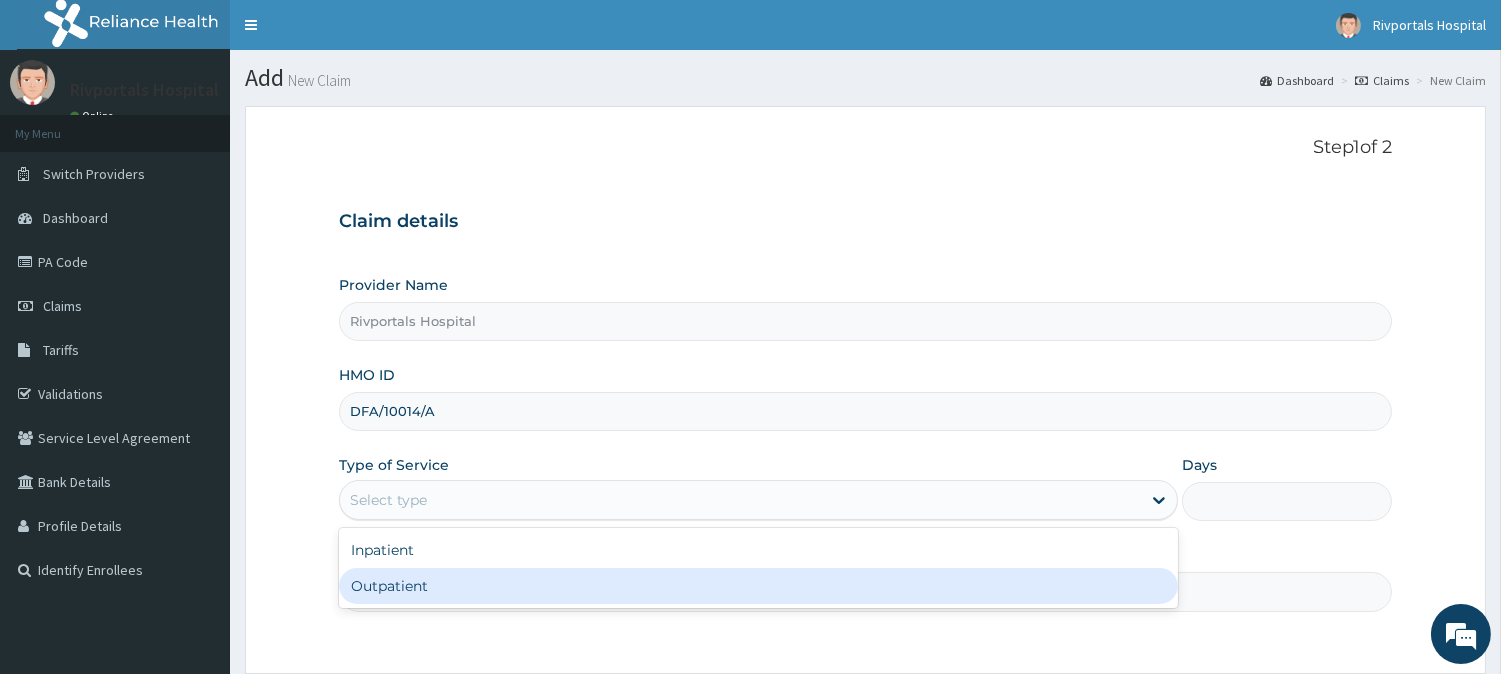 click on "Outpatient" at bounding box center (758, 586) 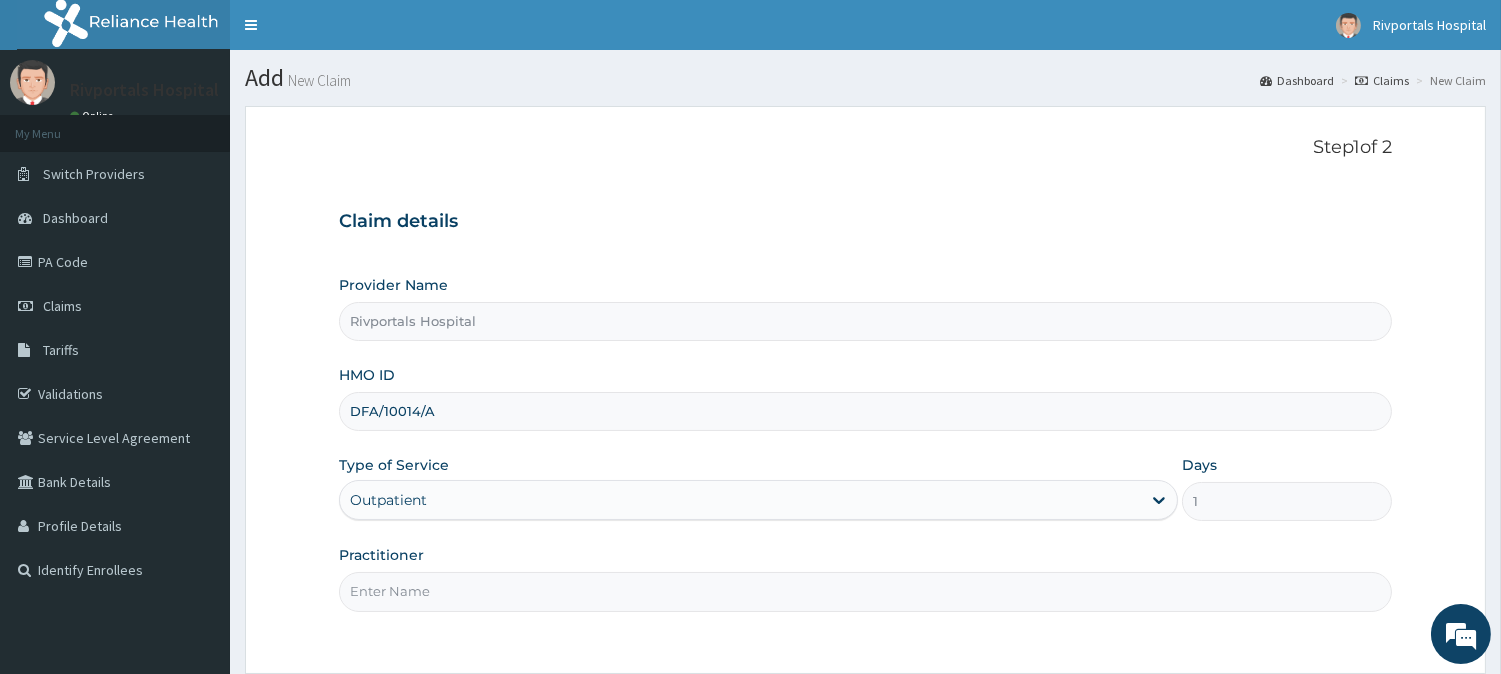 click on "Practitioner" at bounding box center (865, 591) 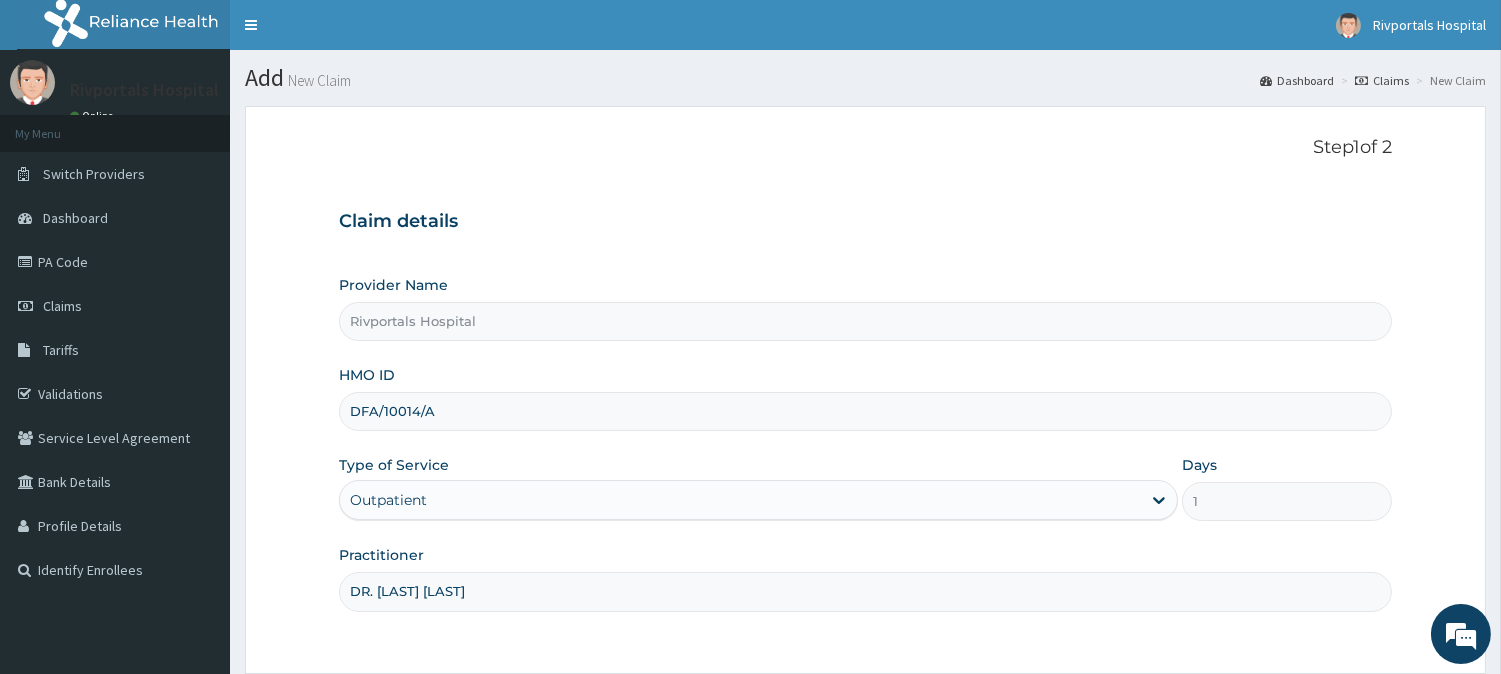 type on "DR. [LAST] [LAST]" 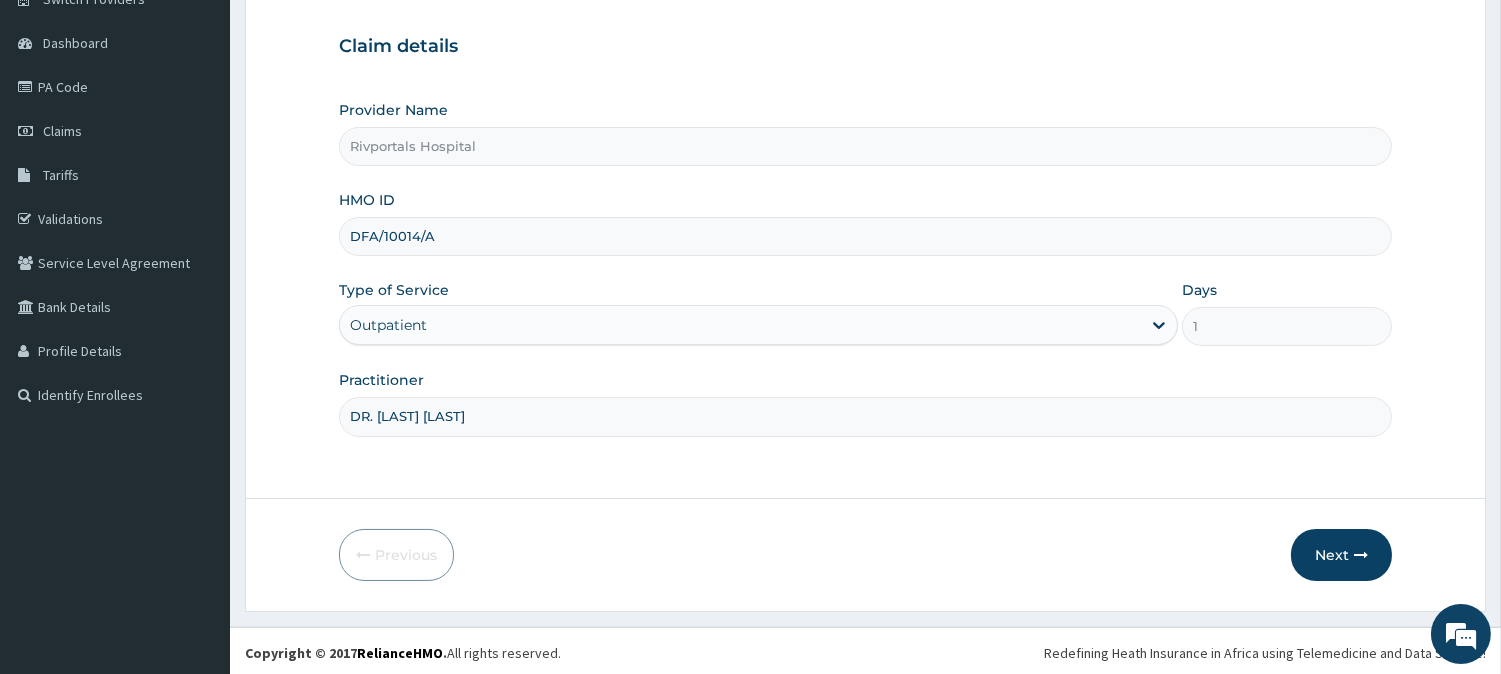scroll, scrollTop: 178, scrollLeft: 0, axis: vertical 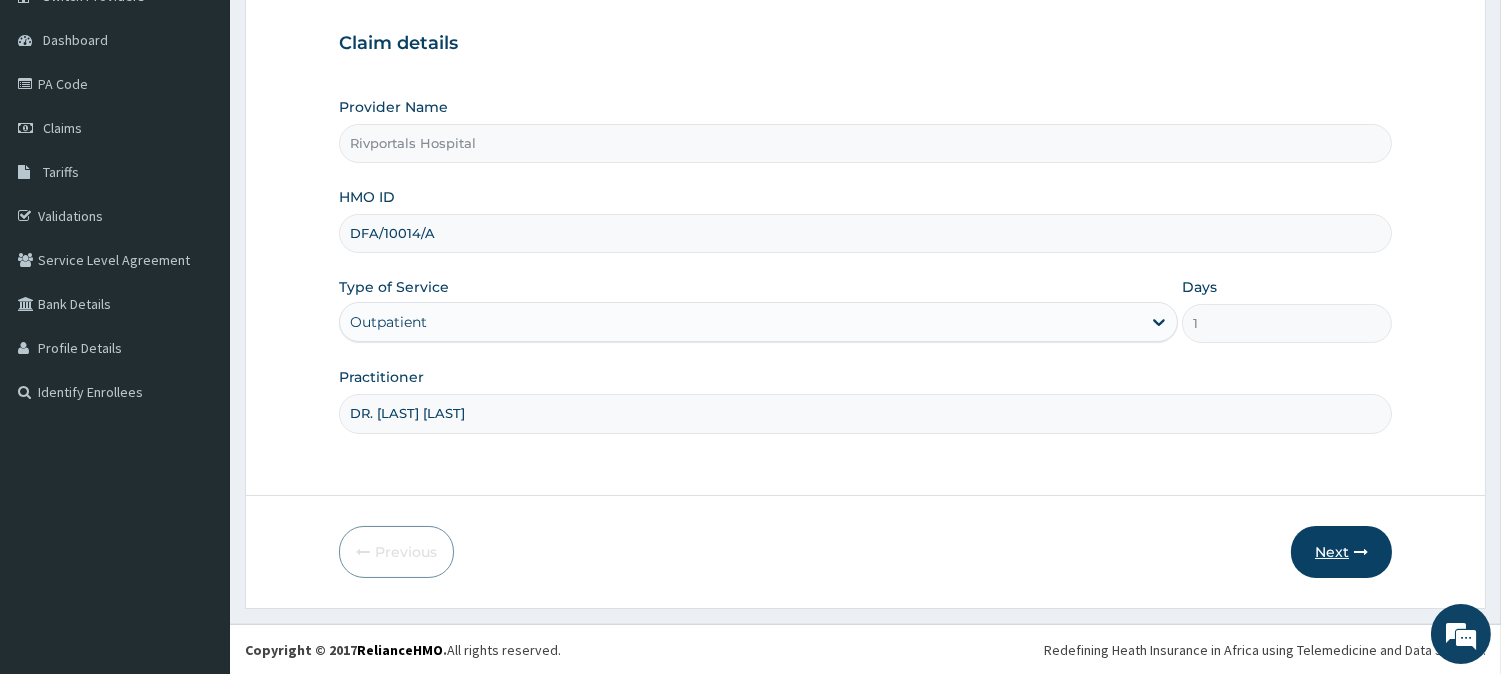 click on "Next" at bounding box center (1341, 552) 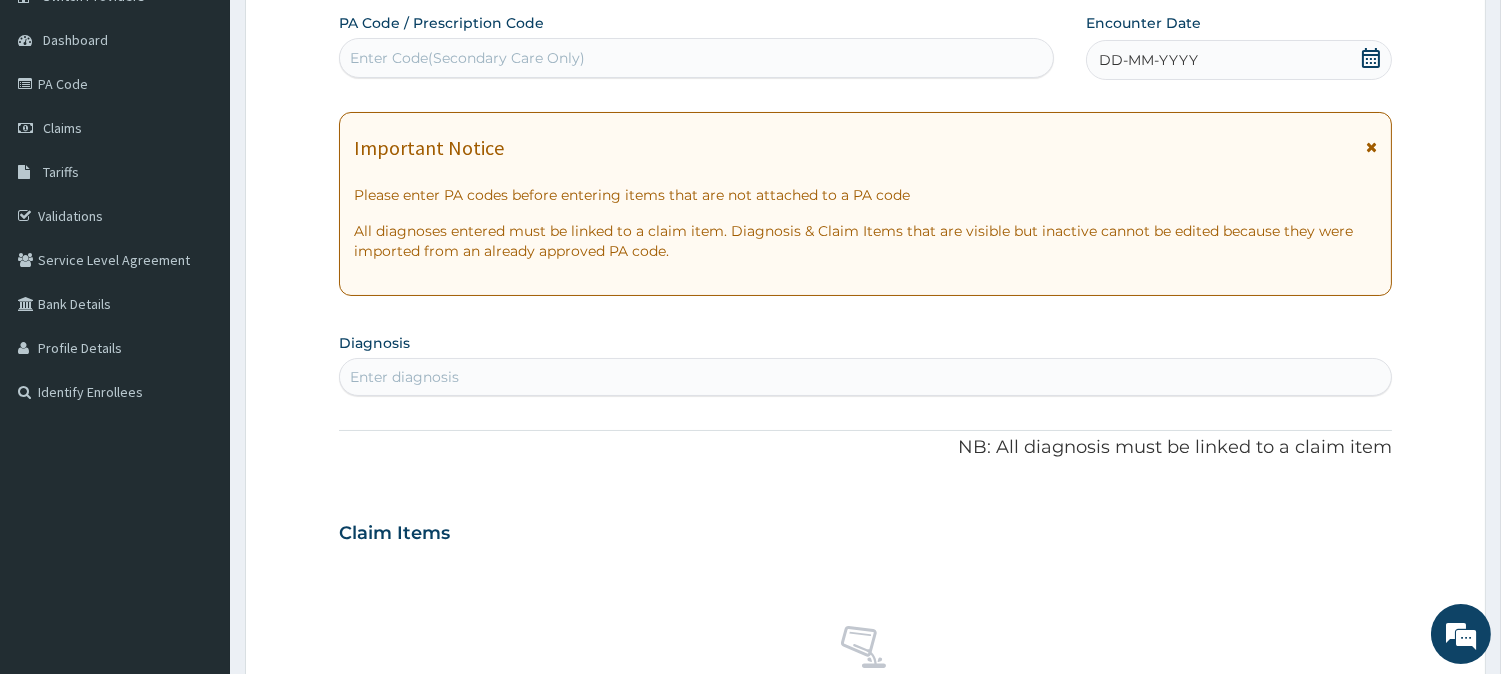 click on "DD-MM-YYYY" at bounding box center (1239, 60) 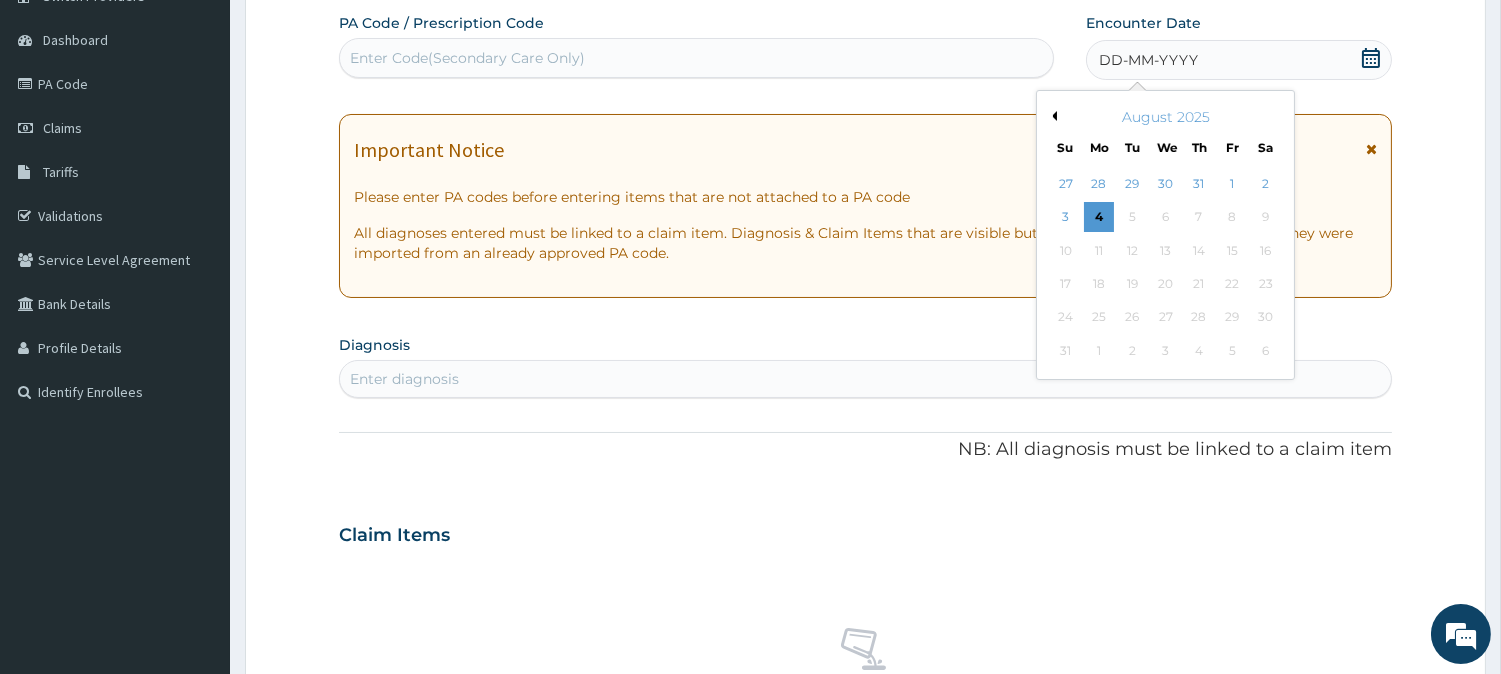 click on "August 2025" at bounding box center [1165, 117] 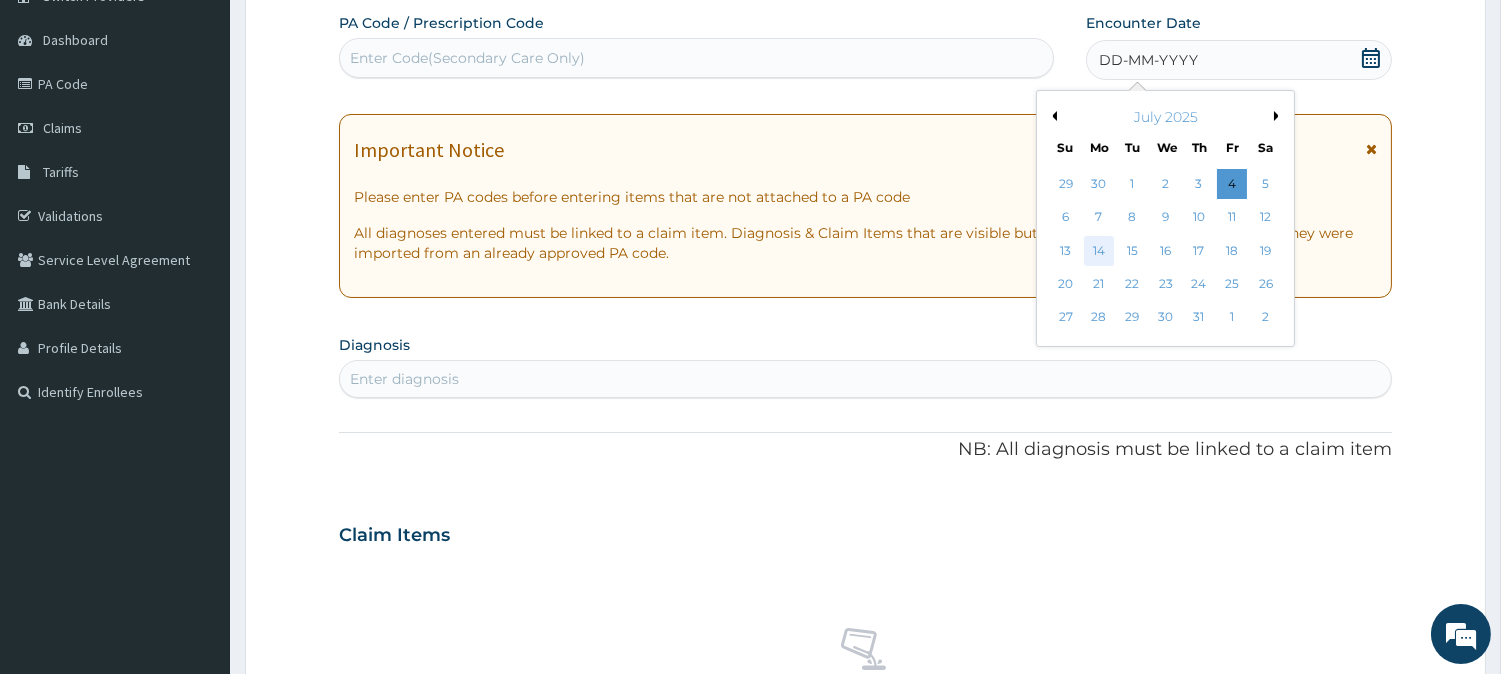 click on "14" at bounding box center (1099, 251) 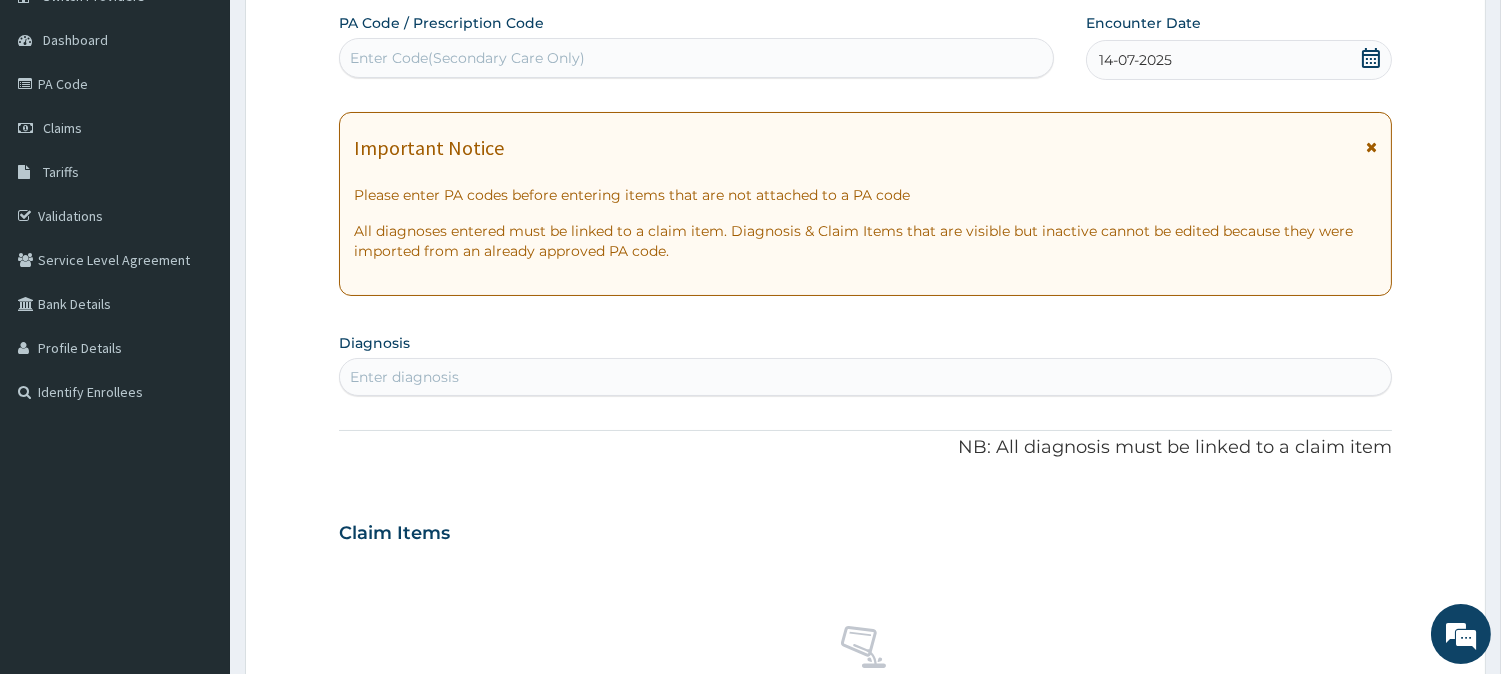 click on "Enter diagnosis" at bounding box center [865, 377] 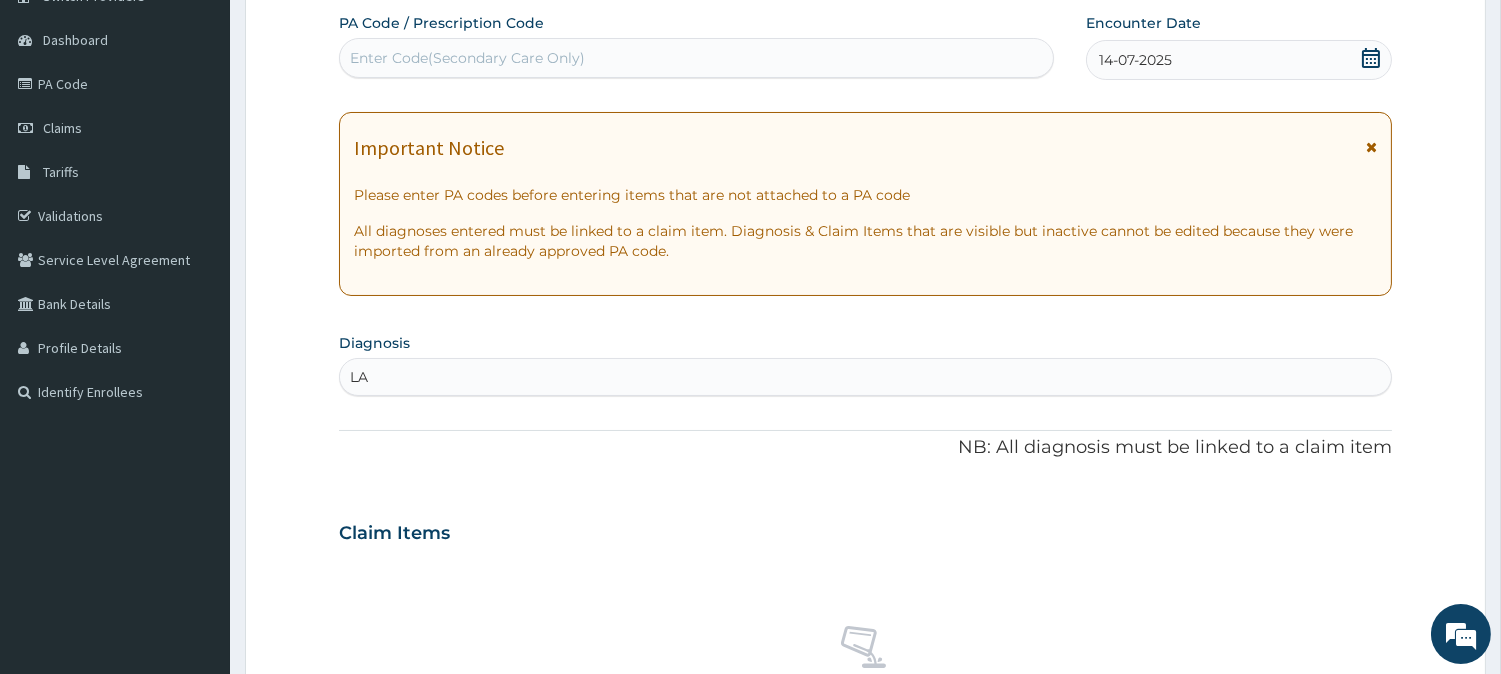 type on "L" 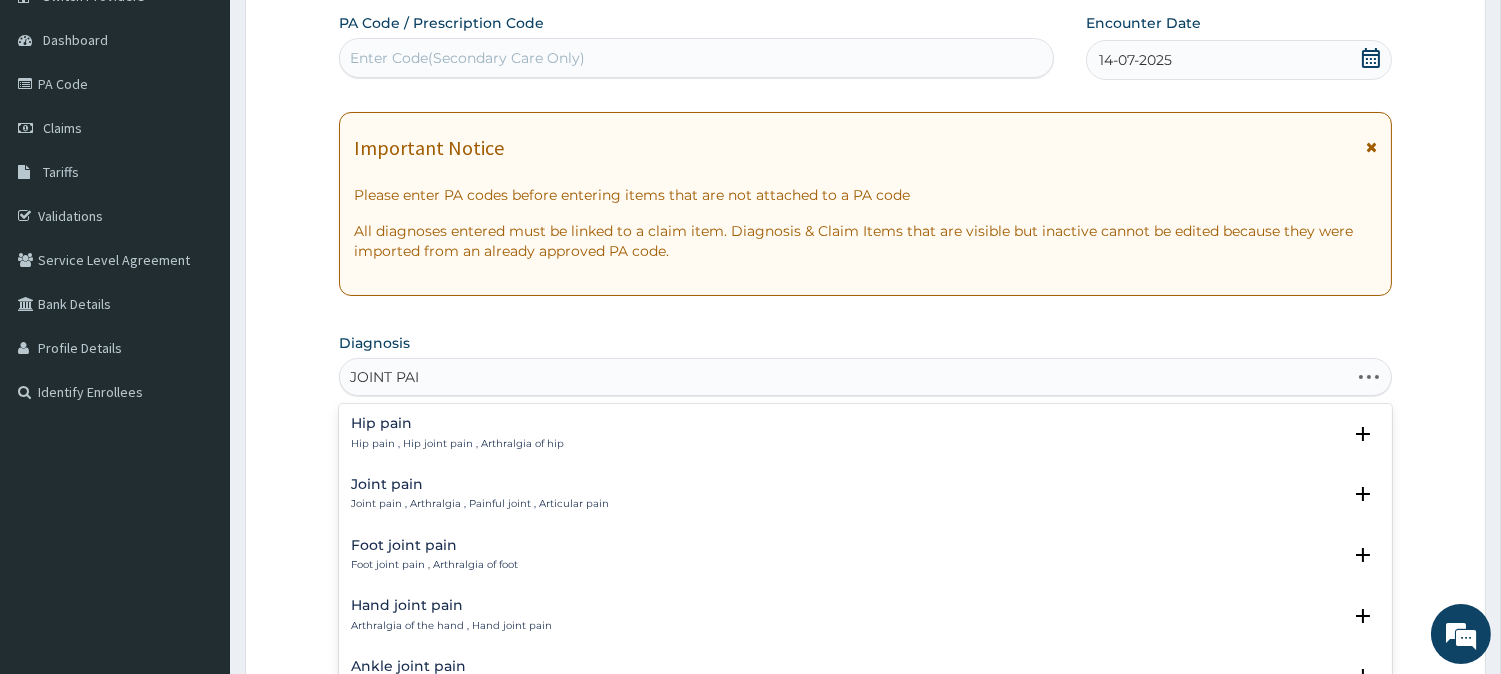 type on "JOINT PAIN" 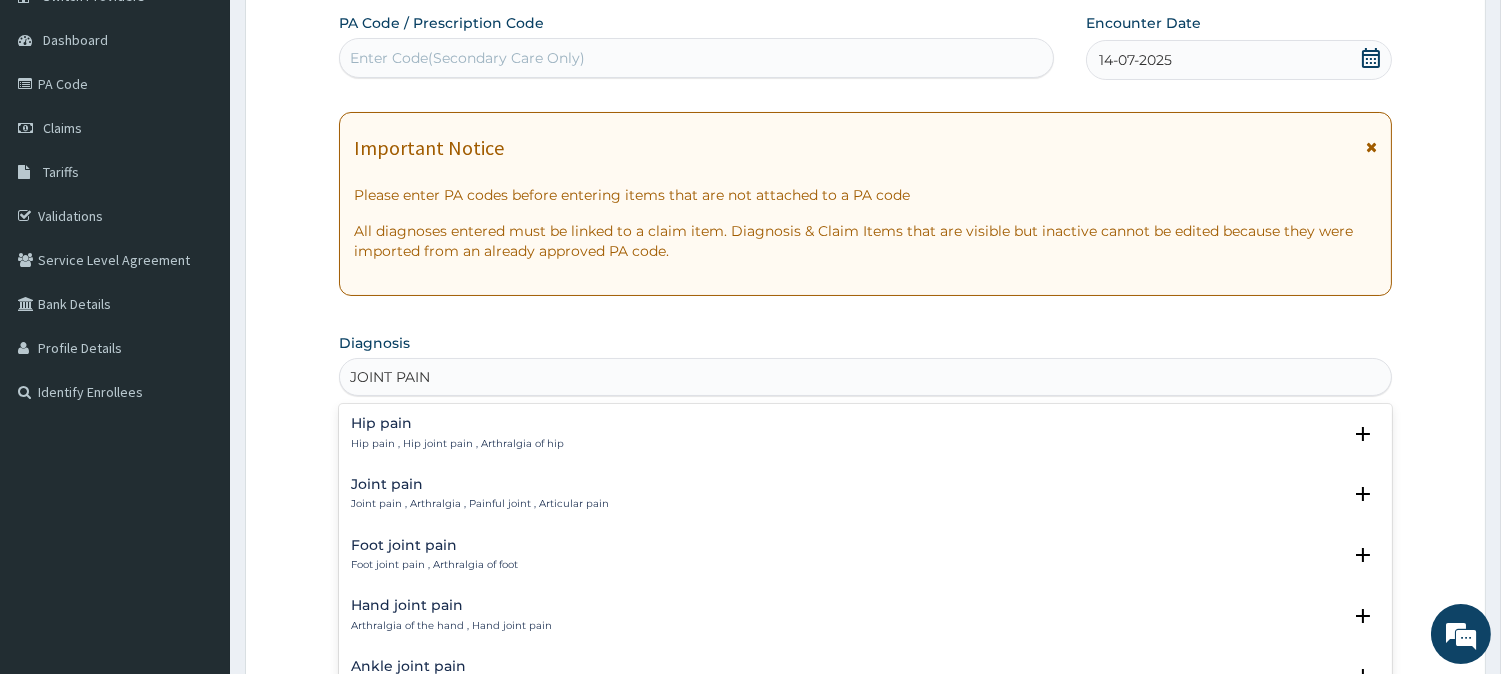 click on "Joint pain , Arthralgia , Painful joint , Articular pain" at bounding box center [480, 504] 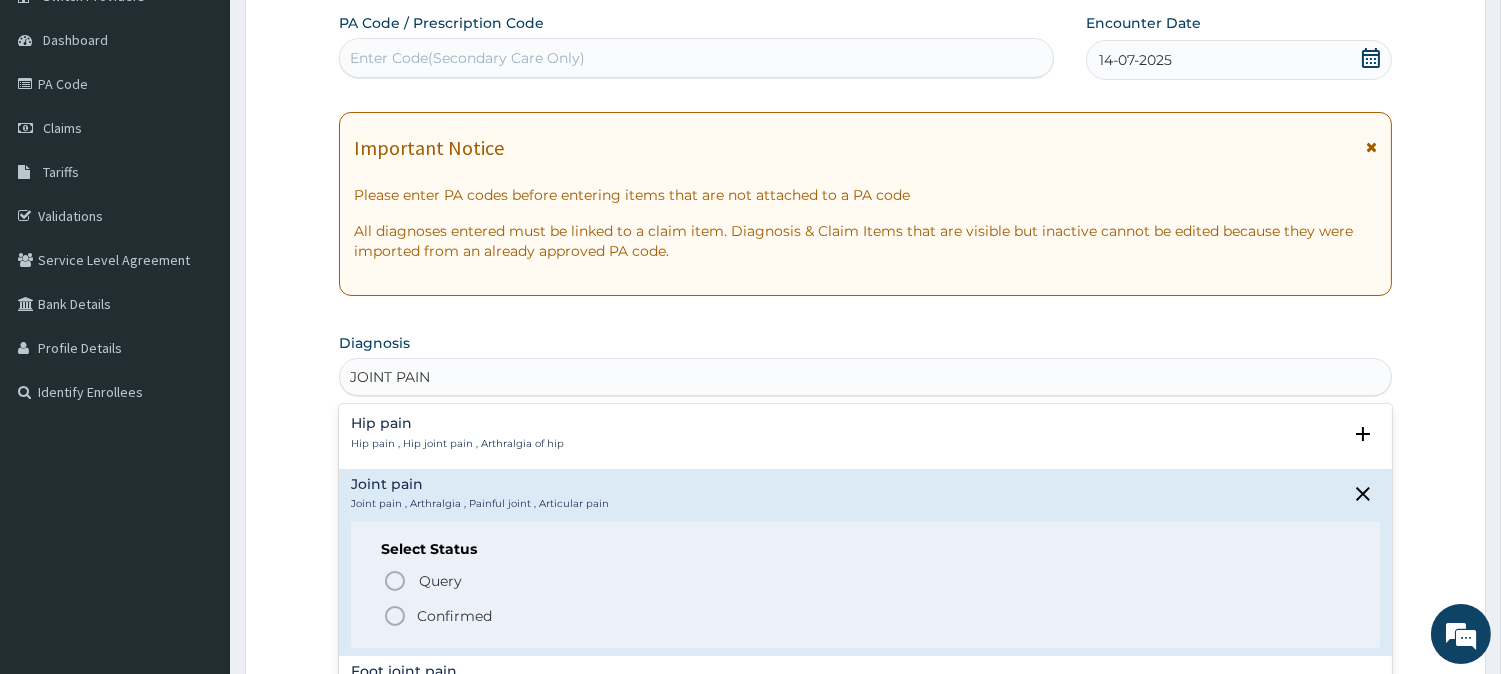 click on "Confirmed" at bounding box center (454, 616) 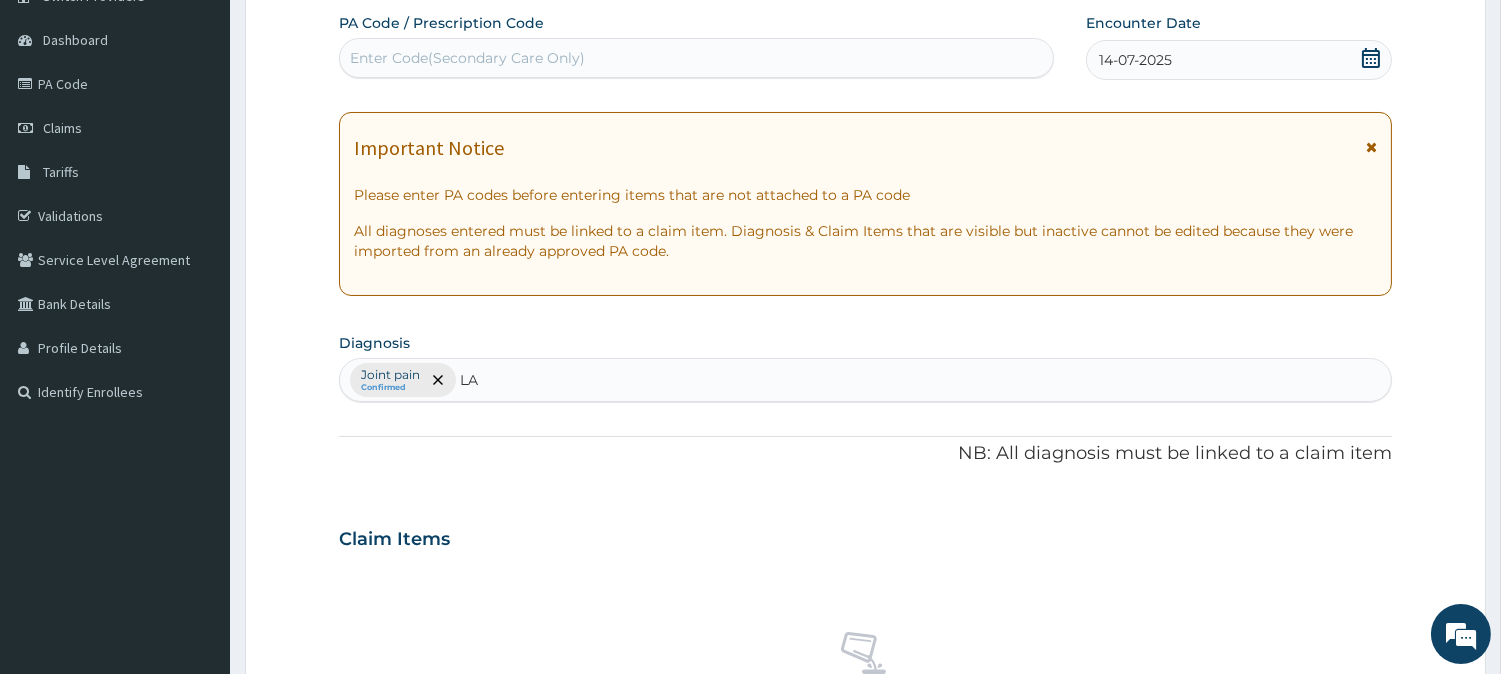 type on "L" 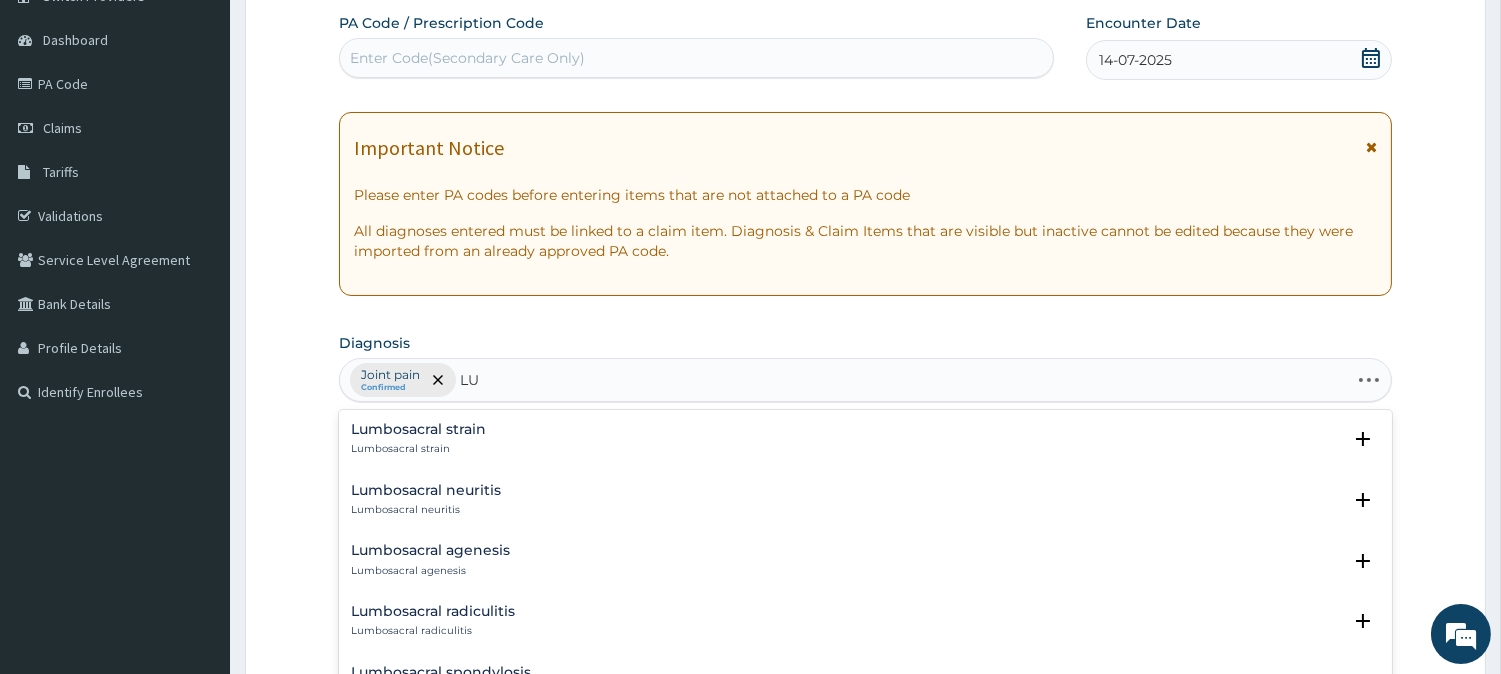 type on "L" 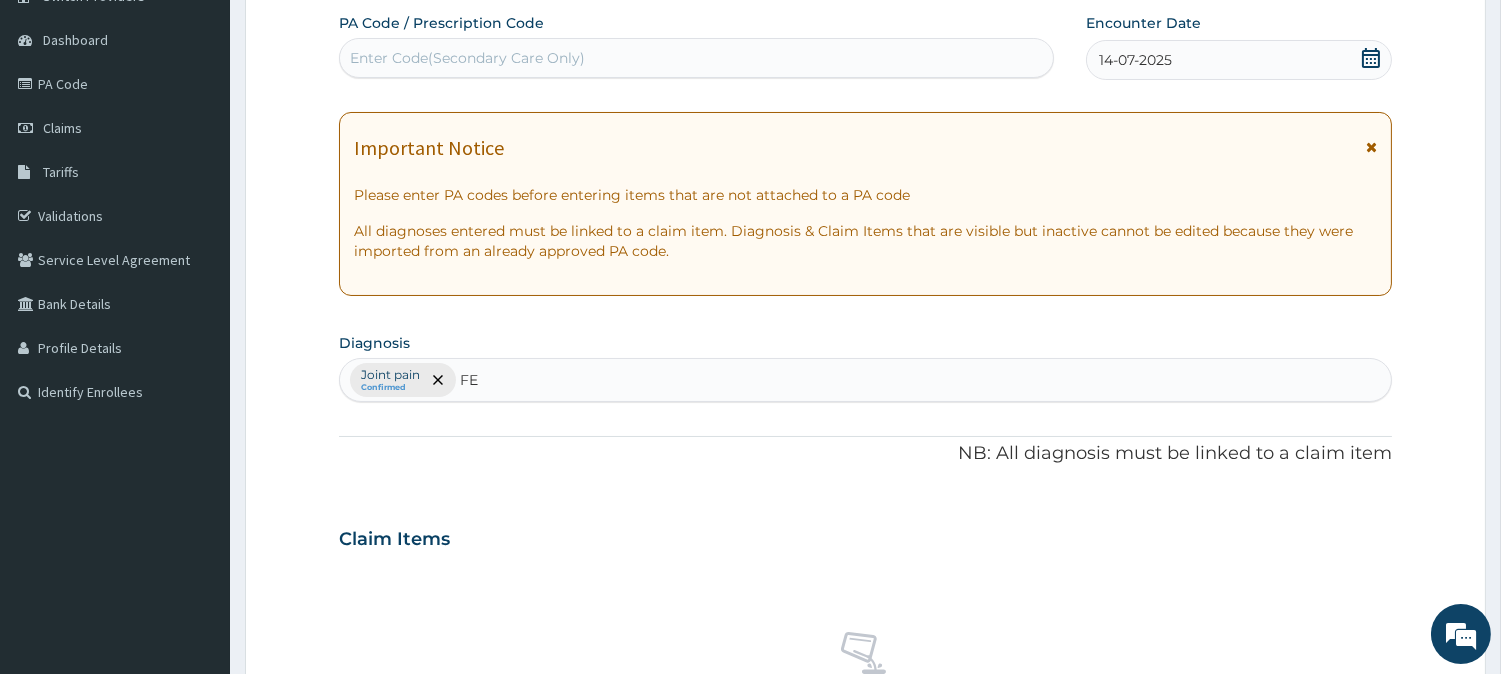 type on "F" 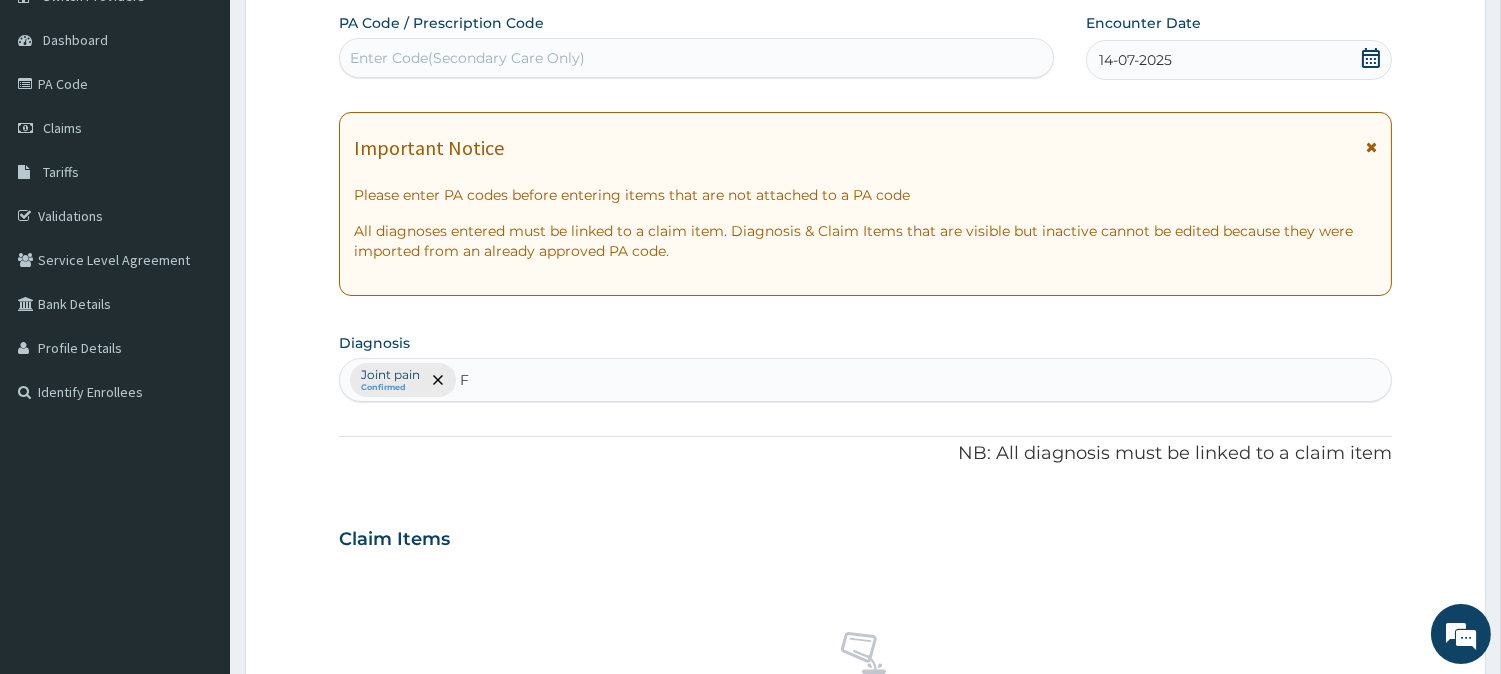 type 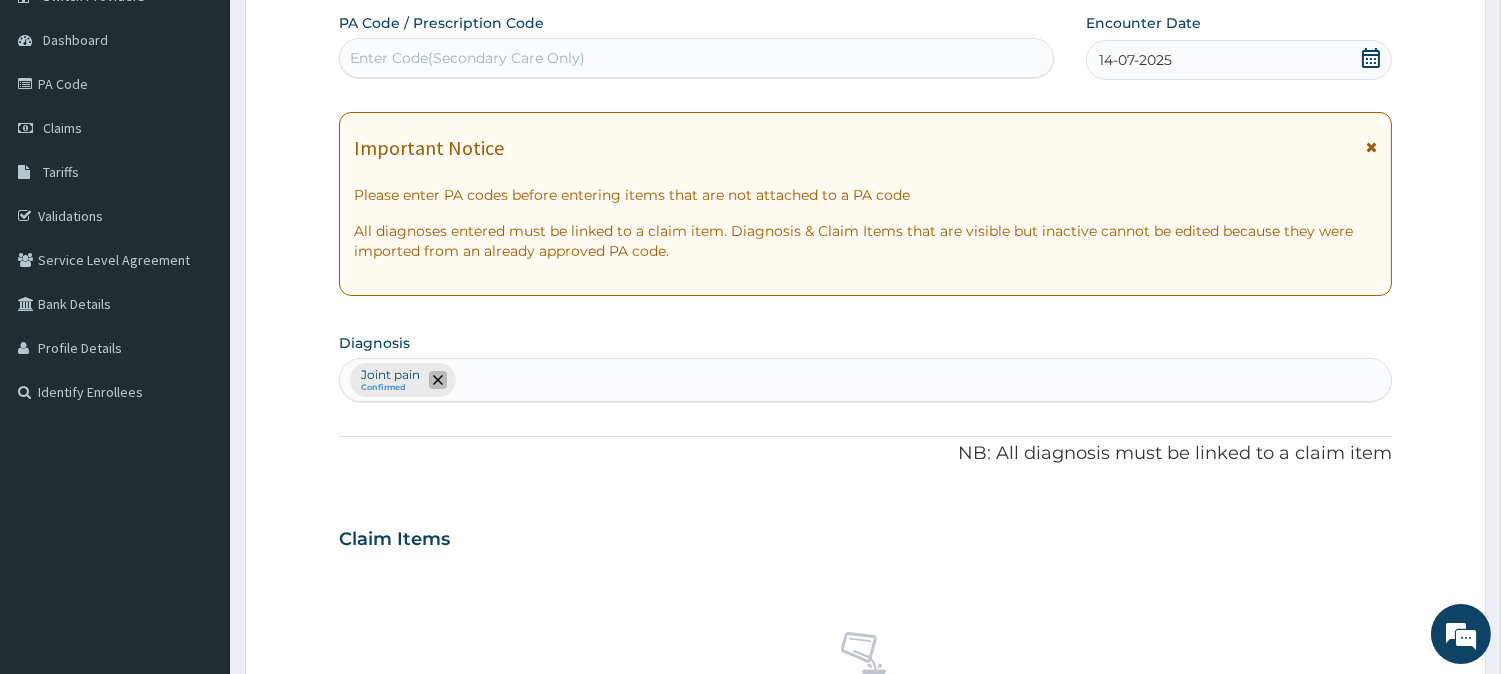 click at bounding box center [438, 380] 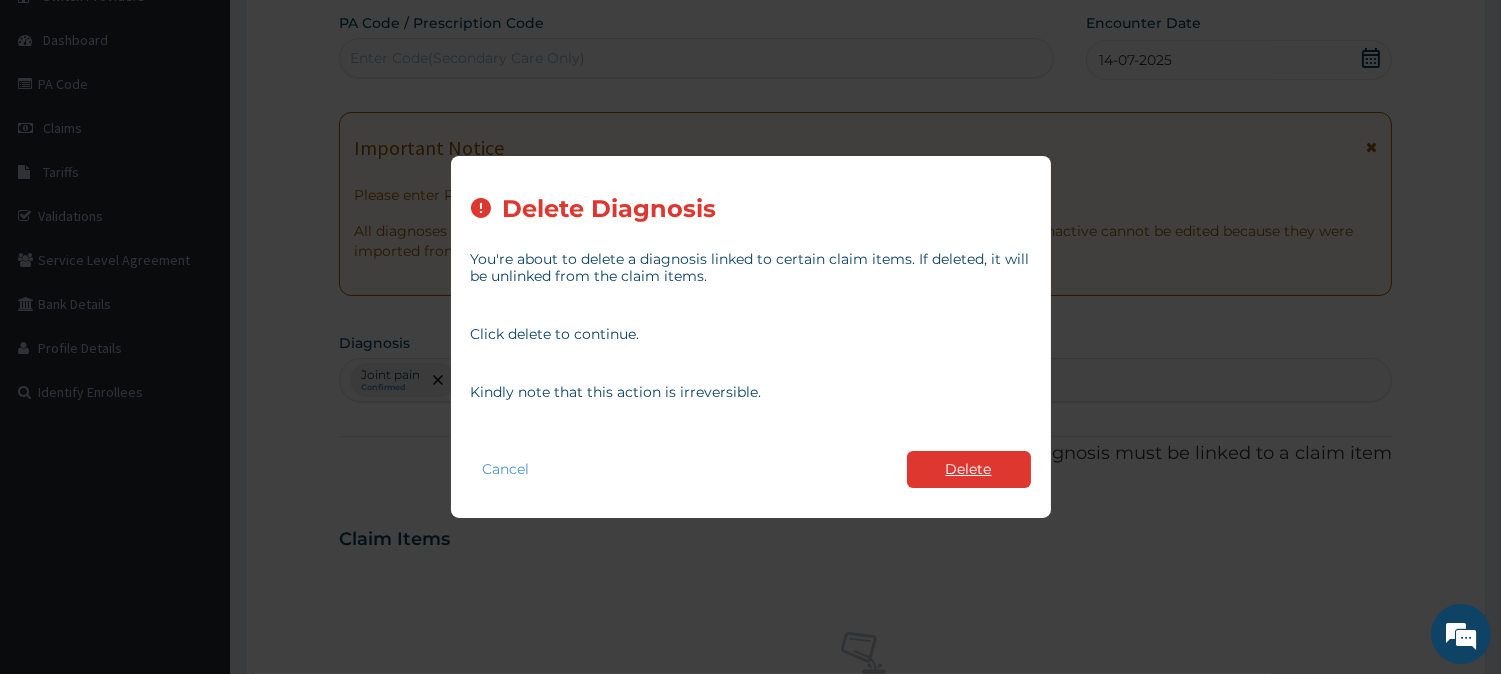 click on "Delete" at bounding box center [969, 469] 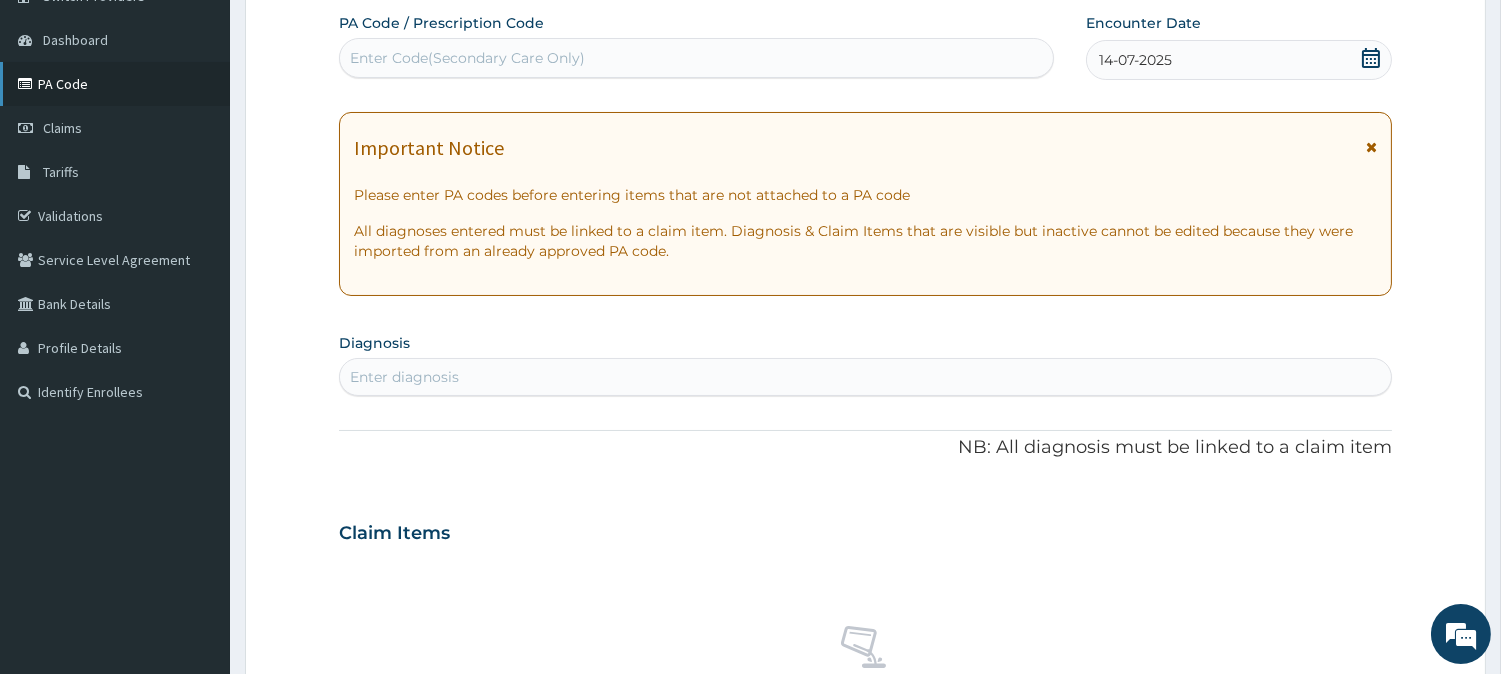 click on "PA Code" at bounding box center (115, 84) 